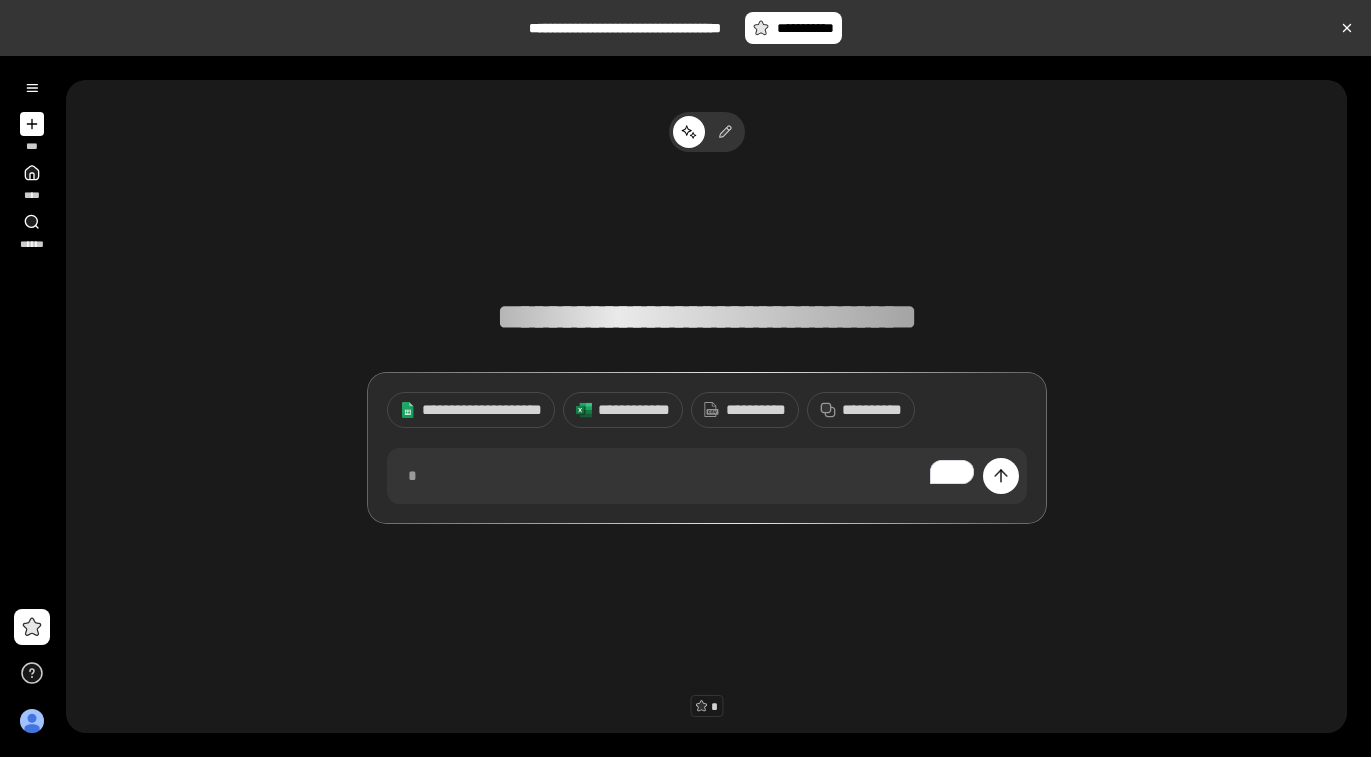 click on "**********" at bounding box center [482, 410] 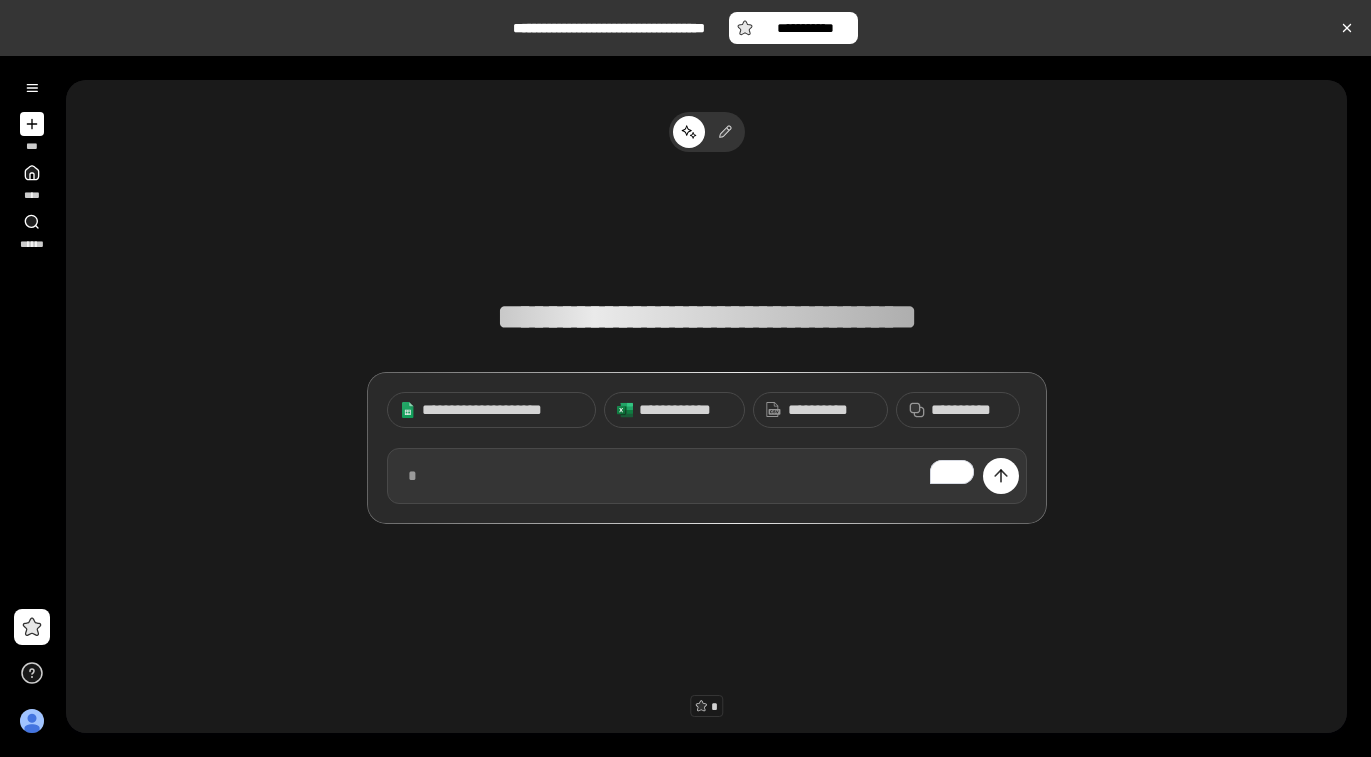 scroll, scrollTop: 0, scrollLeft: 0, axis: both 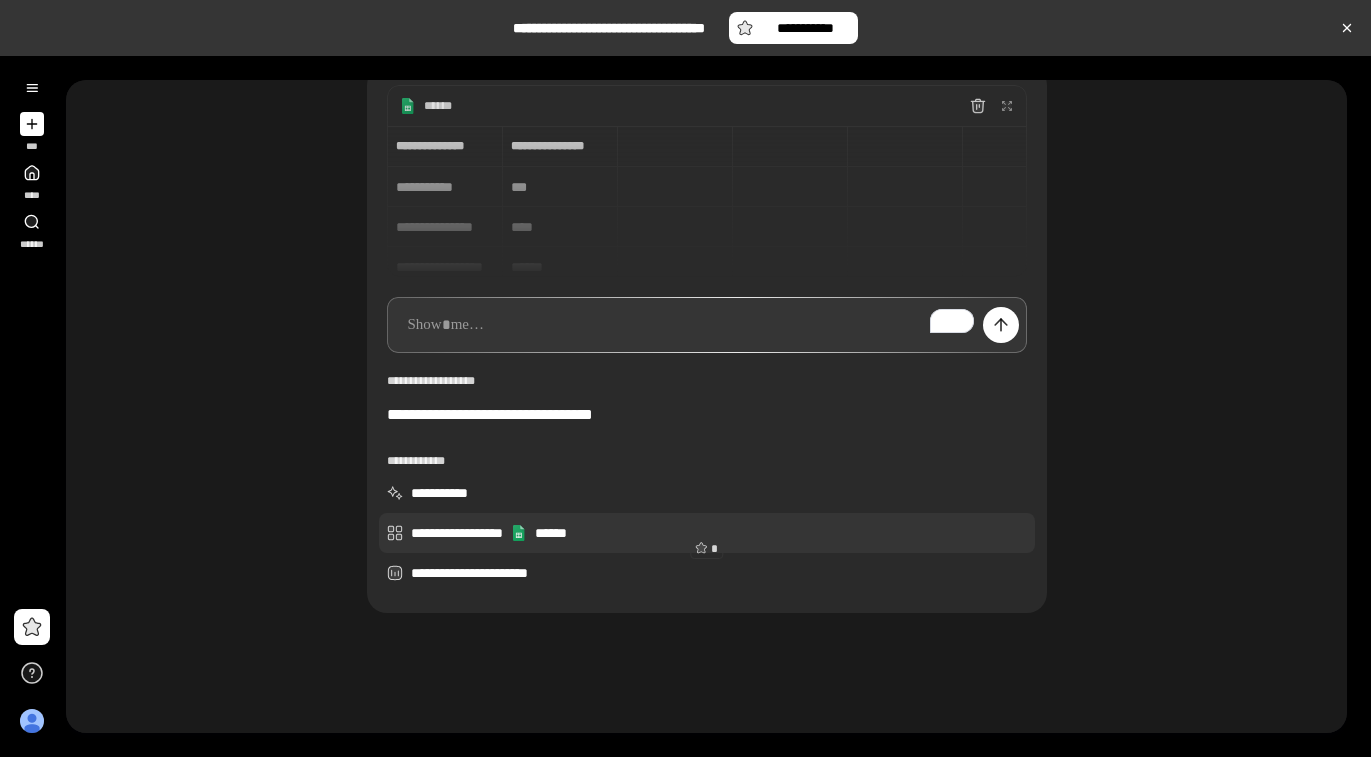 click on "**********" at bounding box center (707, 533) 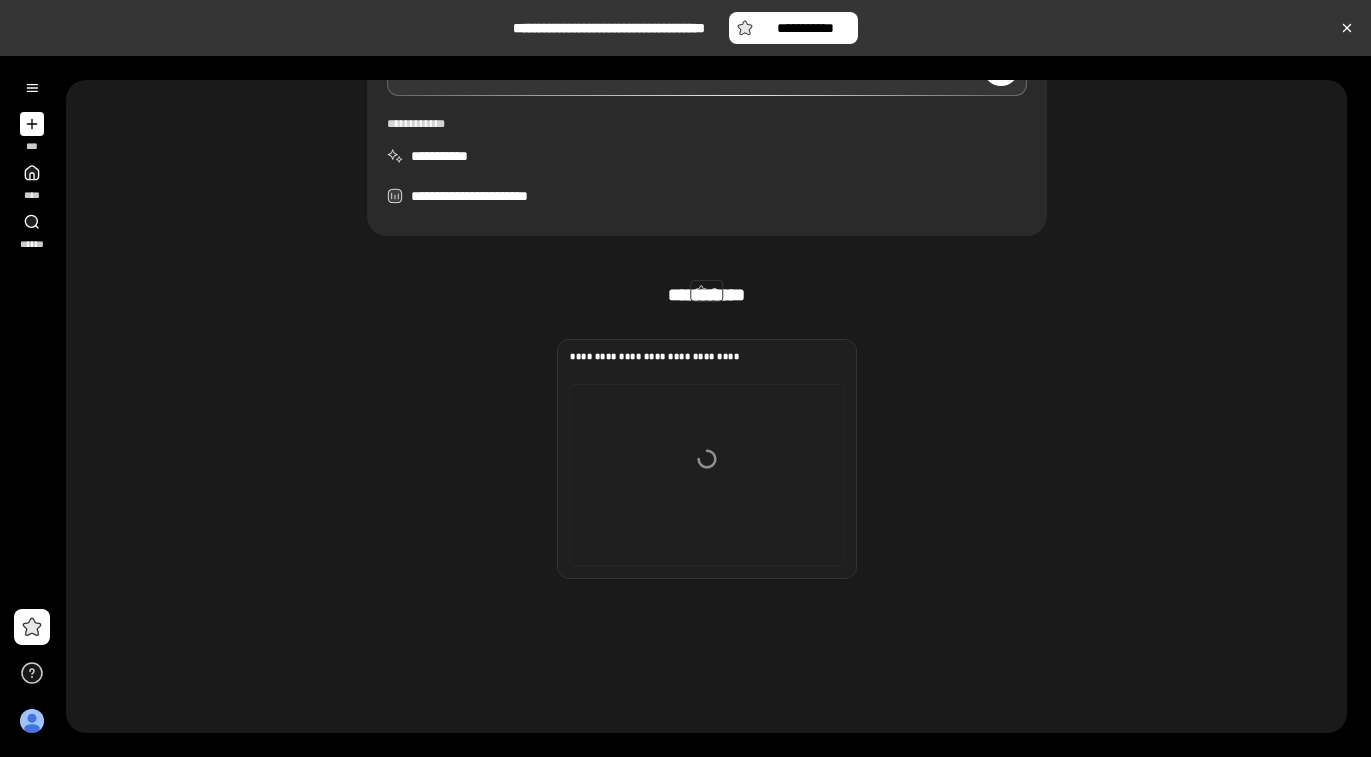 scroll, scrollTop: 501, scrollLeft: 0, axis: vertical 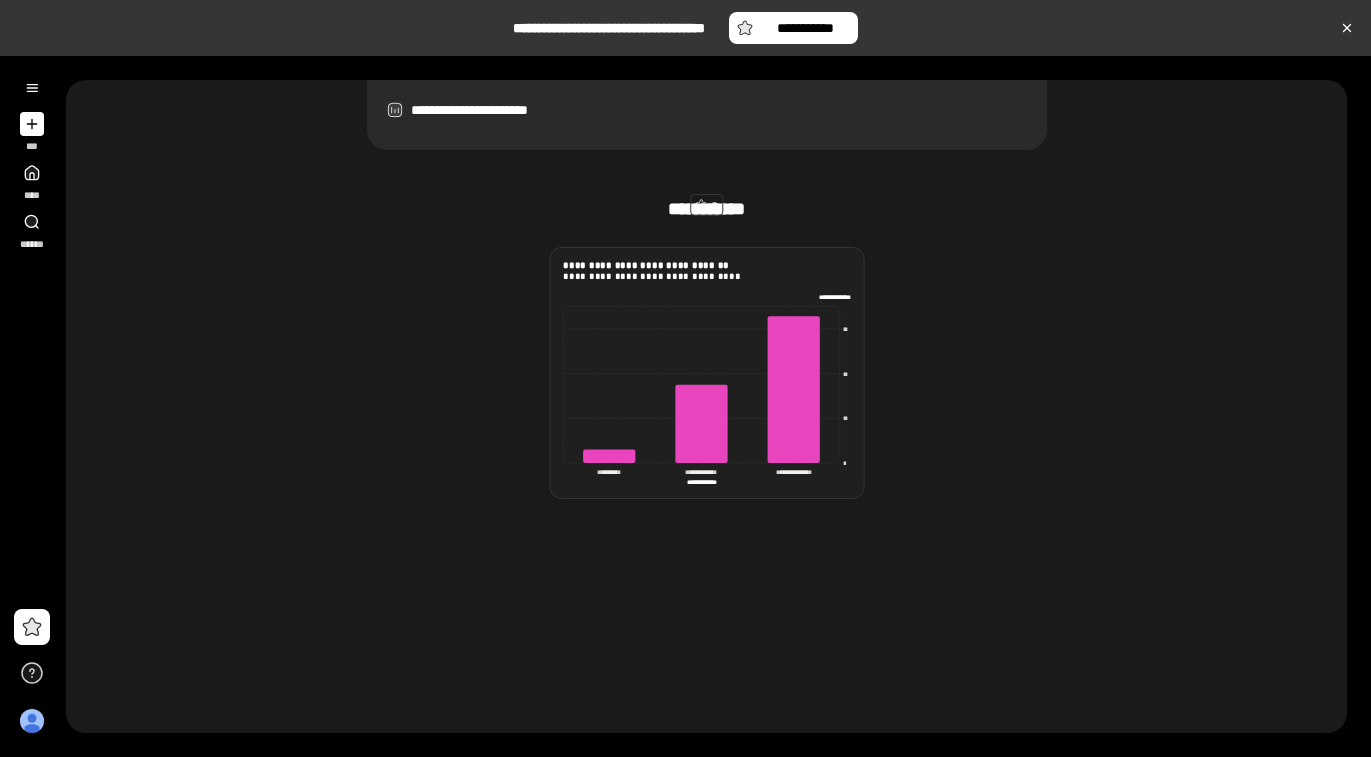 click on "**********" at bounding box center [707, 266] 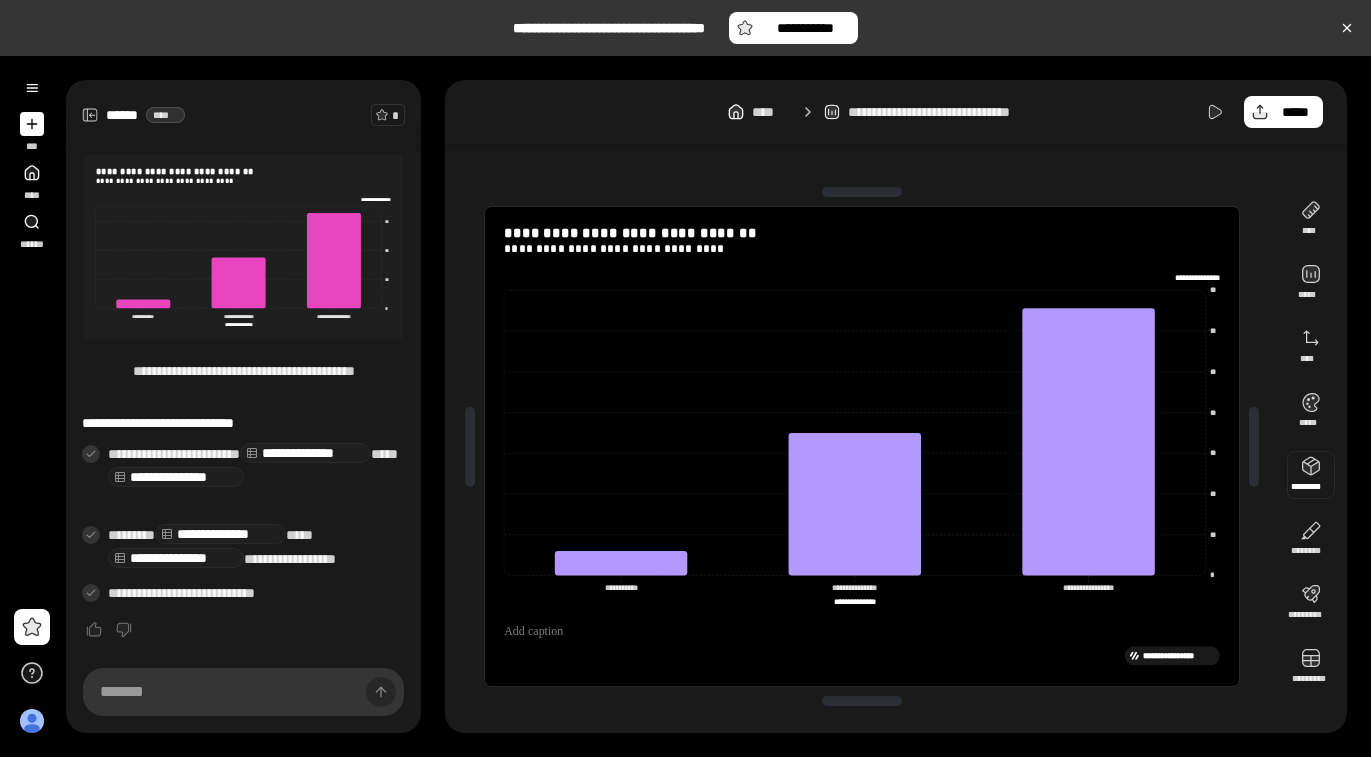 scroll, scrollTop: 156, scrollLeft: 0, axis: vertical 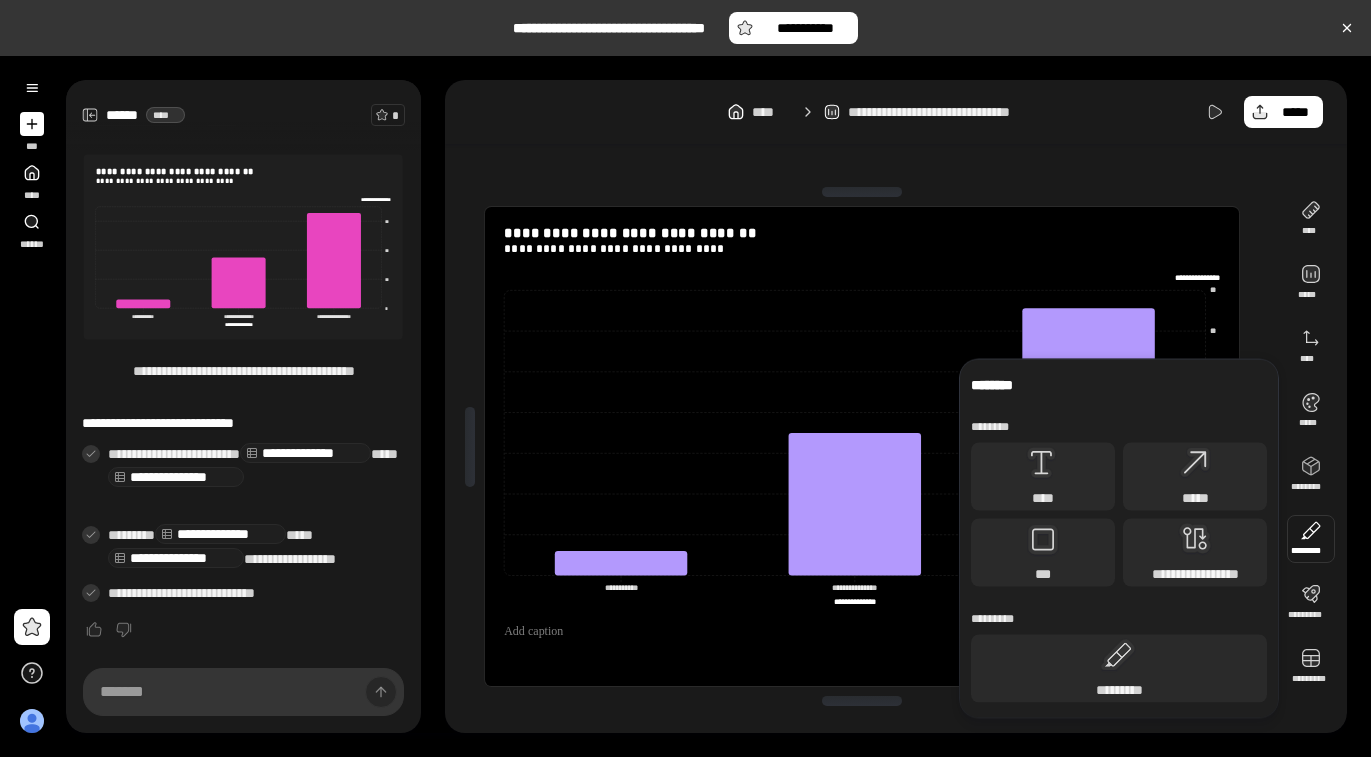 click on "**********" 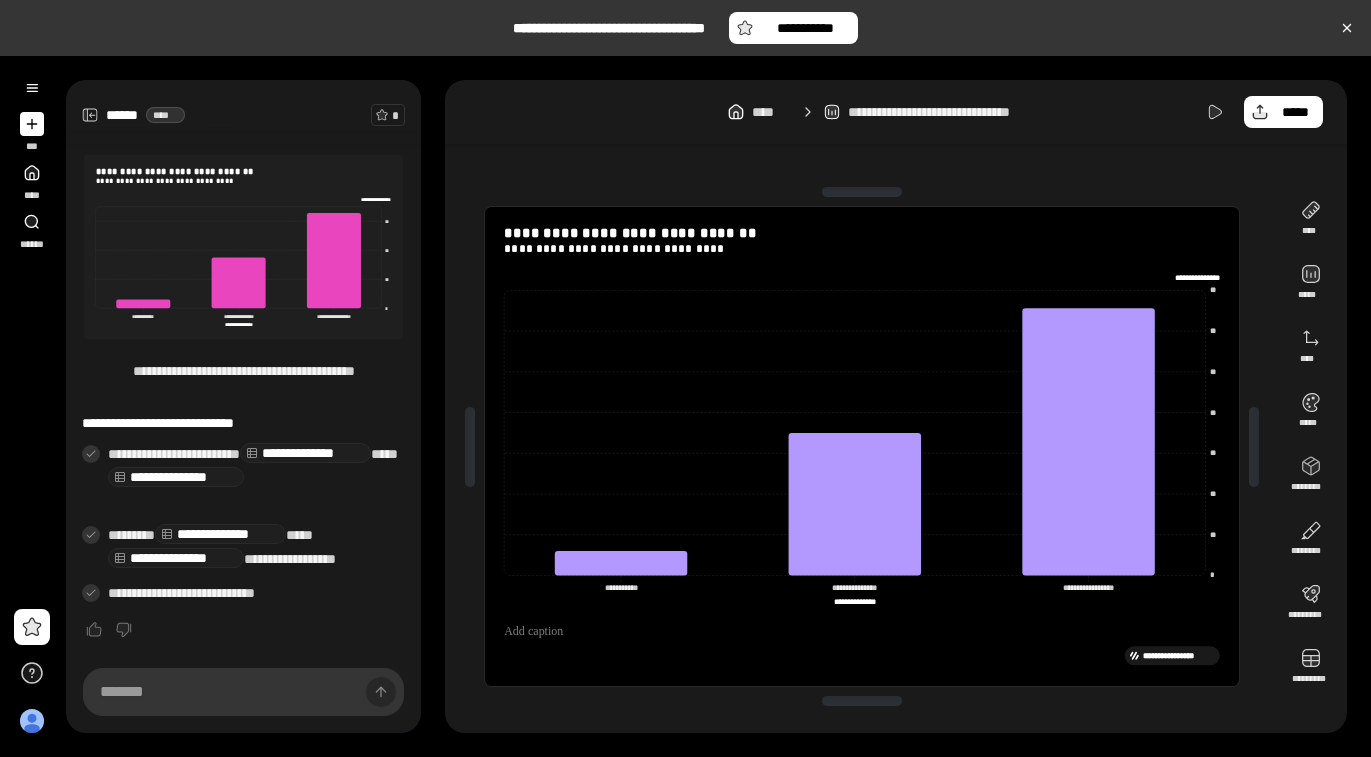click on "**********" 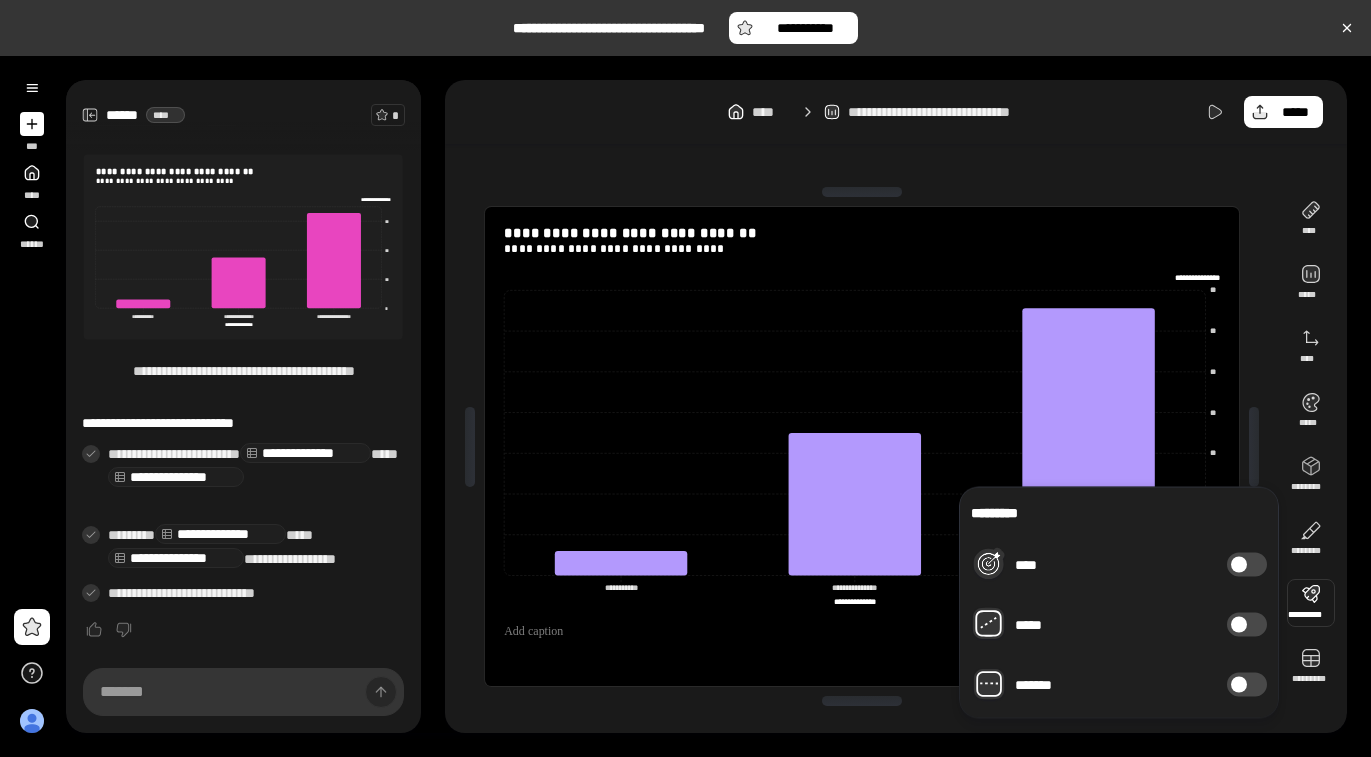 click on "****" at bounding box center [1247, 565] 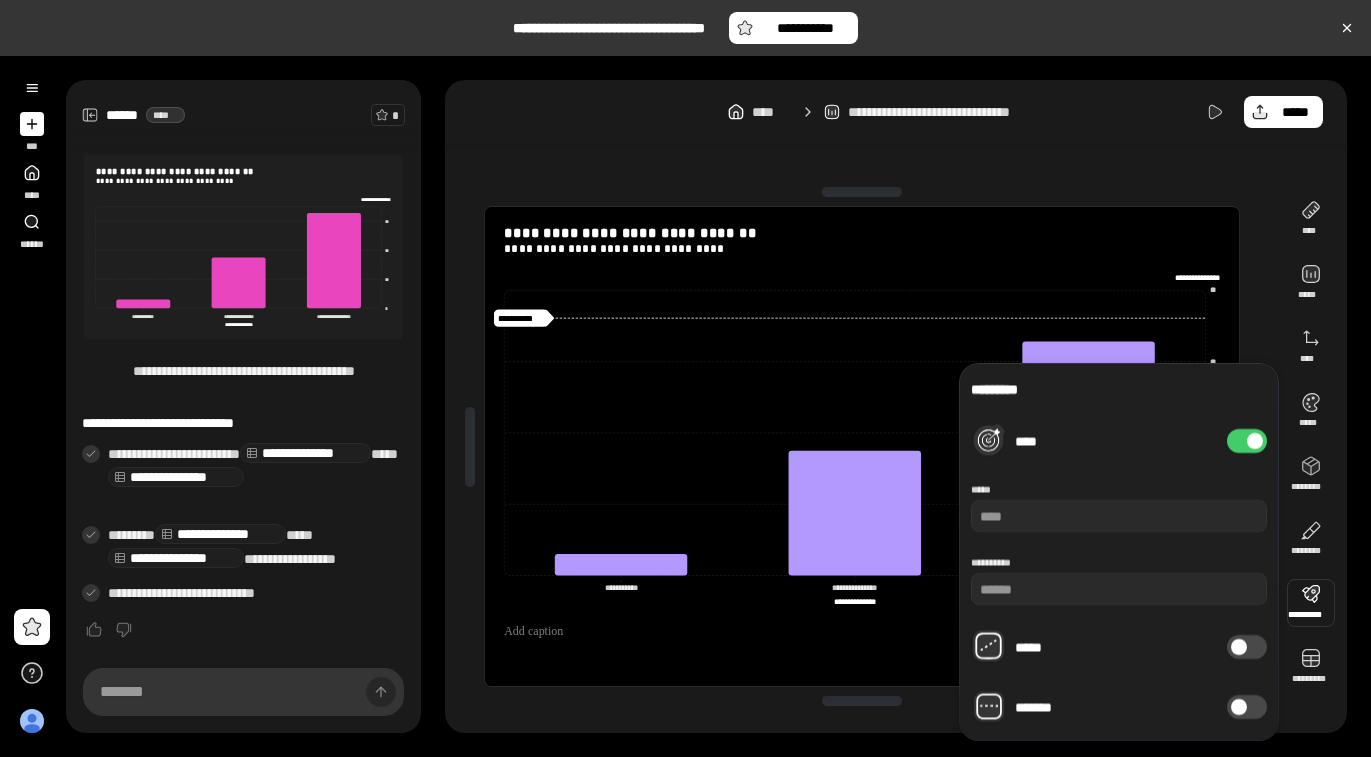 click on "****" at bounding box center (1247, 441) 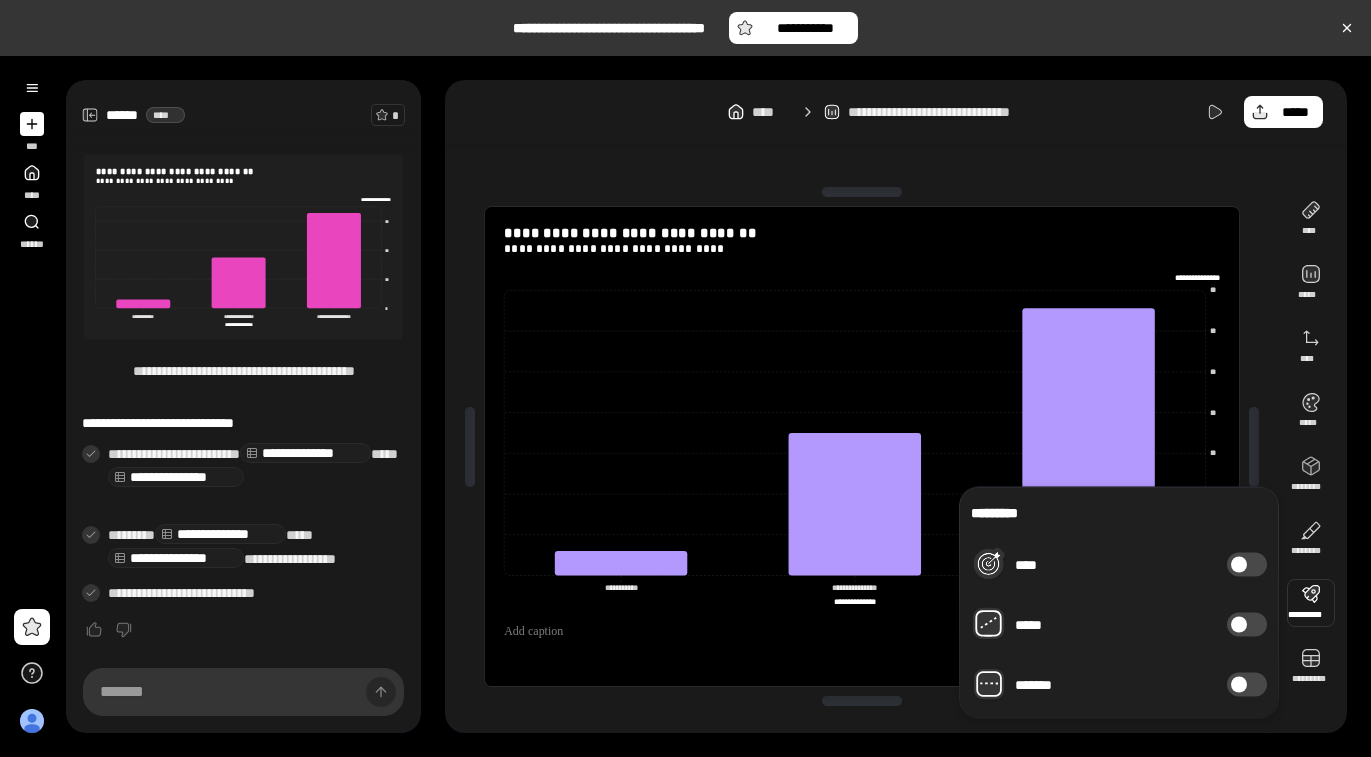 click on "**********" at bounding box center [896, 406] 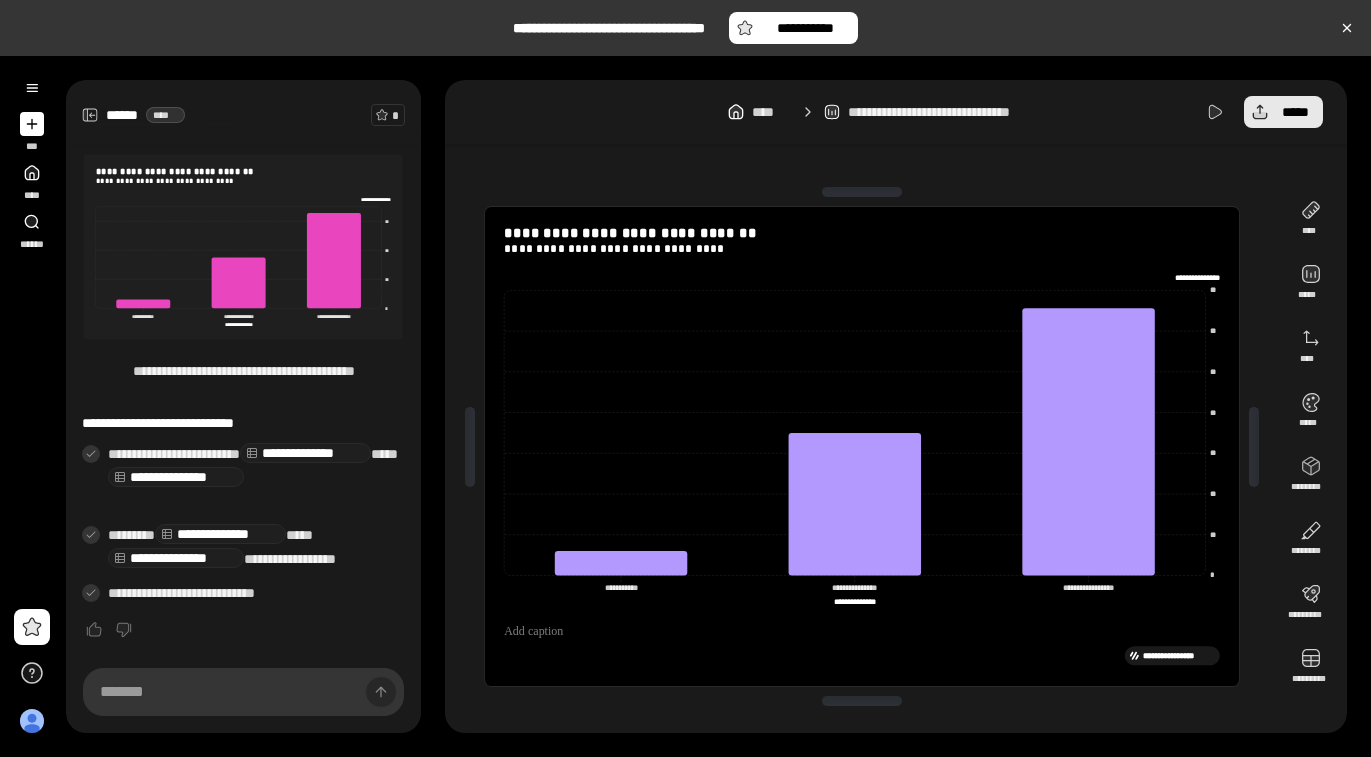 click on "*****" at bounding box center (1295, 112) 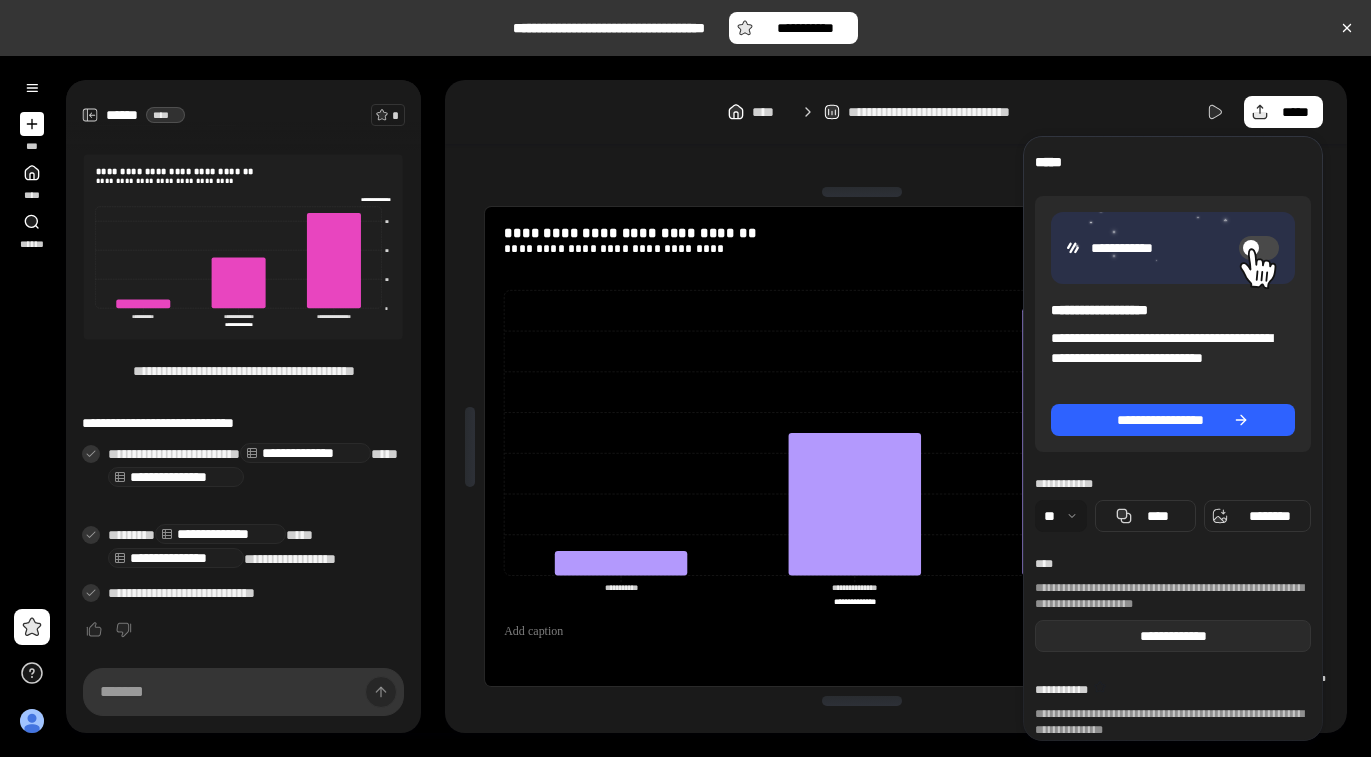 click on "**********" at bounding box center [1173, 636] 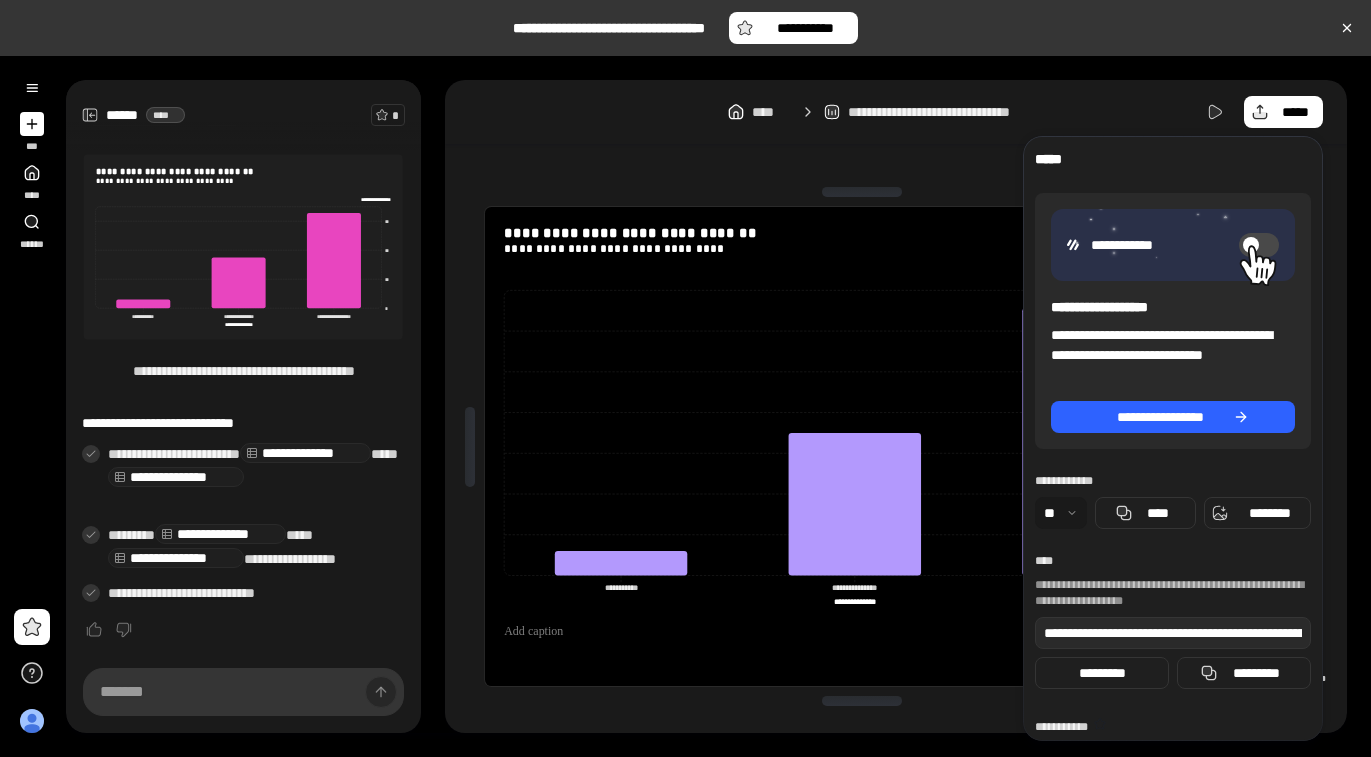 scroll, scrollTop: 4, scrollLeft: 0, axis: vertical 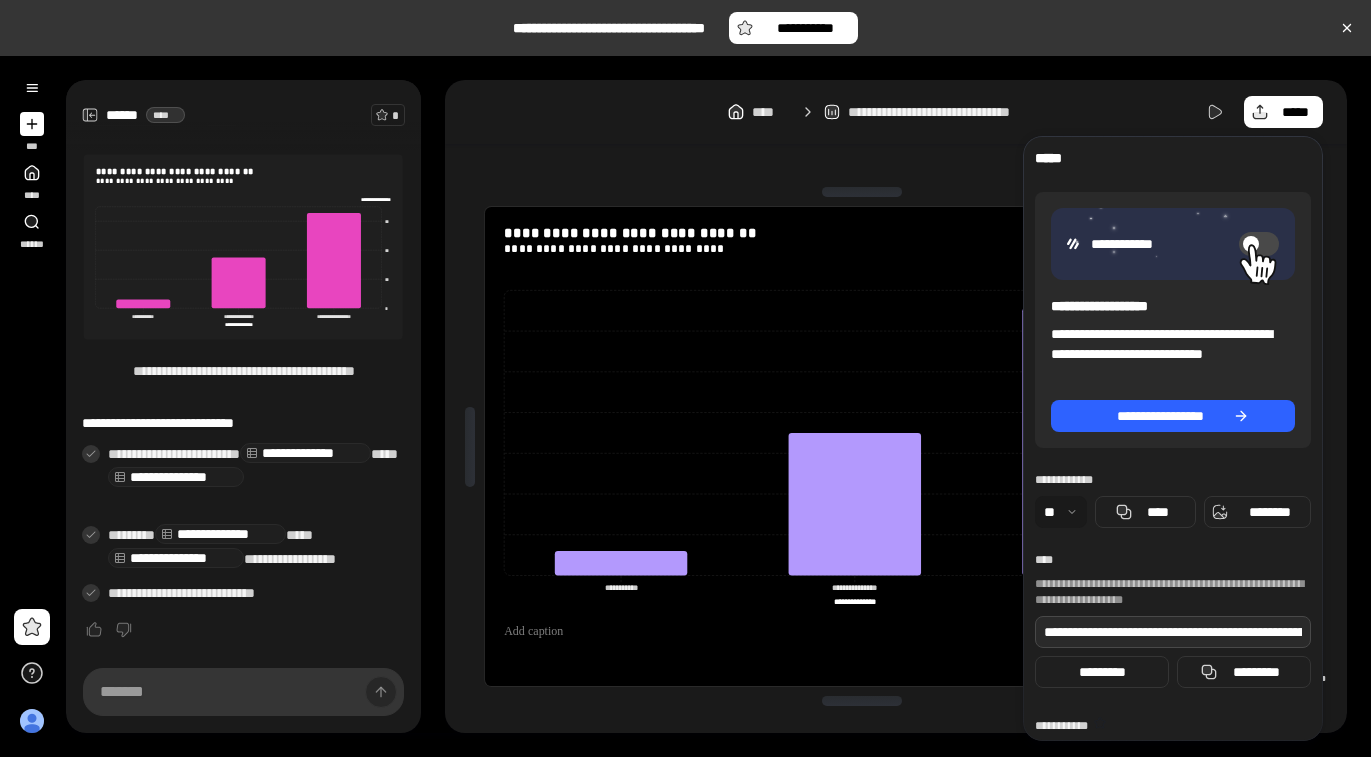 click on "**********" at bounding box center [1173, 632] 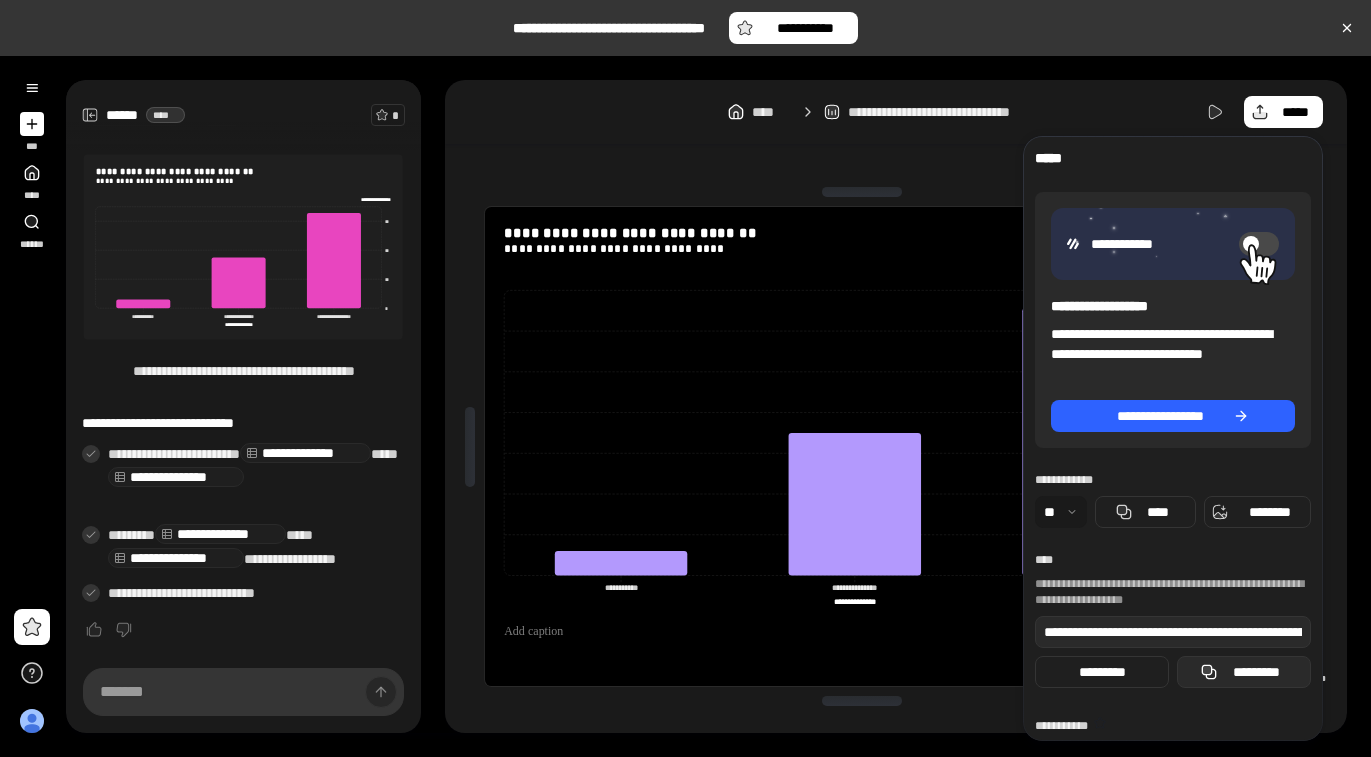 click on "*********" at bounding box center (1244, 672) 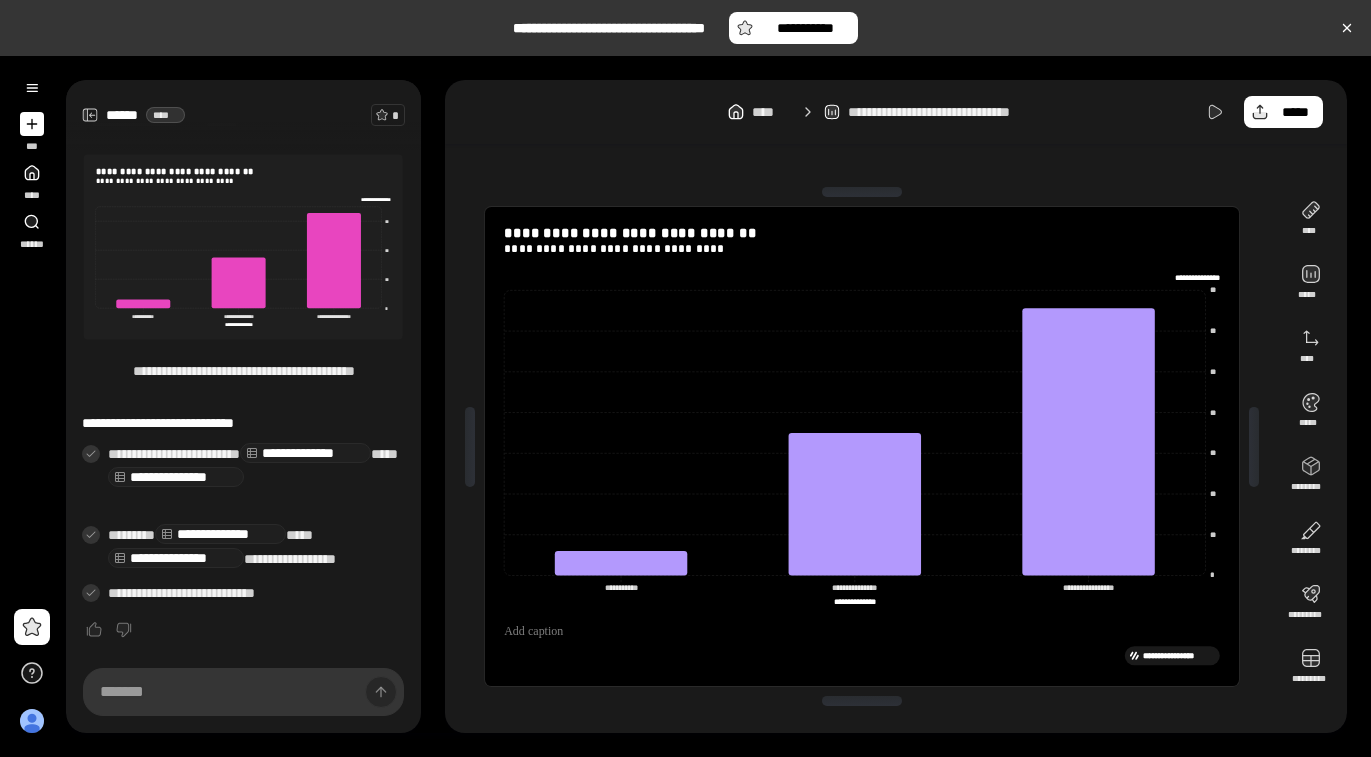 click on "**********" at bounding box center (0, 0) 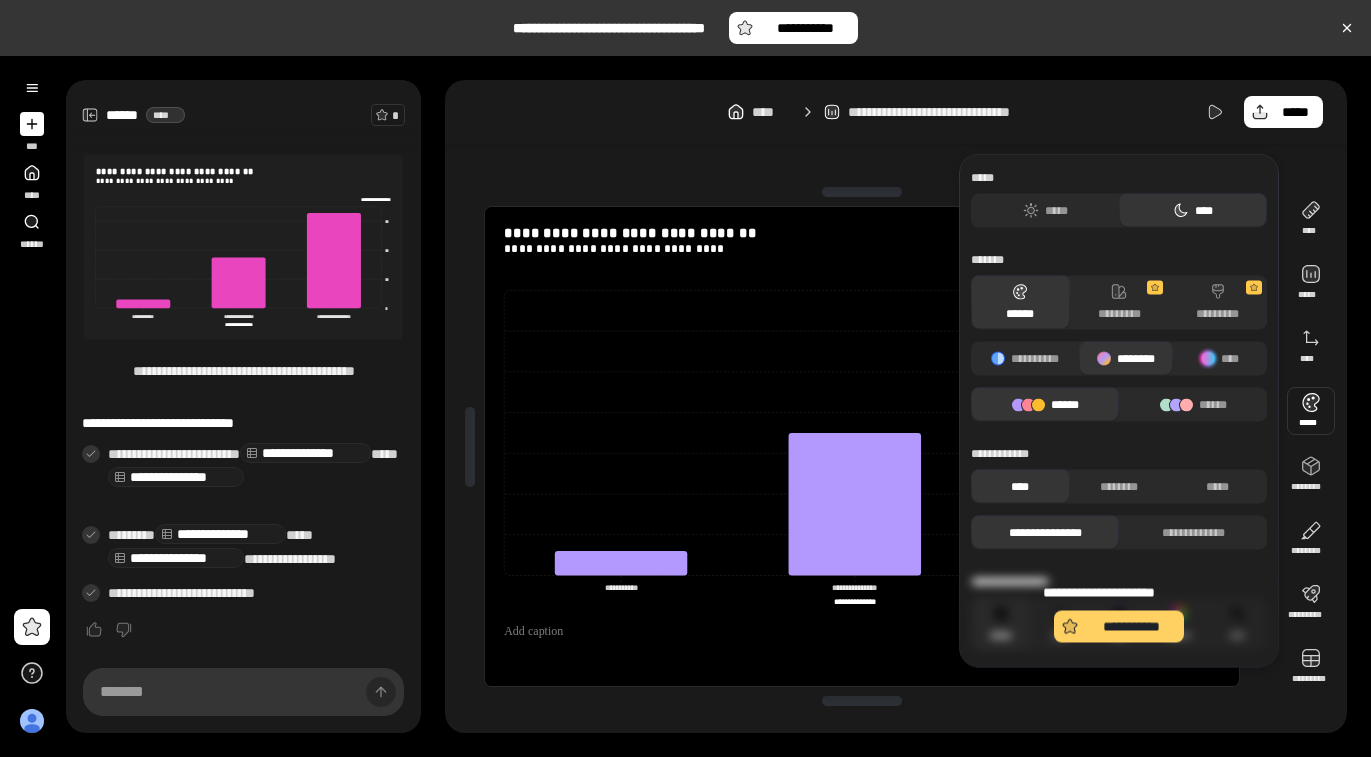 click on "**********" at bounding box center (1131, 627) 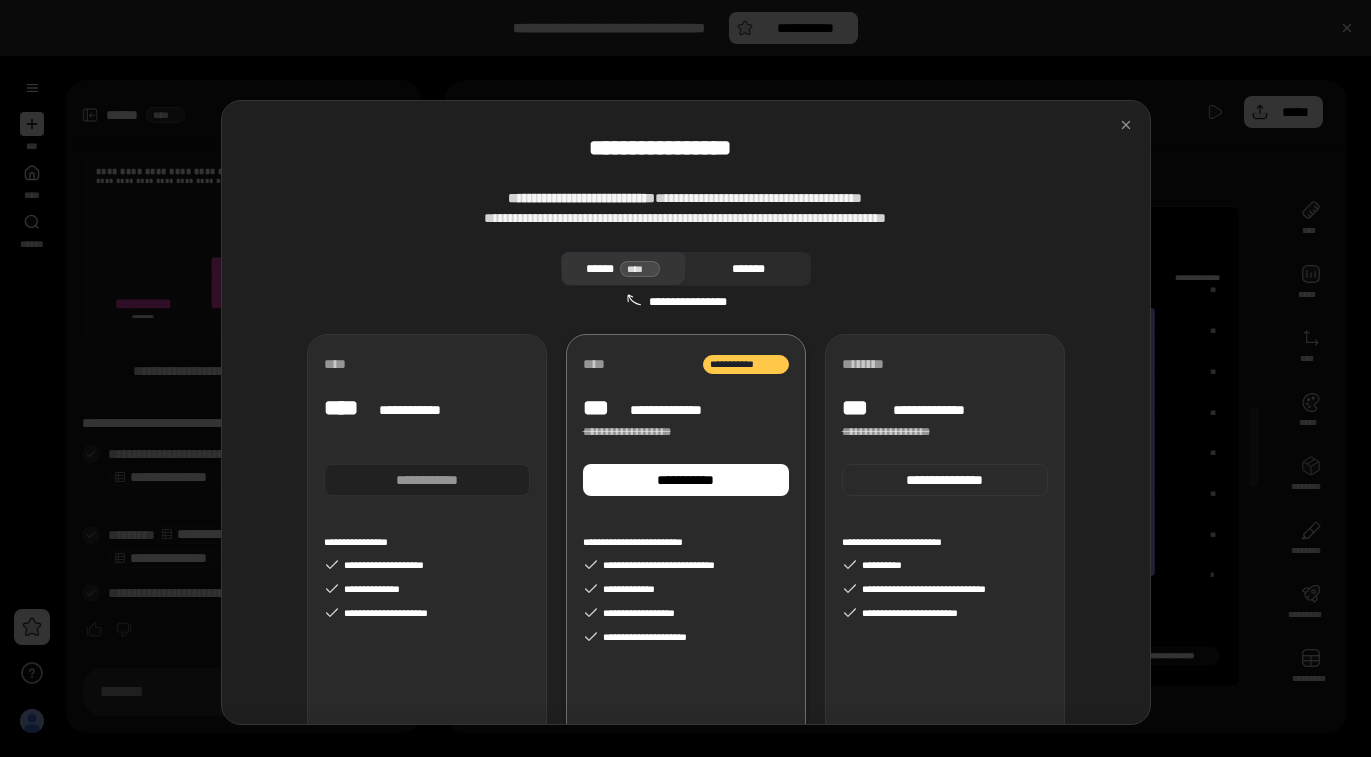 click on "*******" at bounding box center [748, 269] 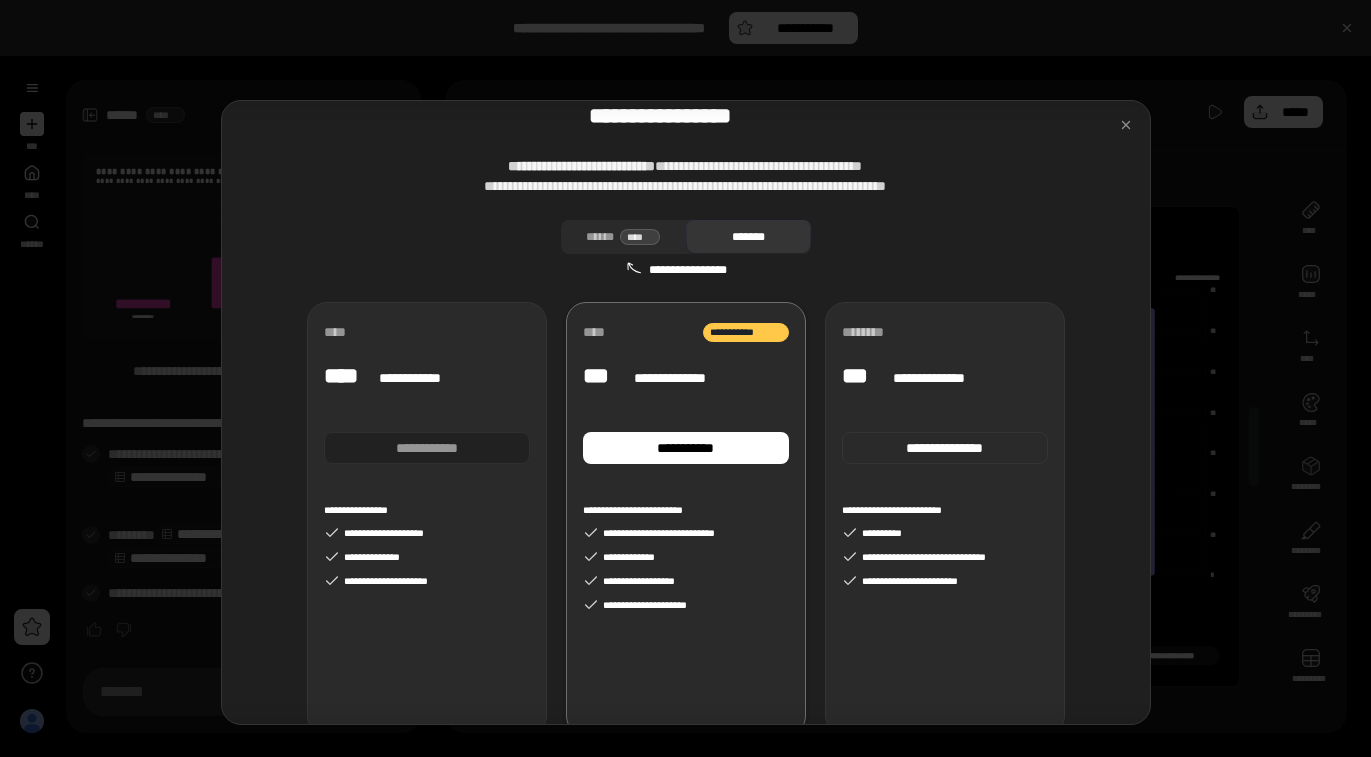 scroll, scrollTop: 92, scrollLeft: 0, axis: vertical 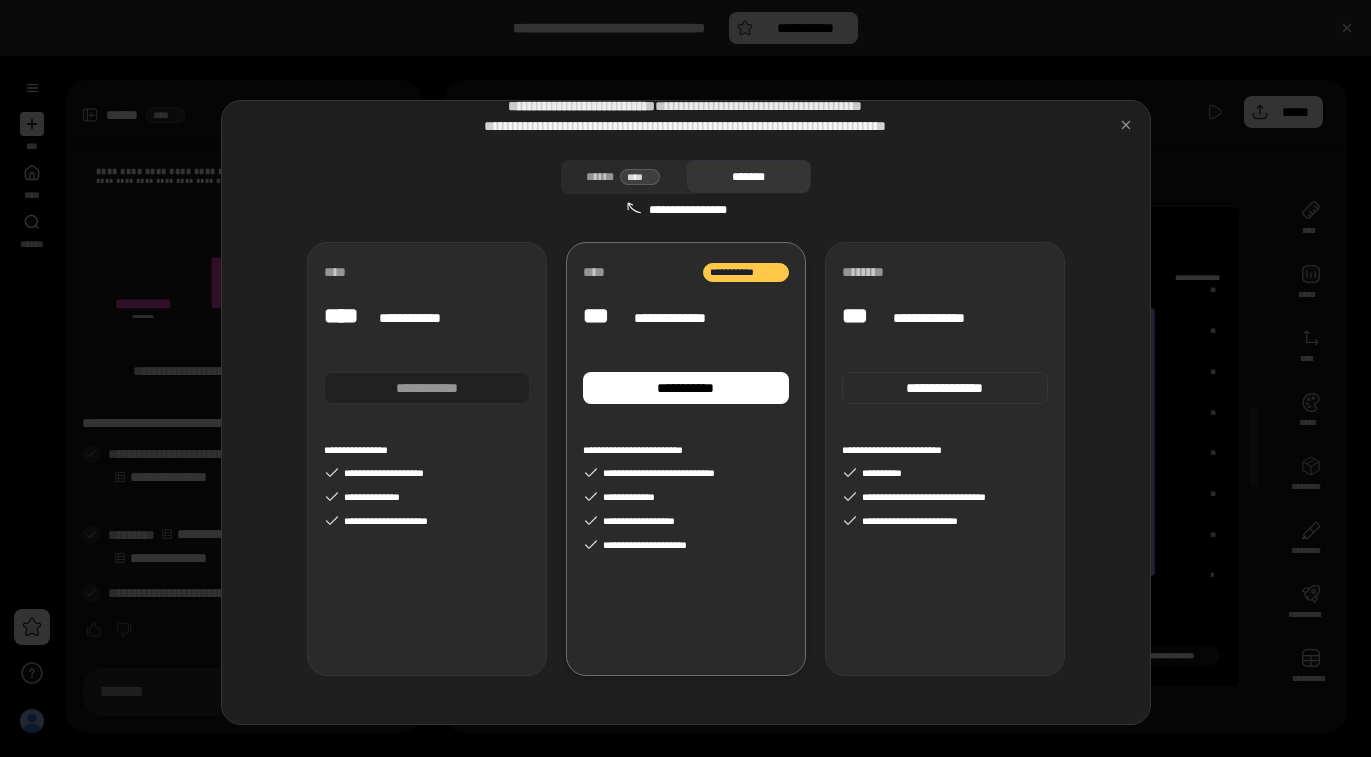 click on "**********" at bounding box center (680, 318) 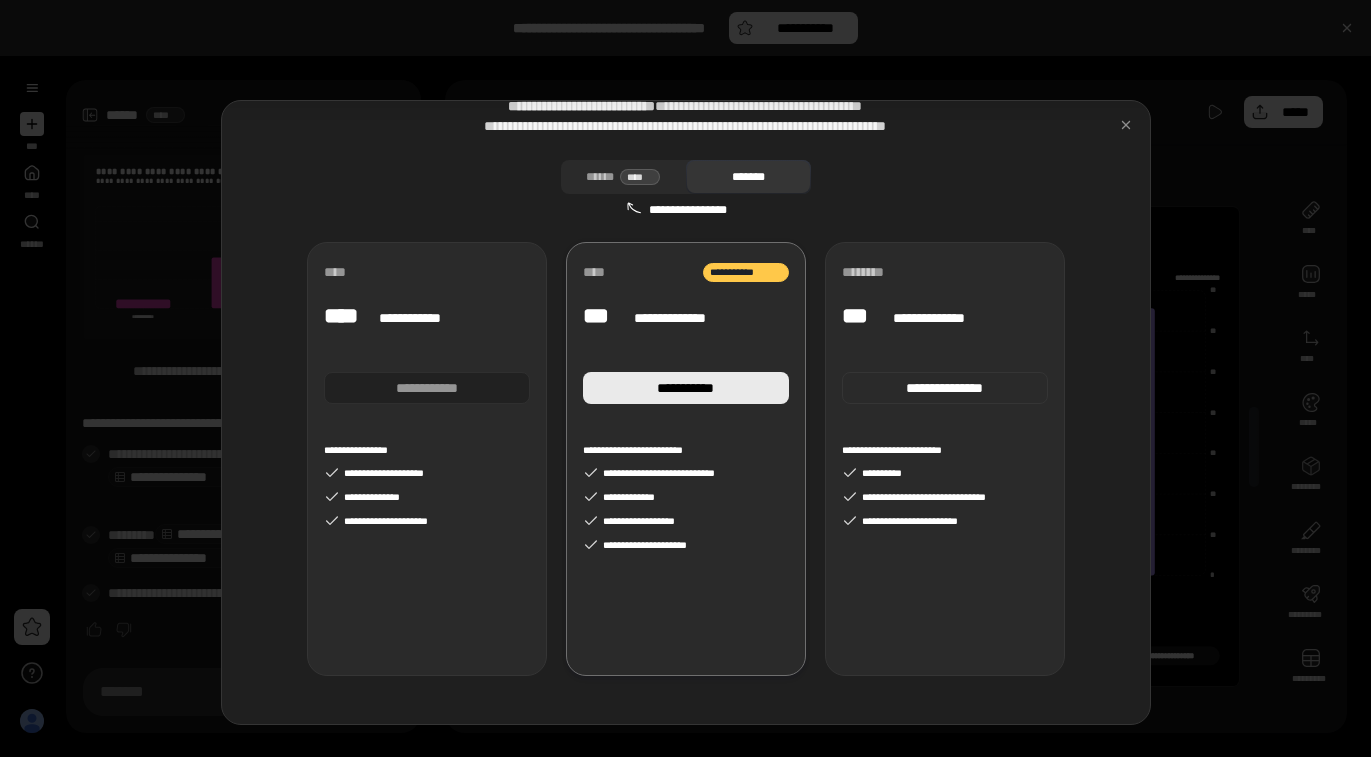 click on "**********" at bounding box center (685, 388) 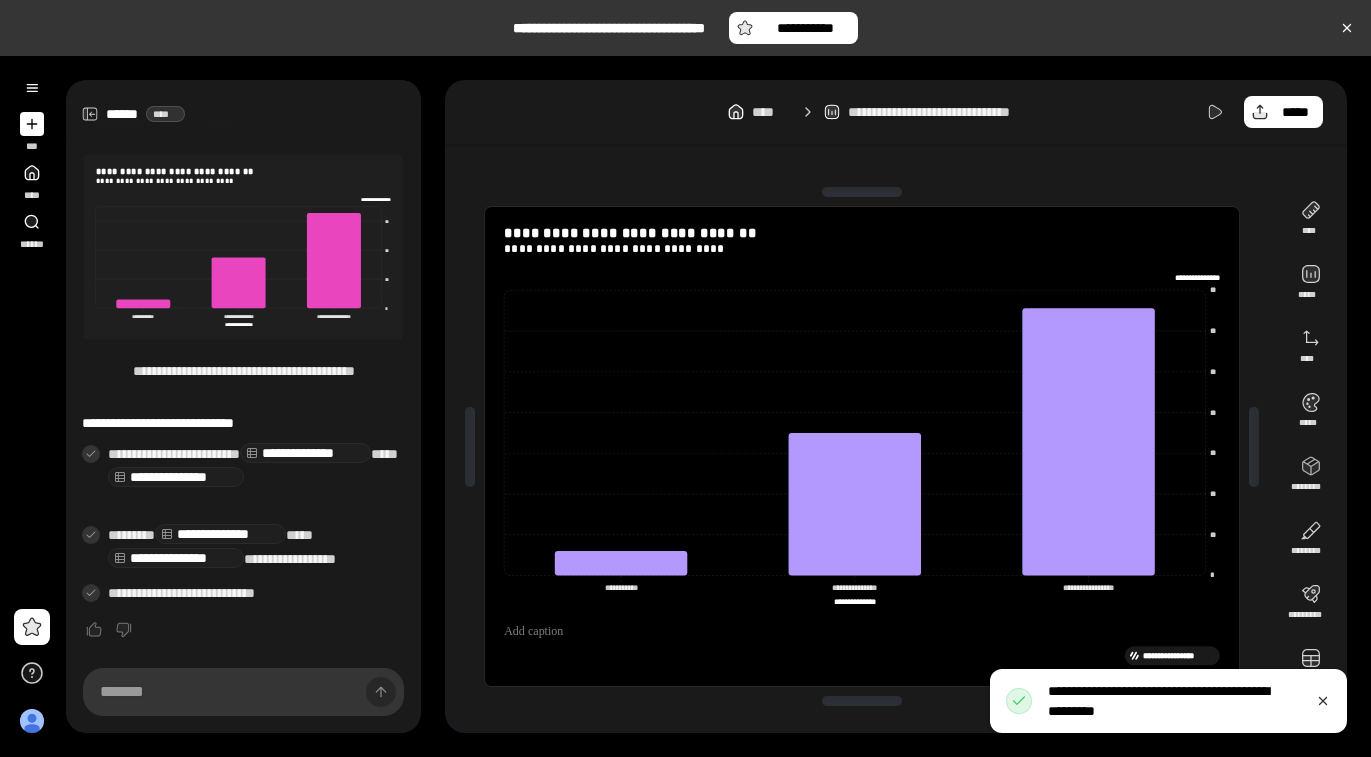 scroll, scrollTop: 100, scrollLeft: 0, axis: vertical 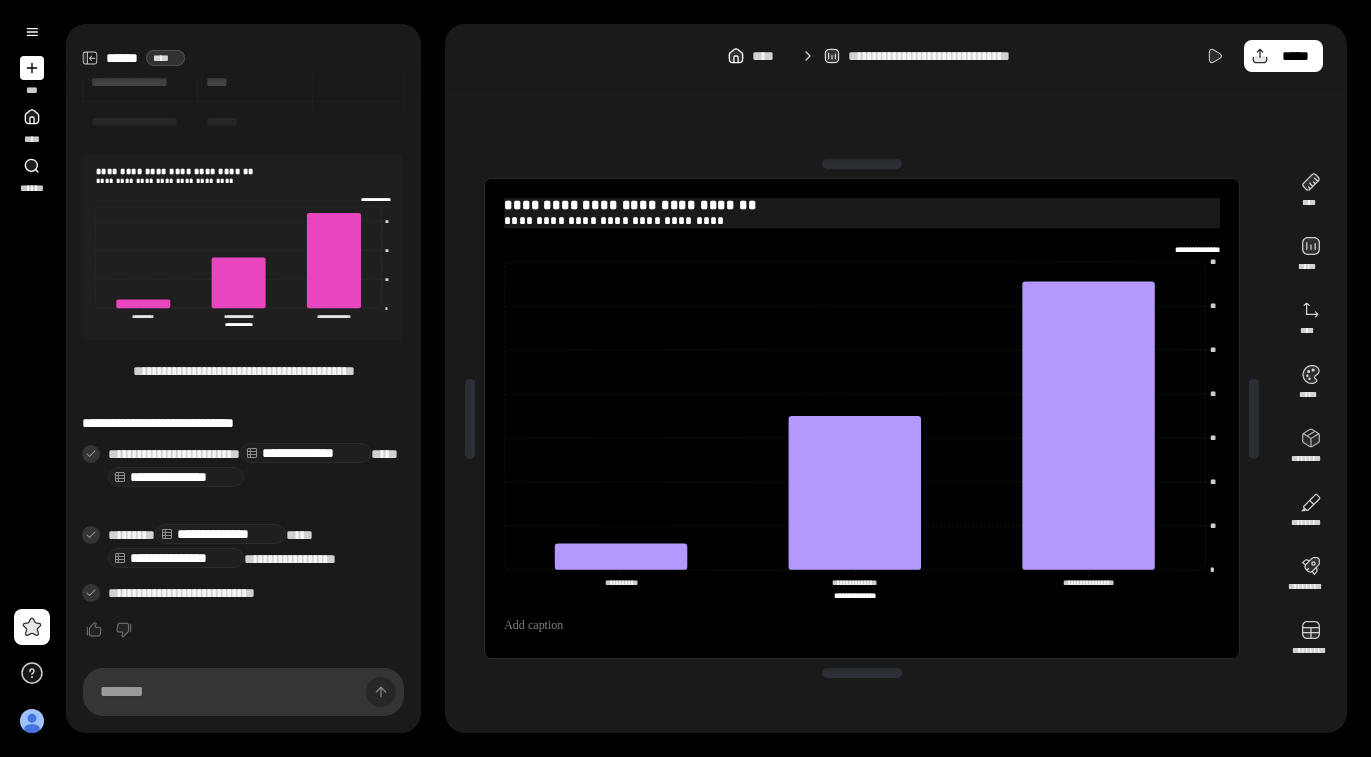 click on "**********" at bounding box center [862, 206] 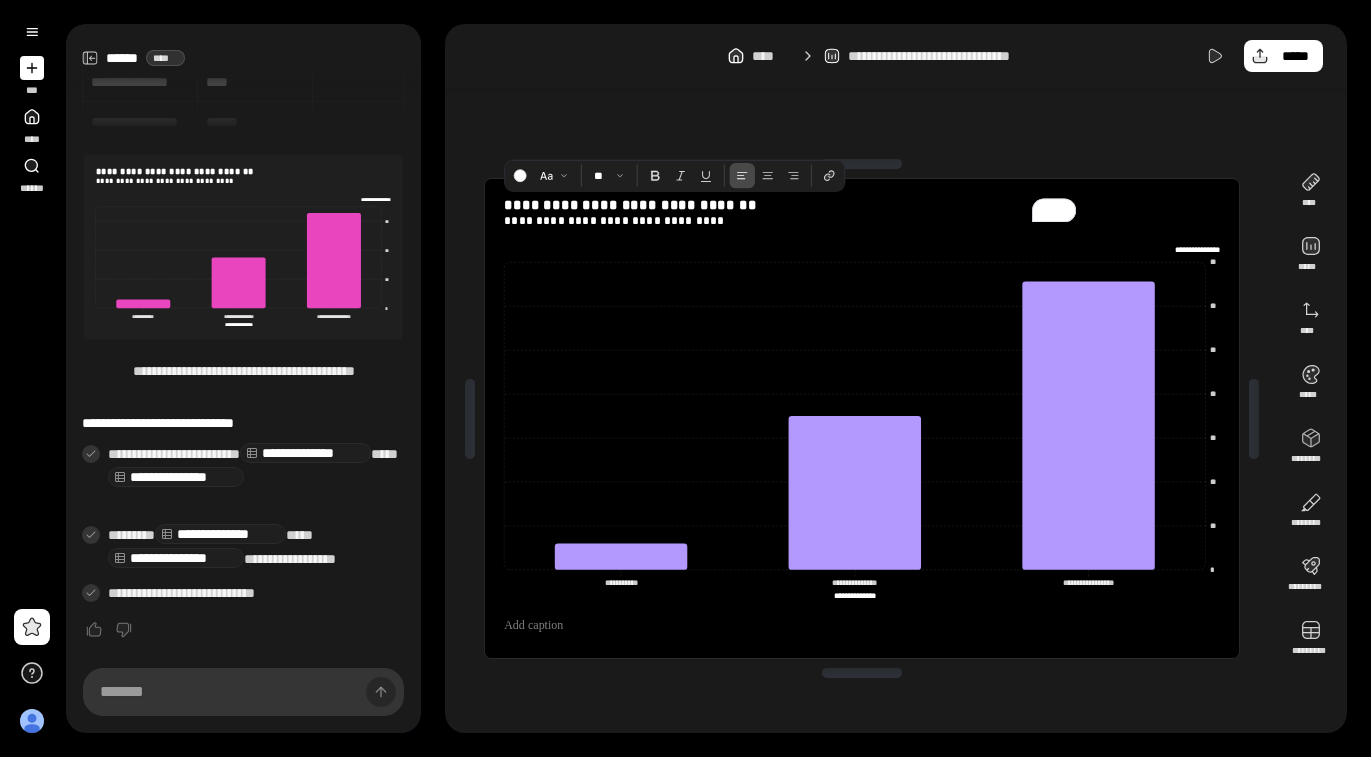 click on "**********" 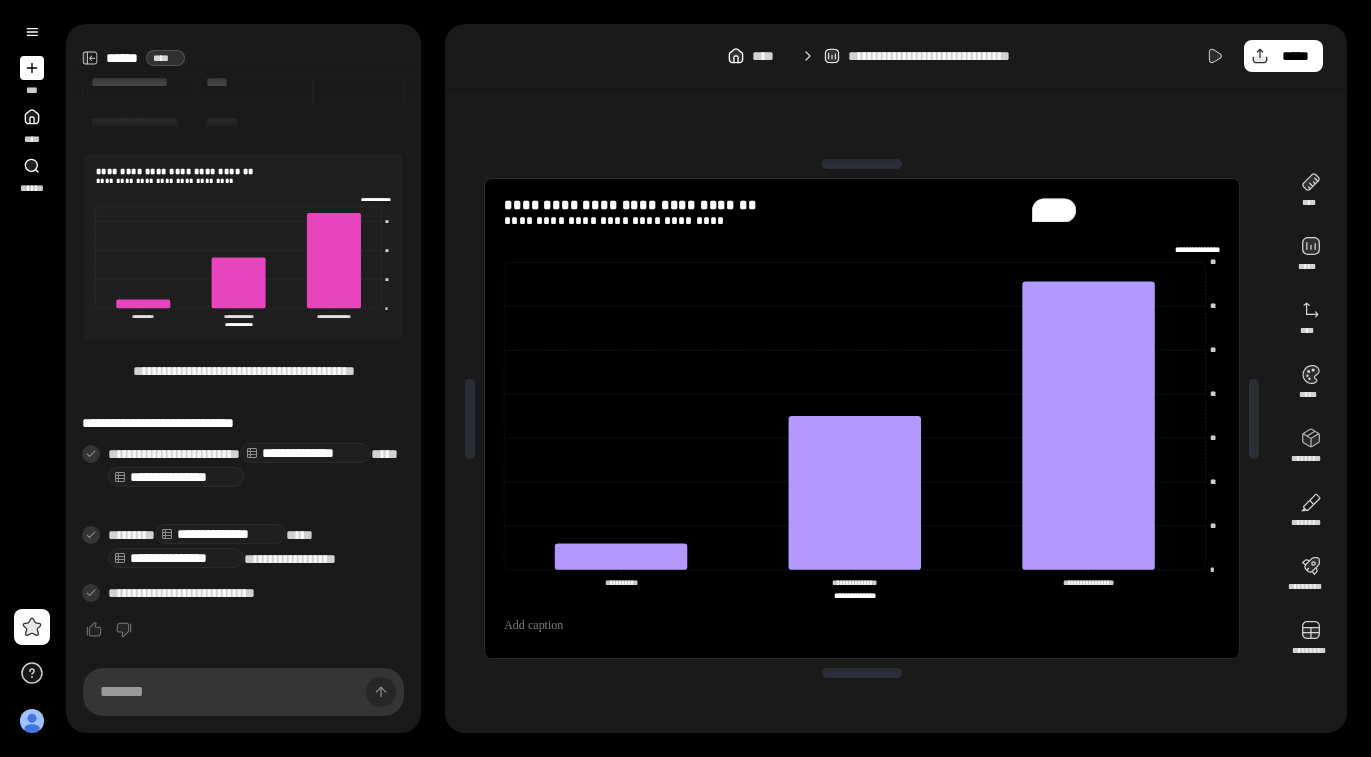 click on "**********" 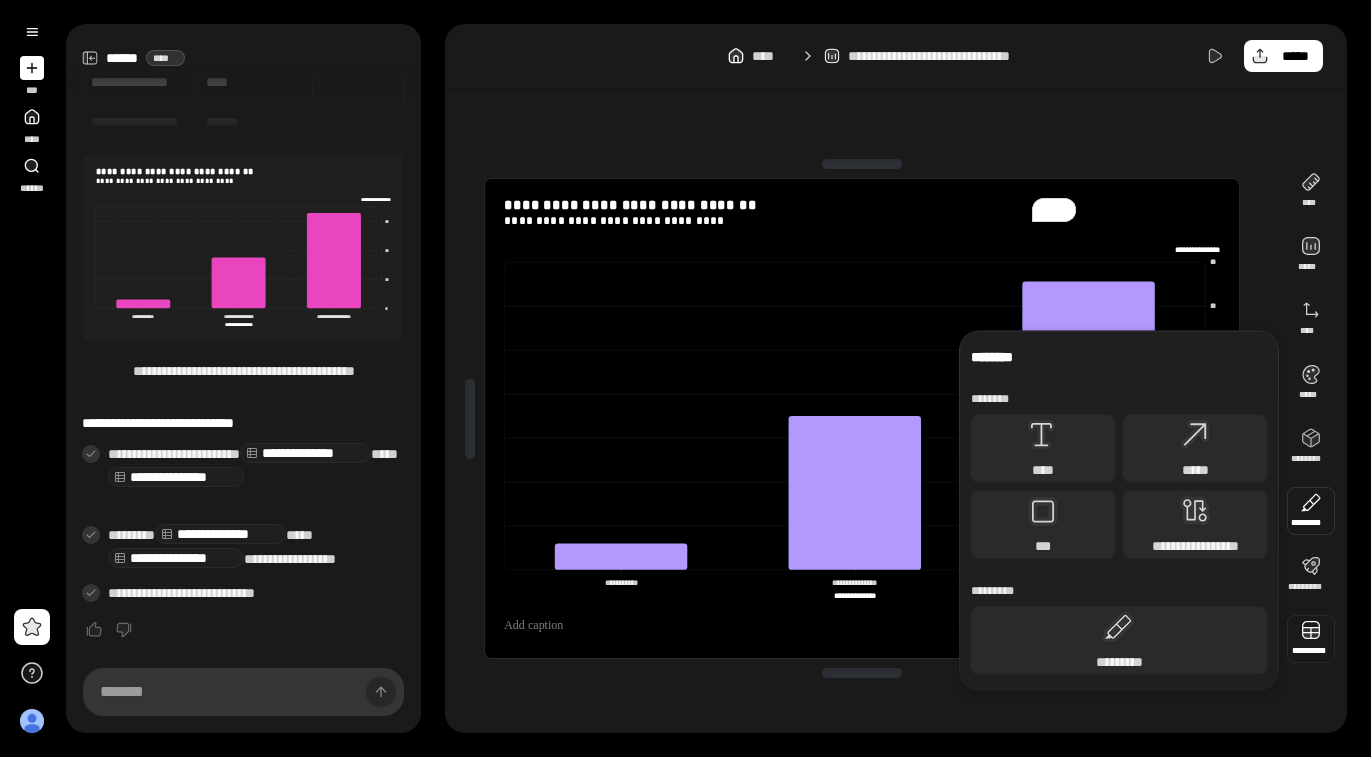 click at bounding box center [1311, 639] 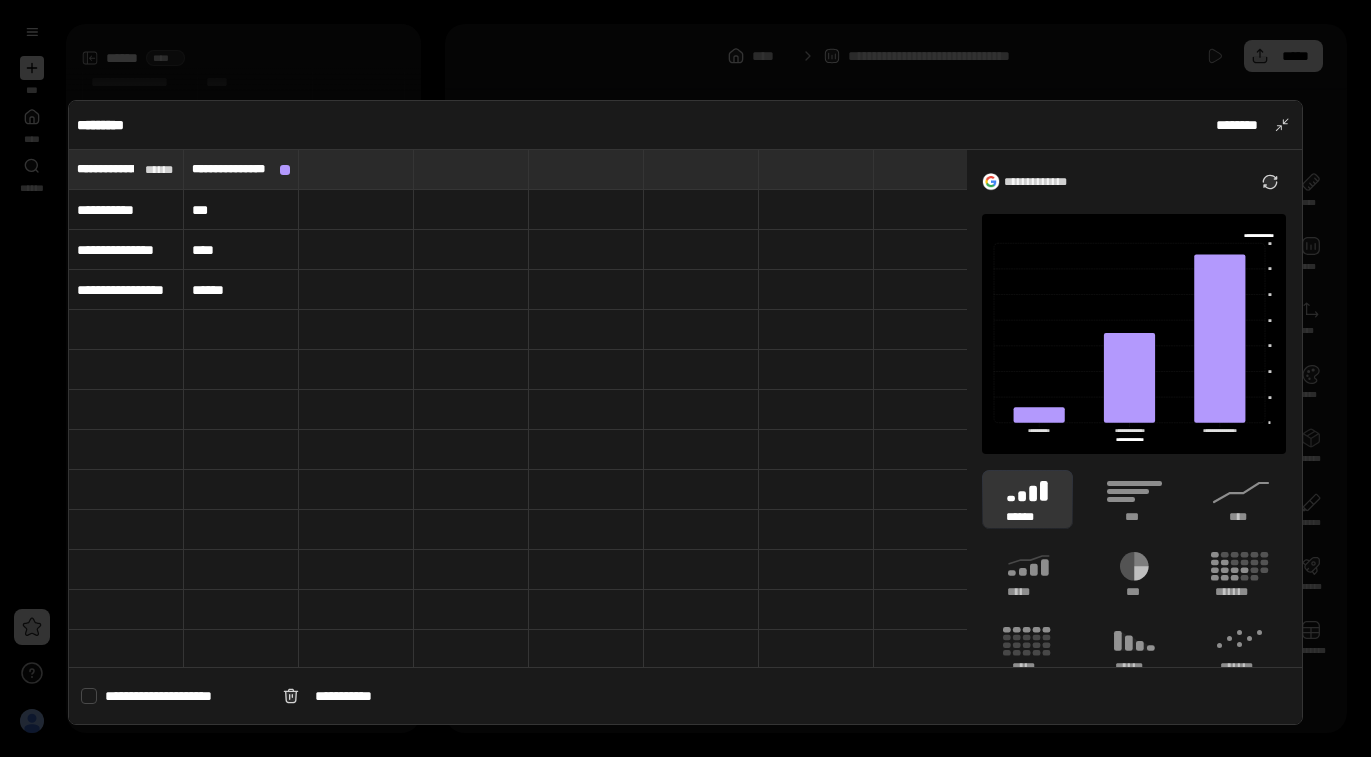 click on "**********" at bounding box center [126, 210] 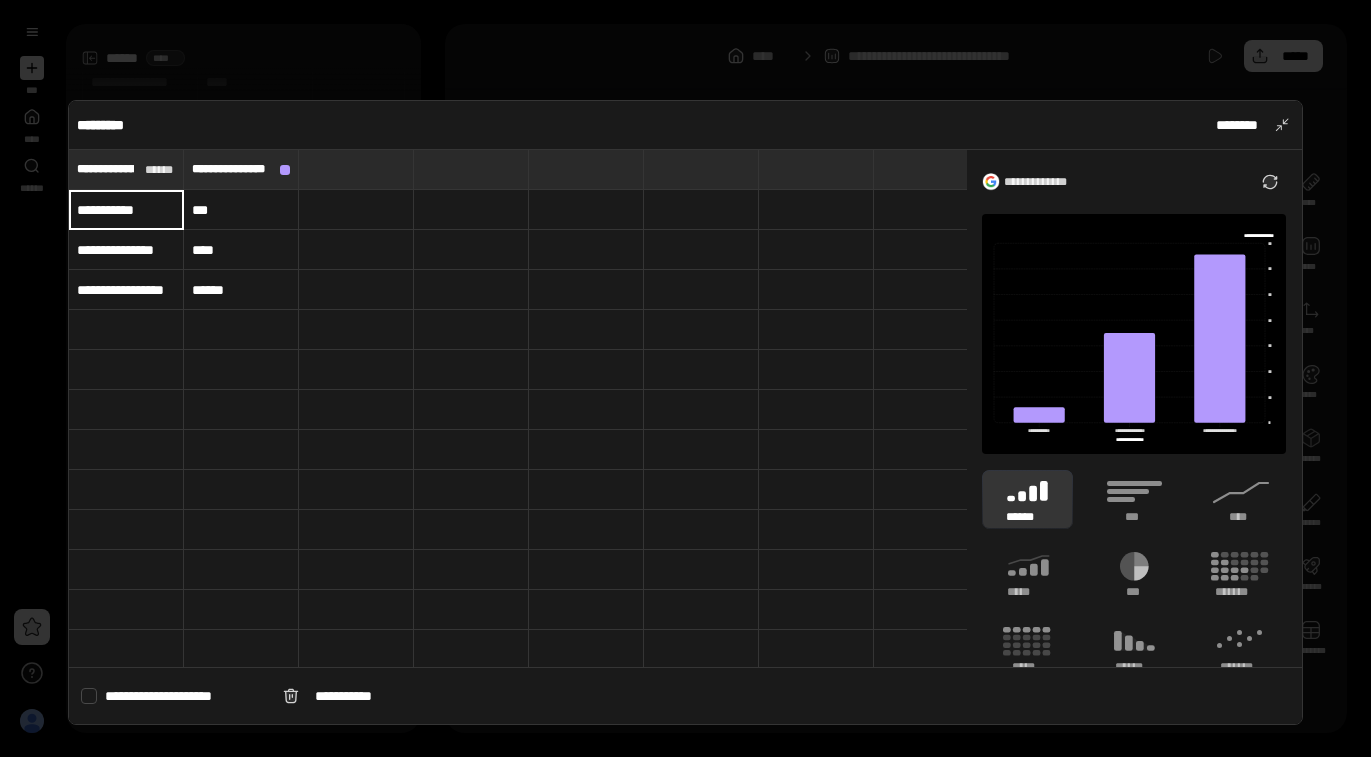 click on "**********" at bounding box center (126, 210) 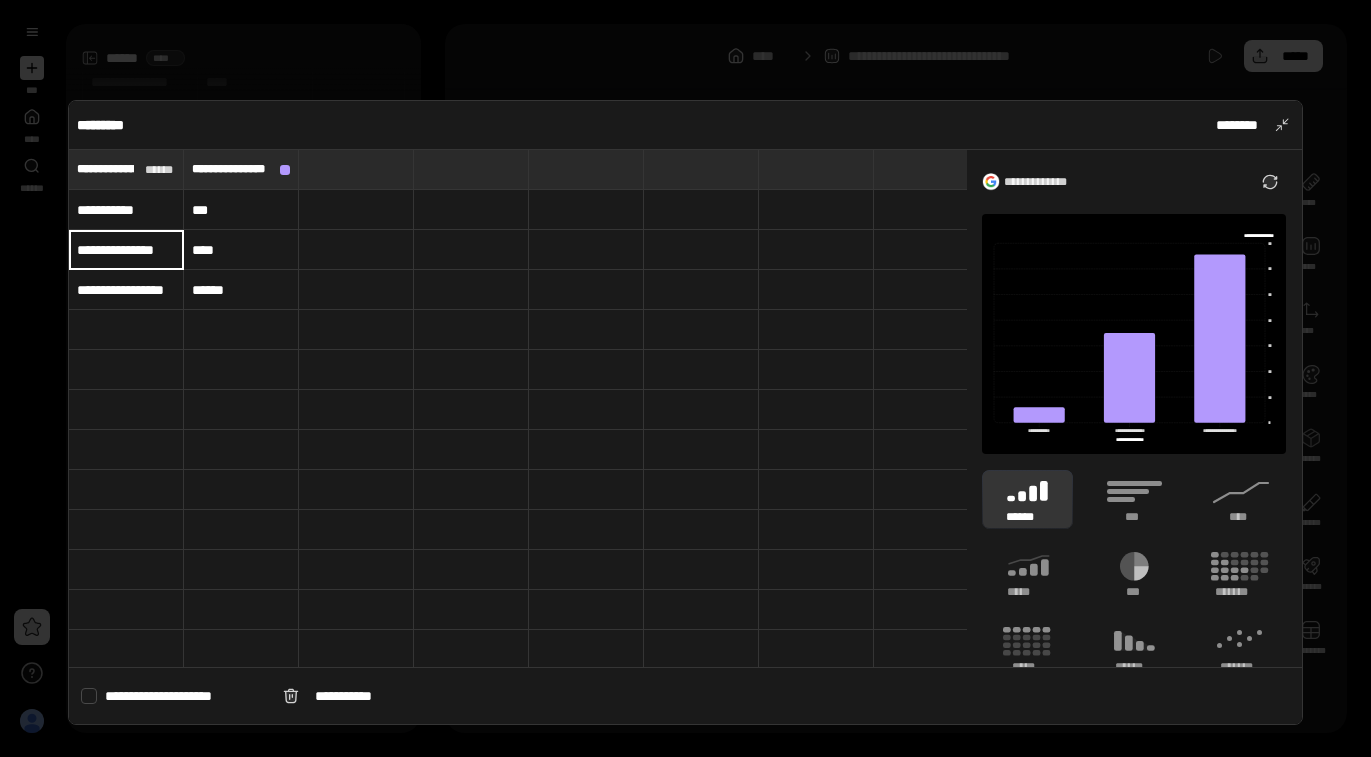 click on "**********" at bounding box center [126, 250] 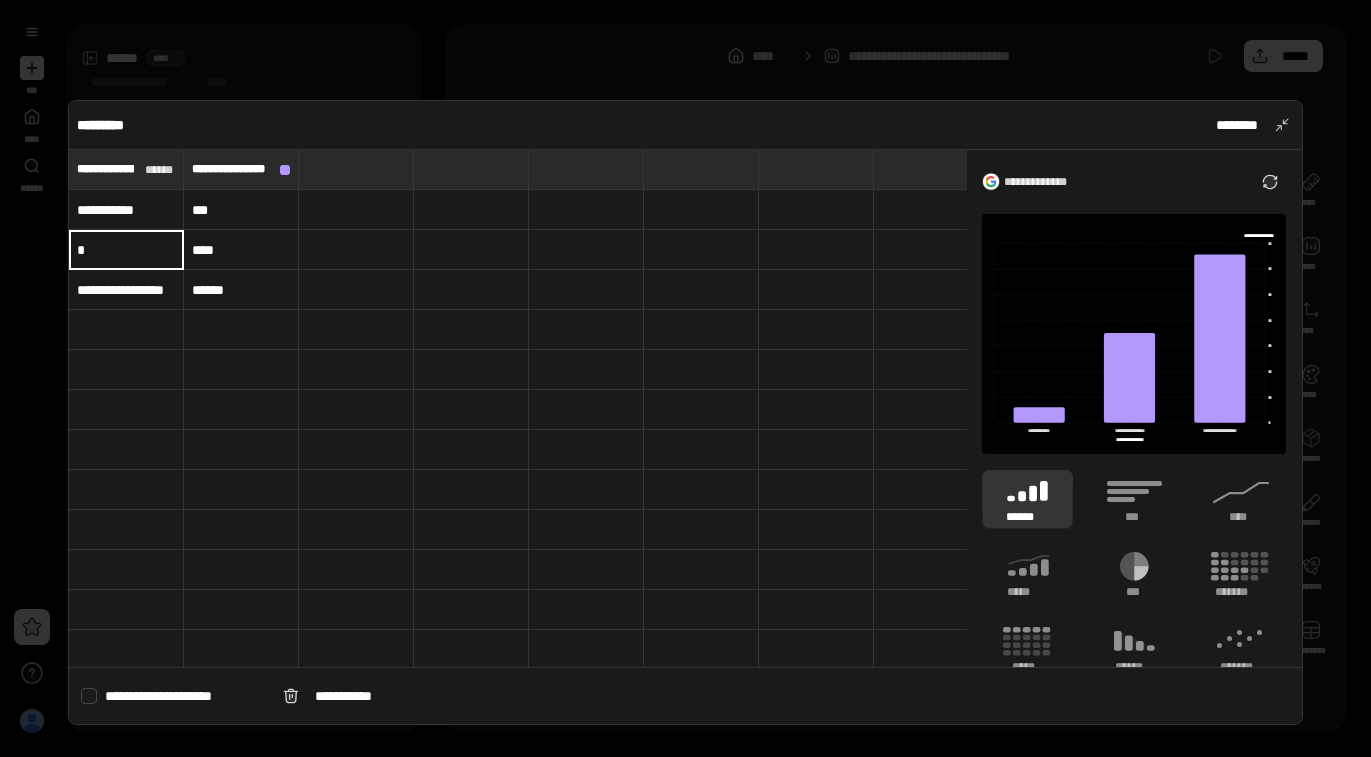 scroll, scrollTop: 0, scrollLeft: 0, axis: both 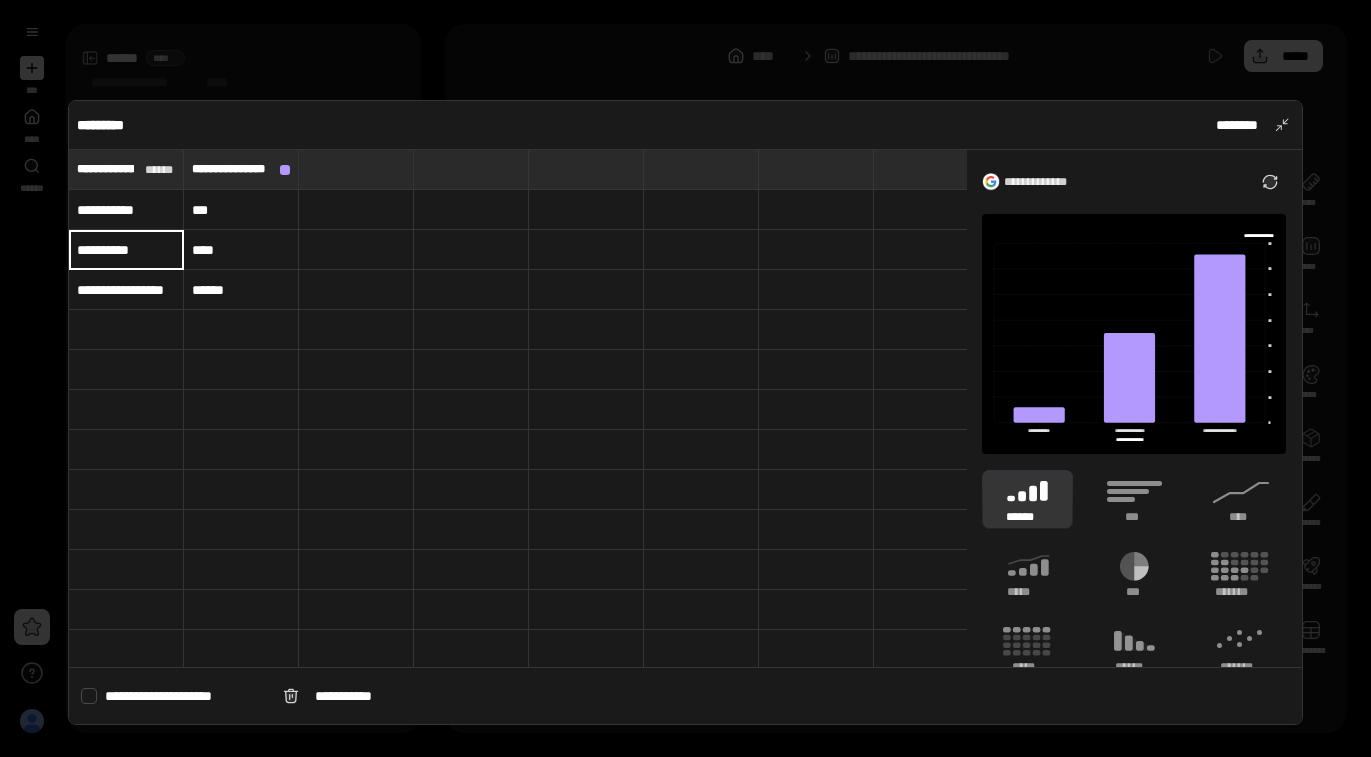 type on "**********" 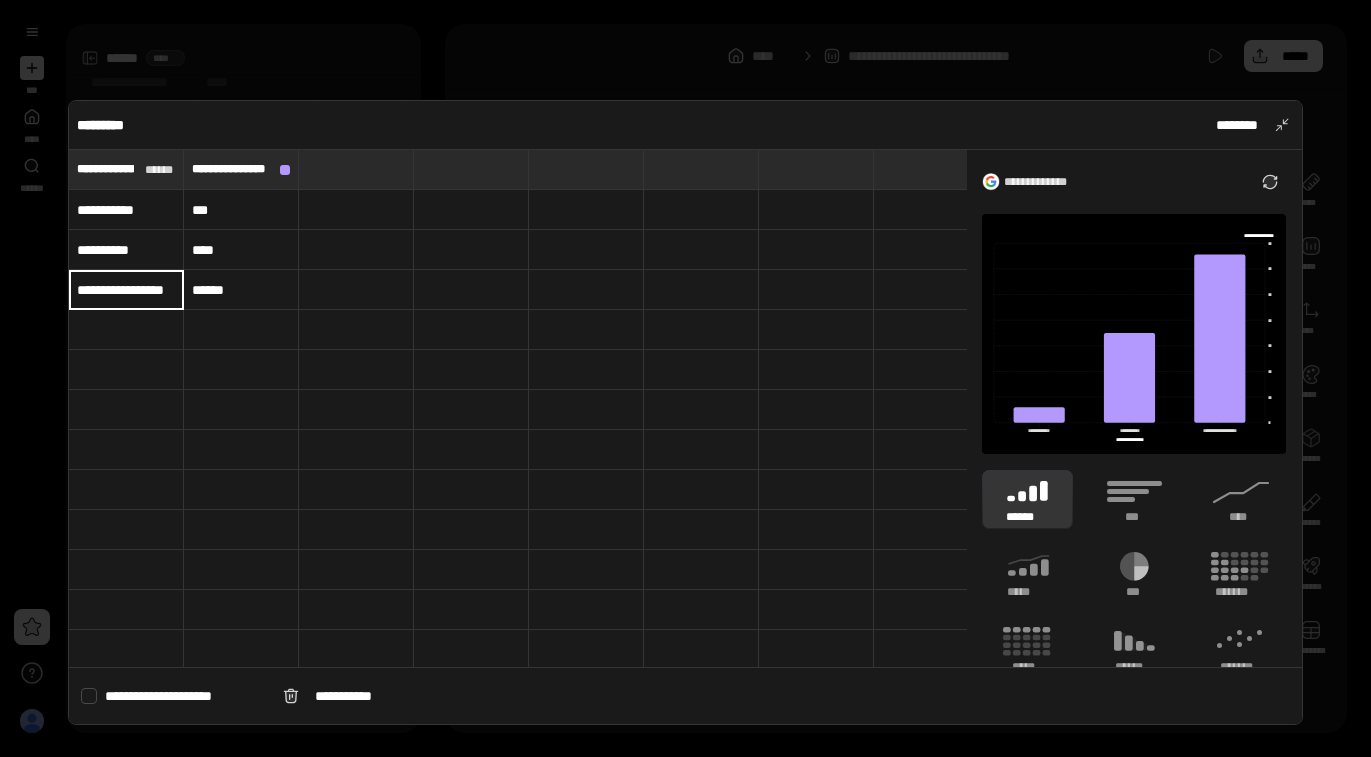 click on "**********" at bounding box center [126, 290] 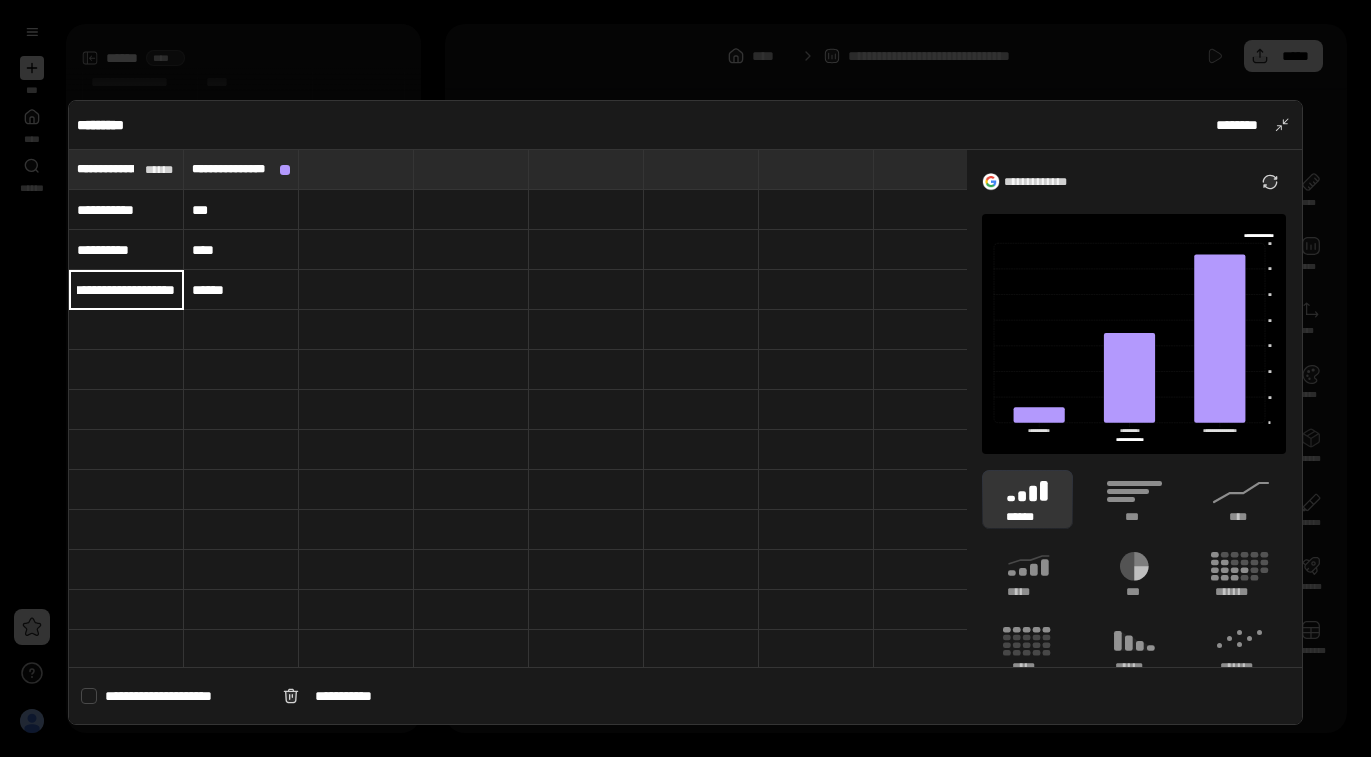 scroll, scrollTop: 0, scrollLeft: 46, axis: horizontal 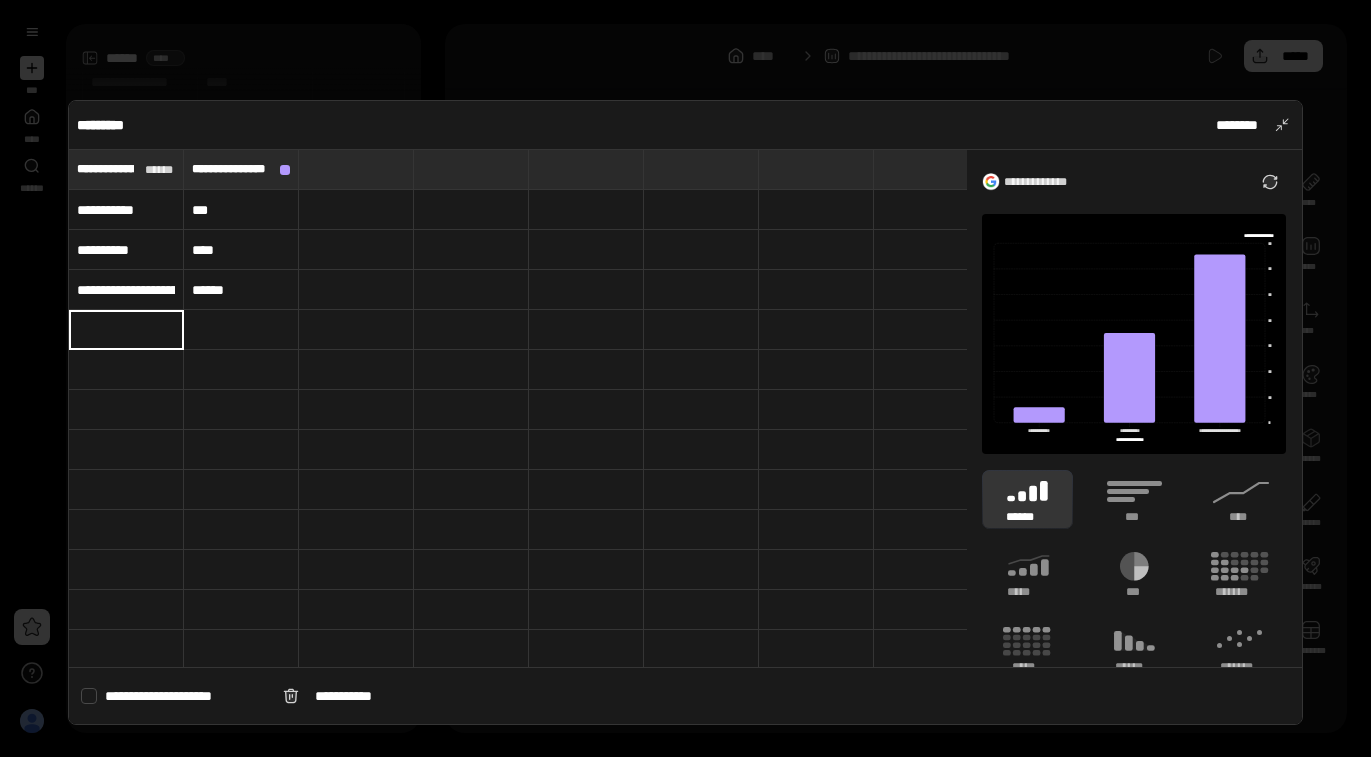 click on "**********" at bounding box center (126, 290) 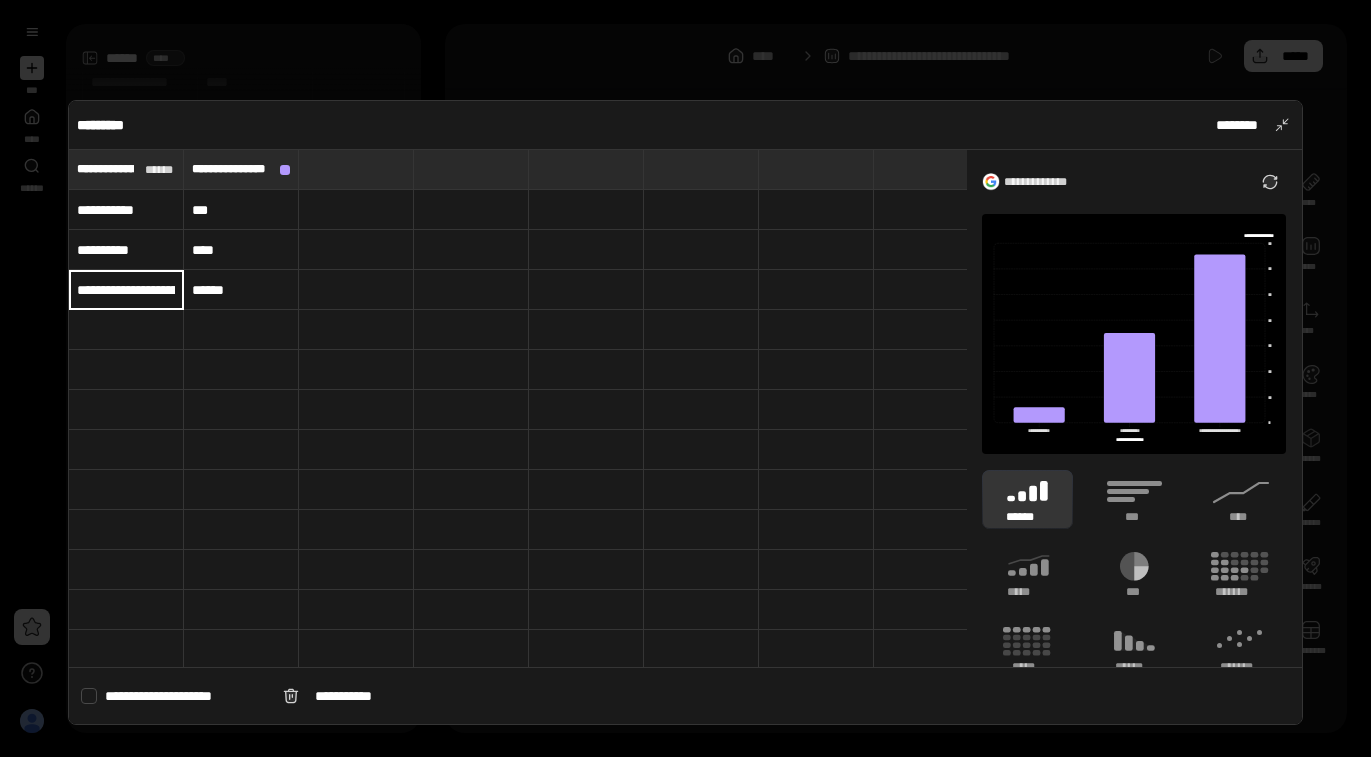click on "**********" at bounding box center (126, 290) 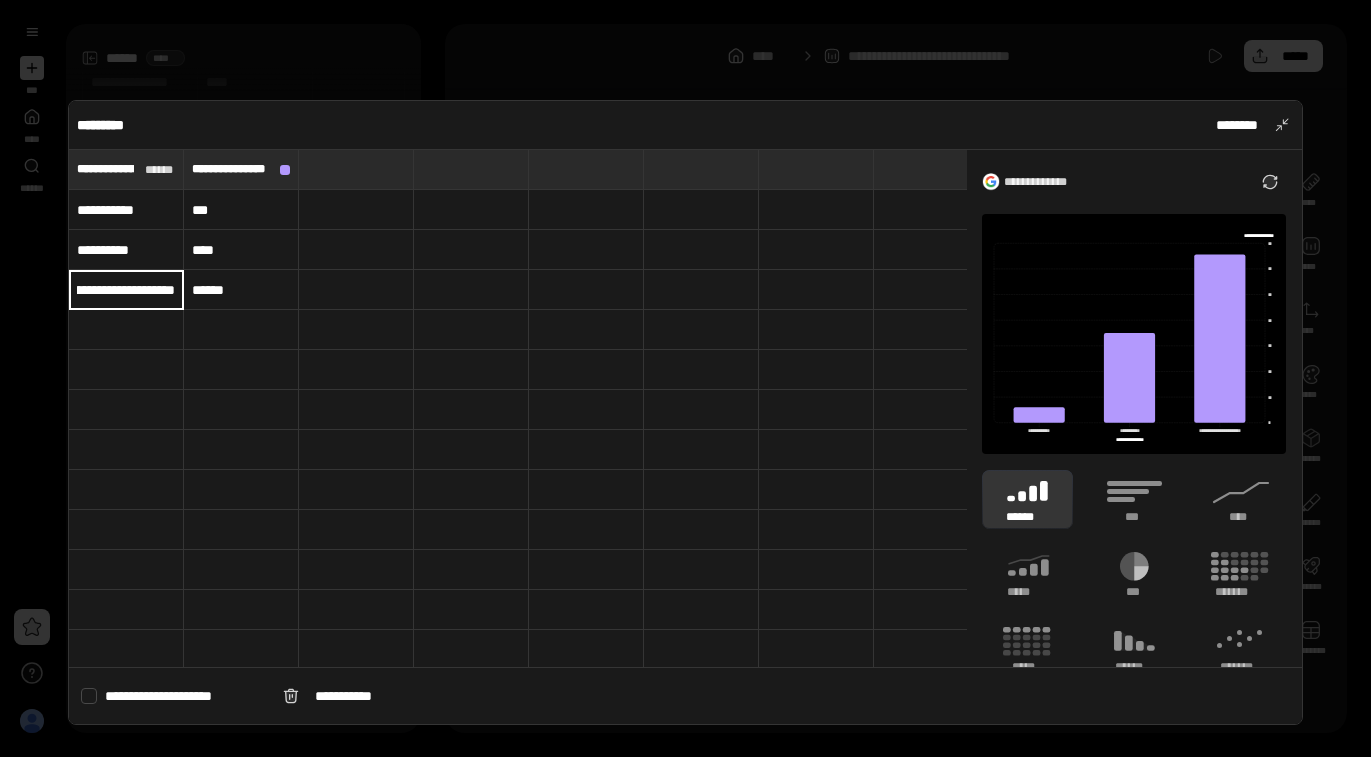 click on "**********" at bounding box center [126, 289] 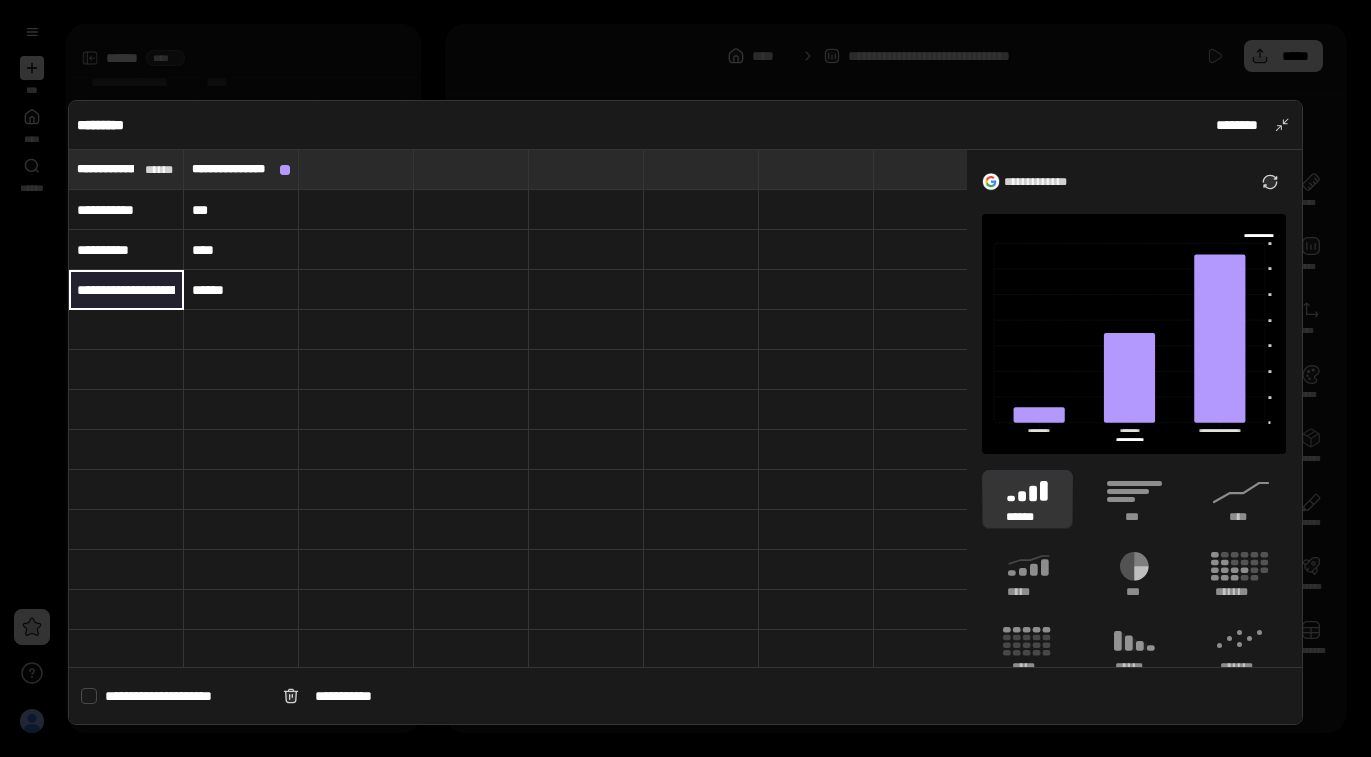 drag, startPoint x: 133, startPoint y: 280, endPoint x: 109, endPoint y: 276, distance: 24.33105 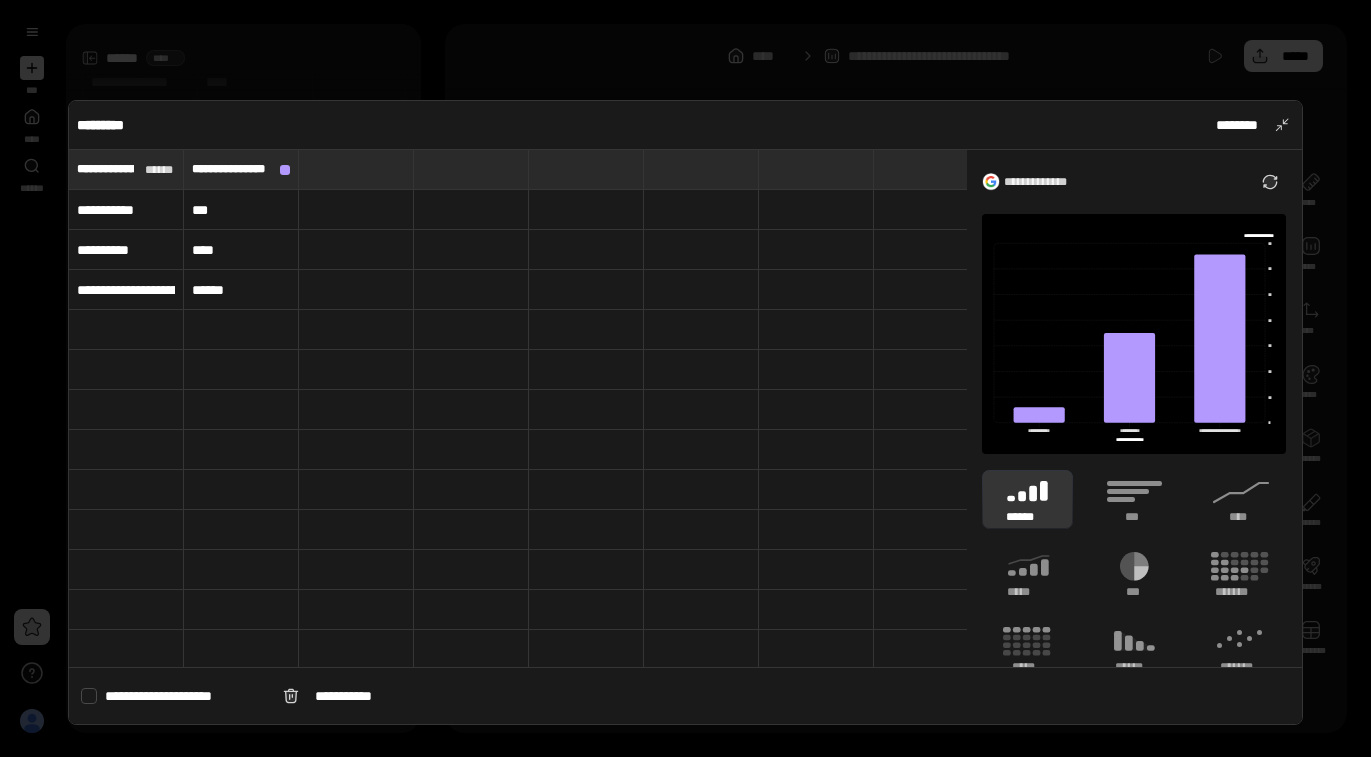 click on "**********" at bounding box center (126, 290) 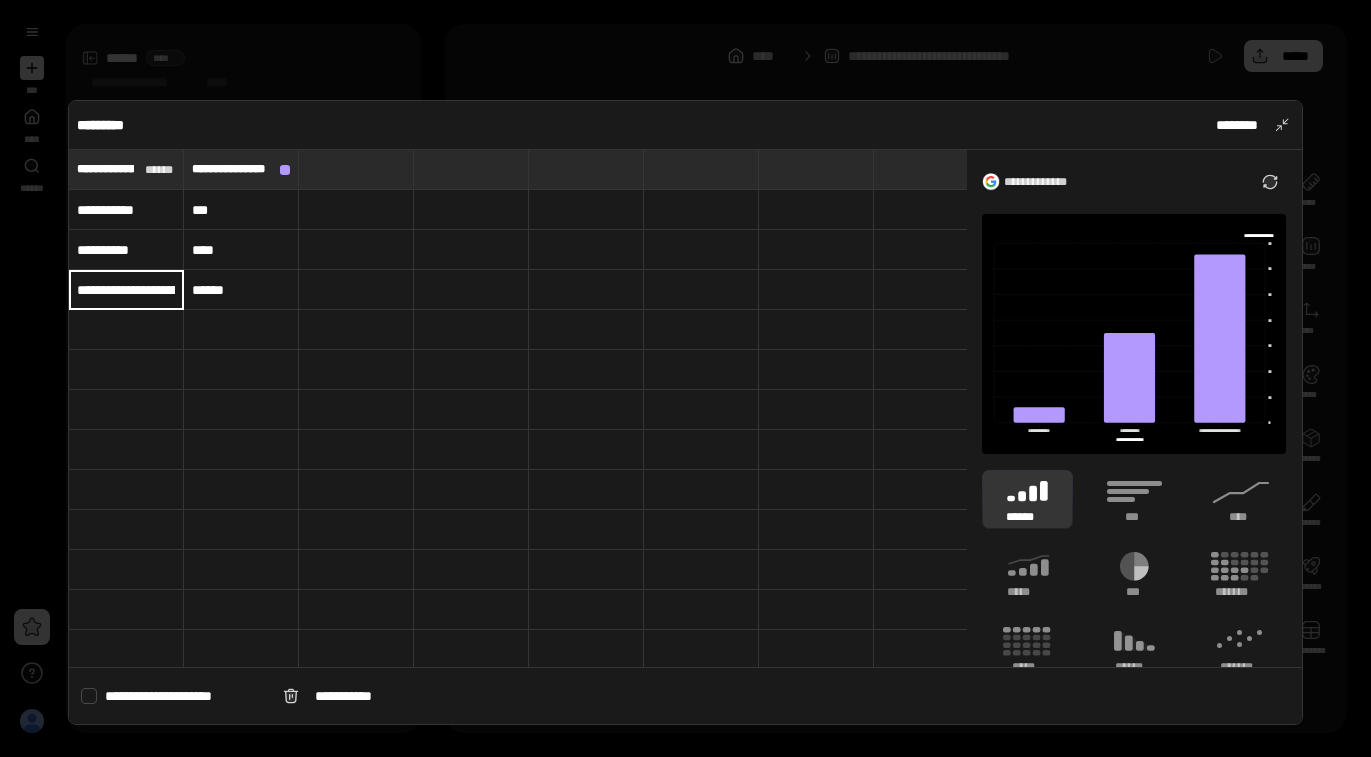 click on "**********" at bounding box center (126, 290) 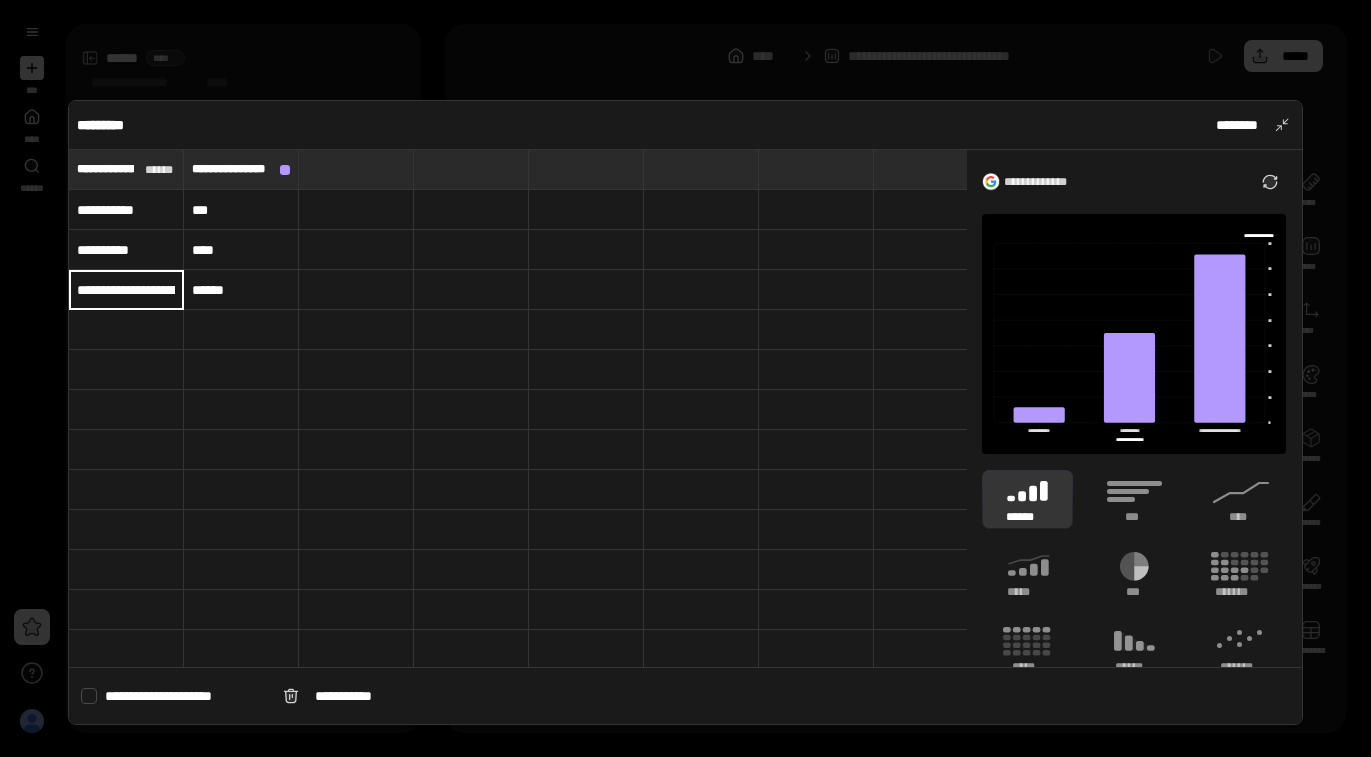 type on "**********" 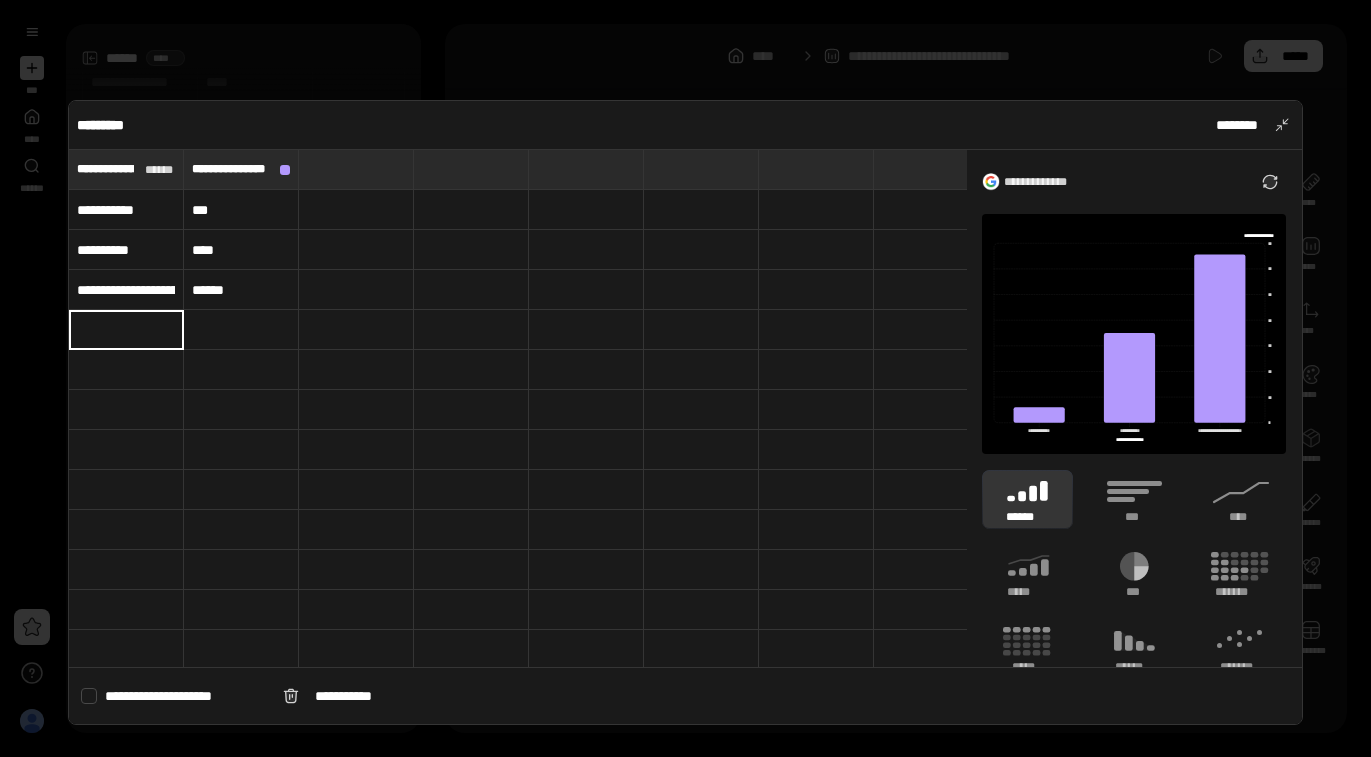 click at bounding box center (356, 290) 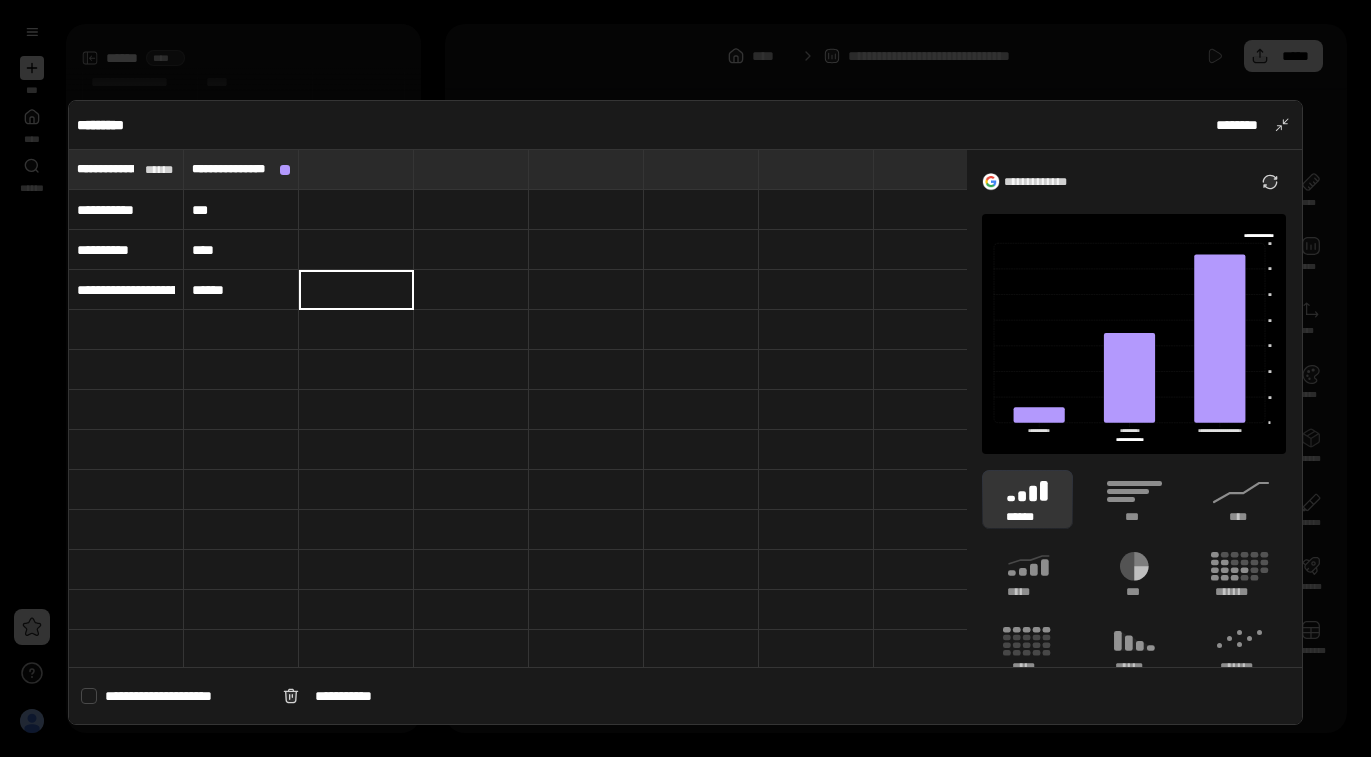 click on "******" at bounding box center (241, 290) 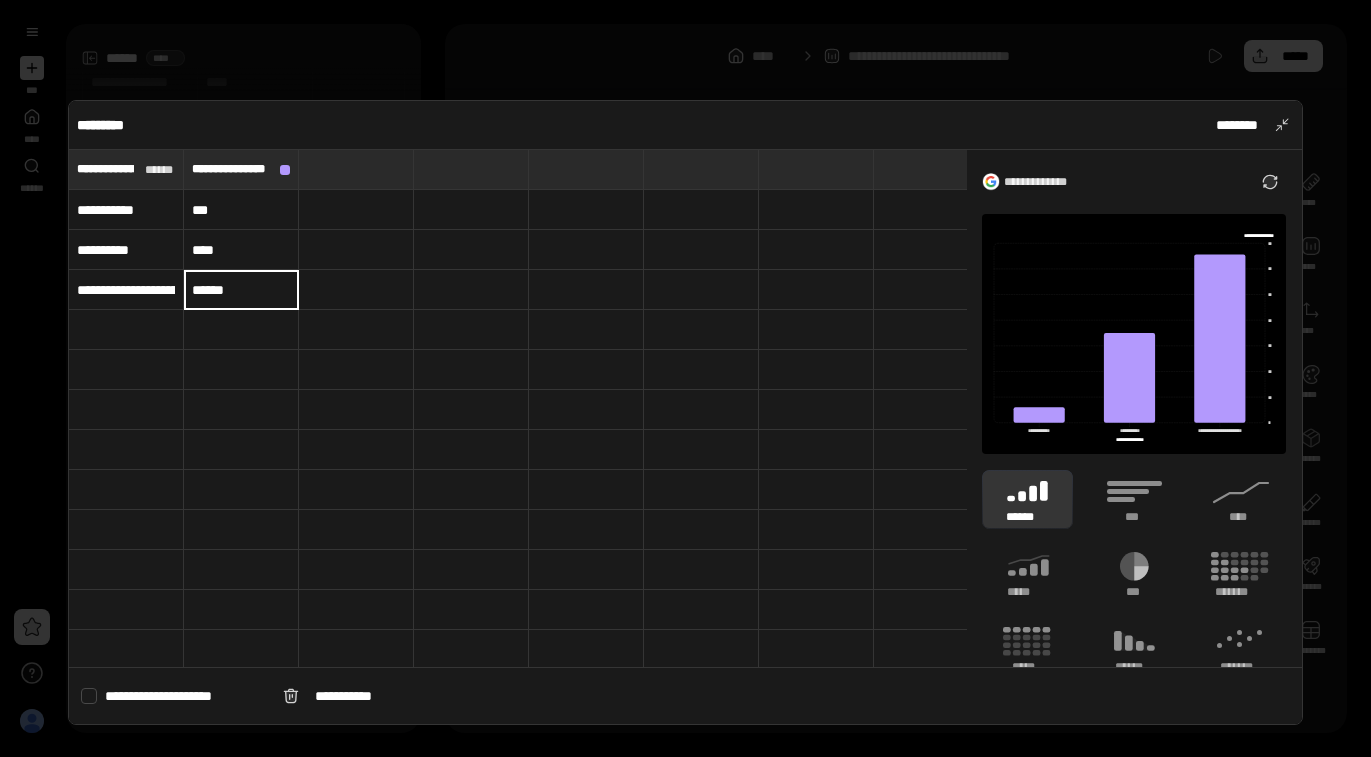 click on "******" at bounding box center [241, 290] 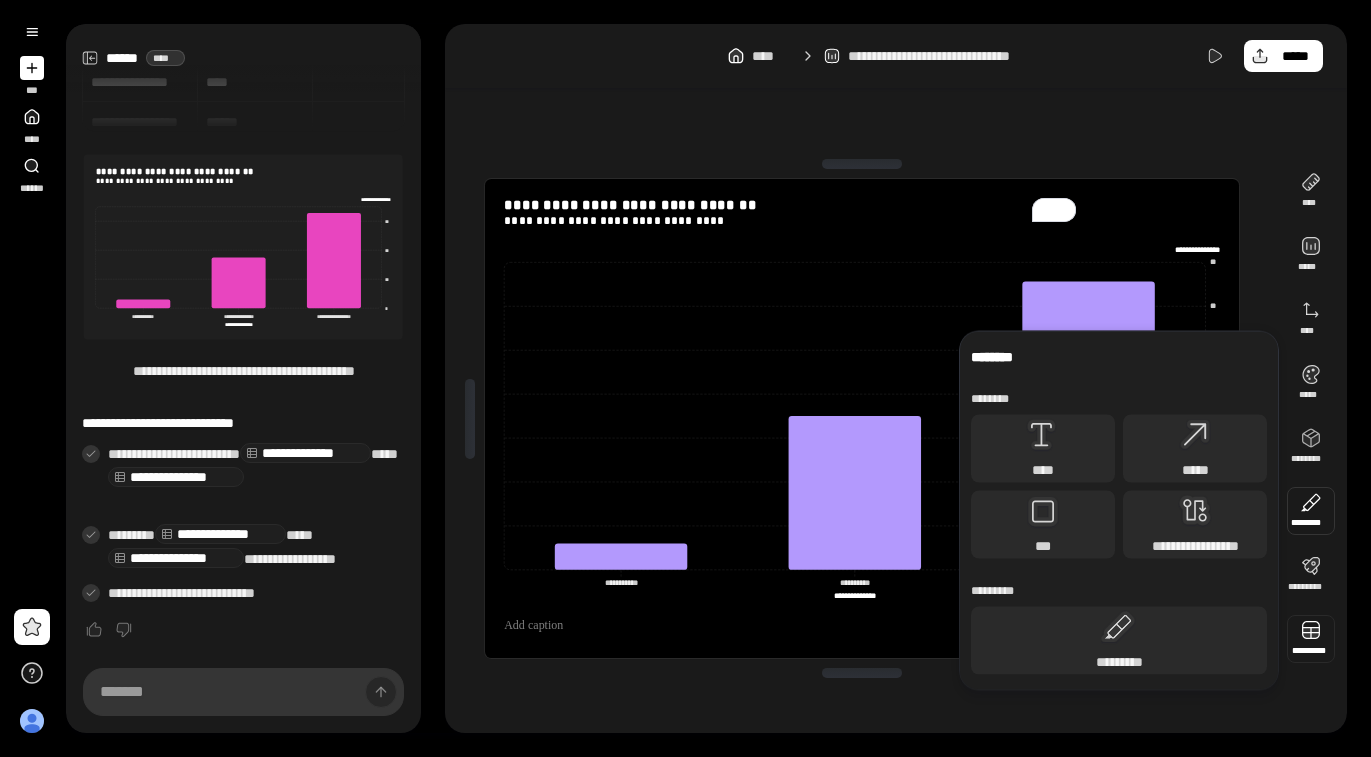 click at bounding box center (1311, 639) 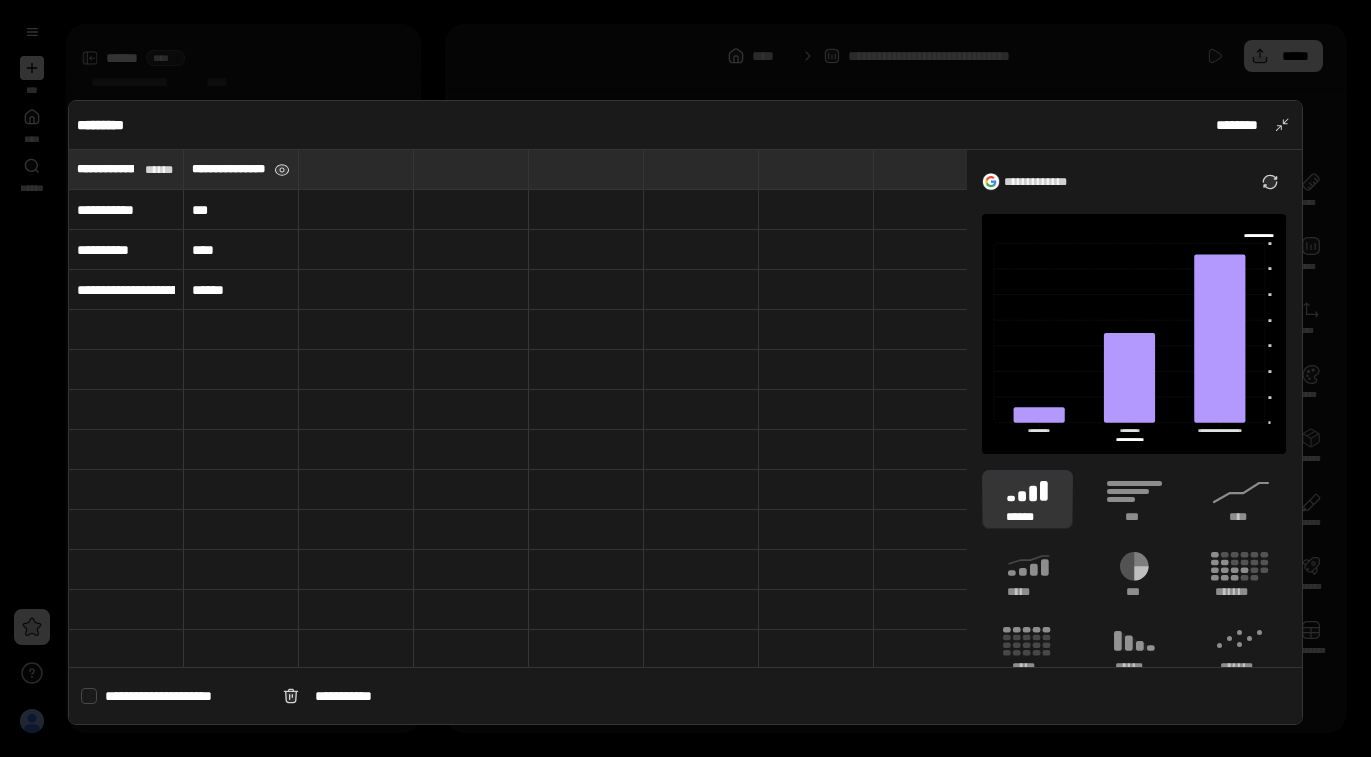 click on "**********" at bounding box center [229, 169] 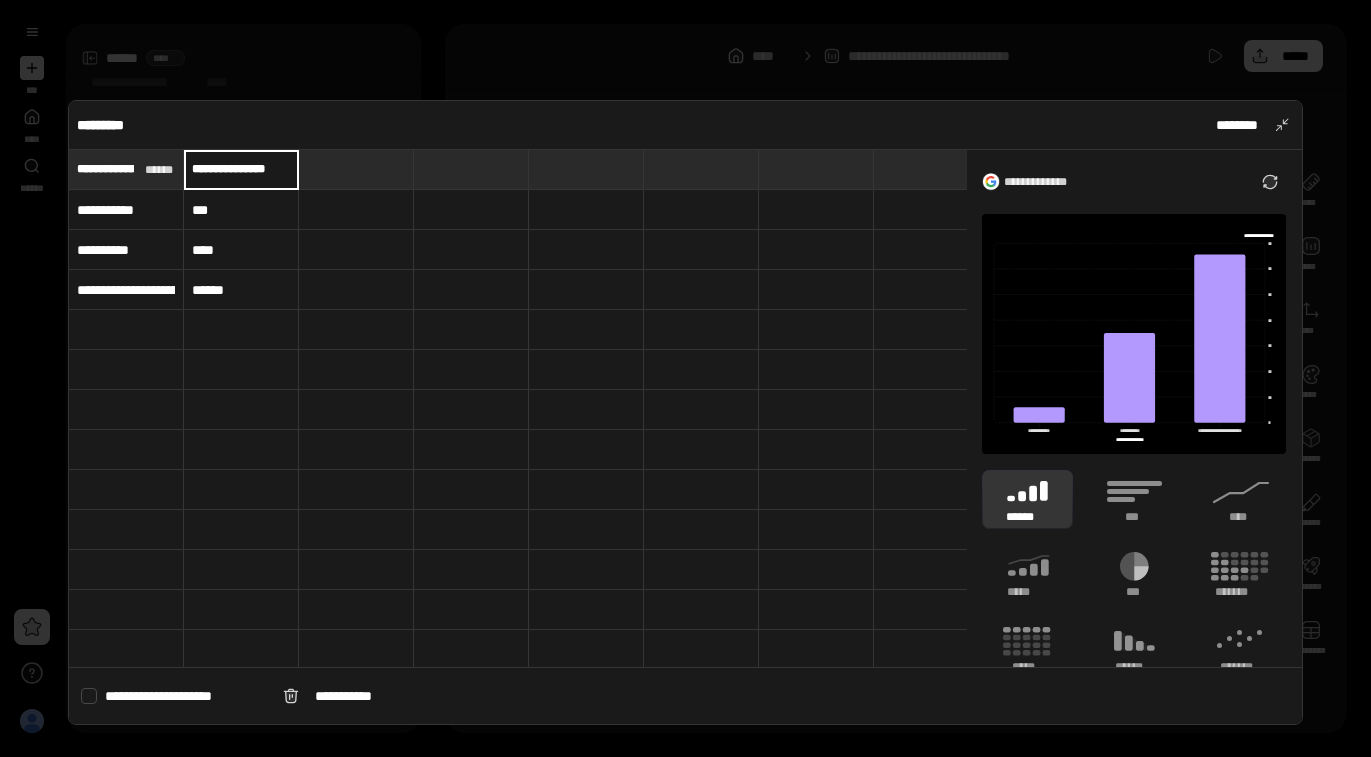 click on "**********" at bounding box center (241, 169) 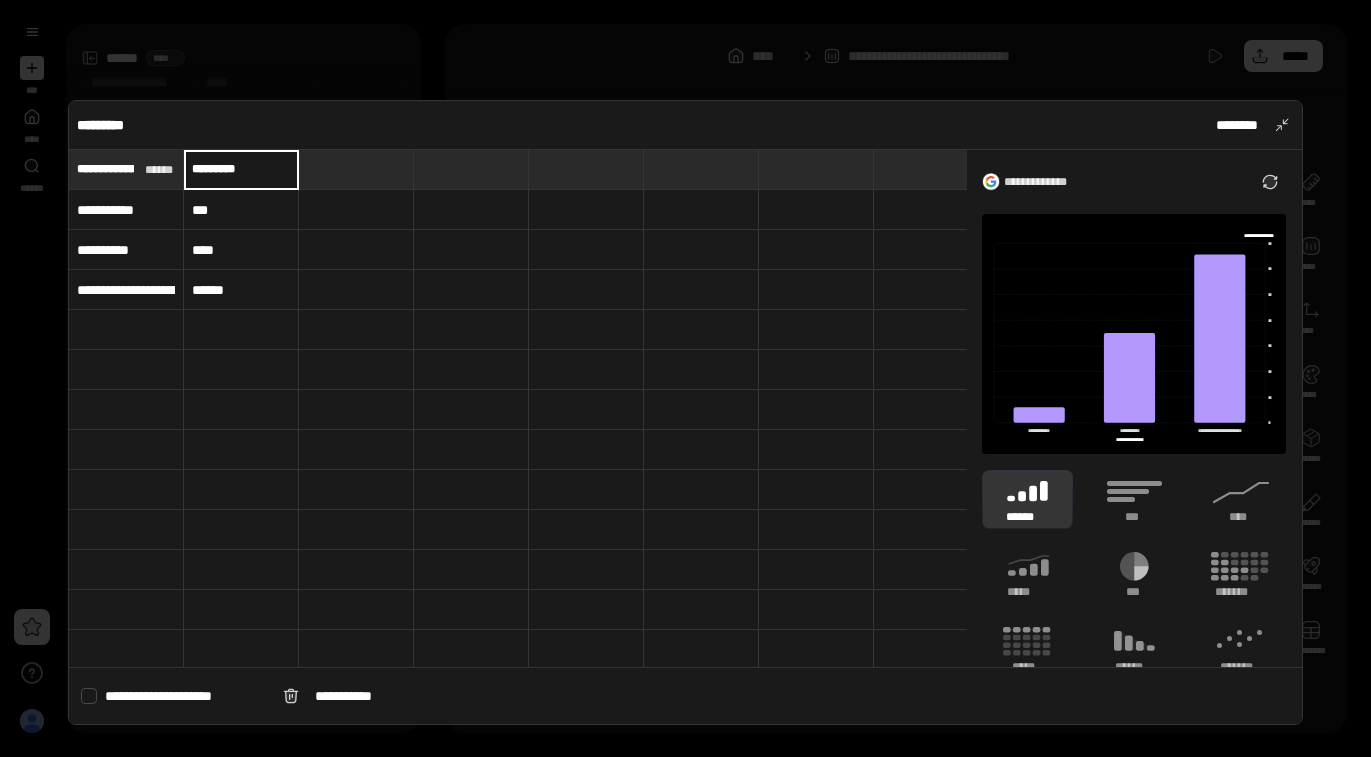 type on "*********" 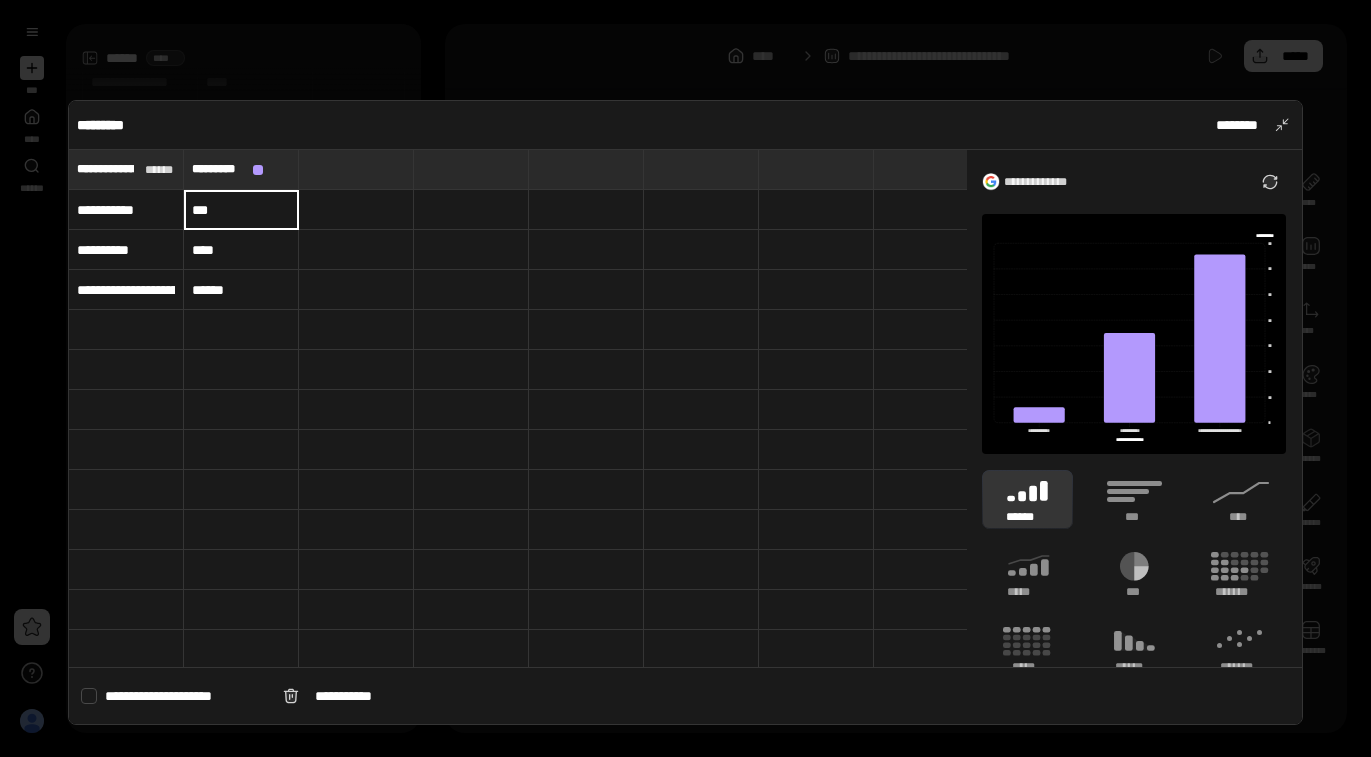 click on "****" at bounding box center (241, 250) 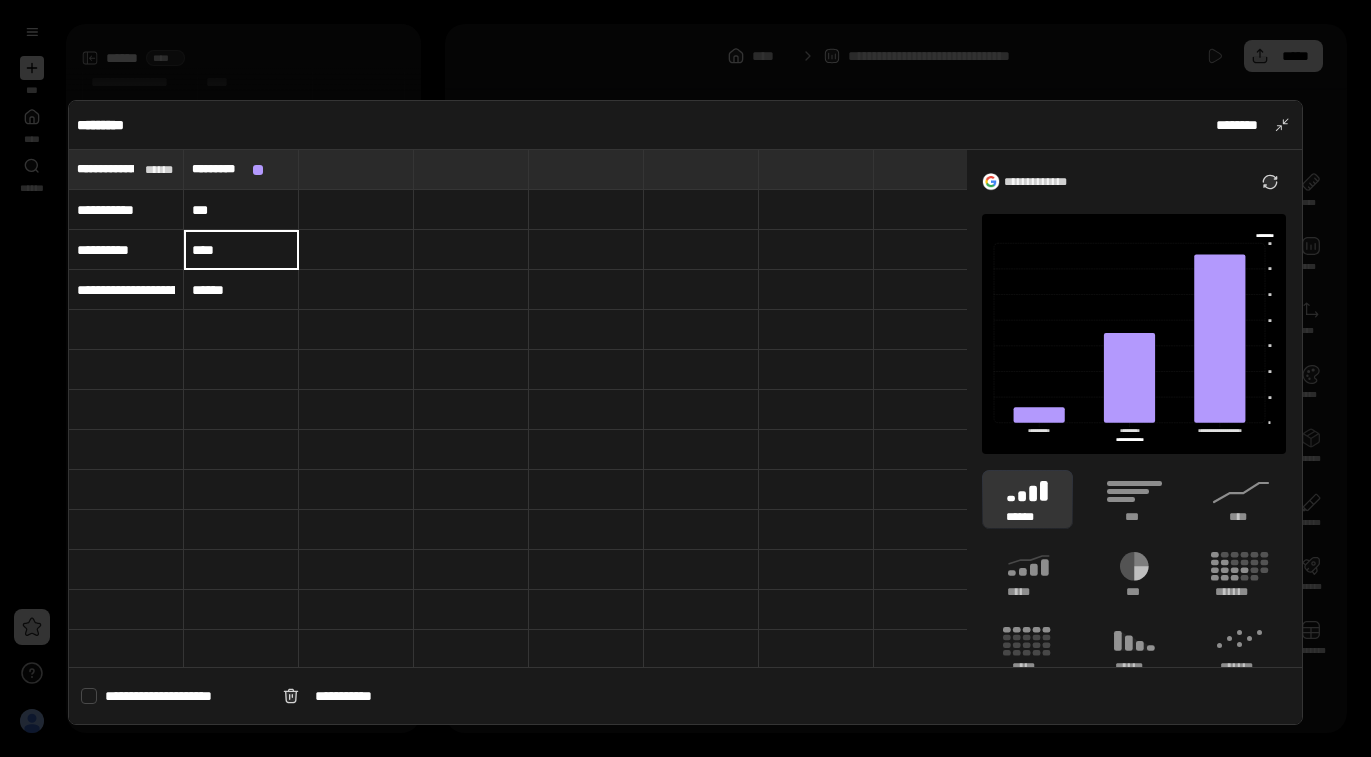 click on "******" at bounding box center [241, 290] 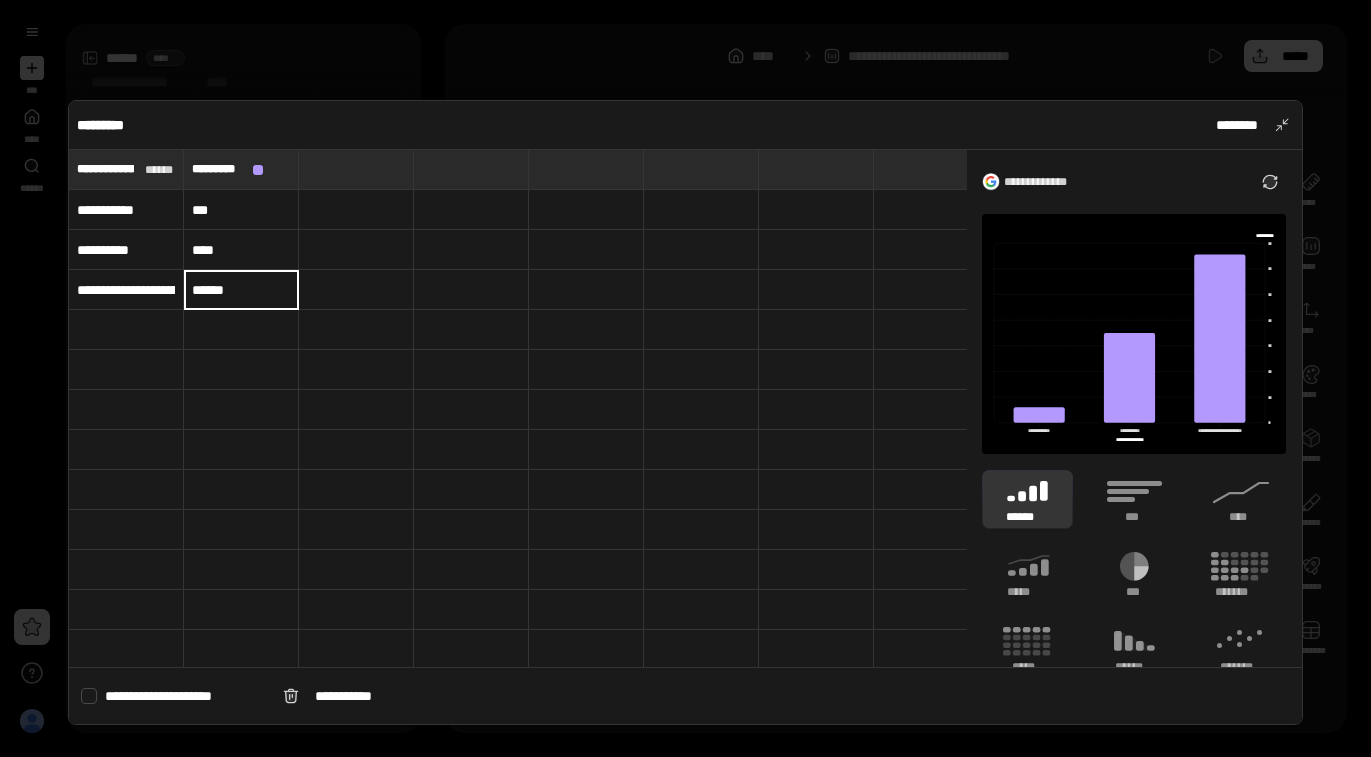 click on "******" at bounding box center [241, 290] 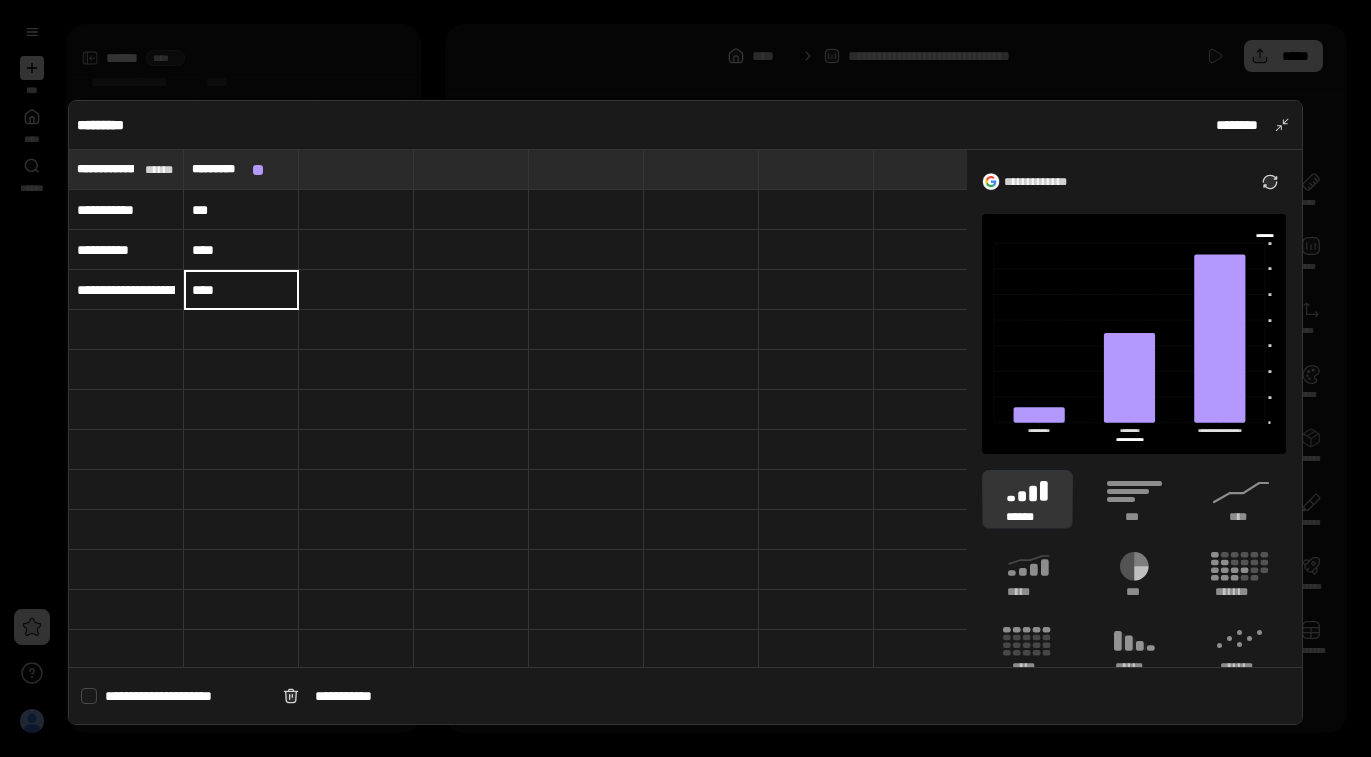 type on "****" 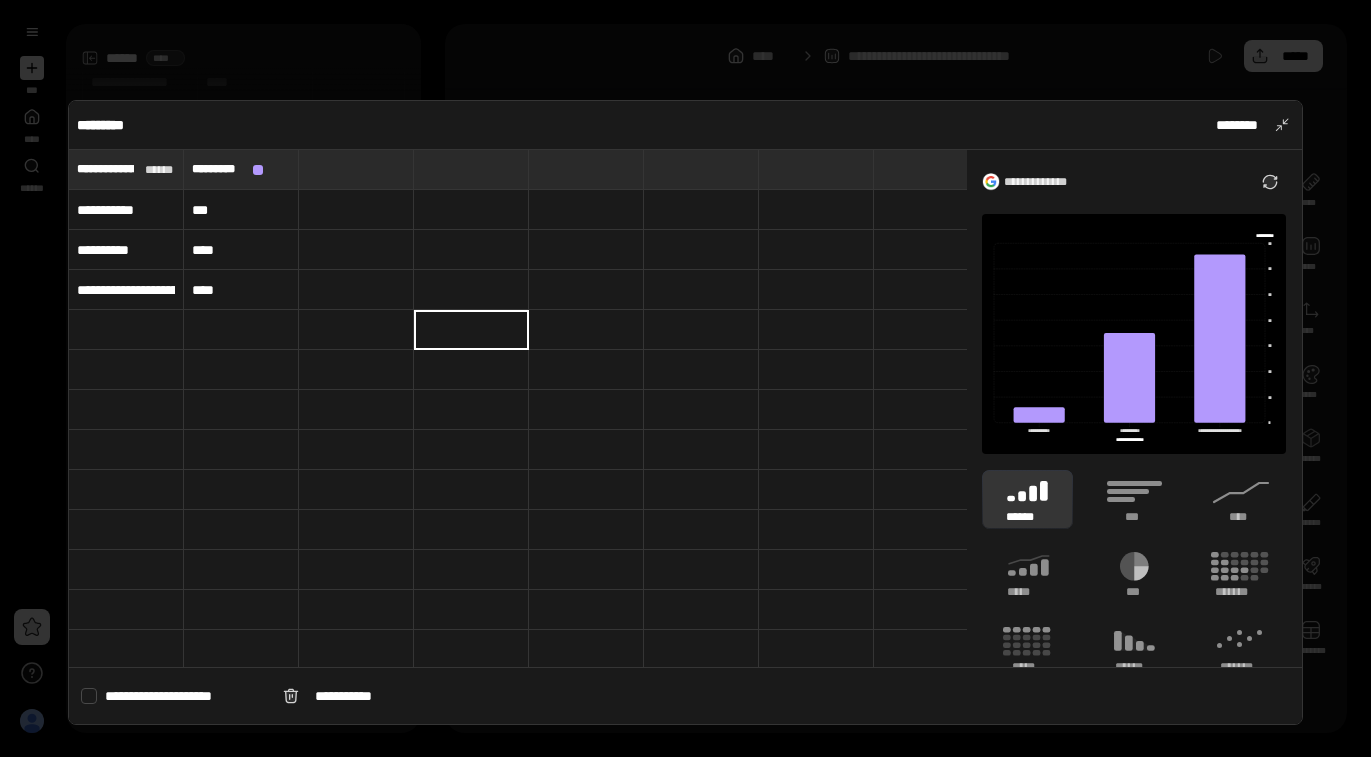 click on "**********" at bounding box center (126, 290) 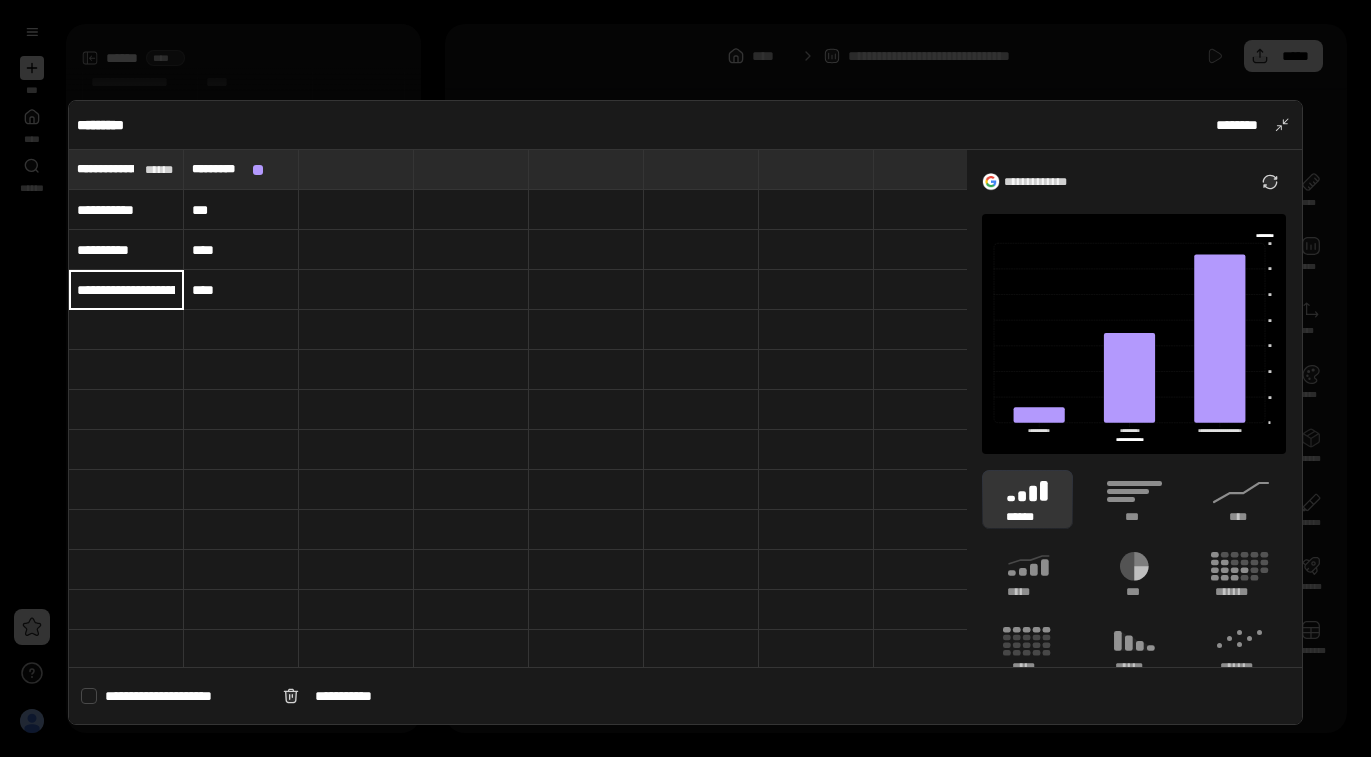scroll, scrollTop: 0, scrollLeft: 51, axis: horizontal 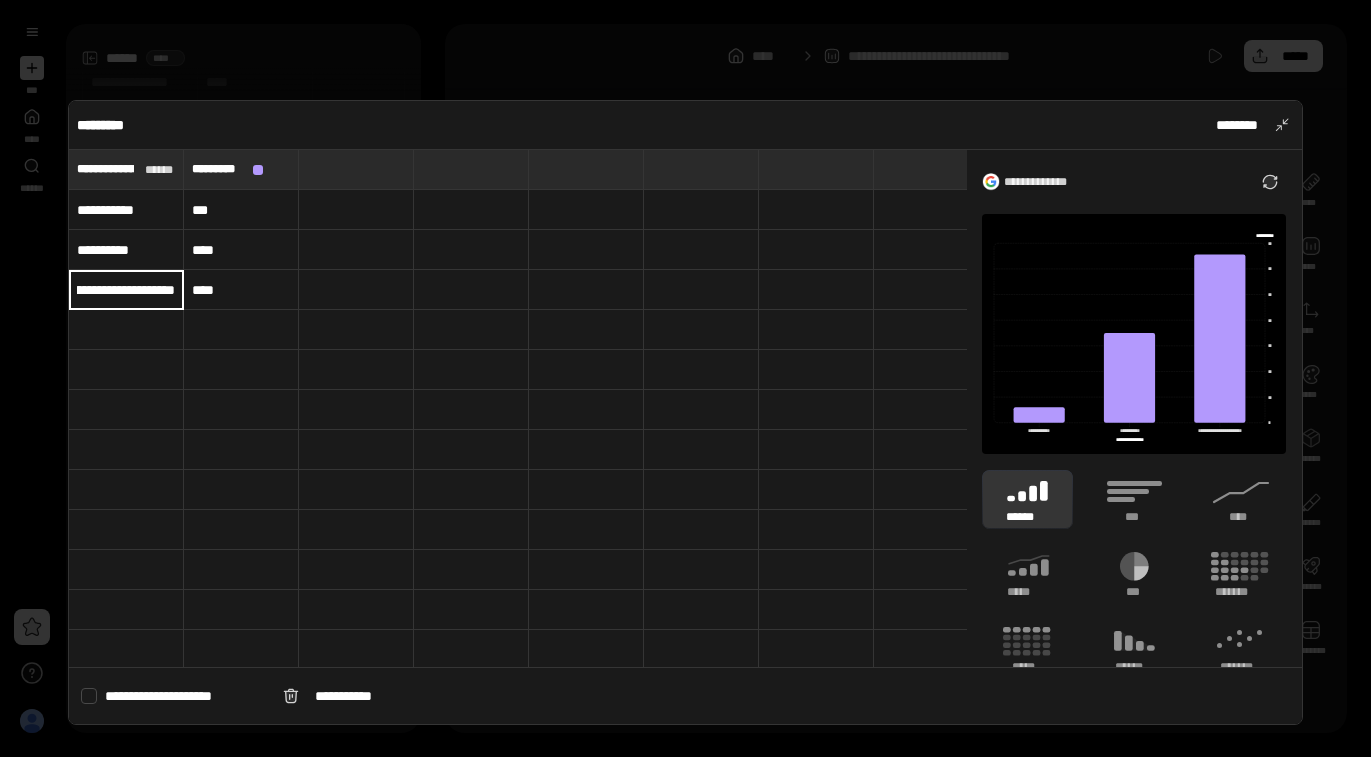 click on "**********" at bounding box center (126, 289) 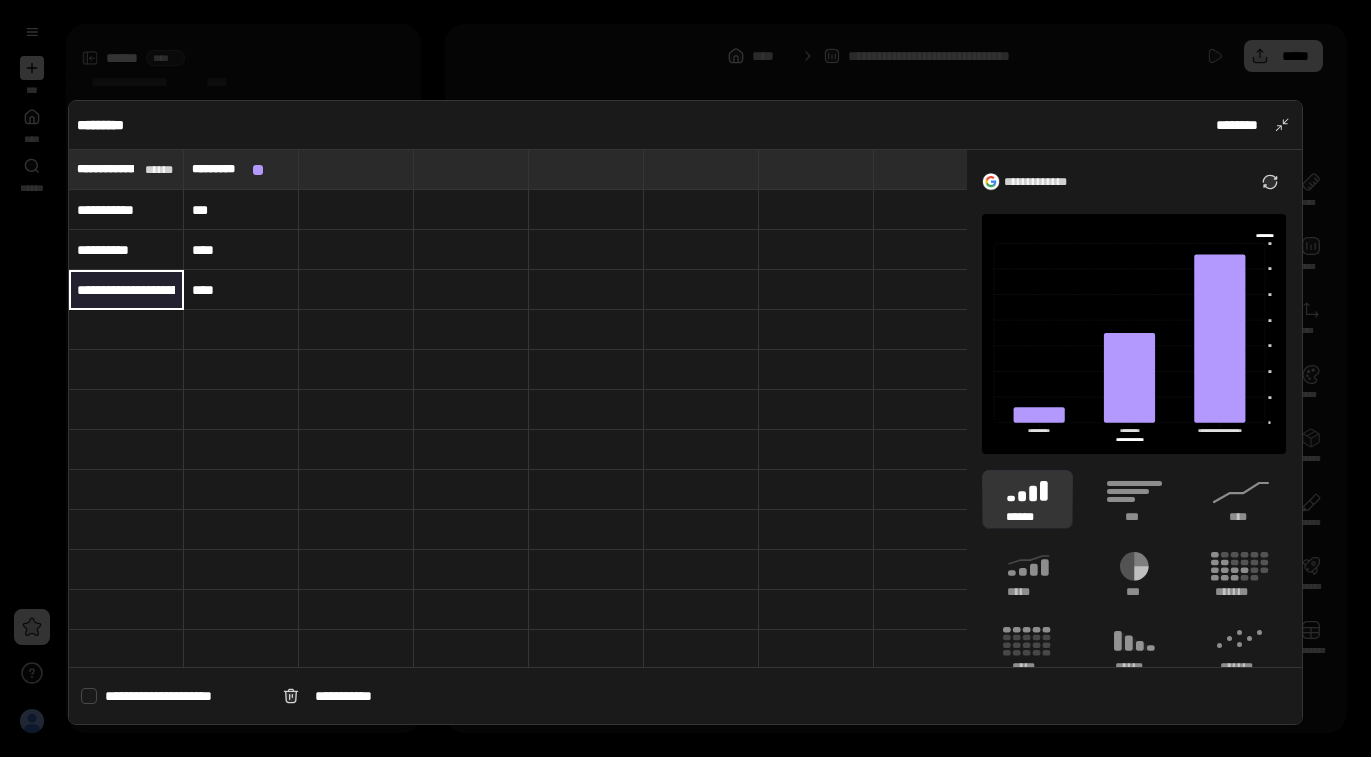 drag, startPoint x: 87, startPoint y: 288, endPoint x: 29, endPoint y: 283, distance: 58.21512 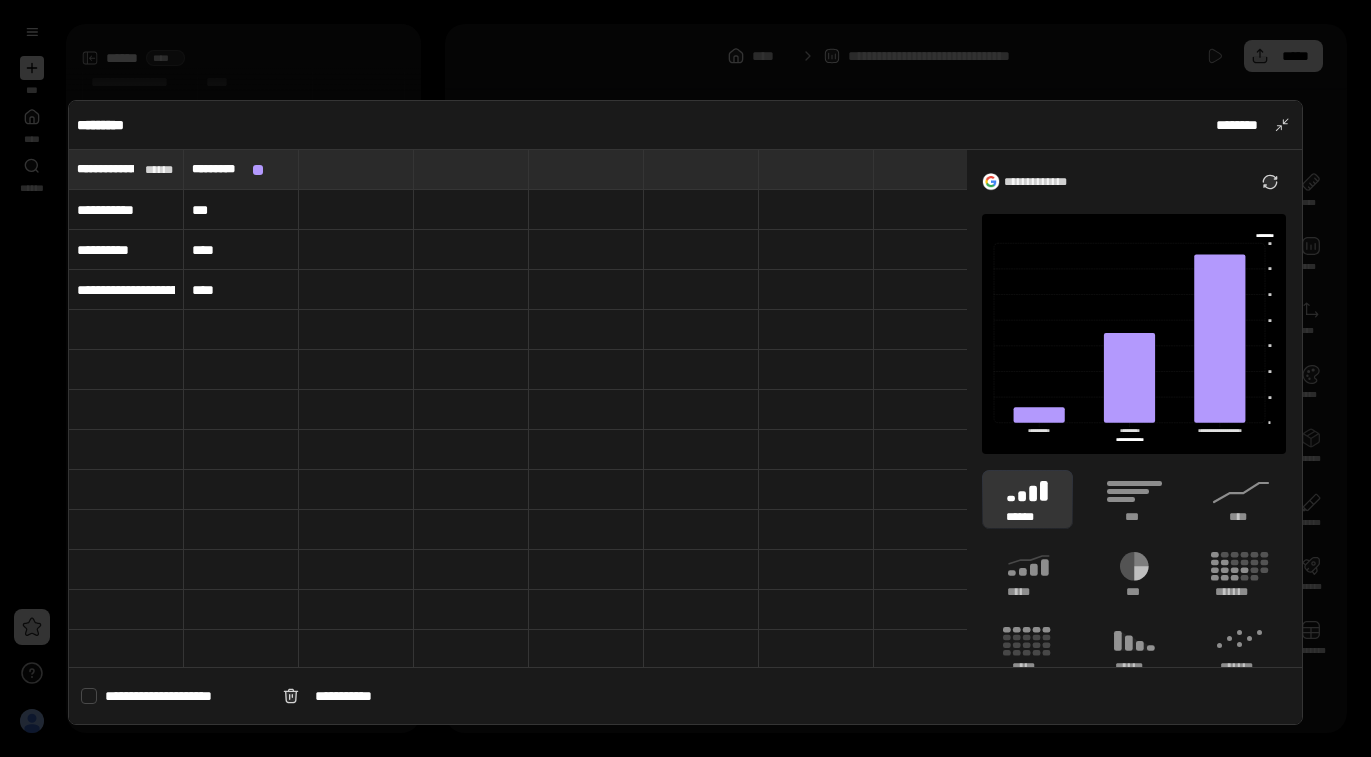 click on "**********" at bounding box center (126, 290) 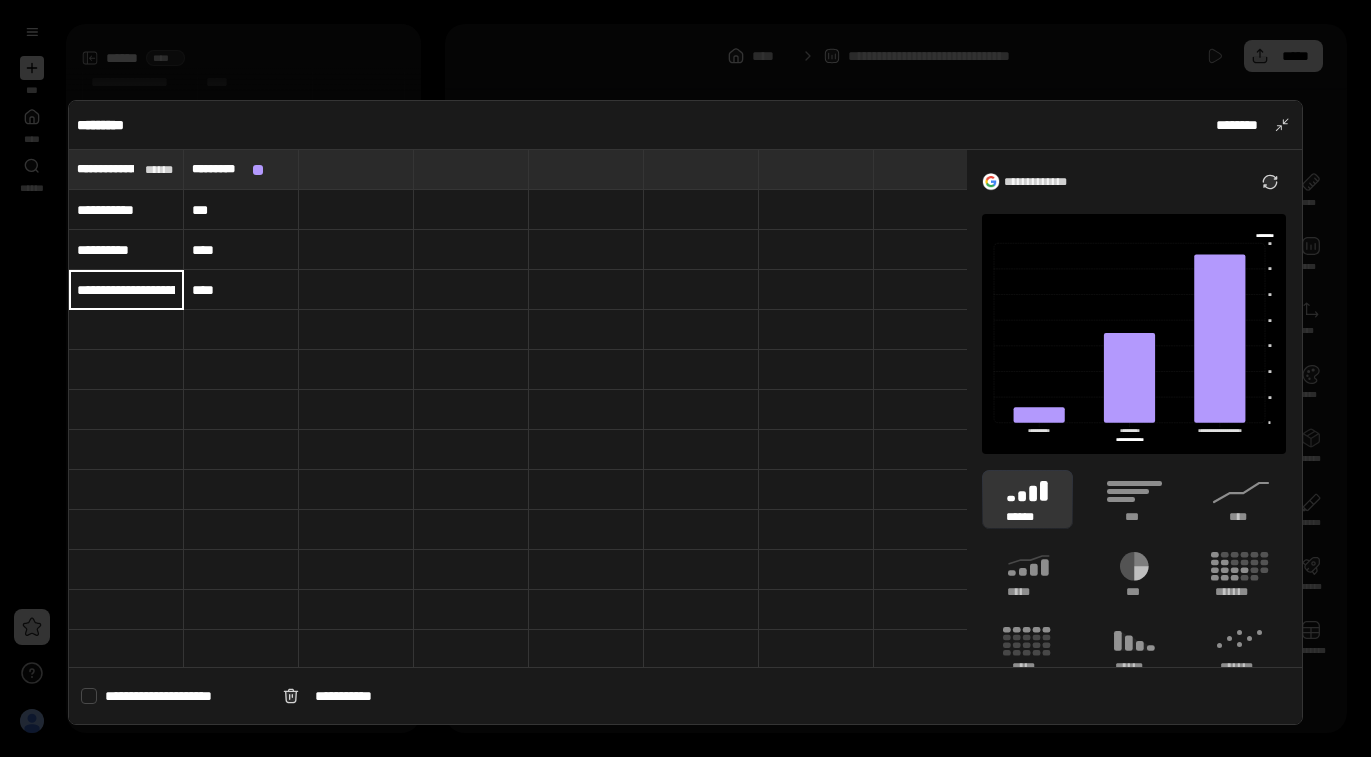 click on "**********" at bounding box center [126, 290] 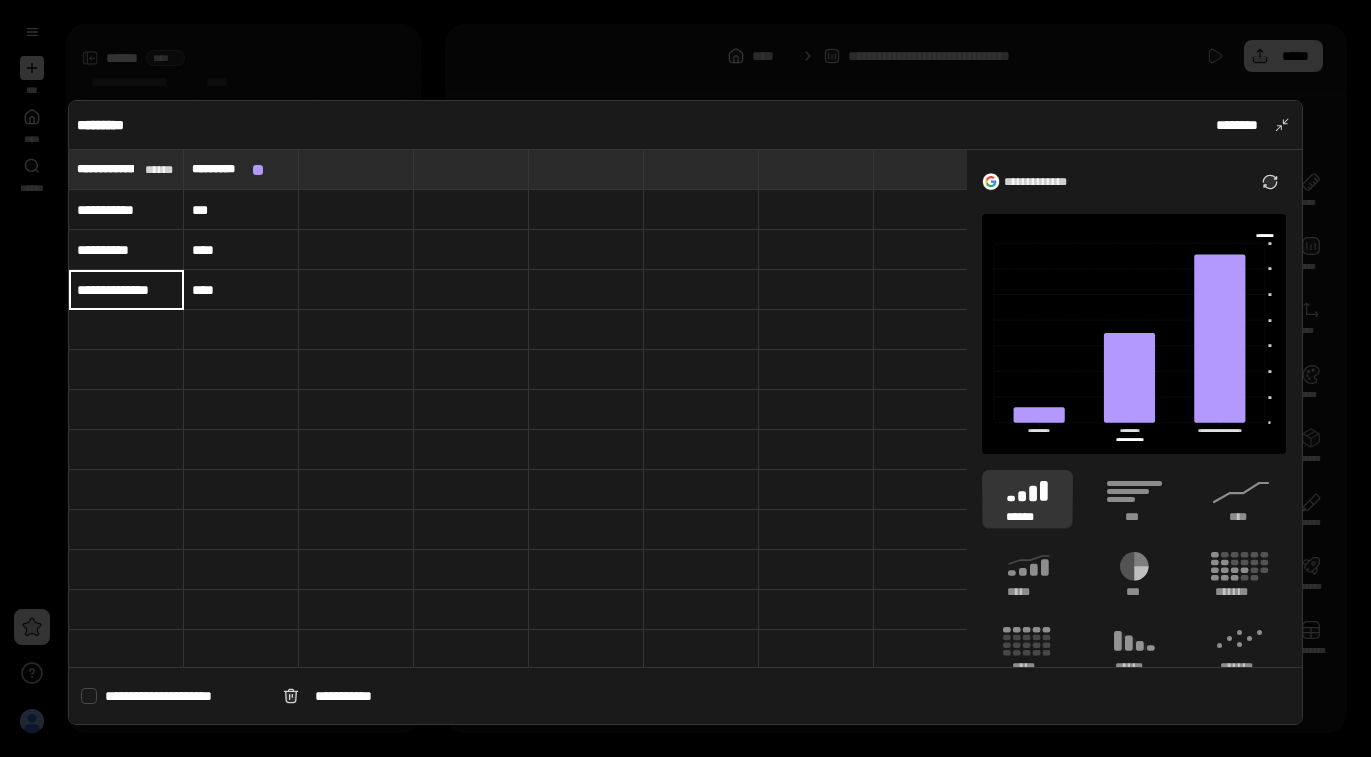 scroll, scrollTop: 0, scrollLeft: 3, axis: horizontal 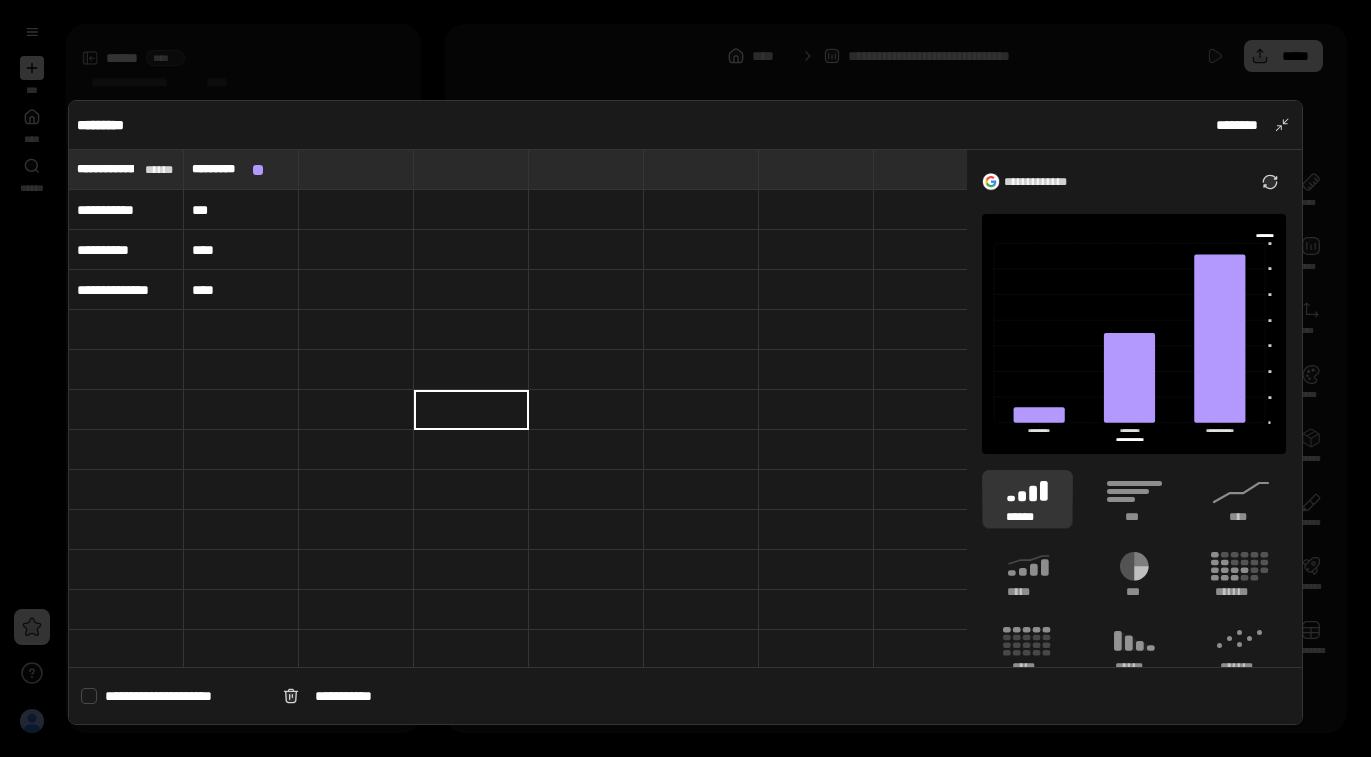 click at bounding box center (685, 378) 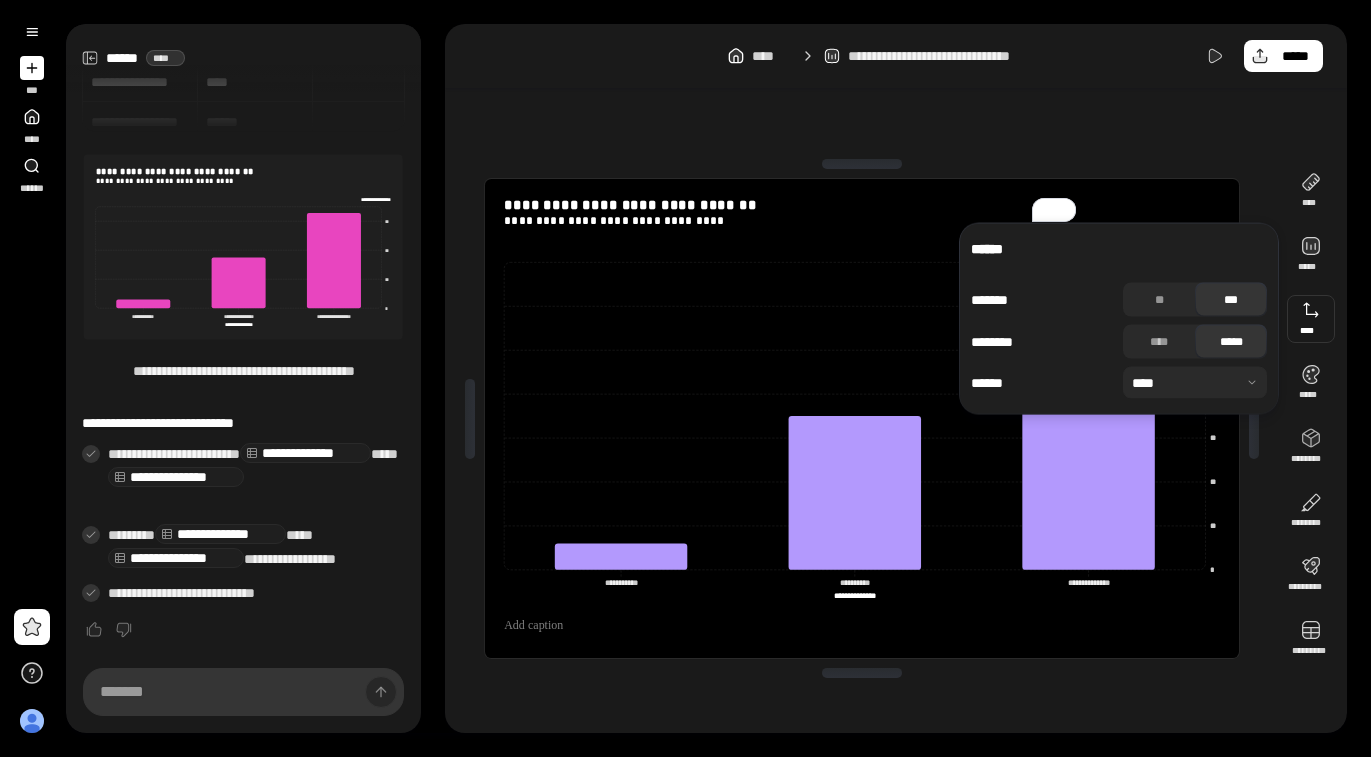 click at bounding box center [1311, 319] 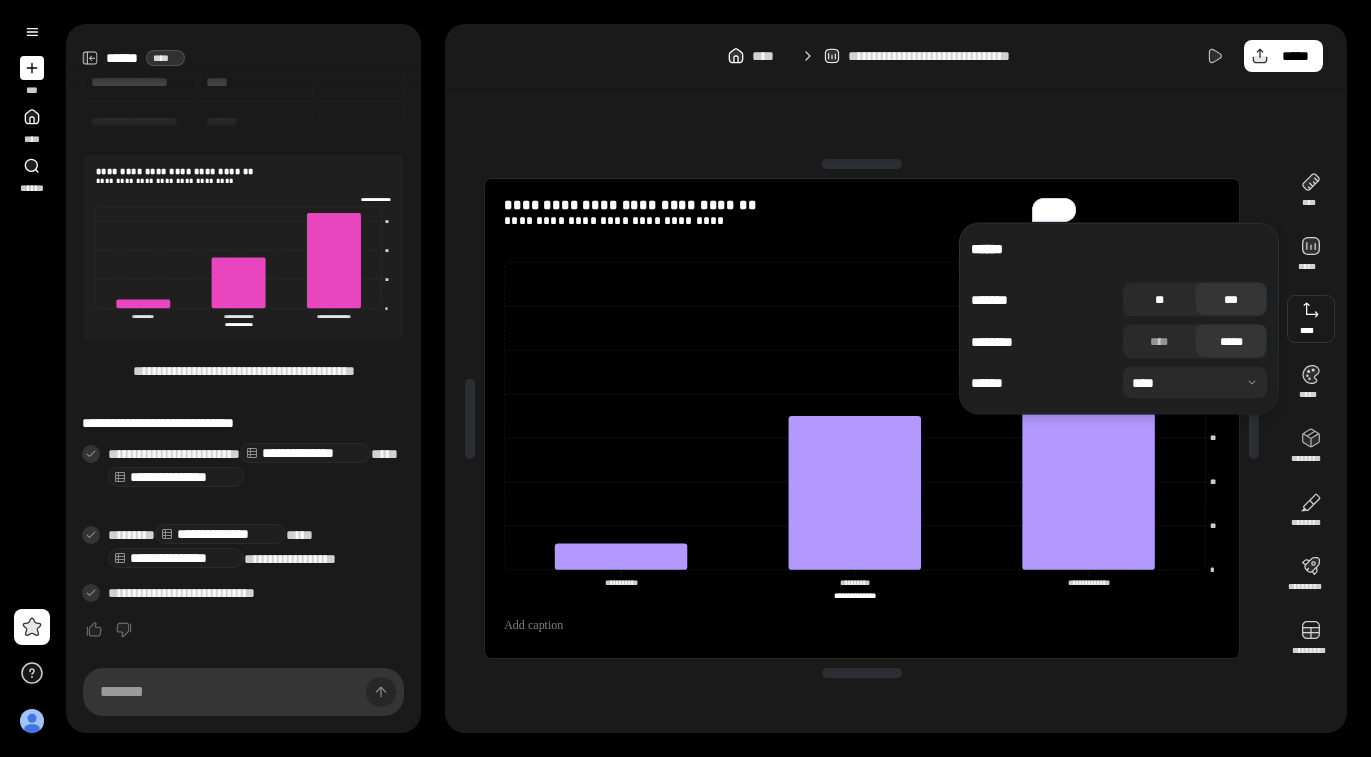 click on "**" at bounding box center [1159, 300] 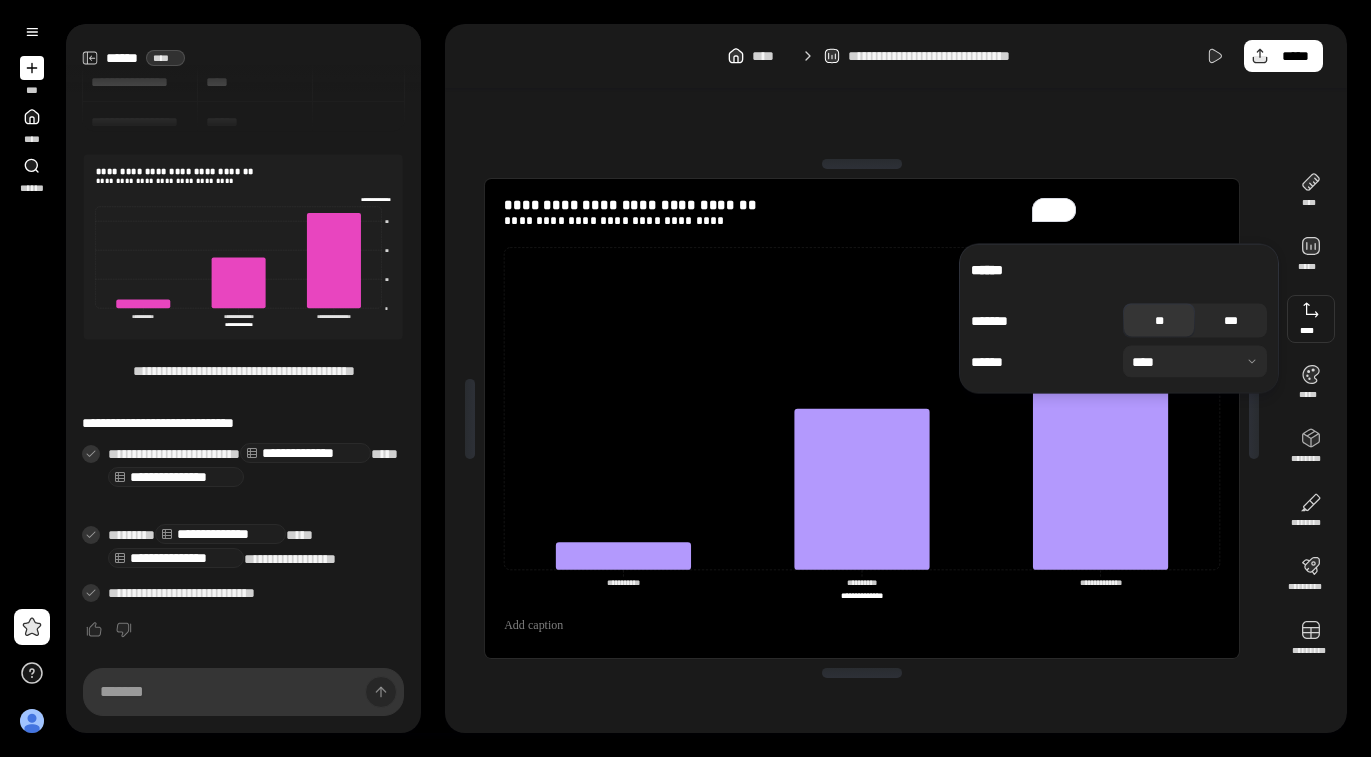 click on "***" at bounding box center [1231, 321] 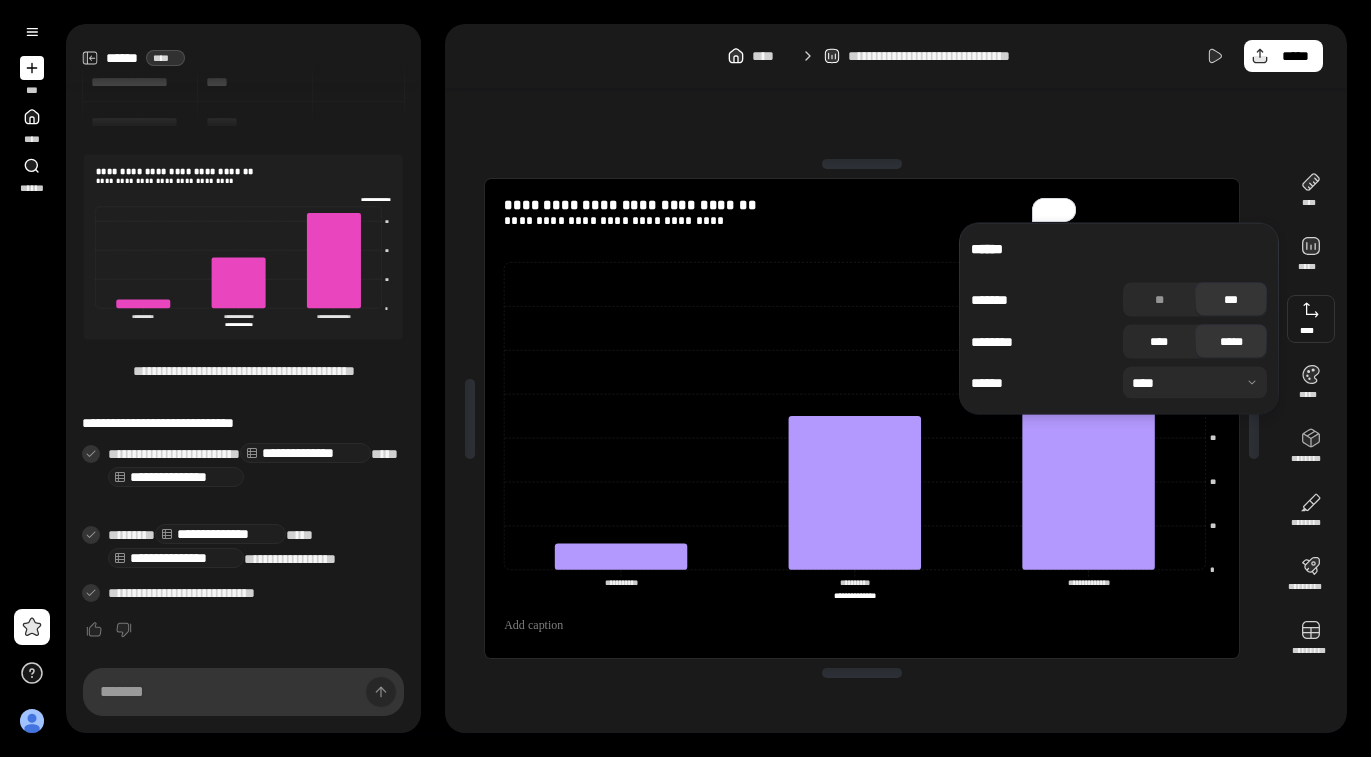 click on "****" at bounding box center (1159, 342) 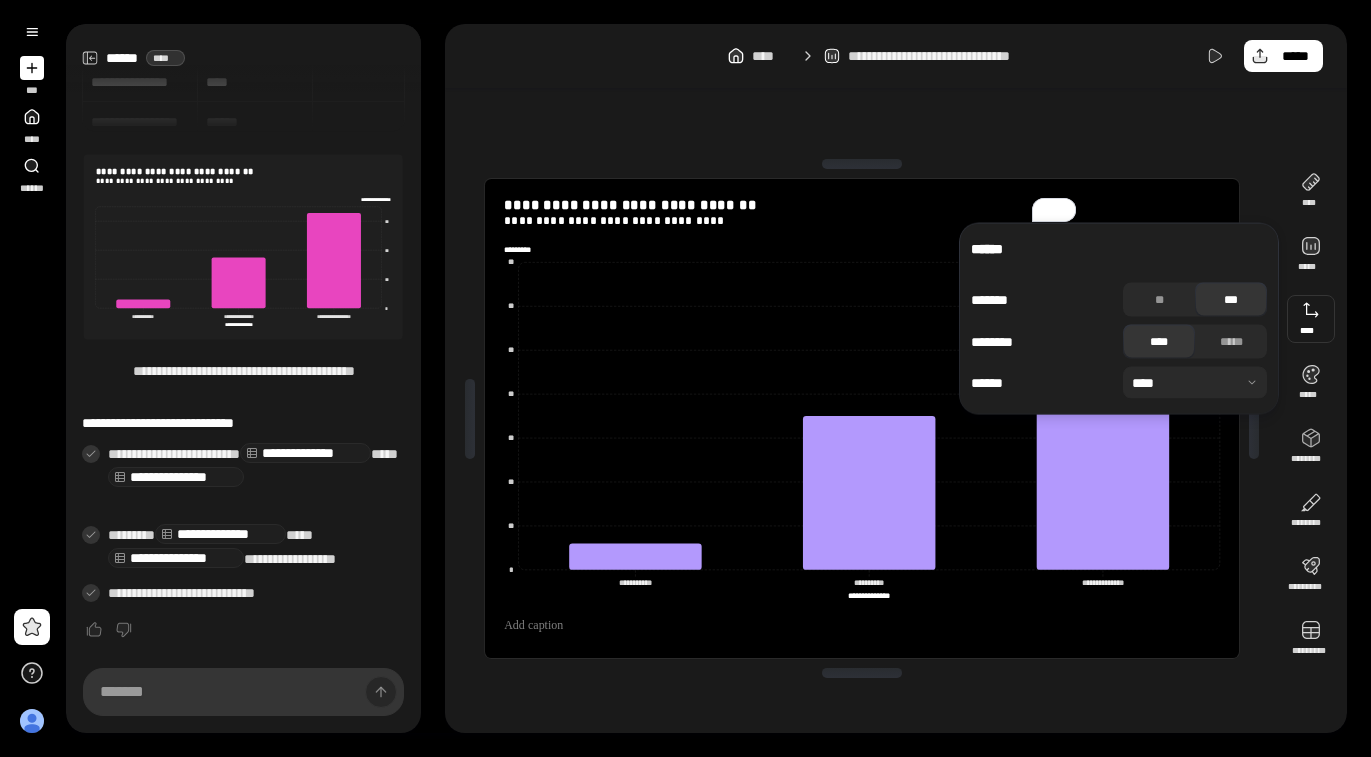 click at bounding box center [862, 673] 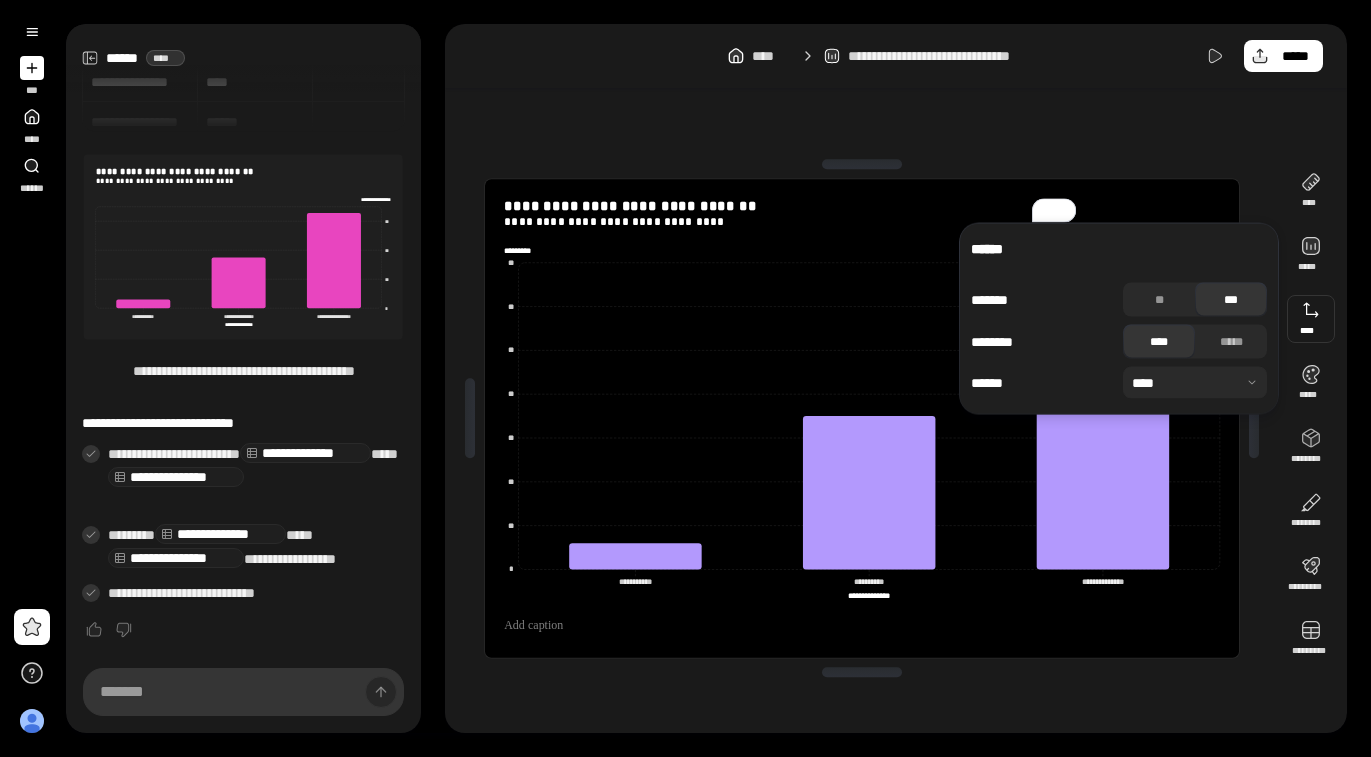 click on "**********" 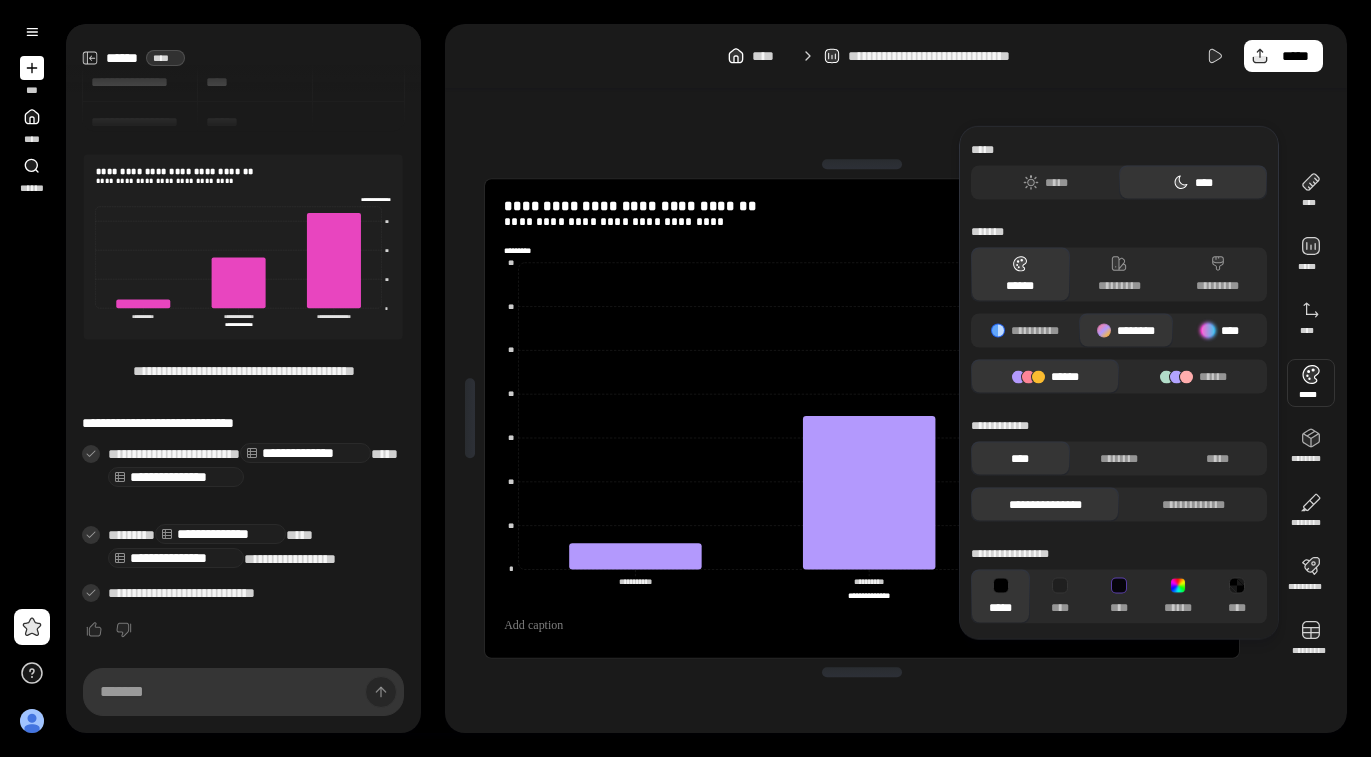 click on "****" at bounding box center [1220, 331] 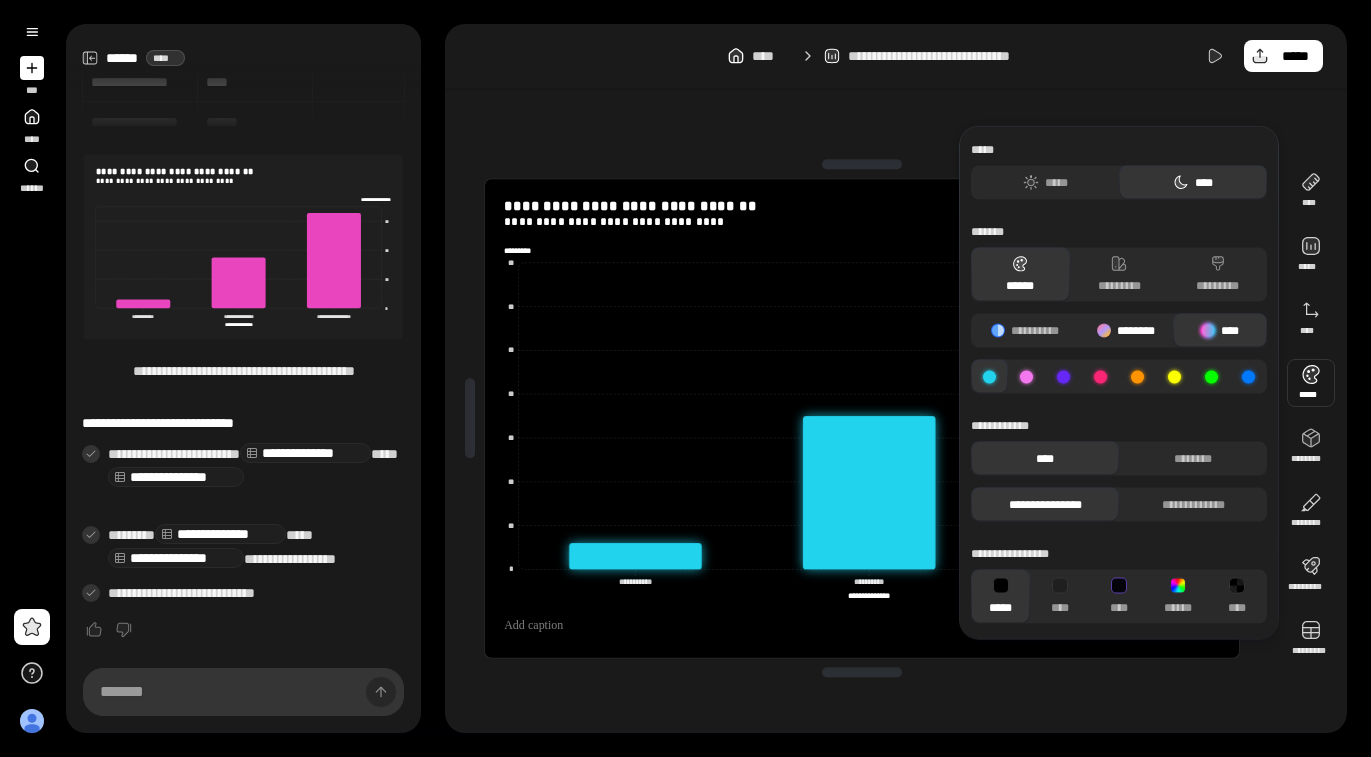 click on "********" at bounding box center (1126, 331) 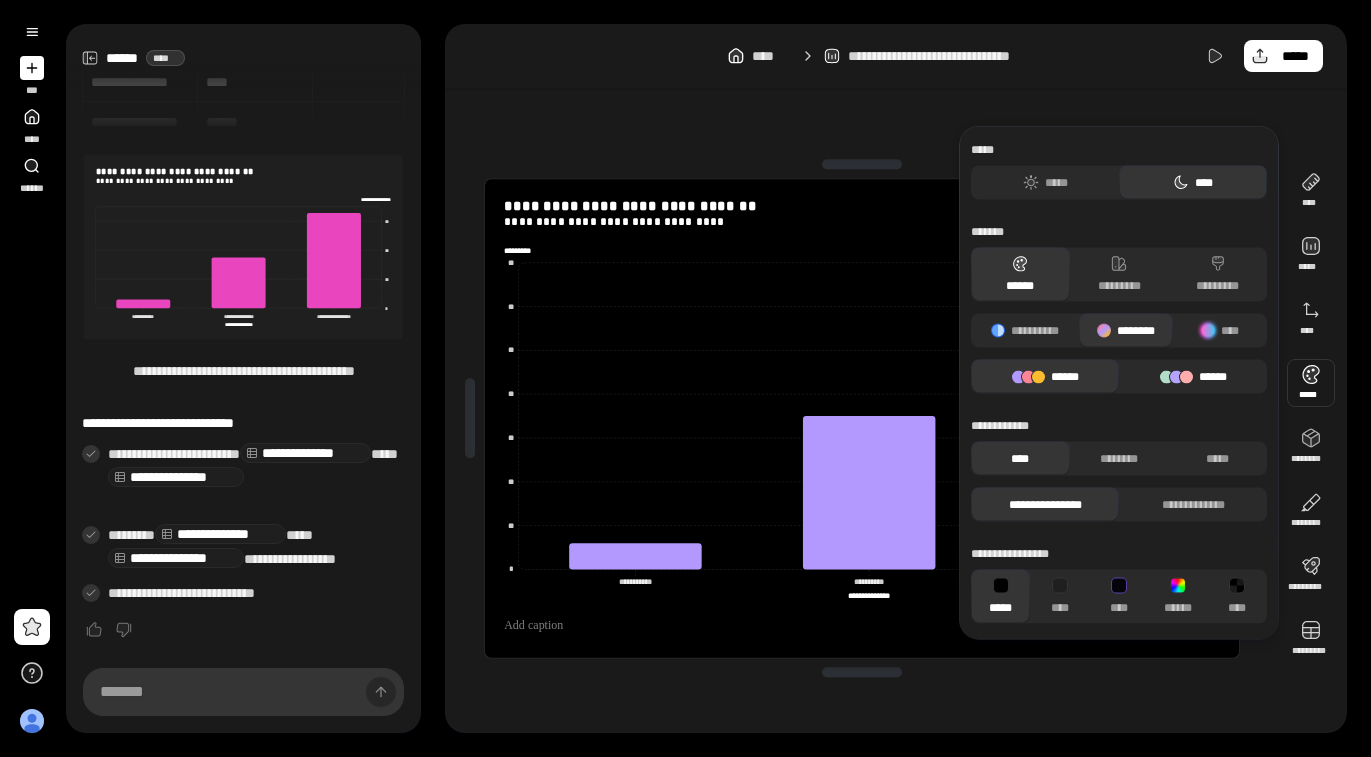 click on "******" at bounding box center [1193, 377] 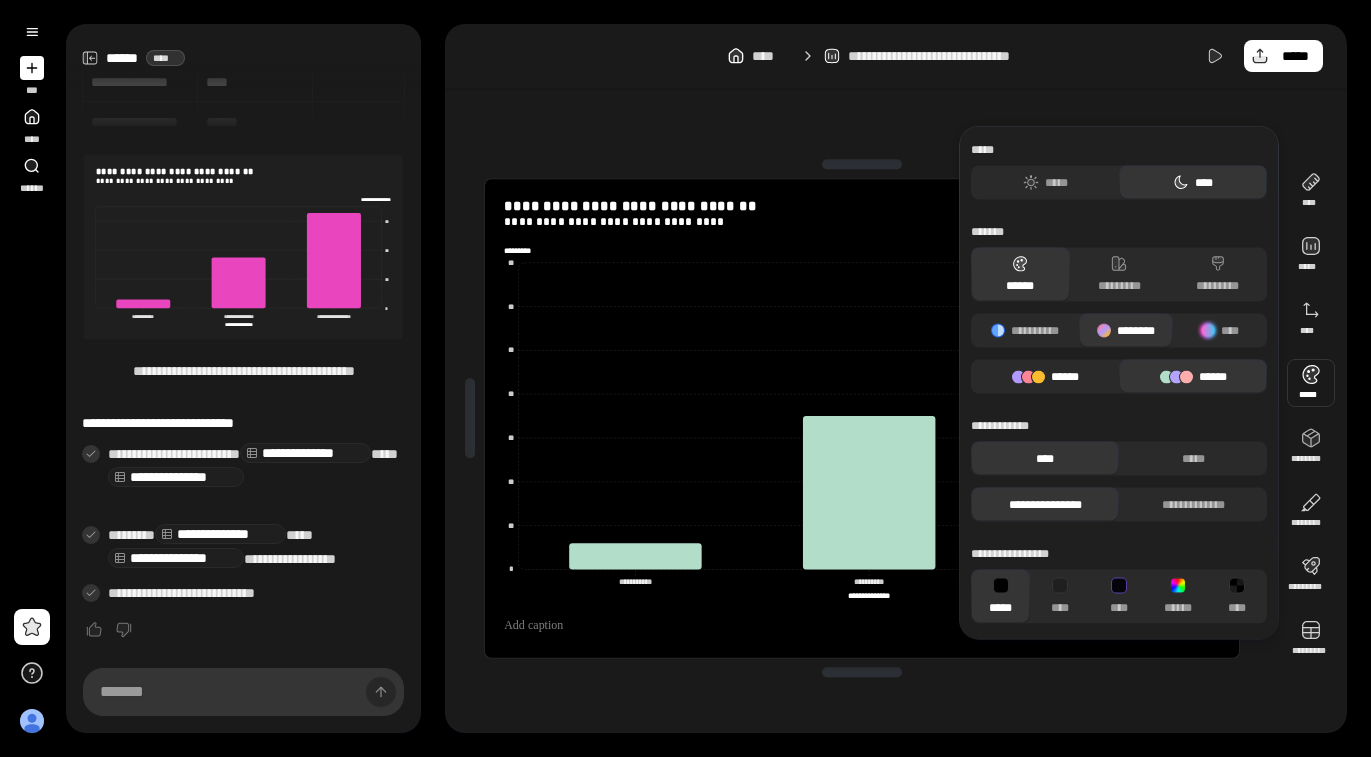 click on "******" at bounding box center (1045, 377) 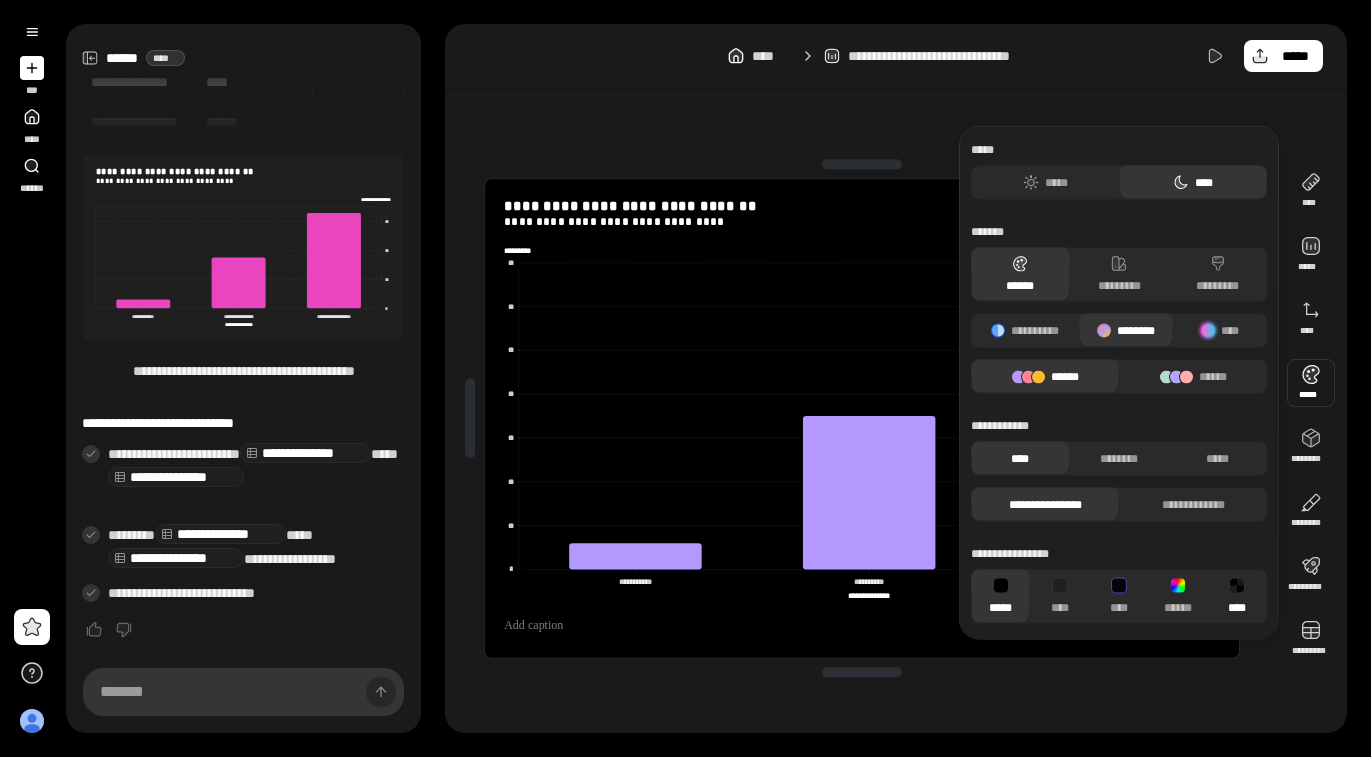click at bounding box center [1237, 586] 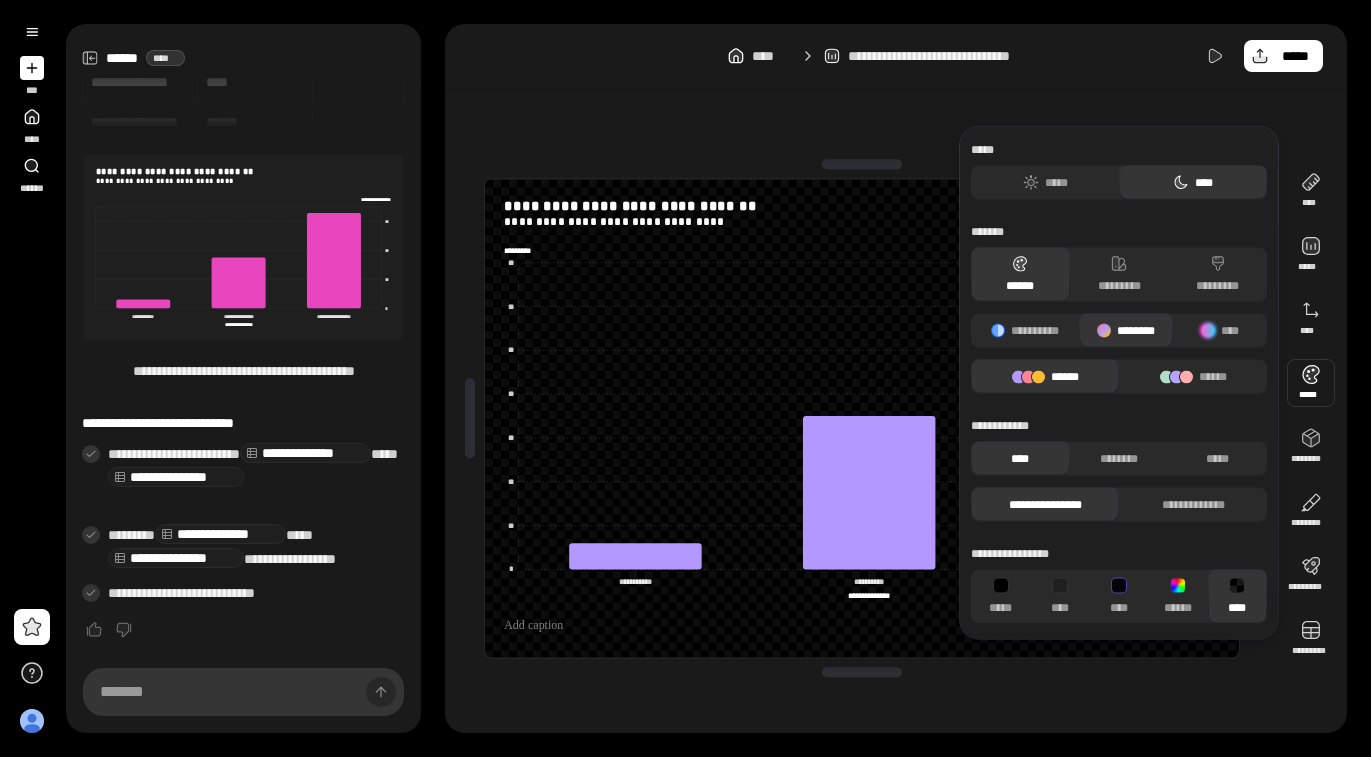 click on "**********" at bounding box center (1045, 505) 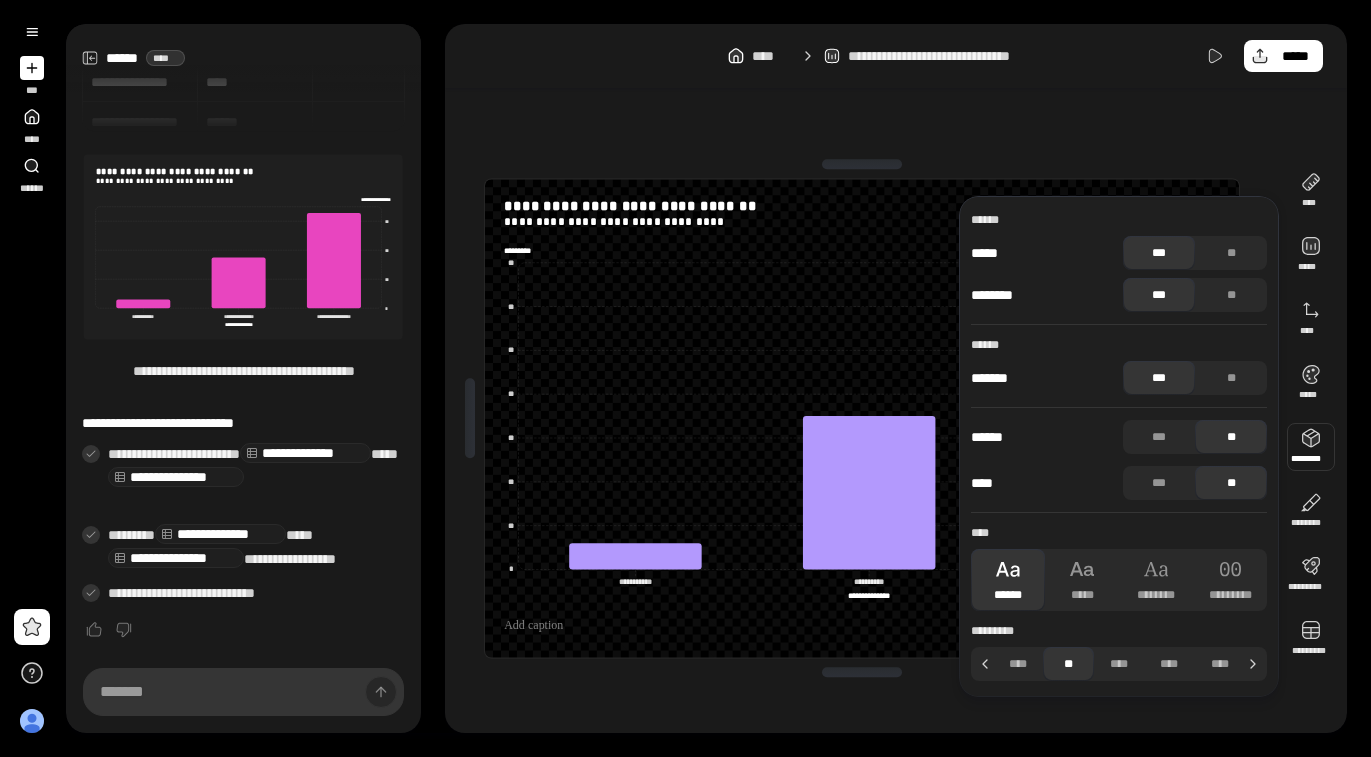 click at bounding box center [1311, 447] 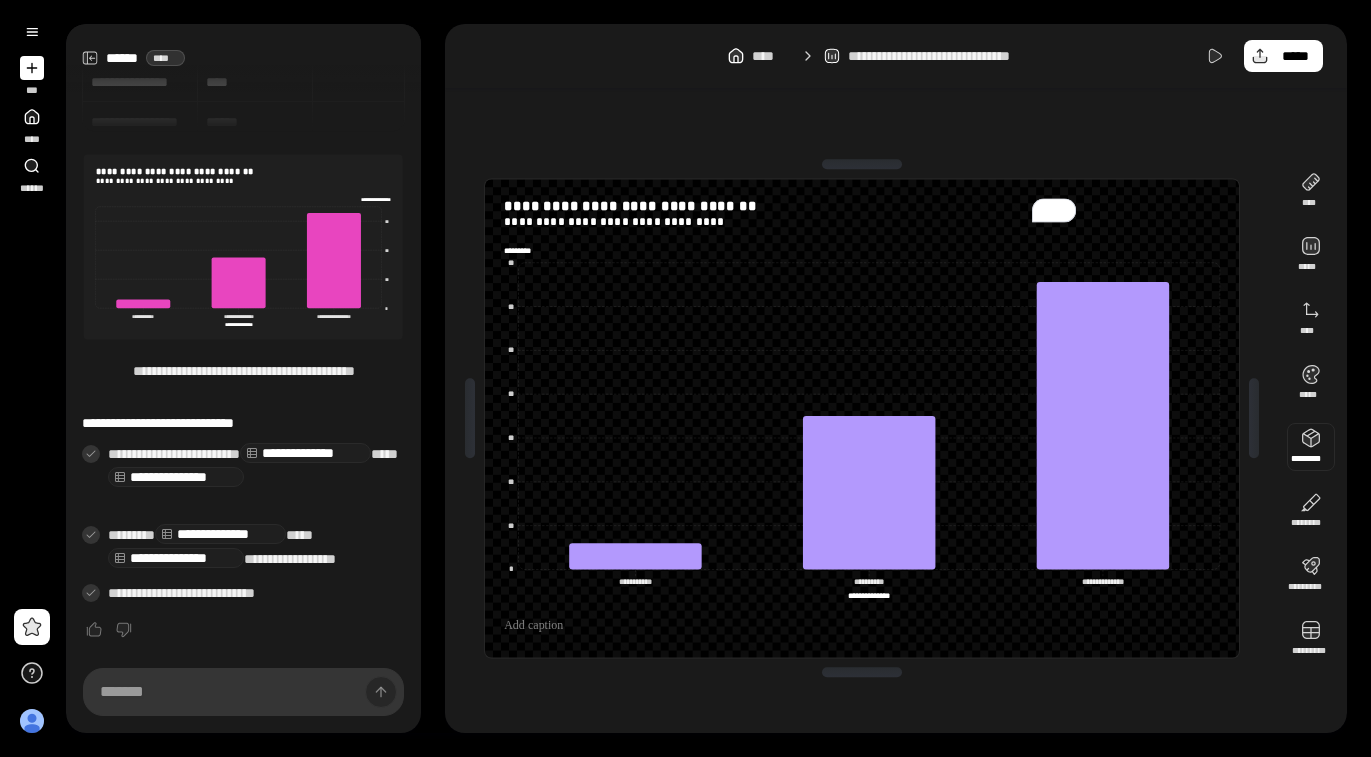 click at bounding box center [1311, 447] 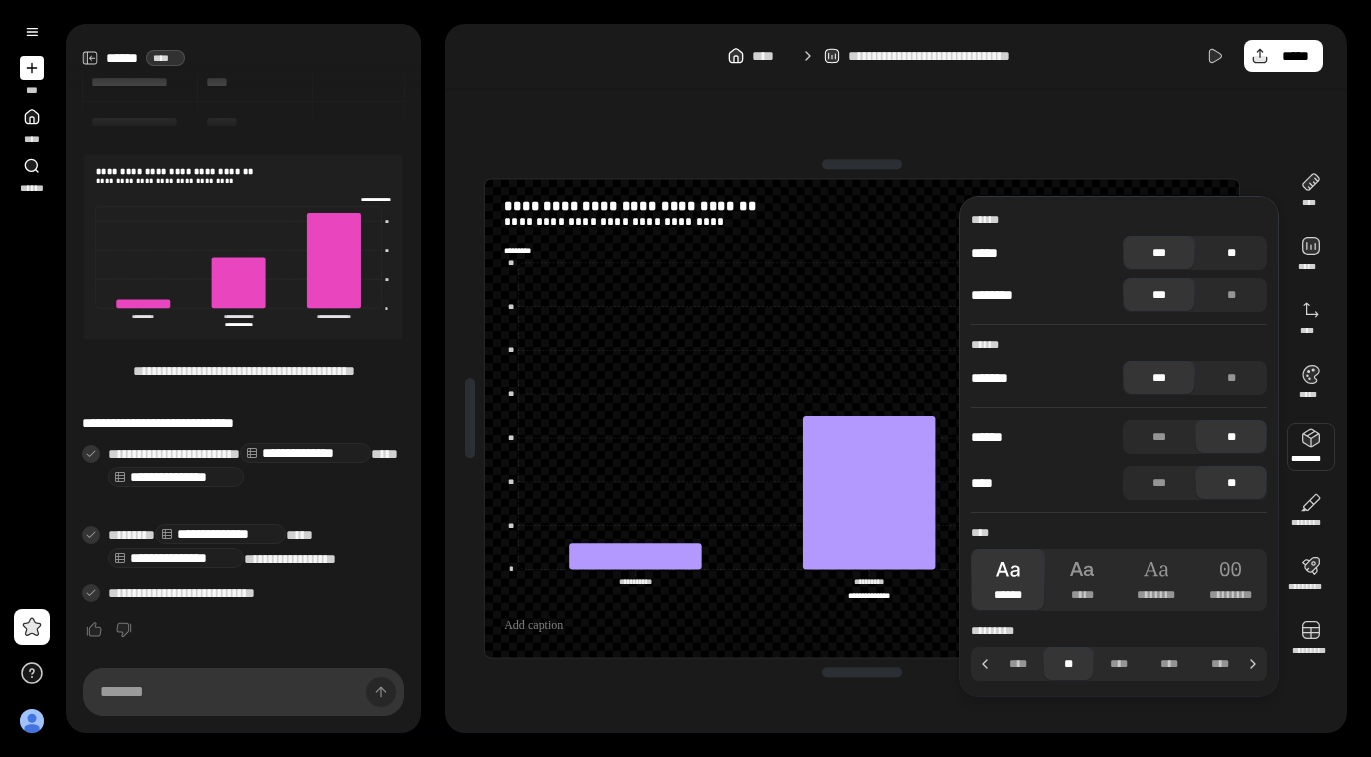 click on "**" at bounding box center (1231, 253) 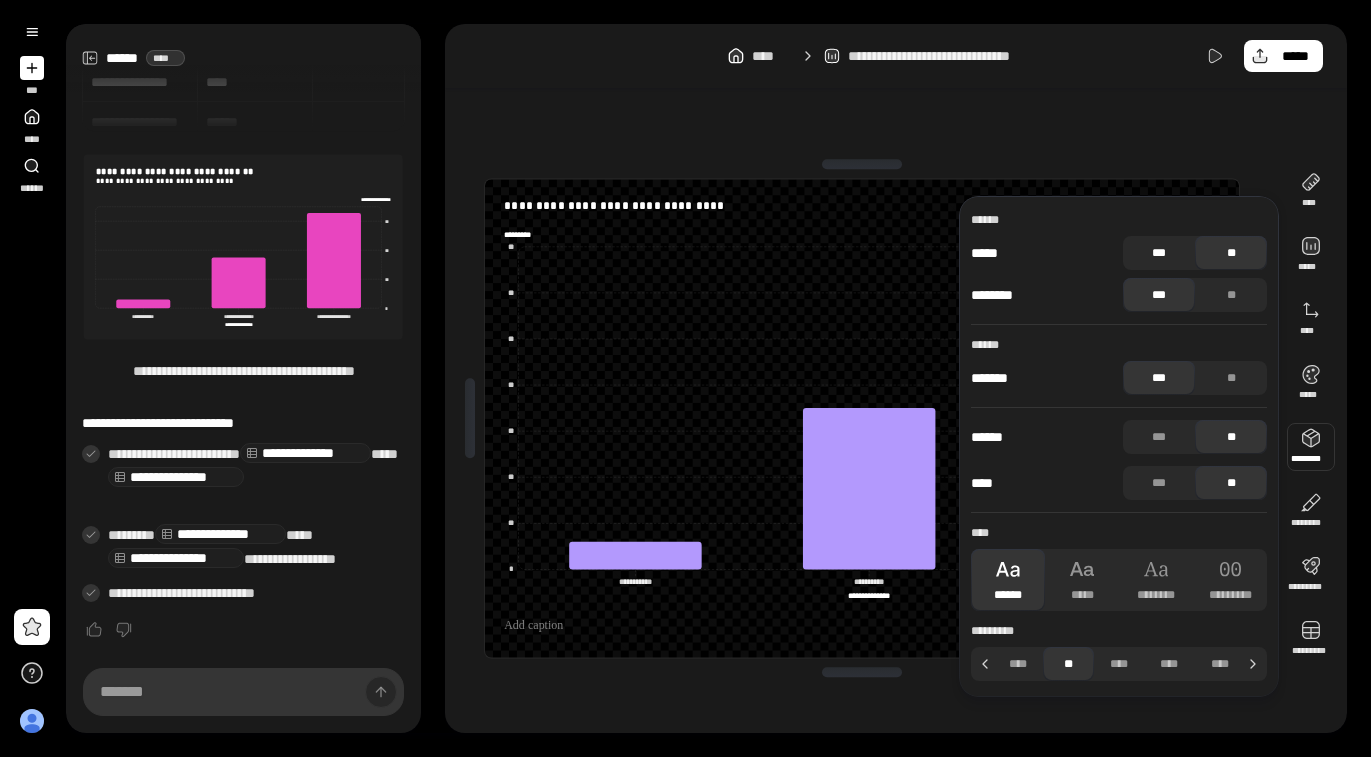 click on "***" at bounding box center [1159, 253] 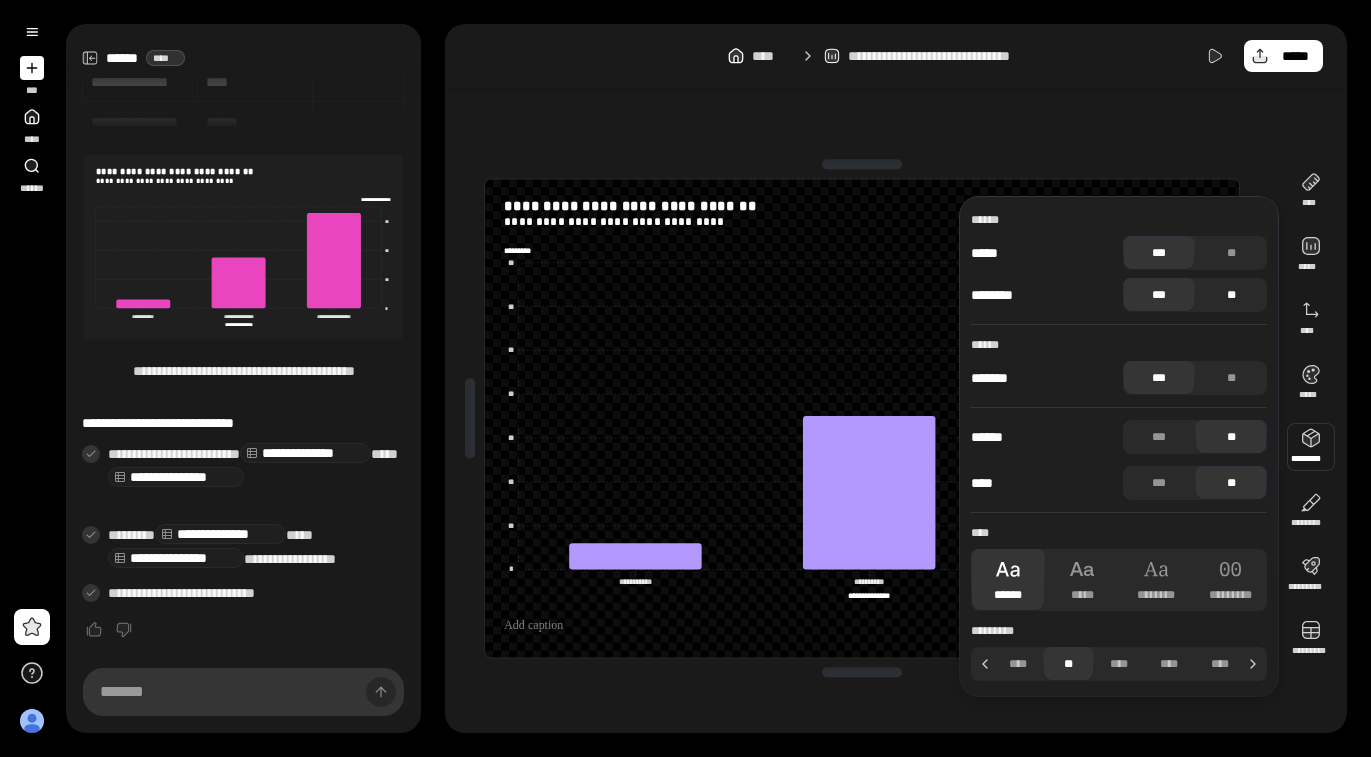 click on "**" at bounding box center [1231, 295] 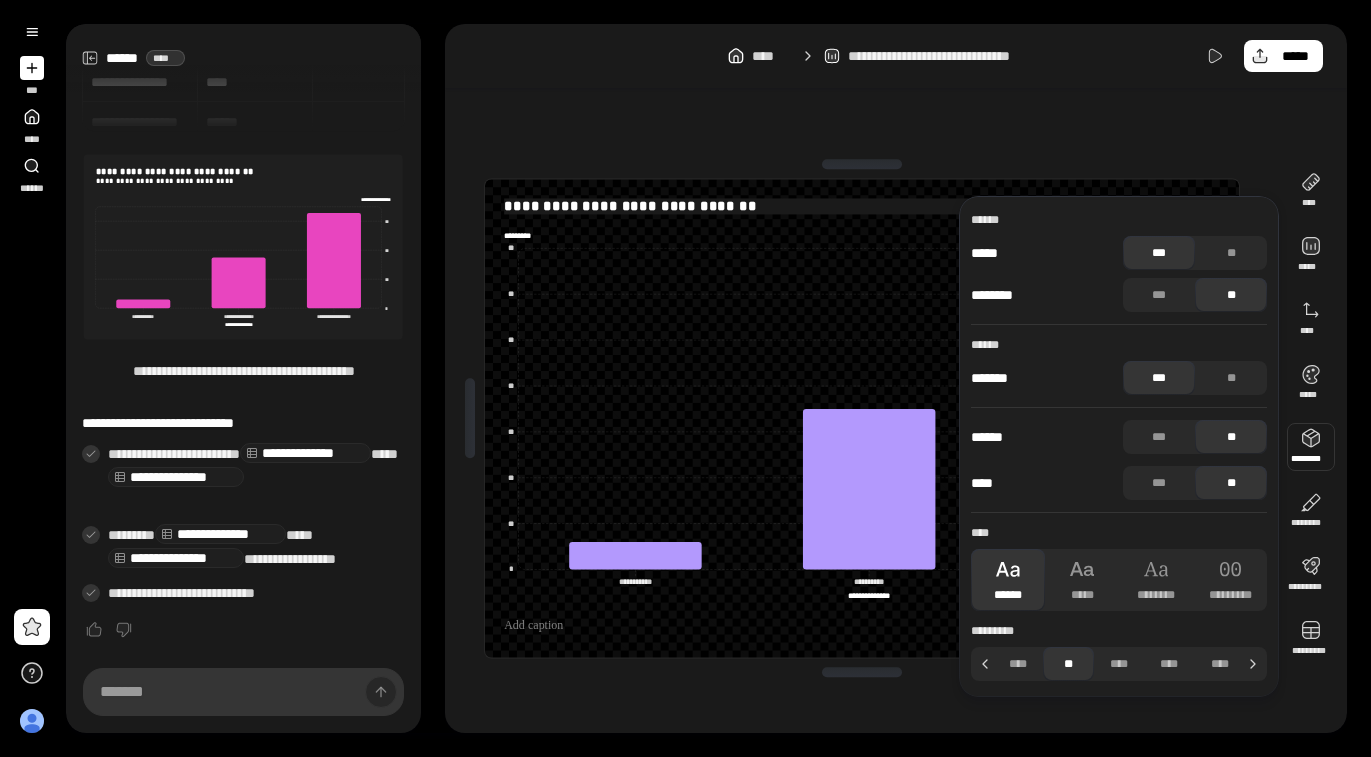 click on "**********" at bounding box center (862, 206) 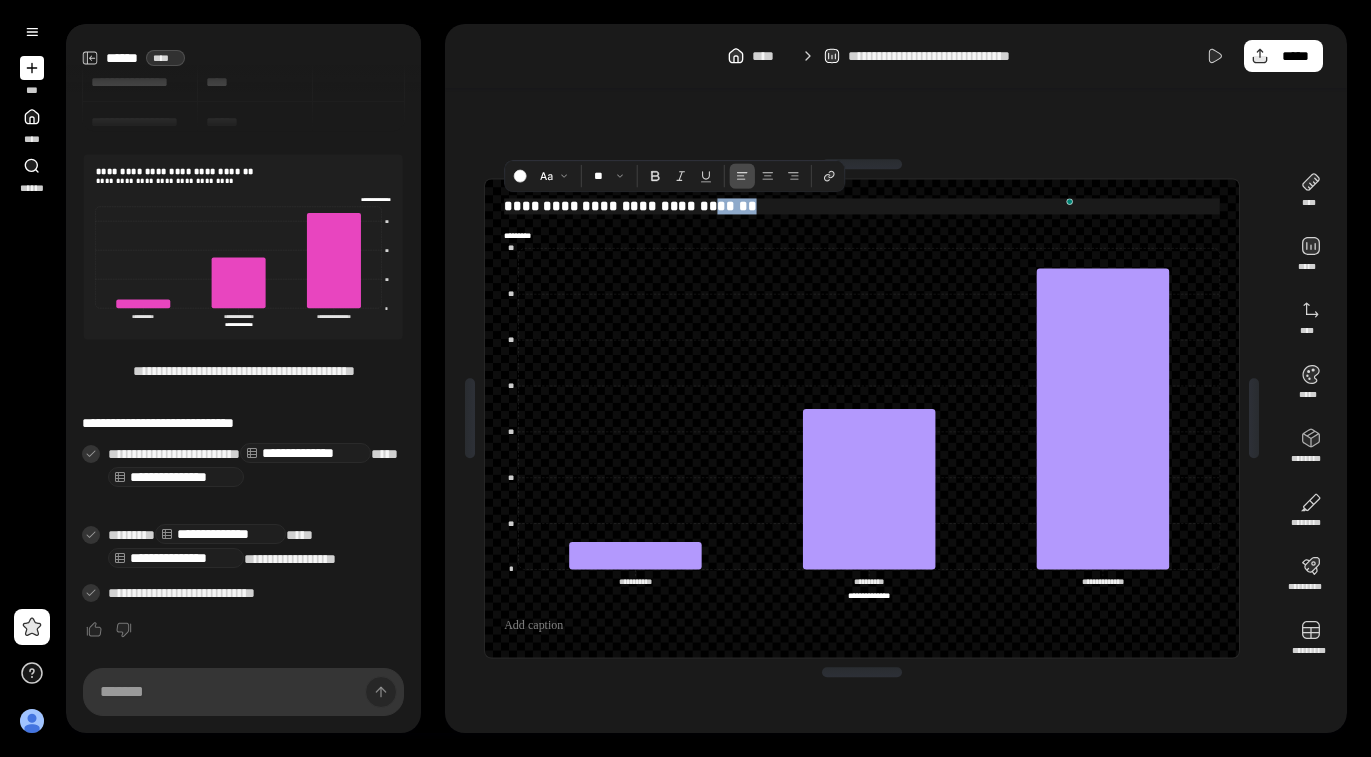click on "**********" at bounding box center [862, 206] 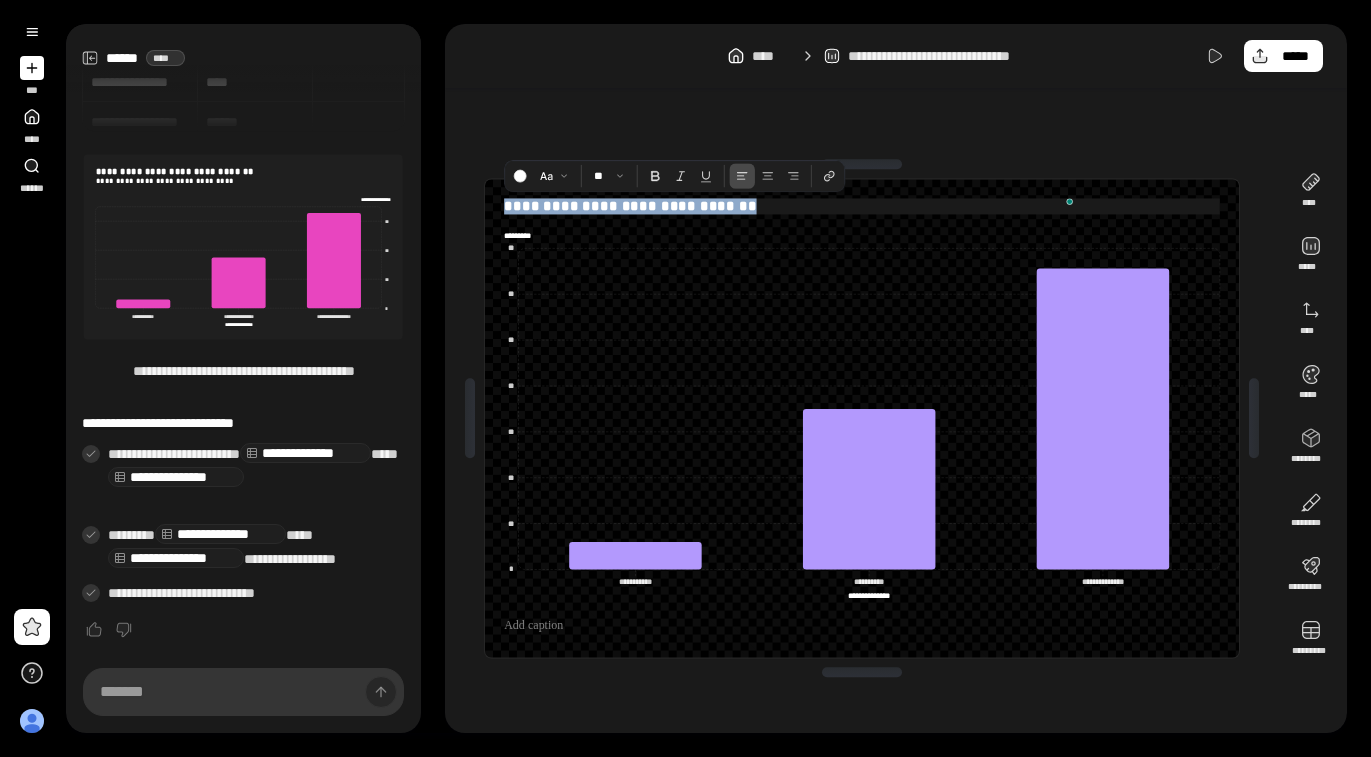 click on "**********" at bounding box center [862, 206] 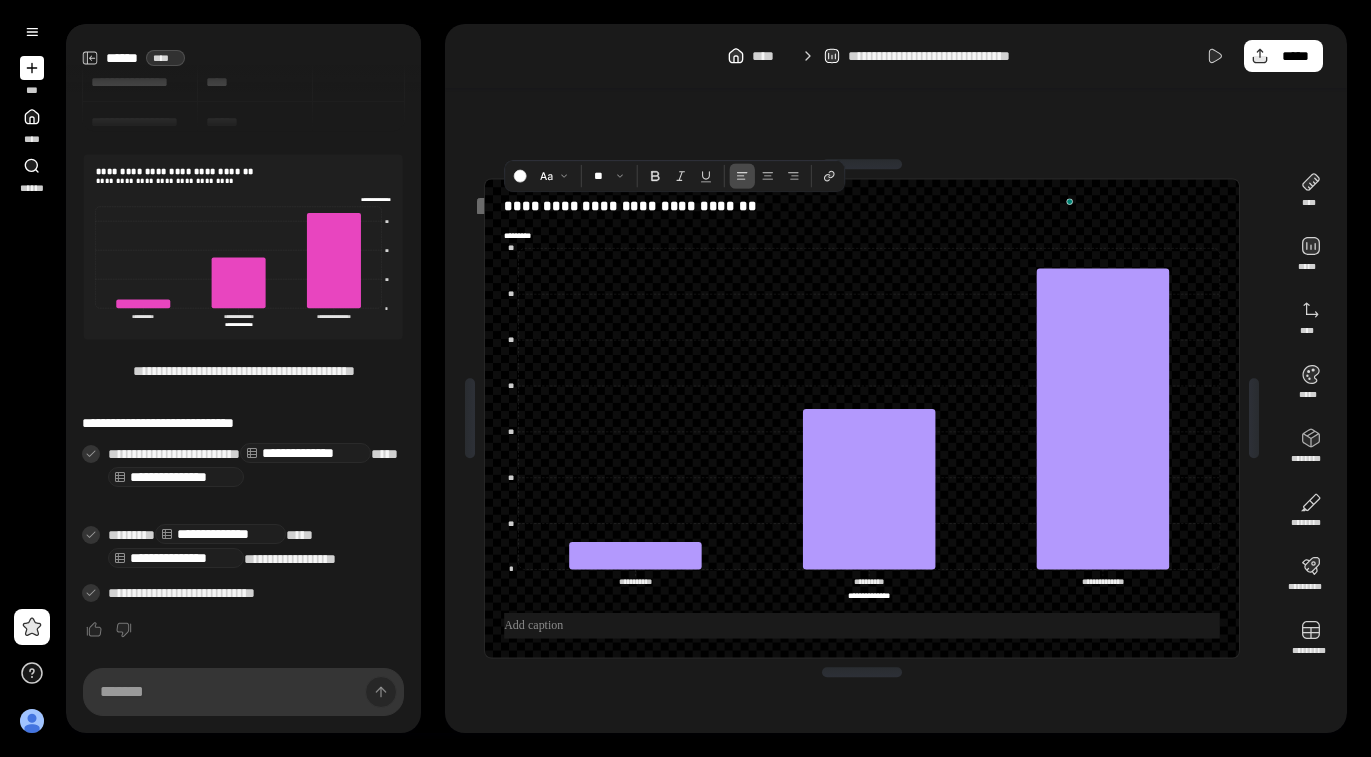click at bounding box center [862, 626] 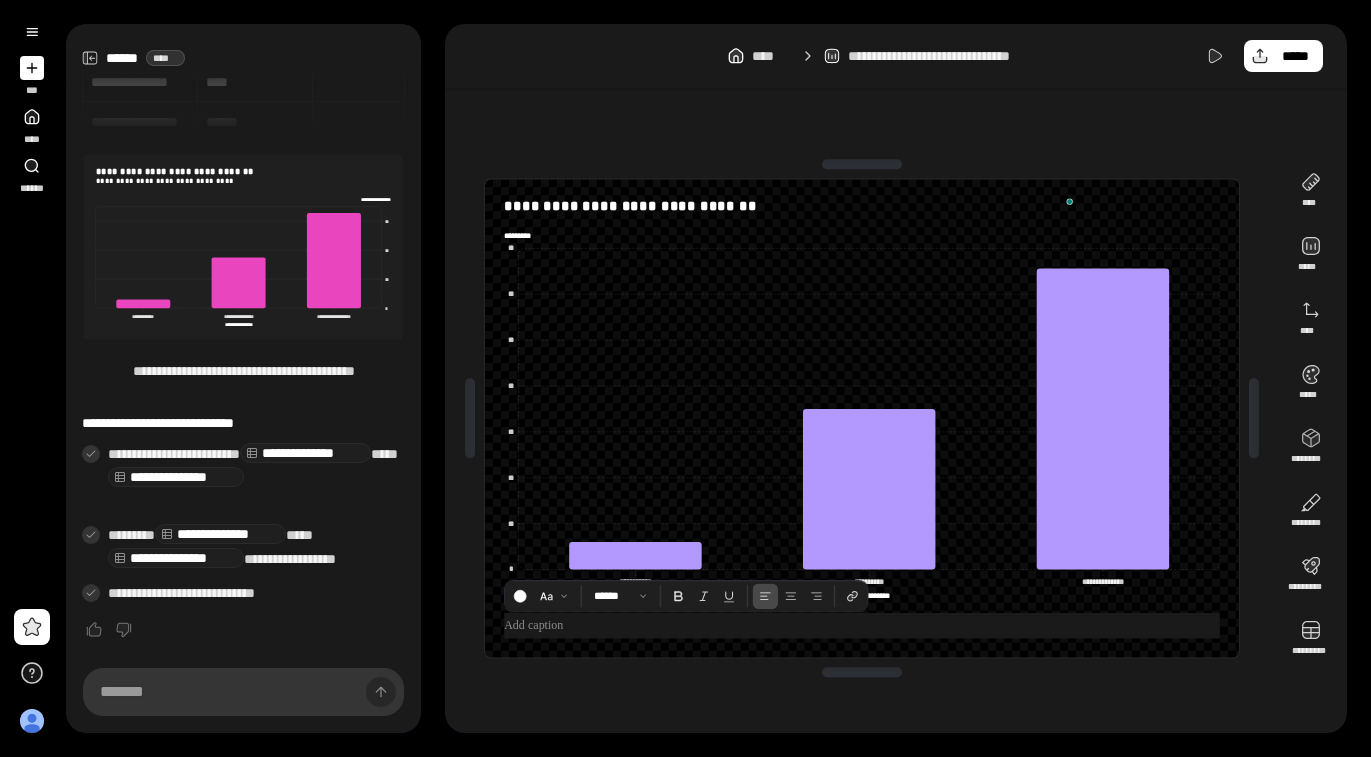 type 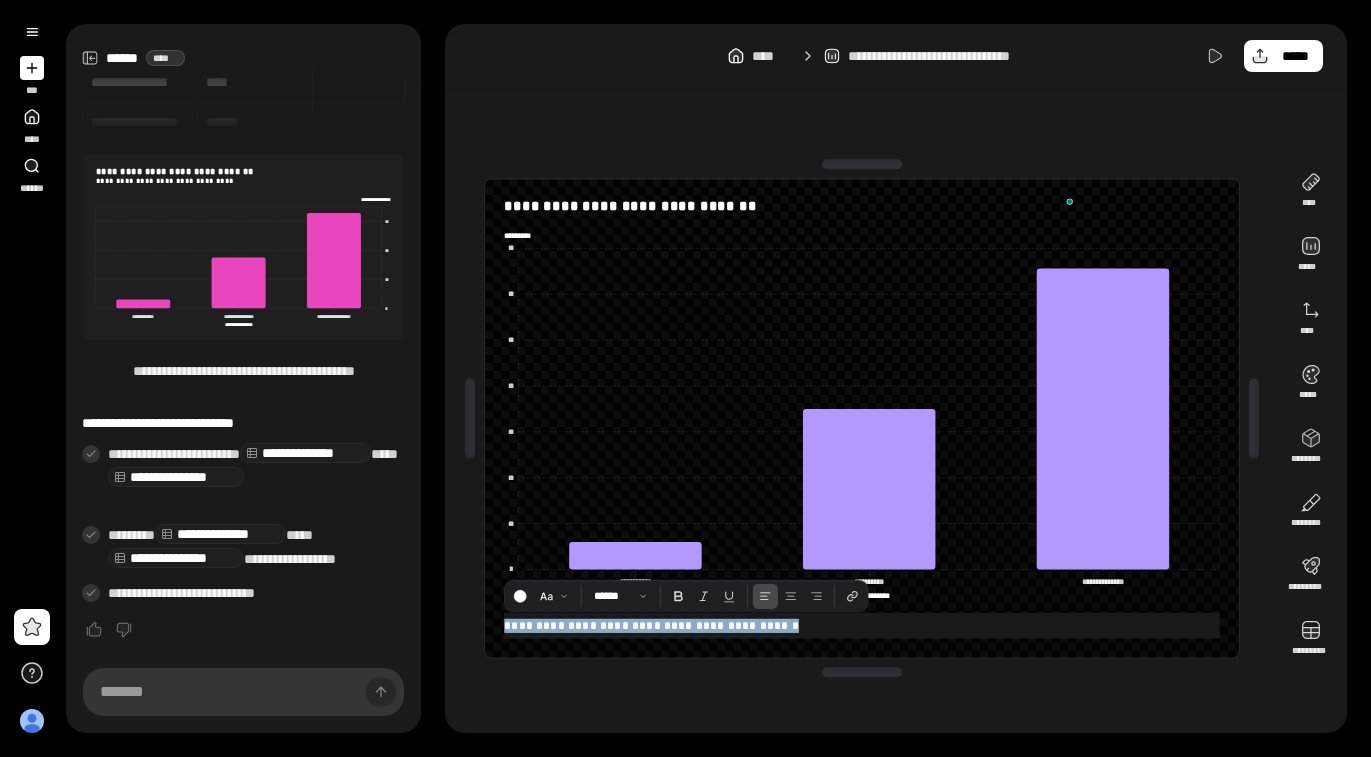 drag, startPoint x: 794, startPoint y: 628, endPoint x: 506, endPoint y: 619, distance: 288.1406 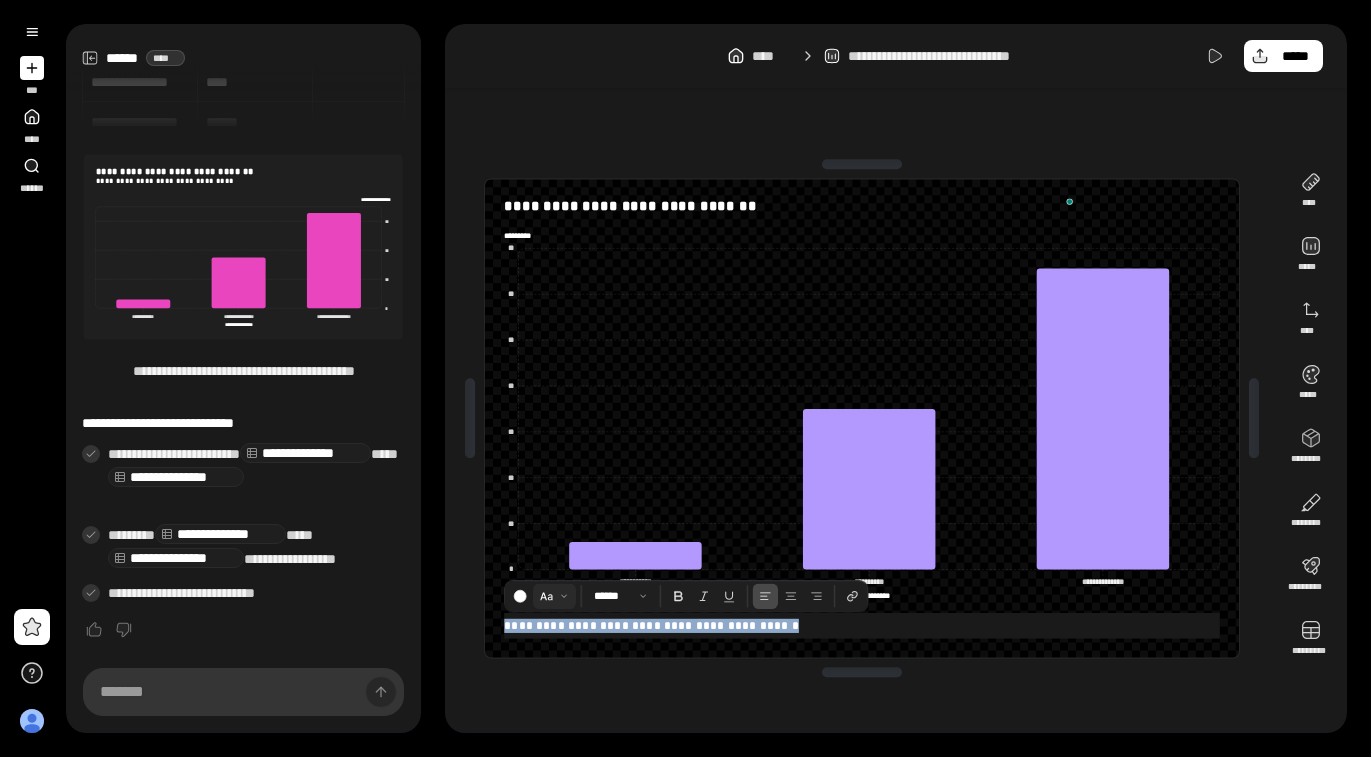 click at bounding box center [555, 596] 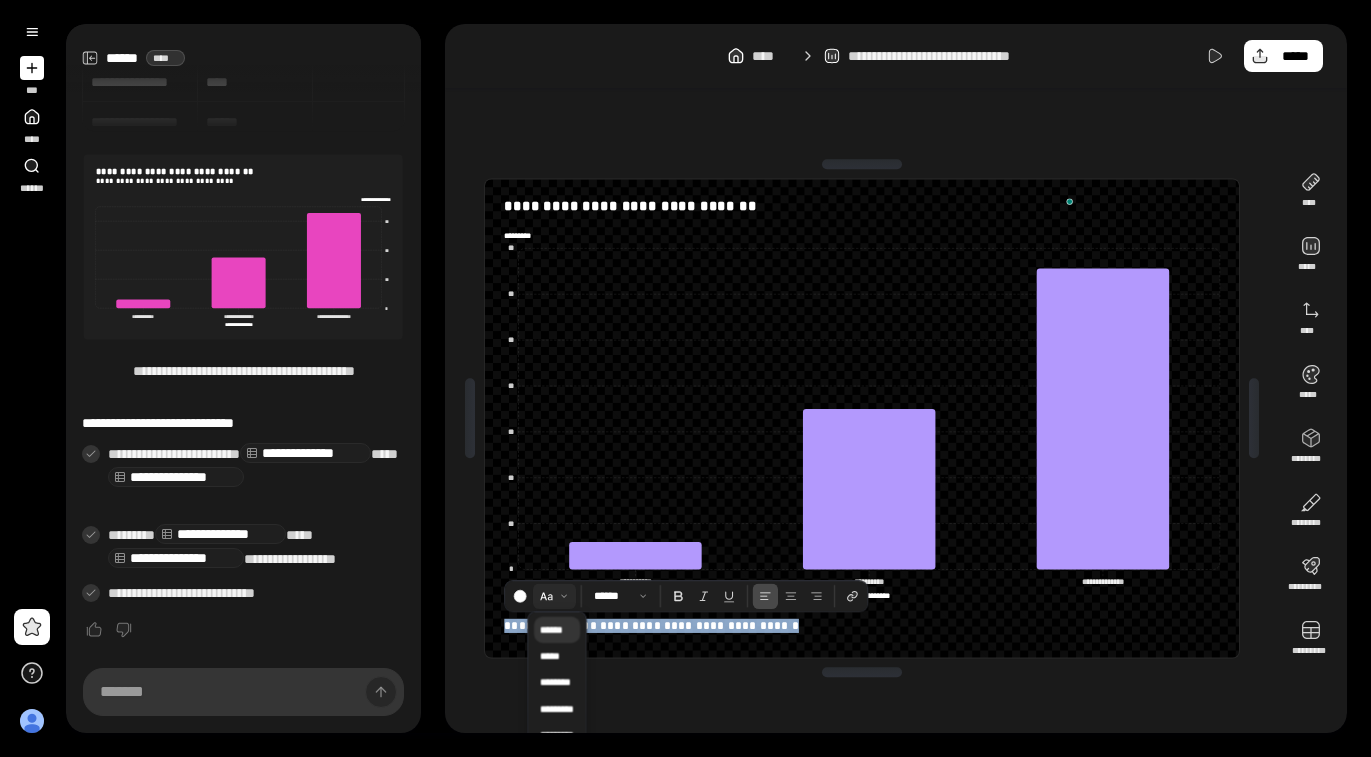 scroll, scrollTop: 19, scrollLeft: 0, axis: vertical 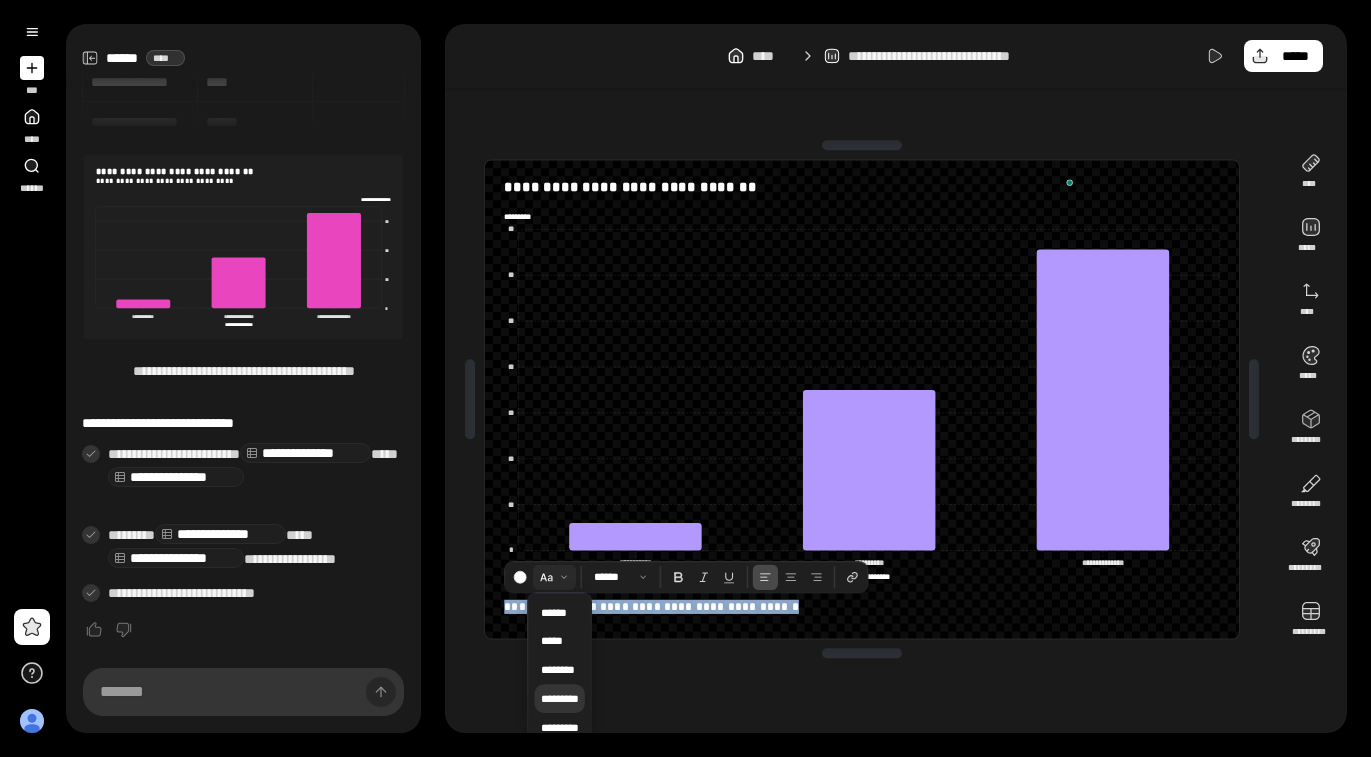 click on "*********" at bounding box center (560, 699) 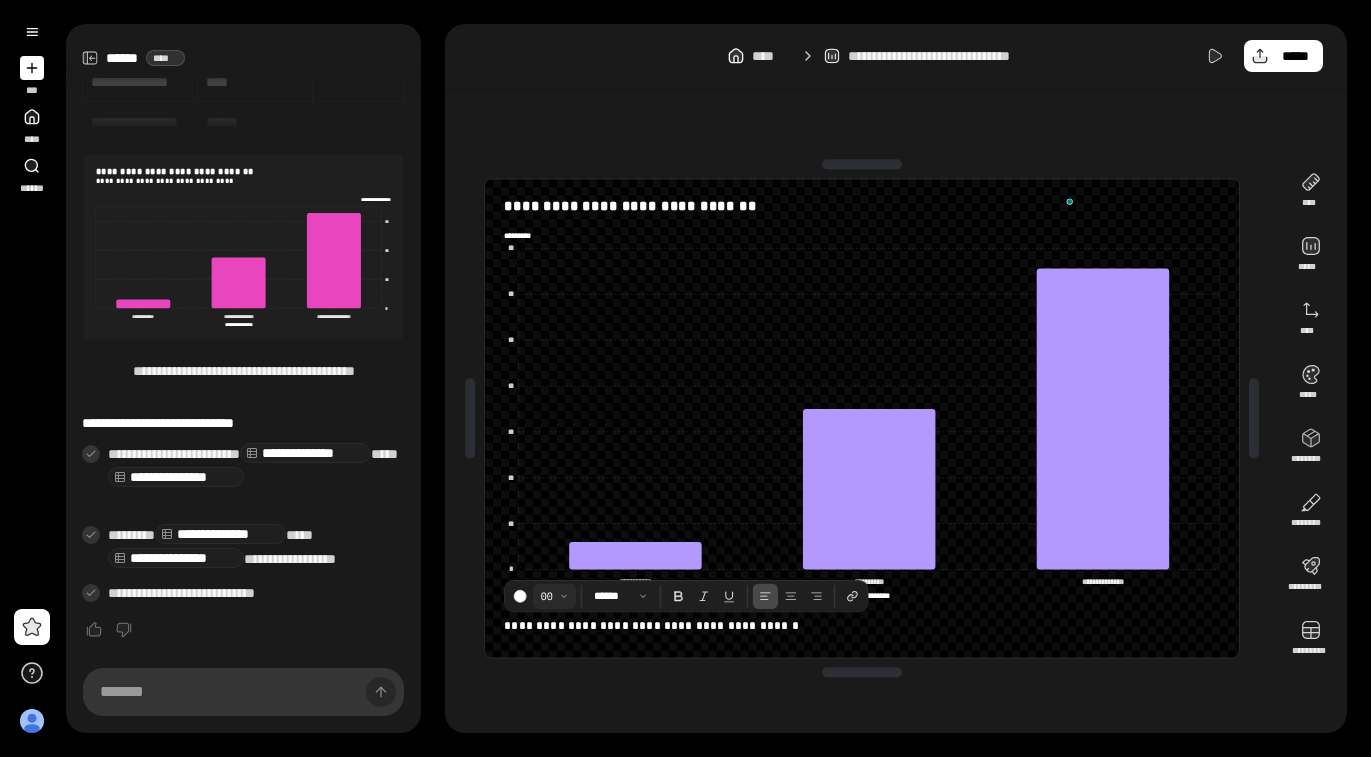 scroll, scrollTop: 0, scrollLeft: 0, axis: both 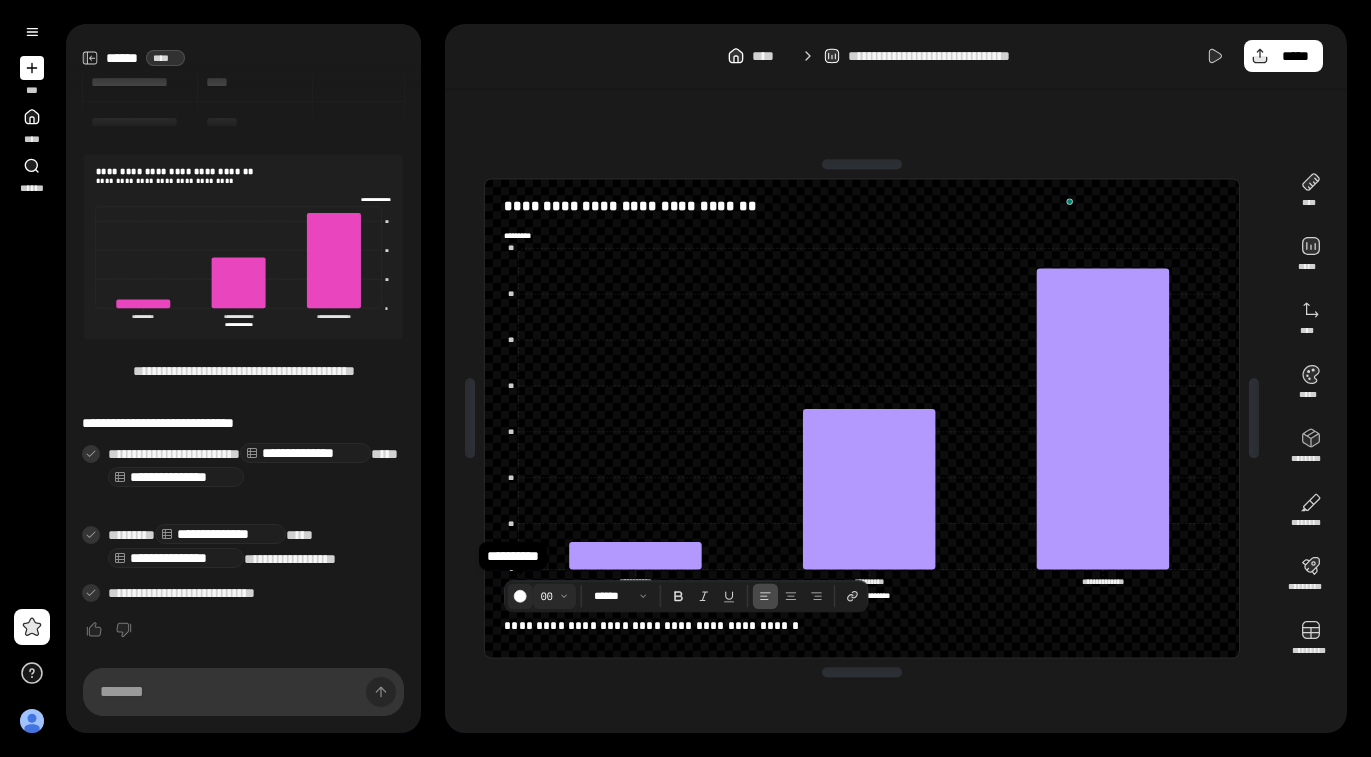 click at bounding box center (521, 596) 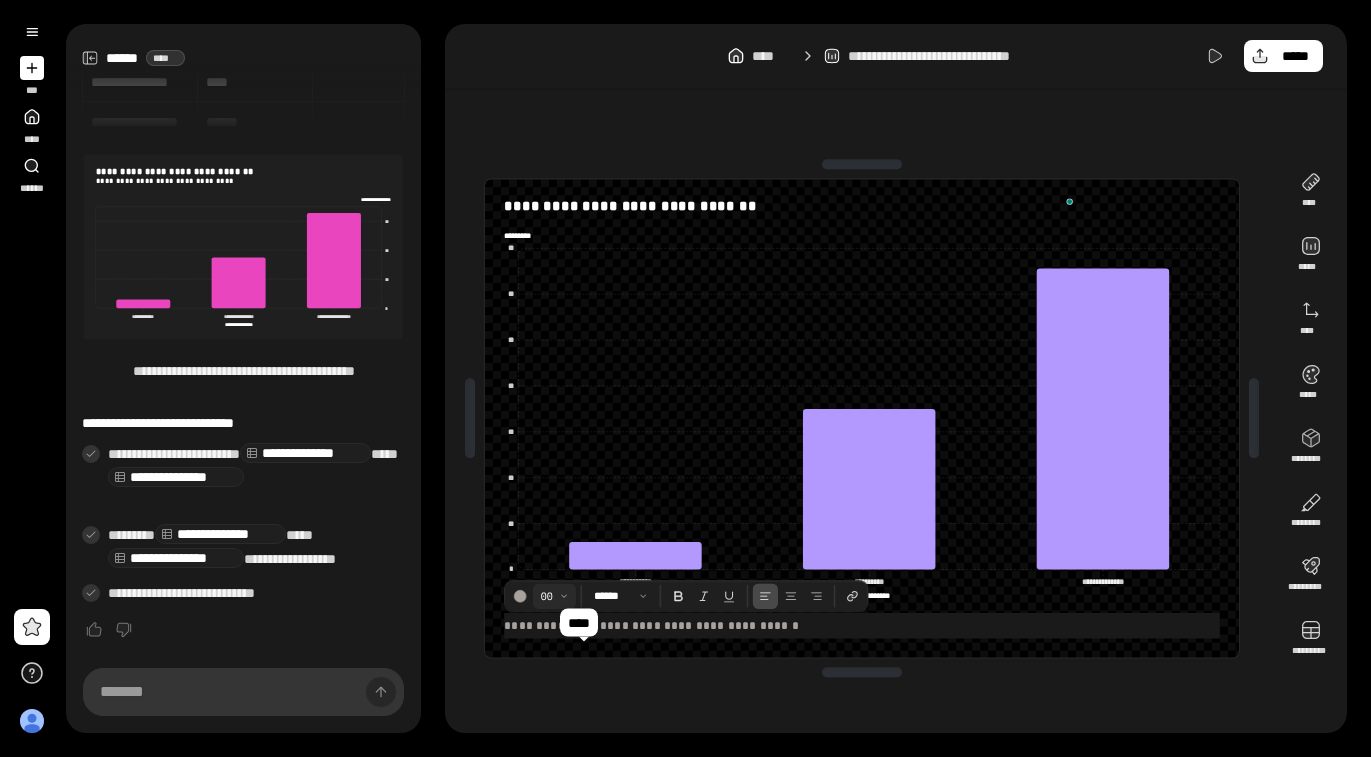 click at bounding box center [583, 660] 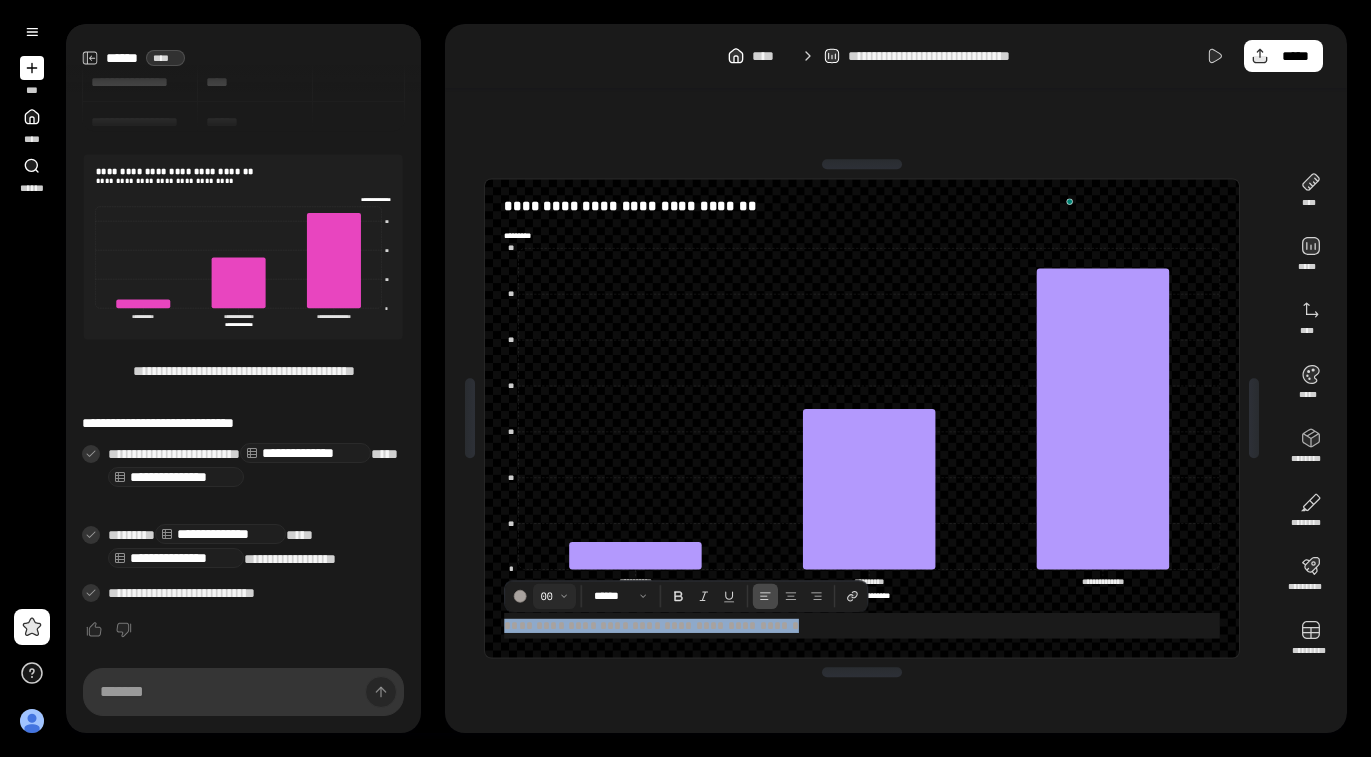 click at bounding box center [862, 673] 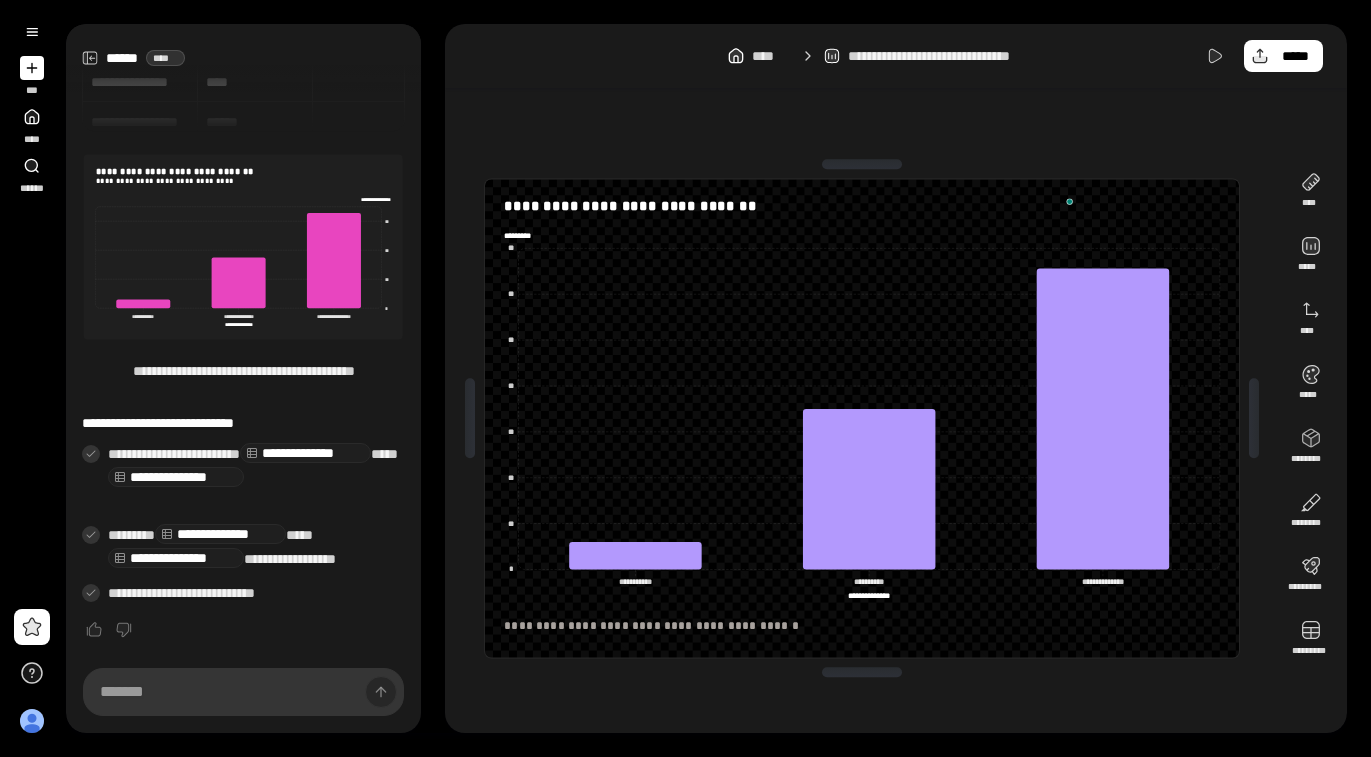 click on "**********" at bounding box center [862, 418] 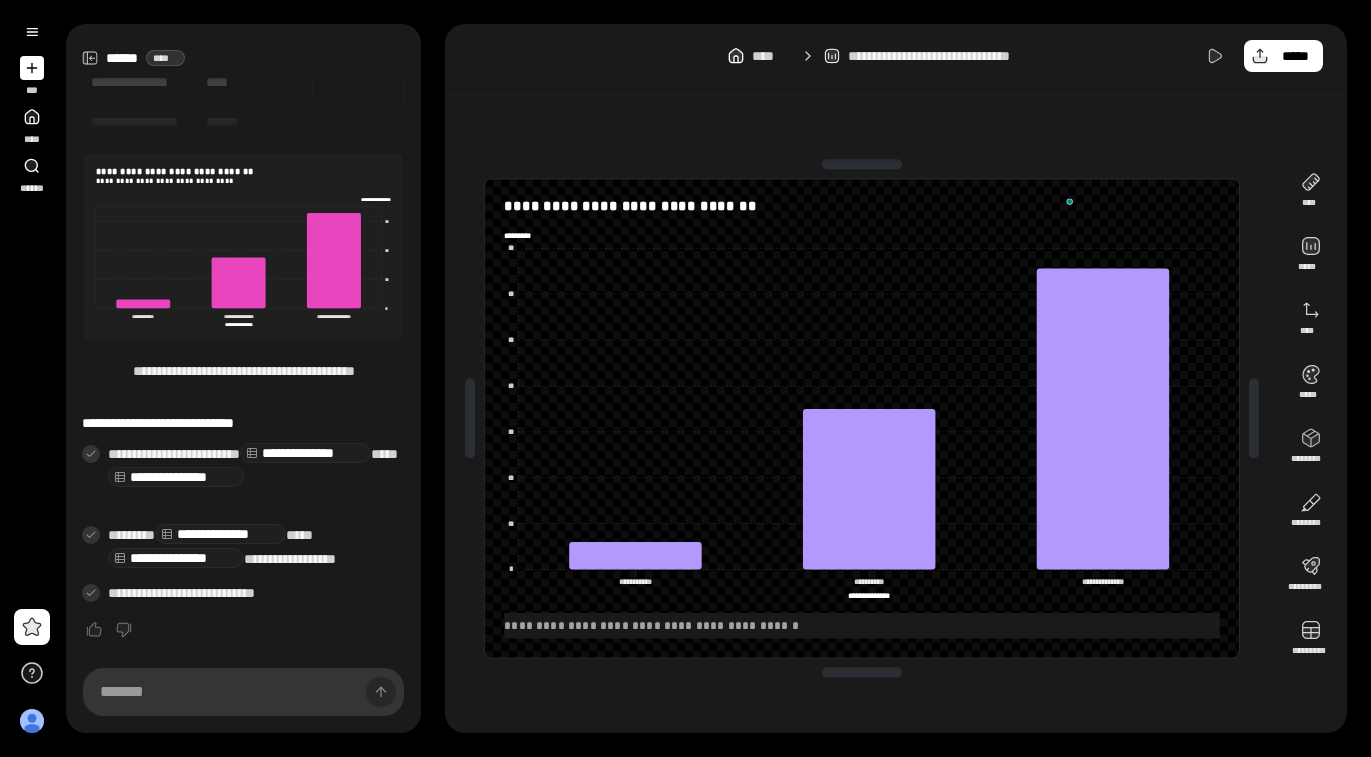 click on "**********" at bounding box center (651, 625) 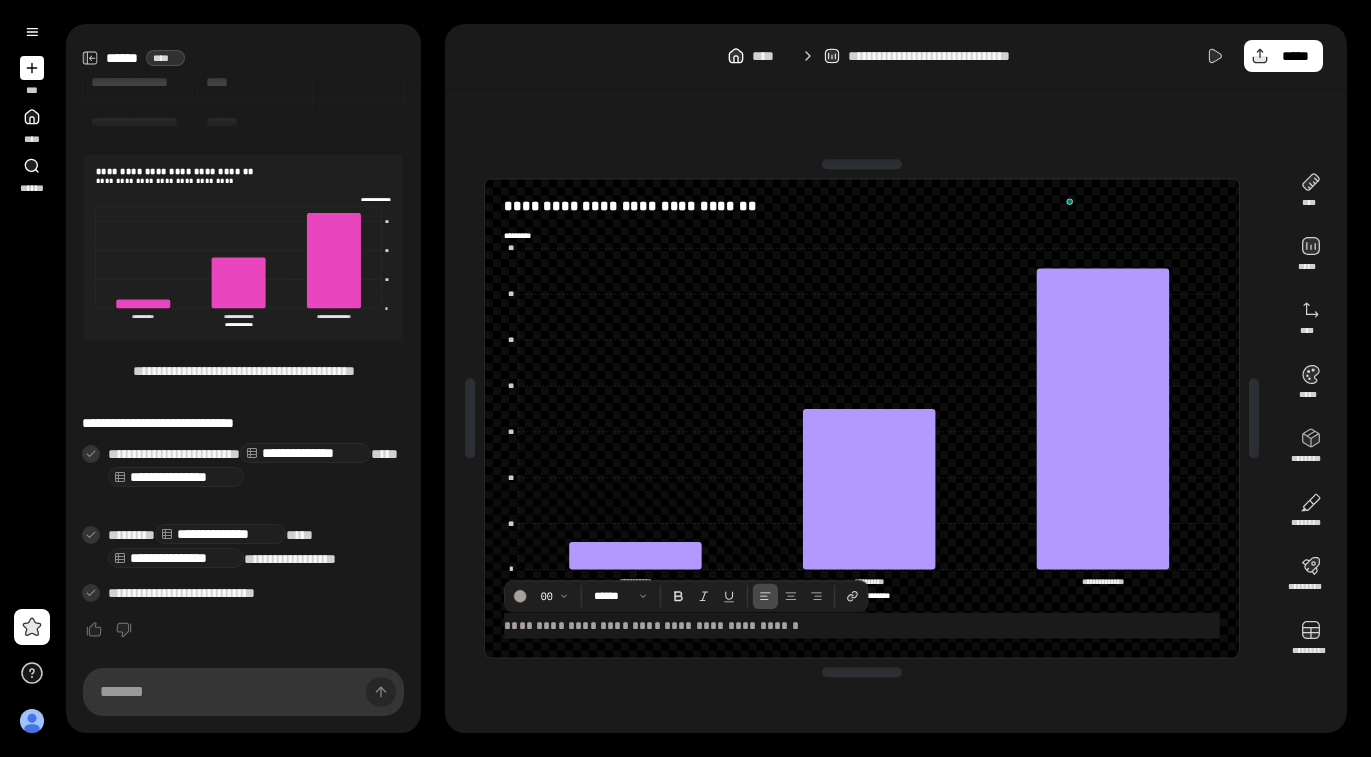 click on "**********" at bounding box center (651, 625) 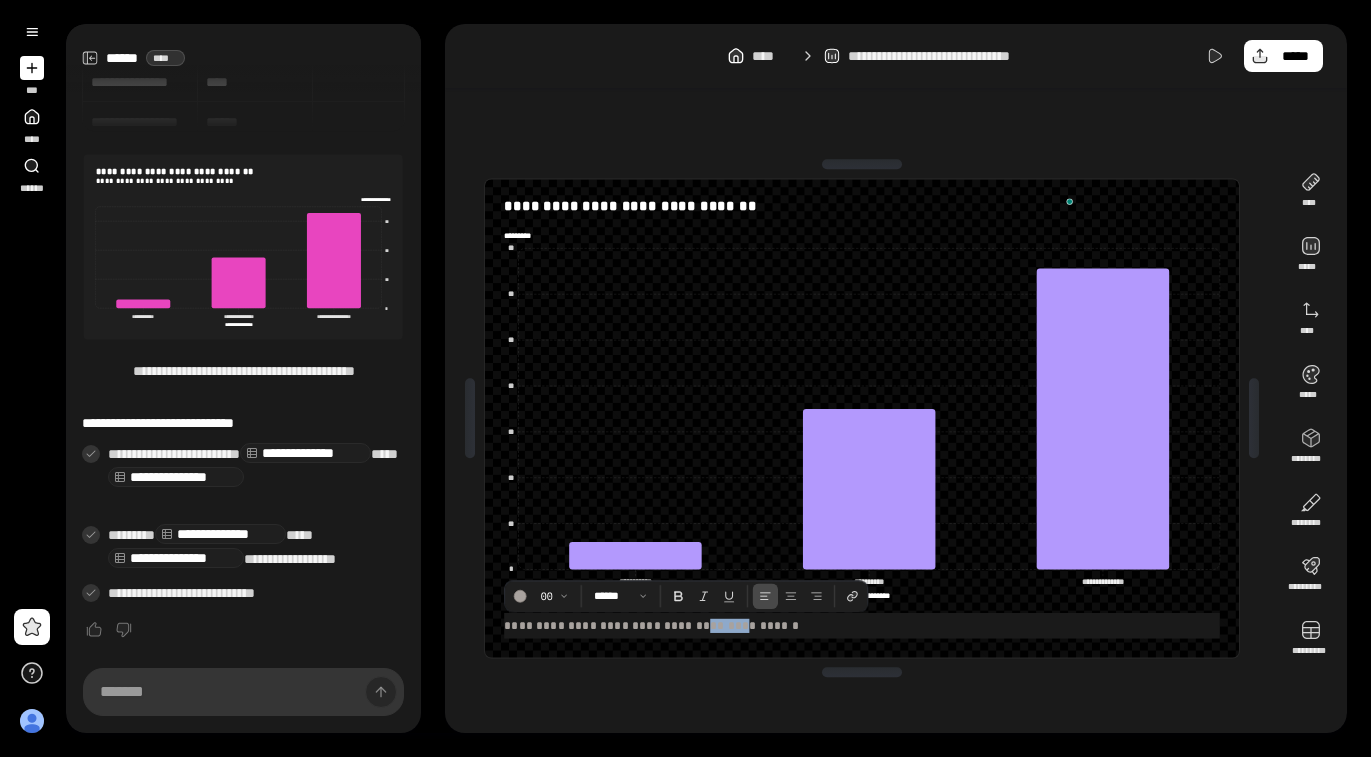 click on "**********" at bounding box center [651, 625] 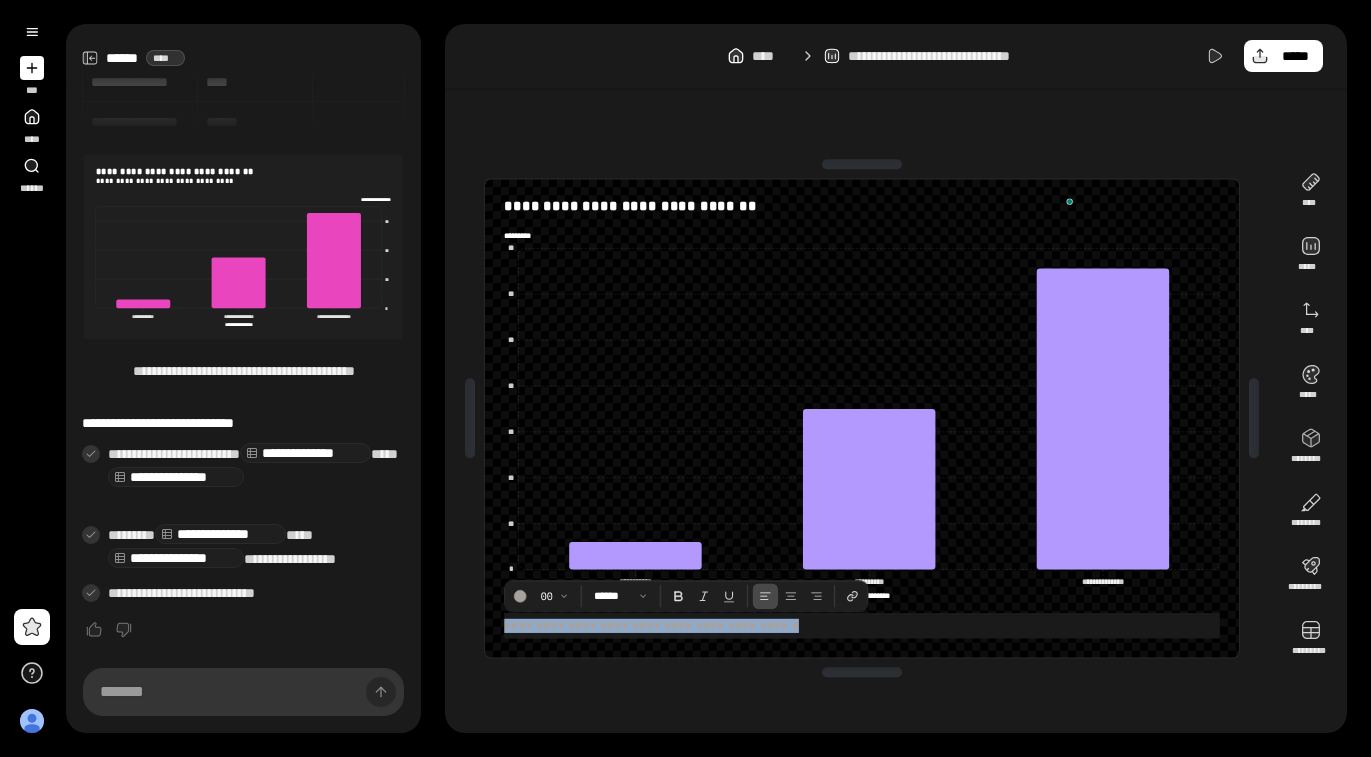 click on "**********" at bounding box center [651, 625] 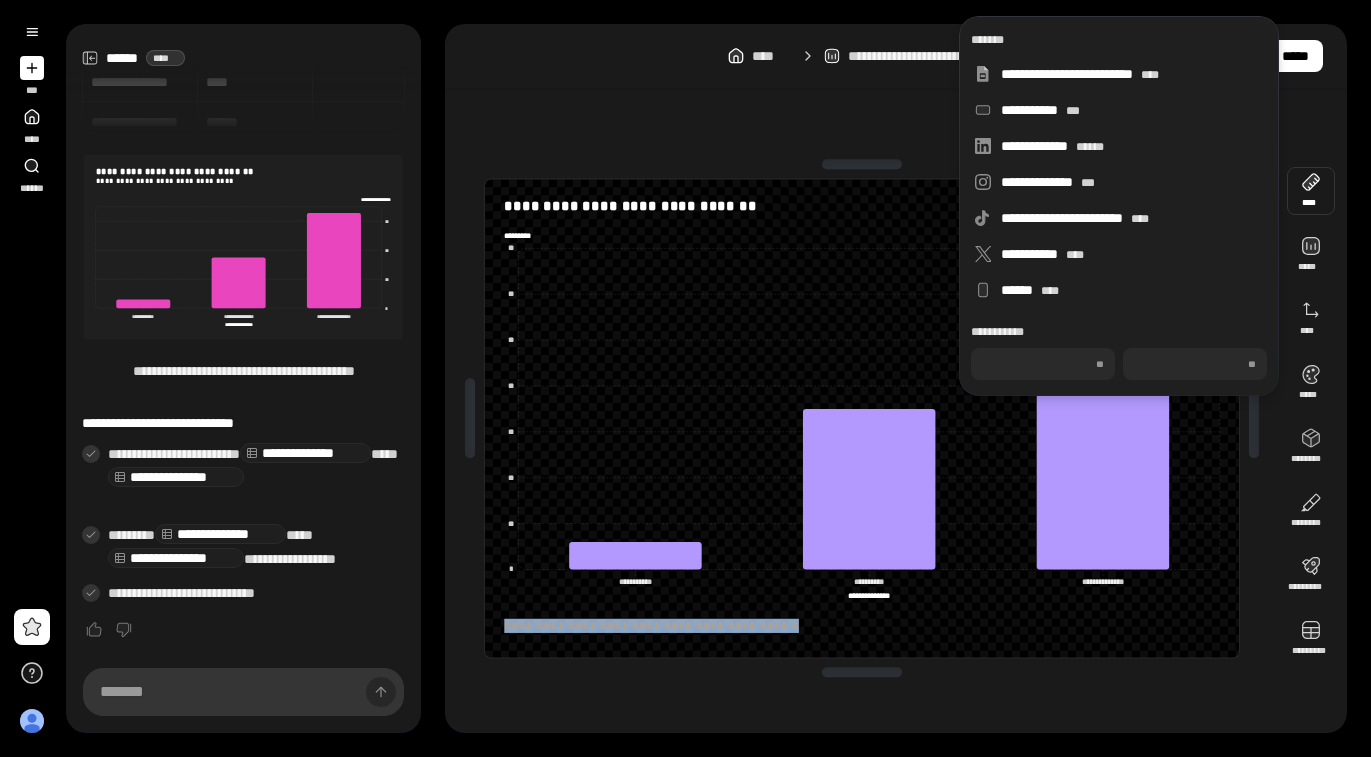 click at bounding box center [1311, 191] 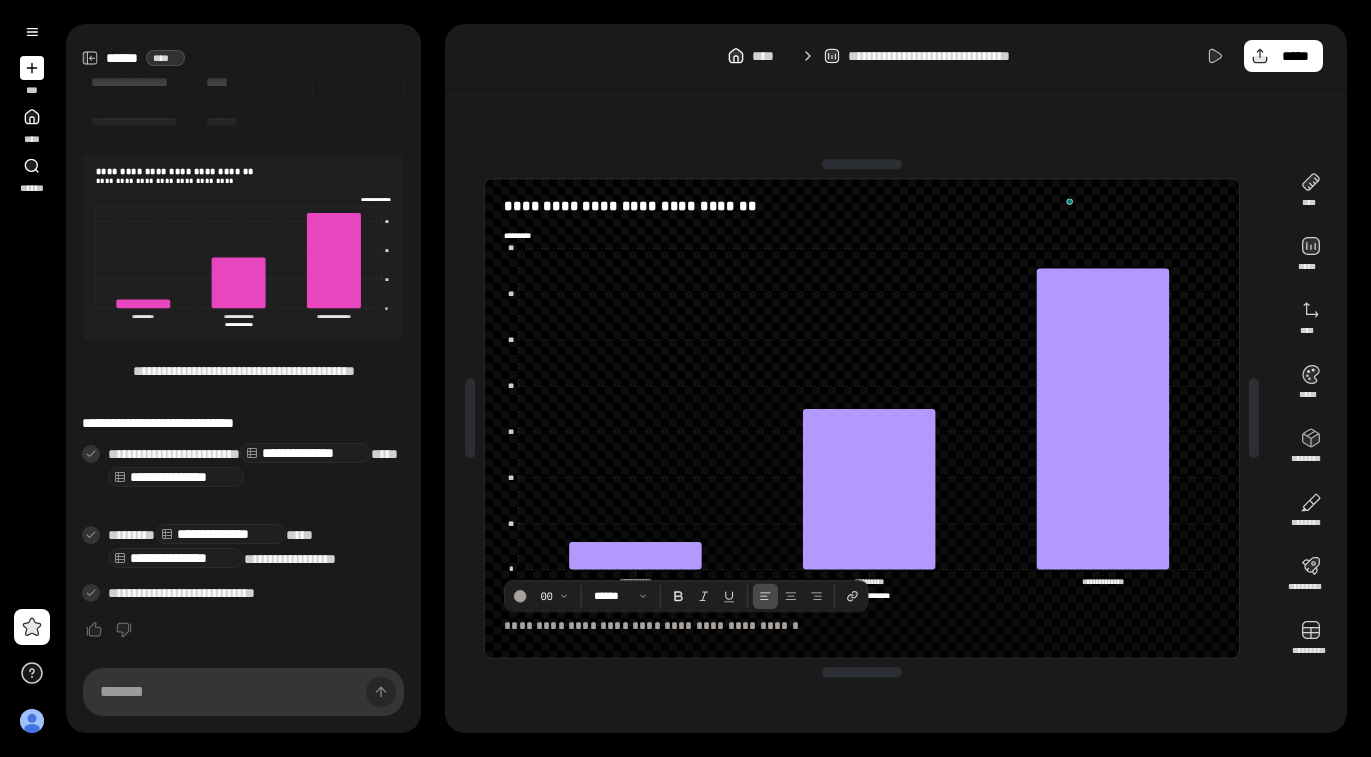 click on "**********" at bounding box center (862, 418) 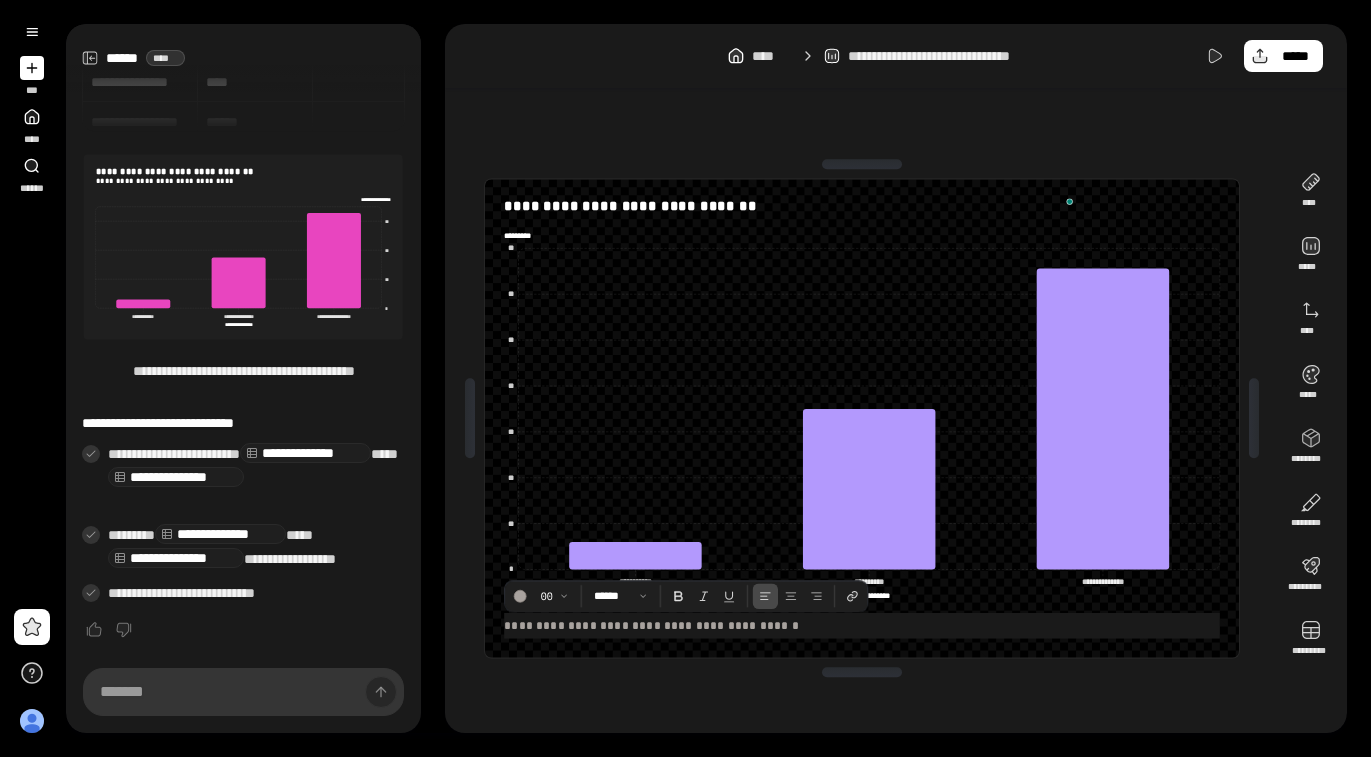 click on "**********" at bounding box center [651, 625] 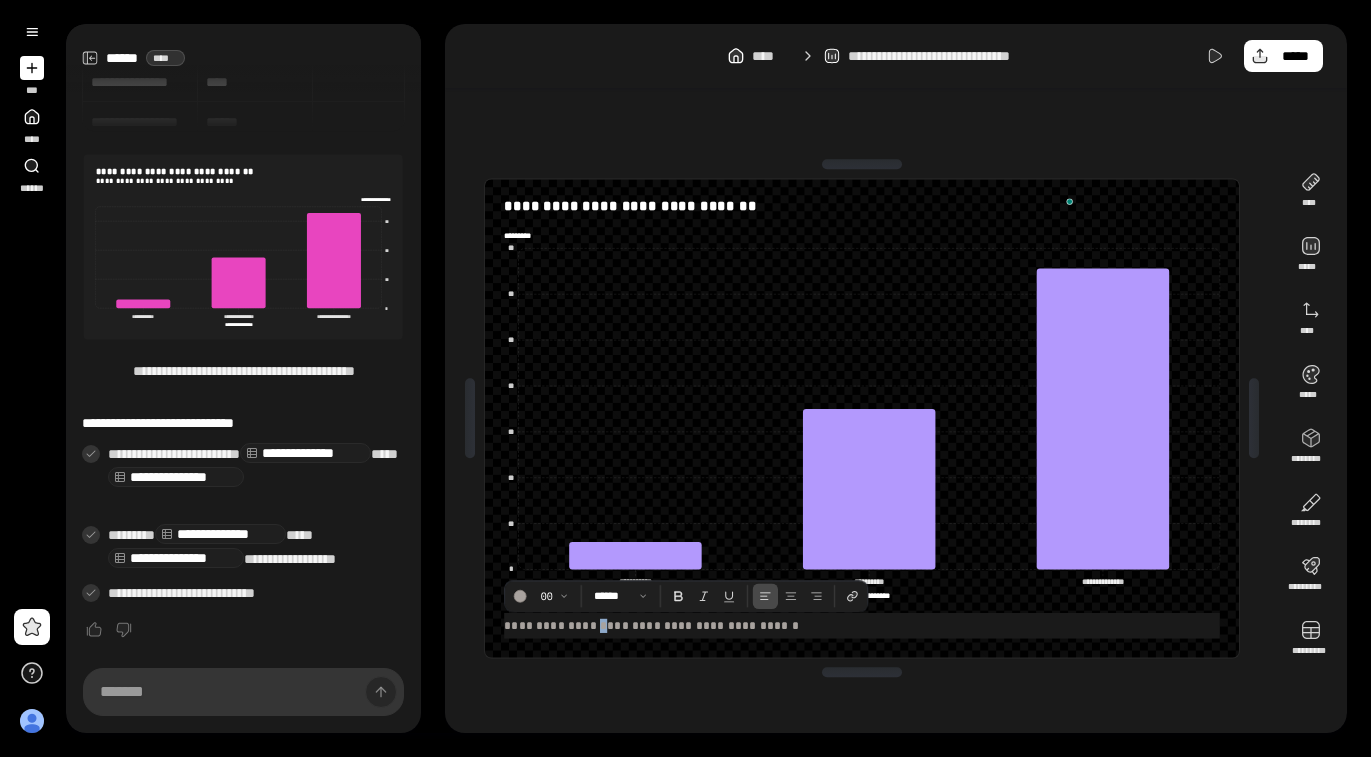 click on "**********" at bounding box center (651, 625) 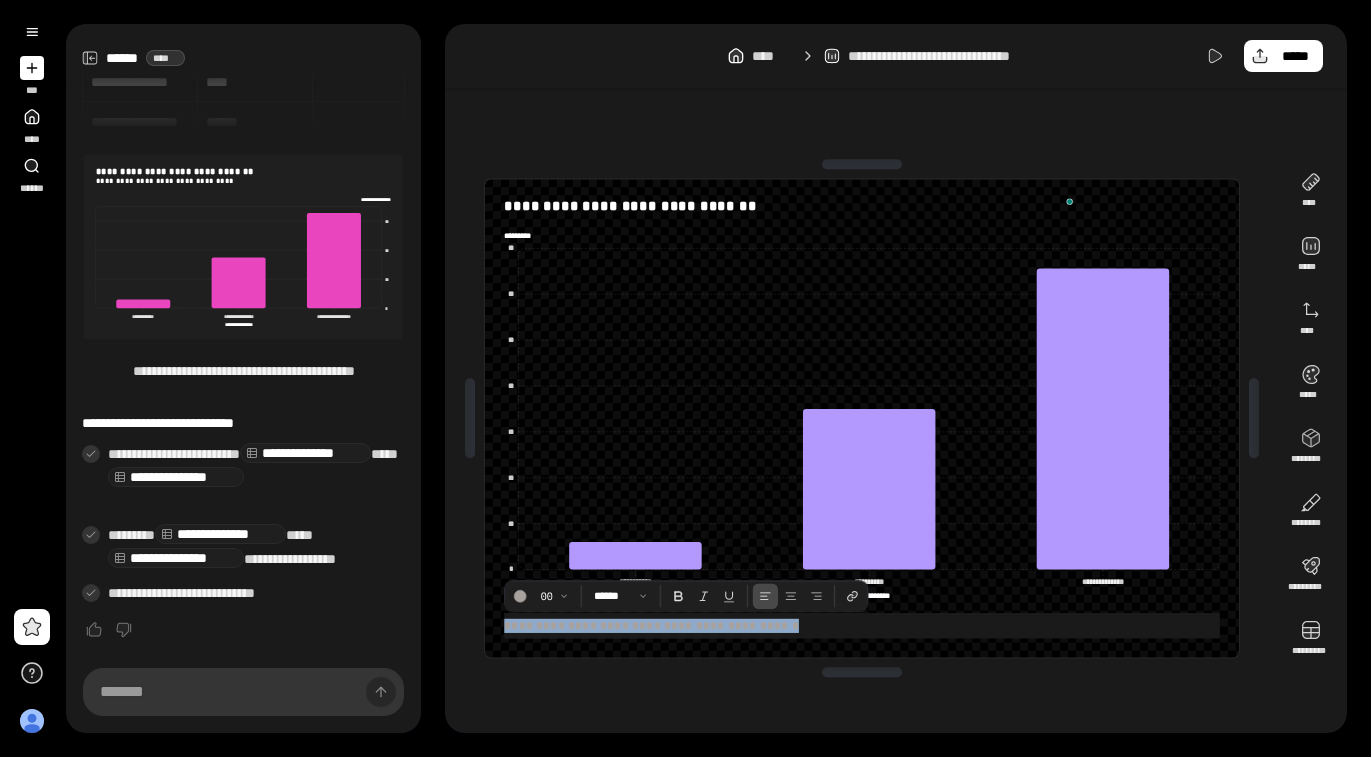 drag, startPoint x: 611, startPoint y: 626, endPoint x: 598, endPoint y: 622, distance: 13.601471 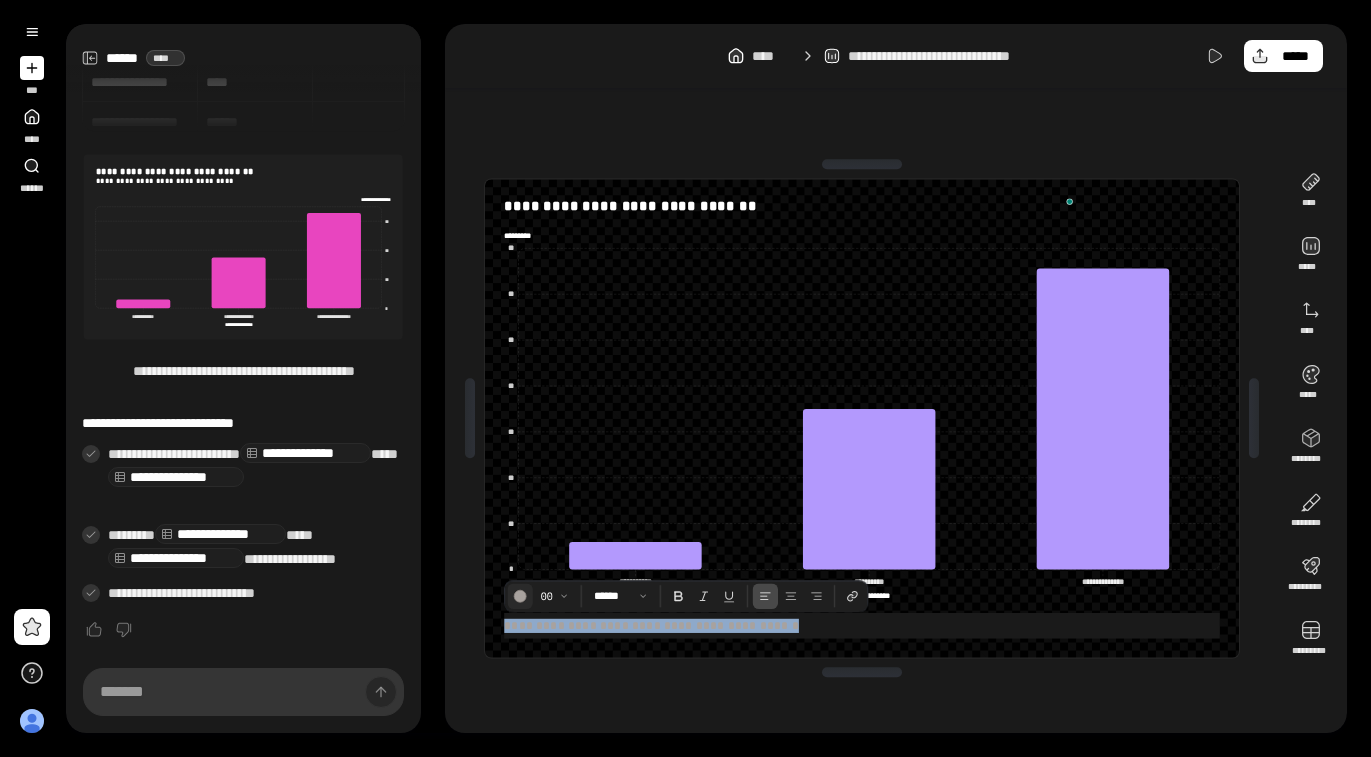click at bounding box center (521, 596) 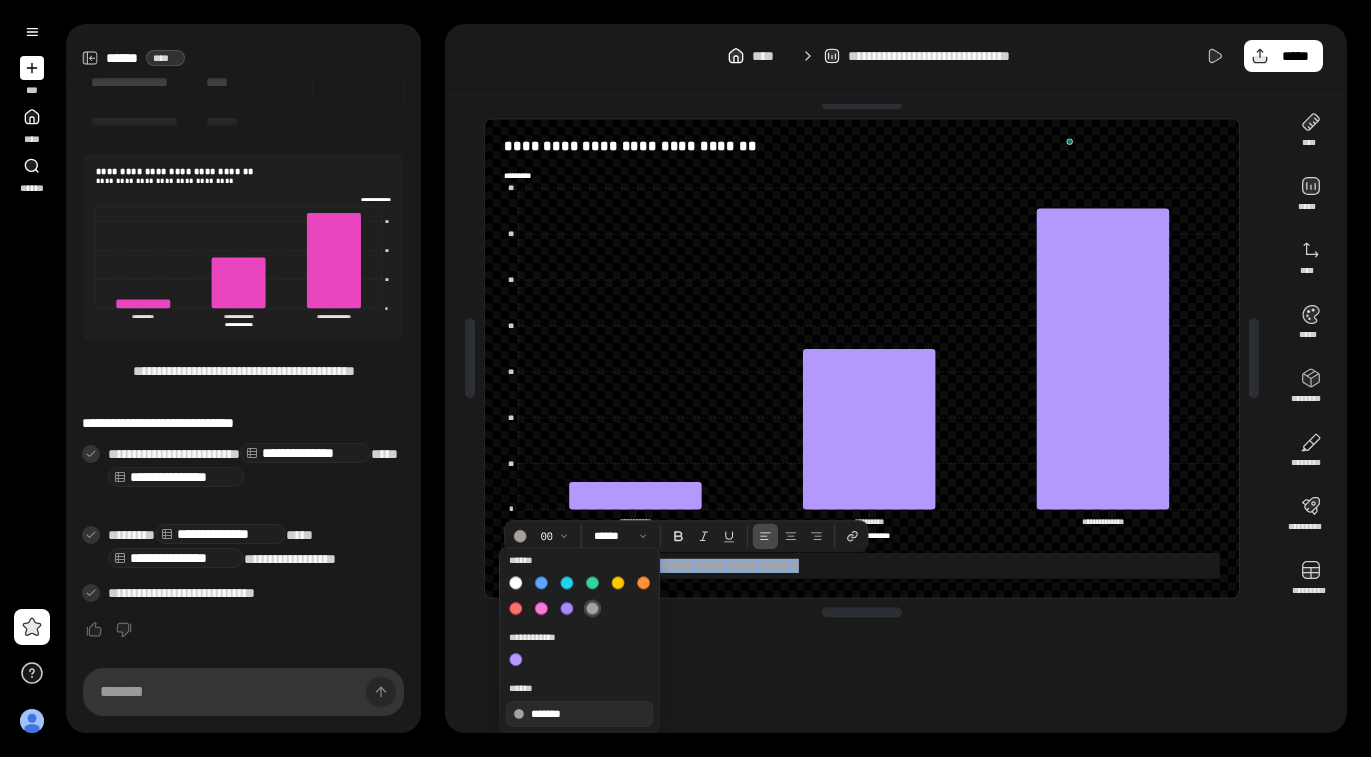 scroll, scrollTop: 60, scrollLeft: 0, axis: vertical 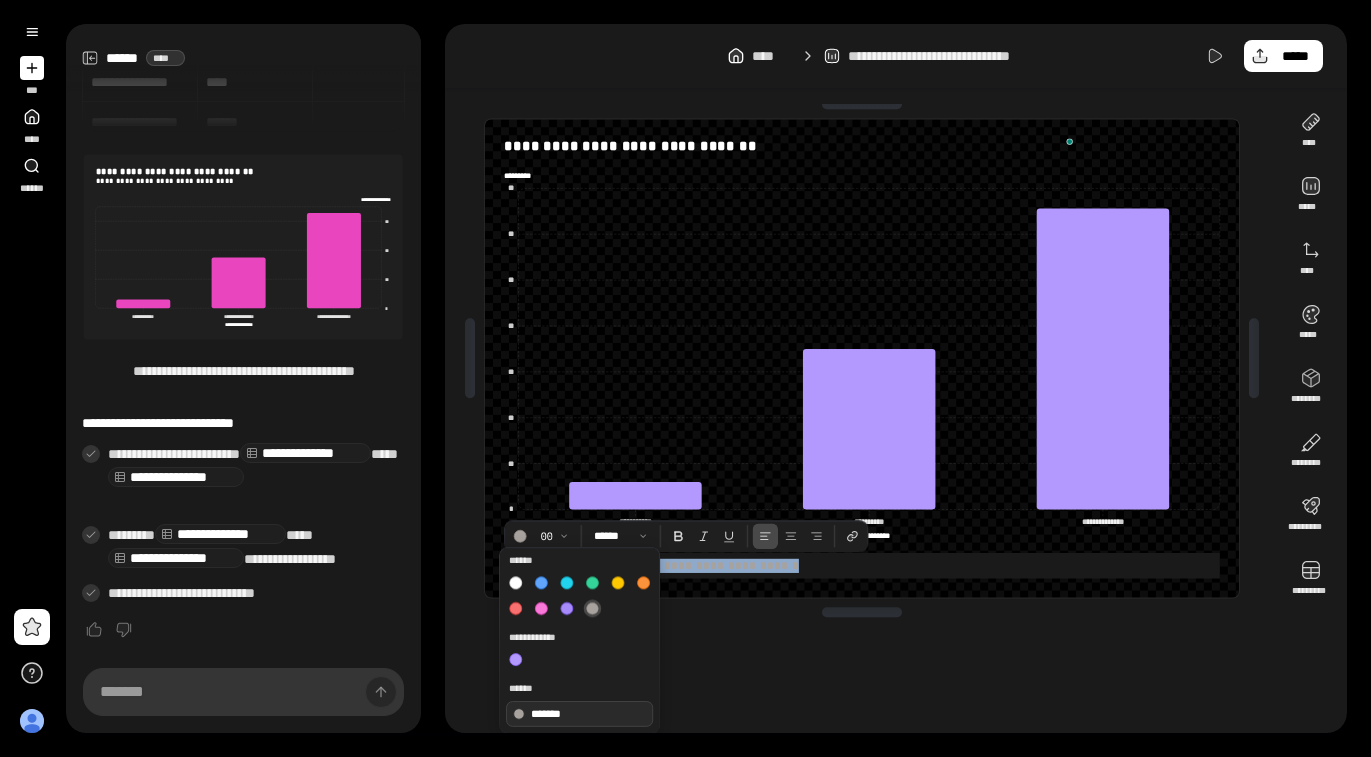 click on "*******" at bounding box center [579, 714] 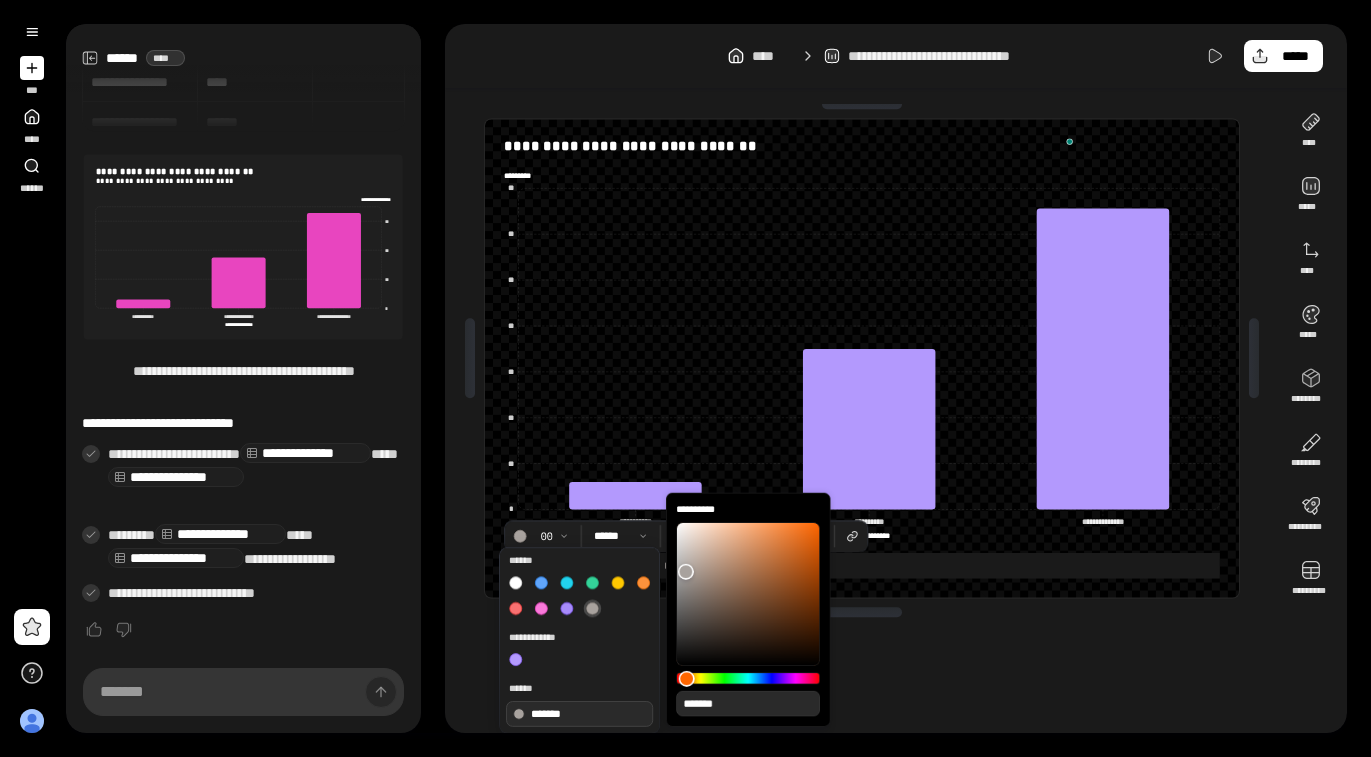 type on "*" 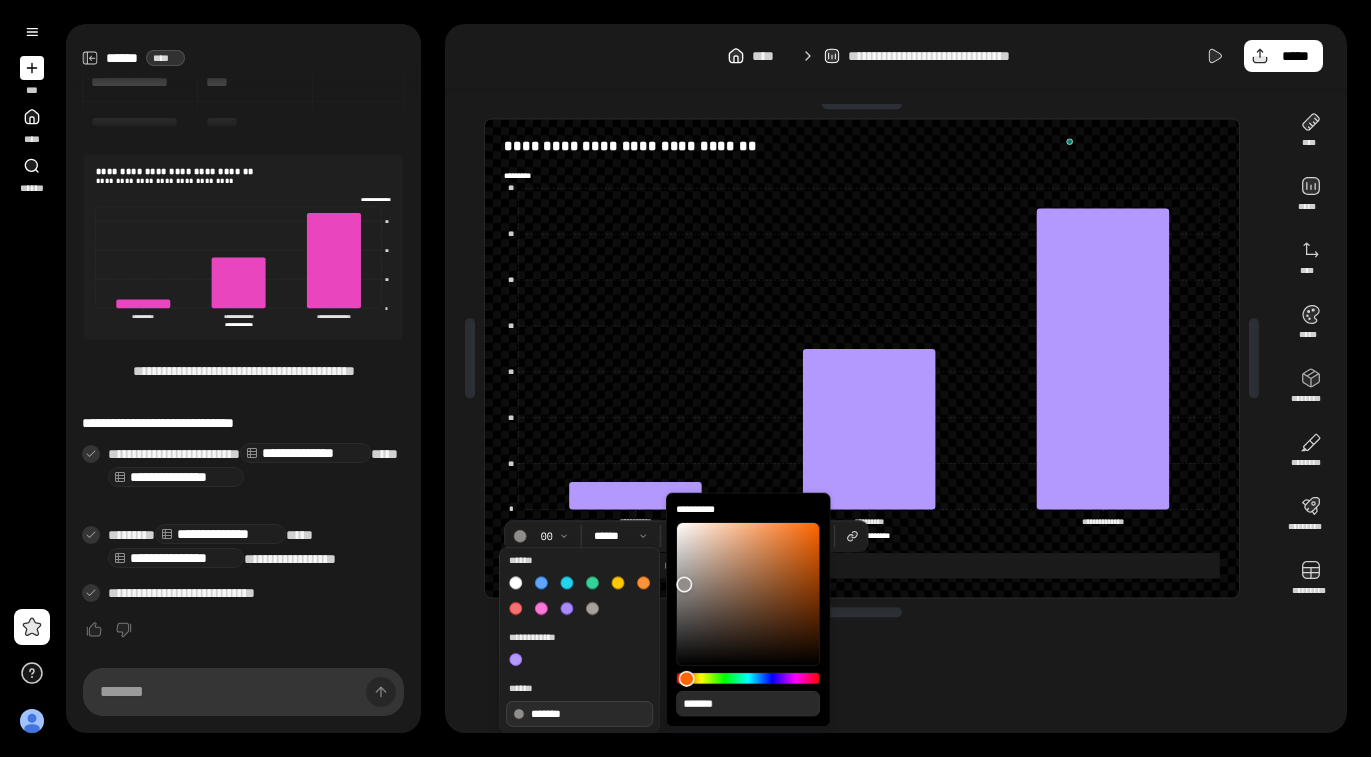 type on "*" 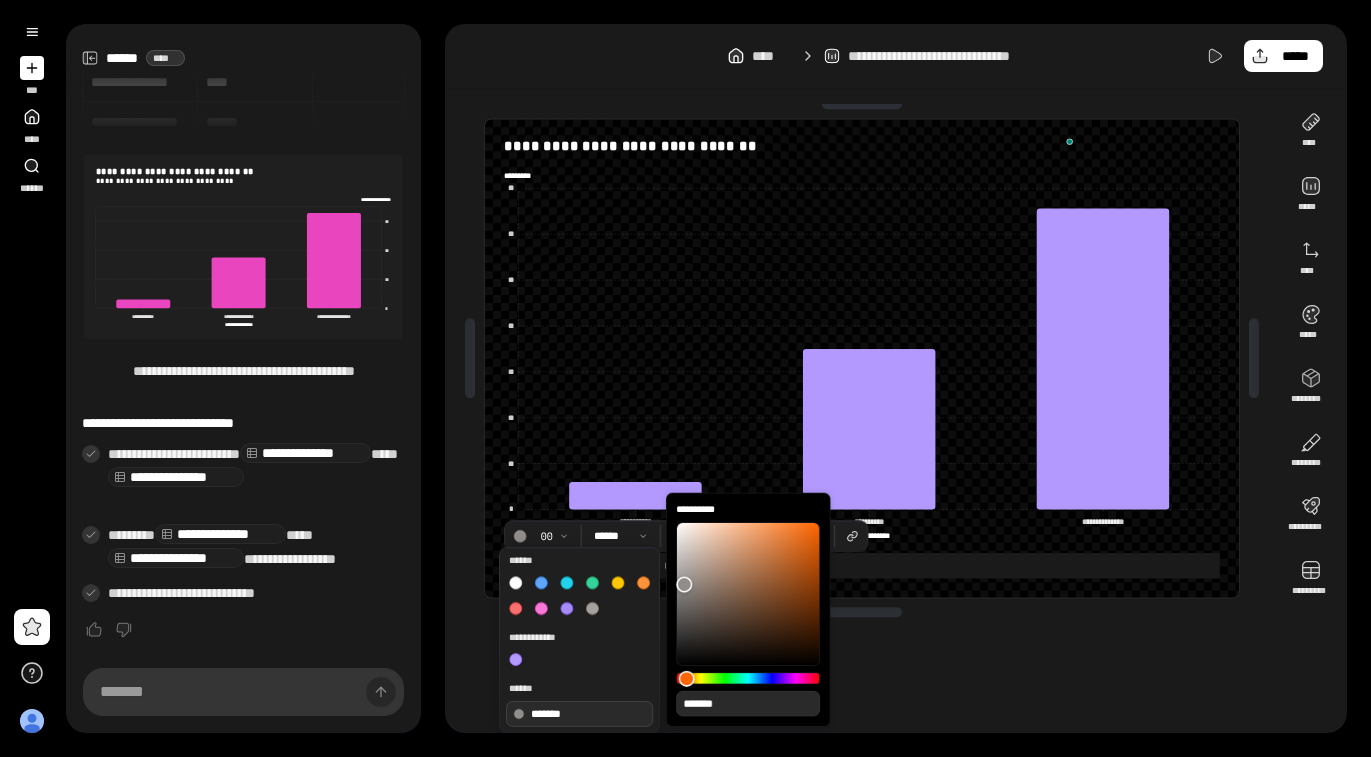 type on "*" 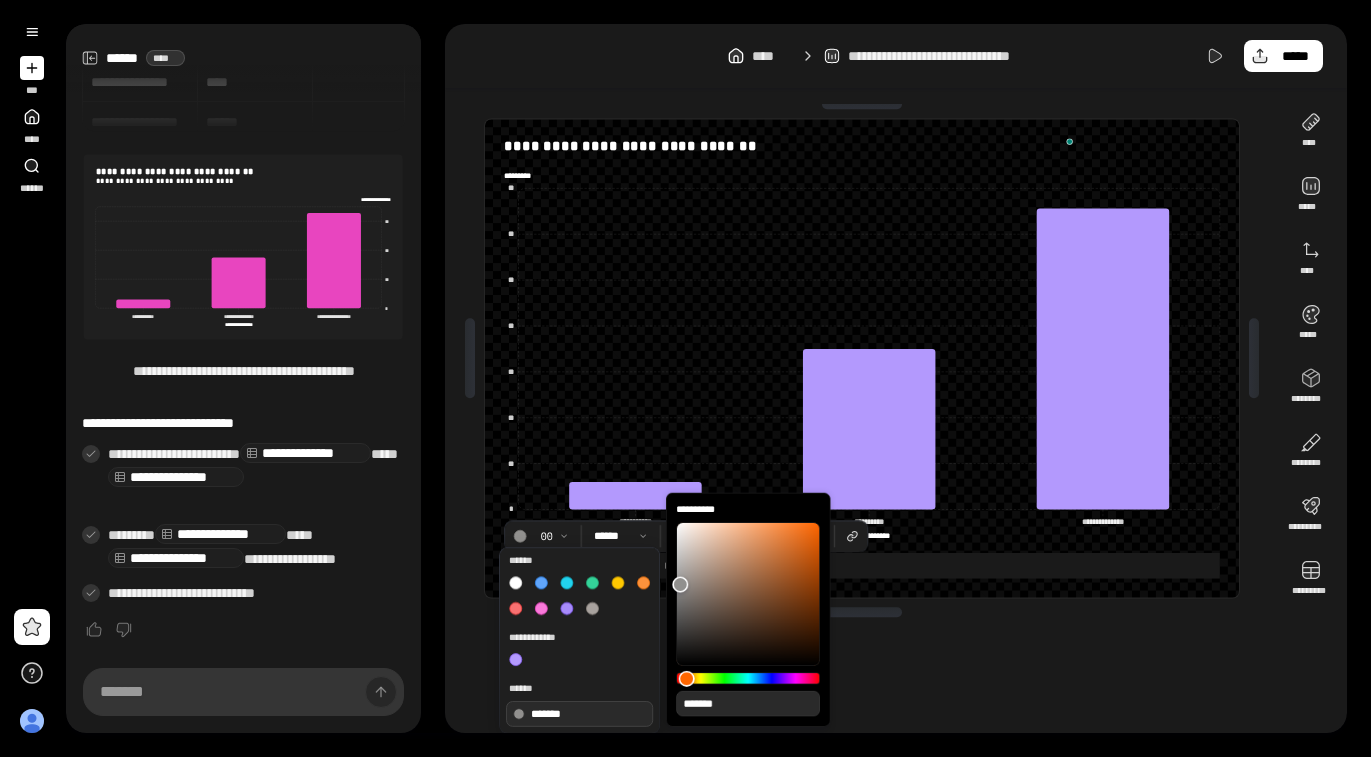 type on "*" 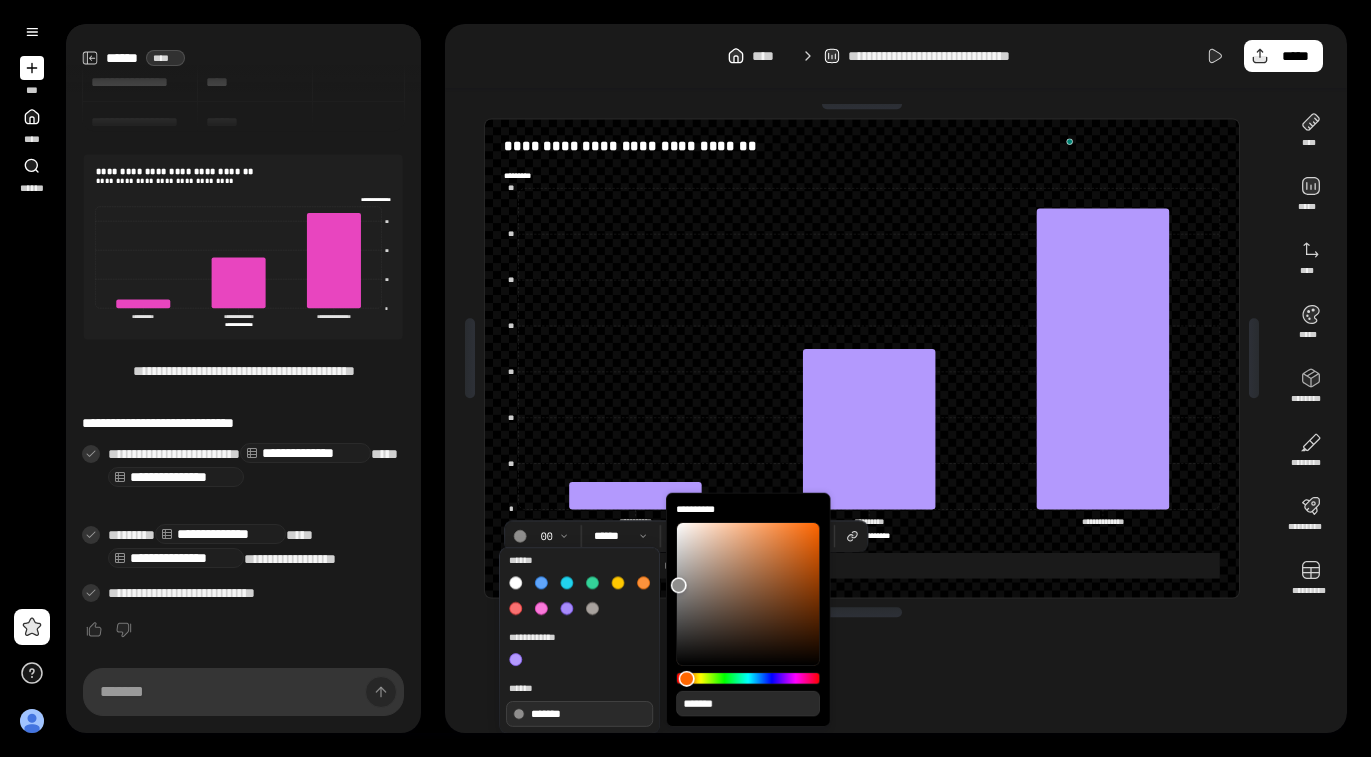 type on "*" 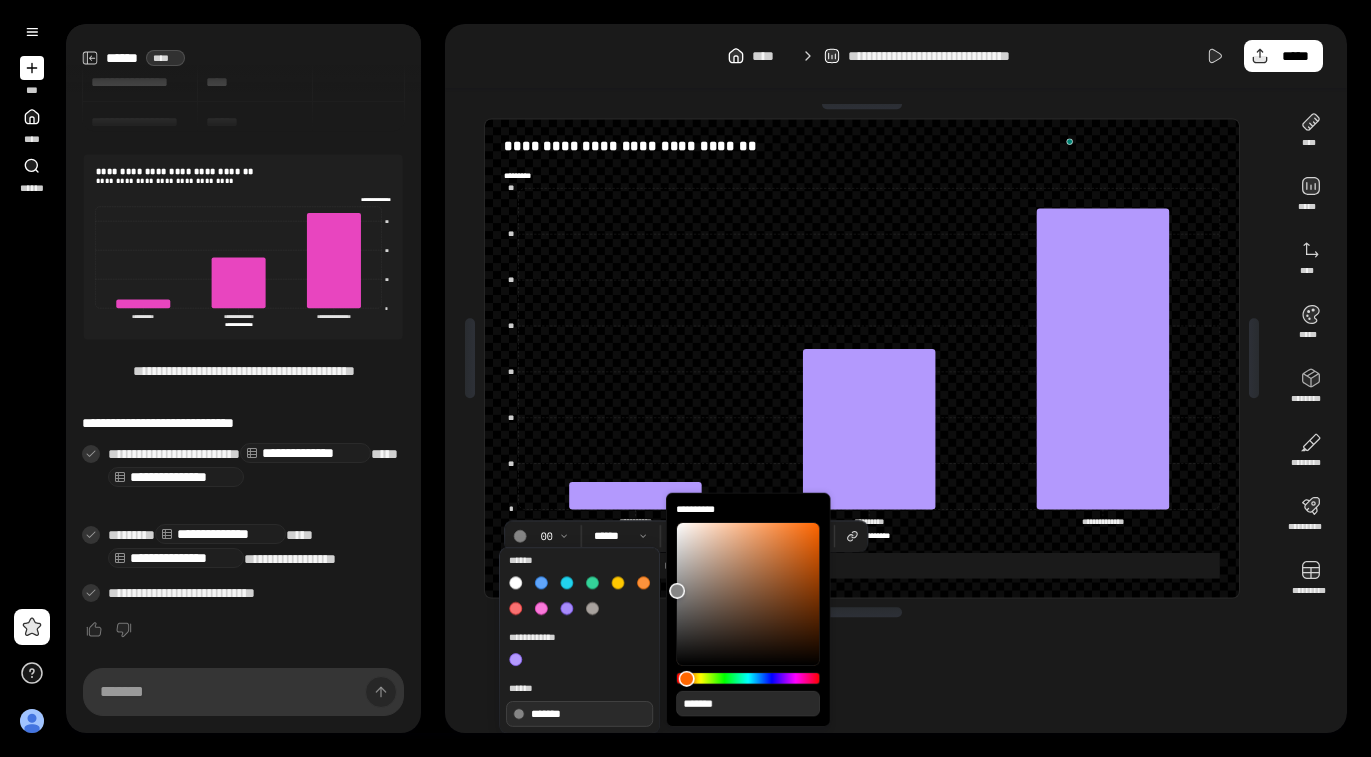 type on "**" 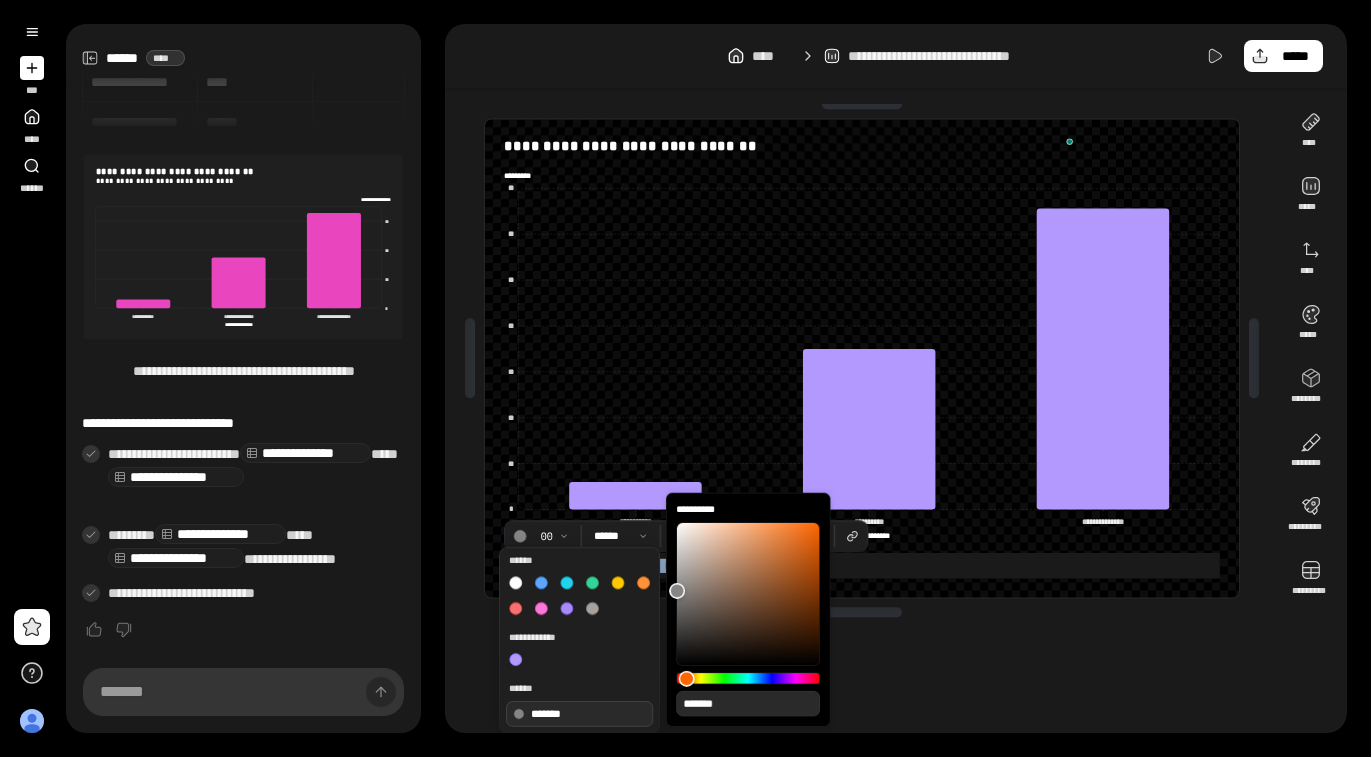 type on "**" 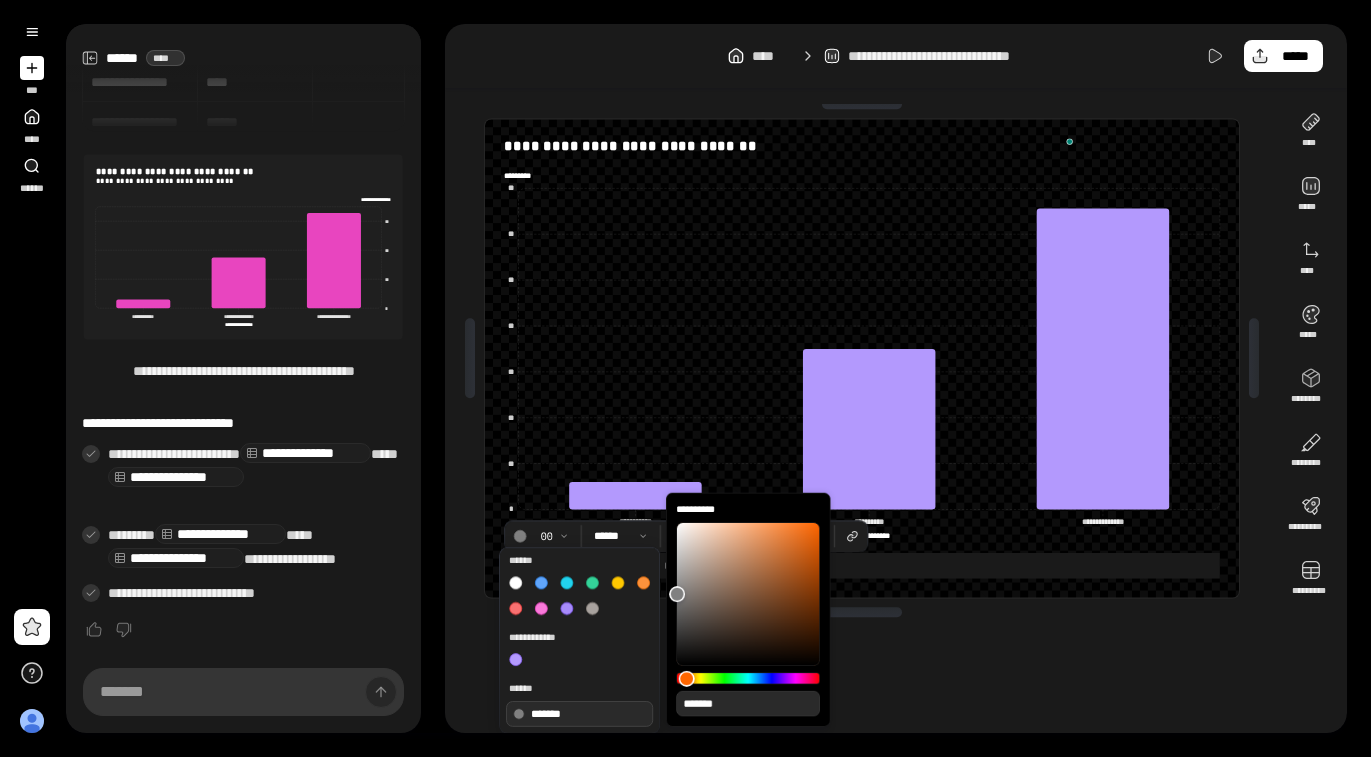 type on "**" 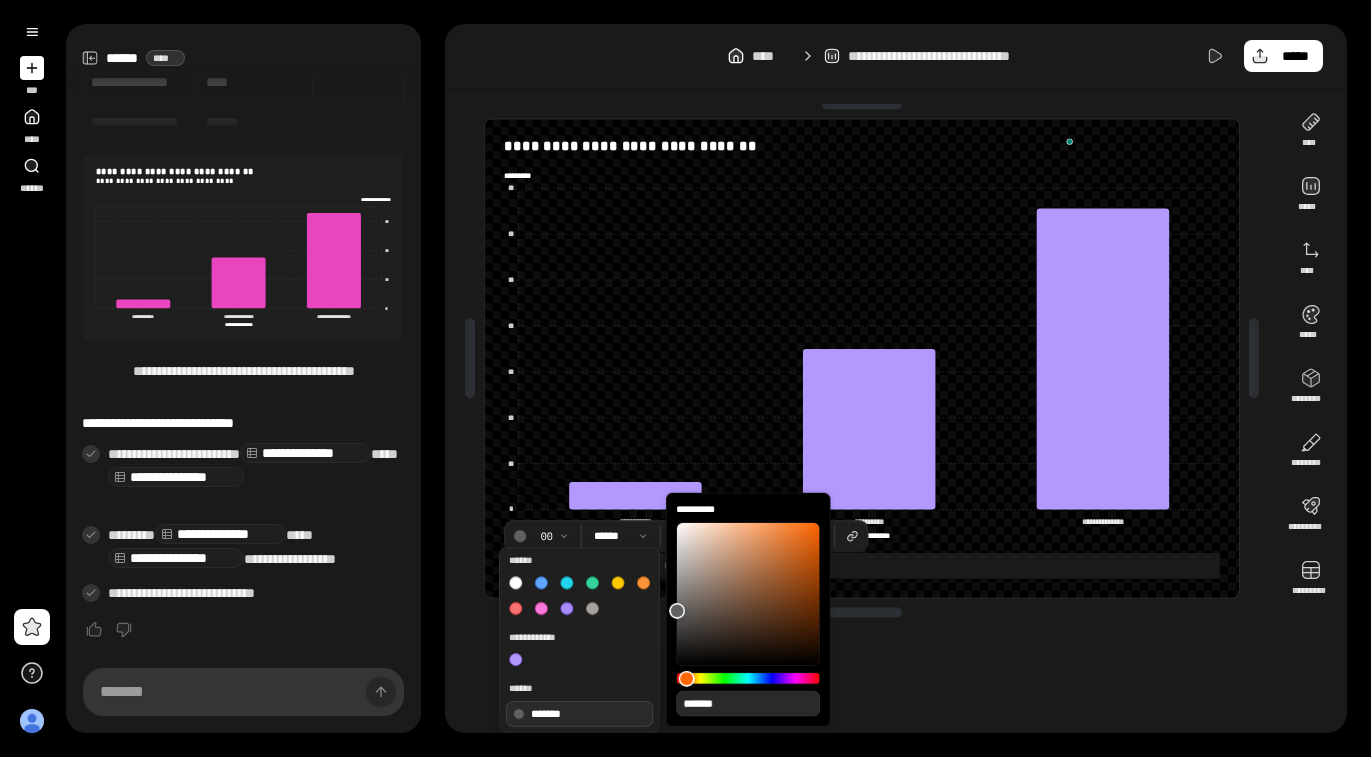 type on "**" 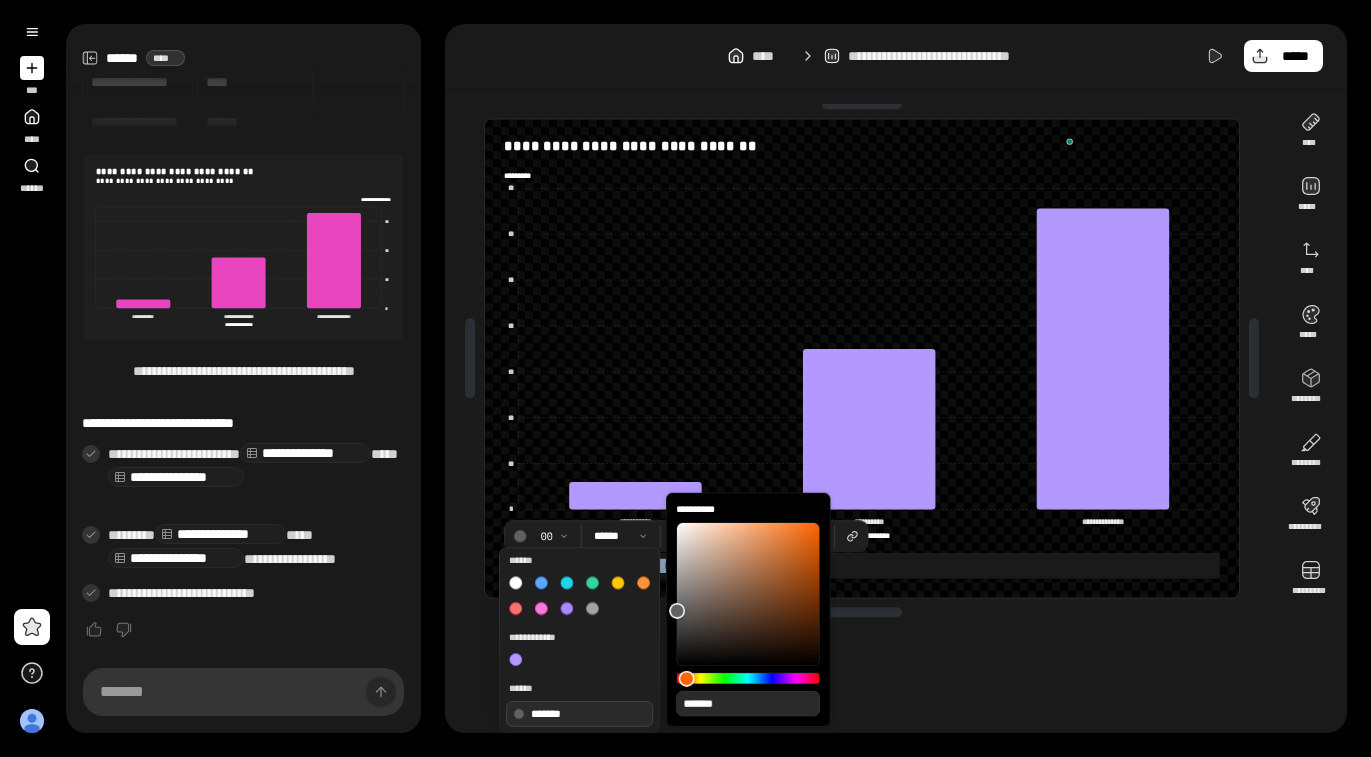 click at bounding box center [749, 594] 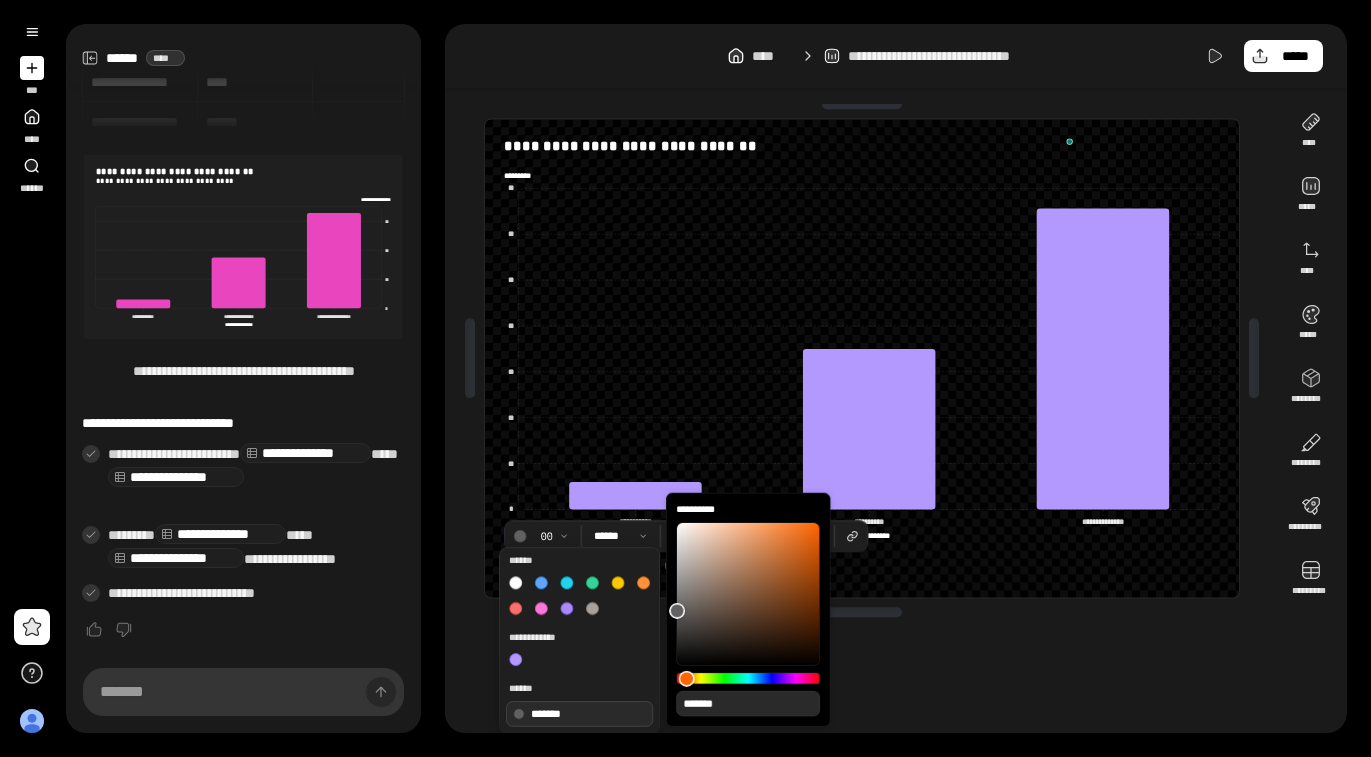 scroll, scrollTop: 0, scrollLeft: 0, axis: both 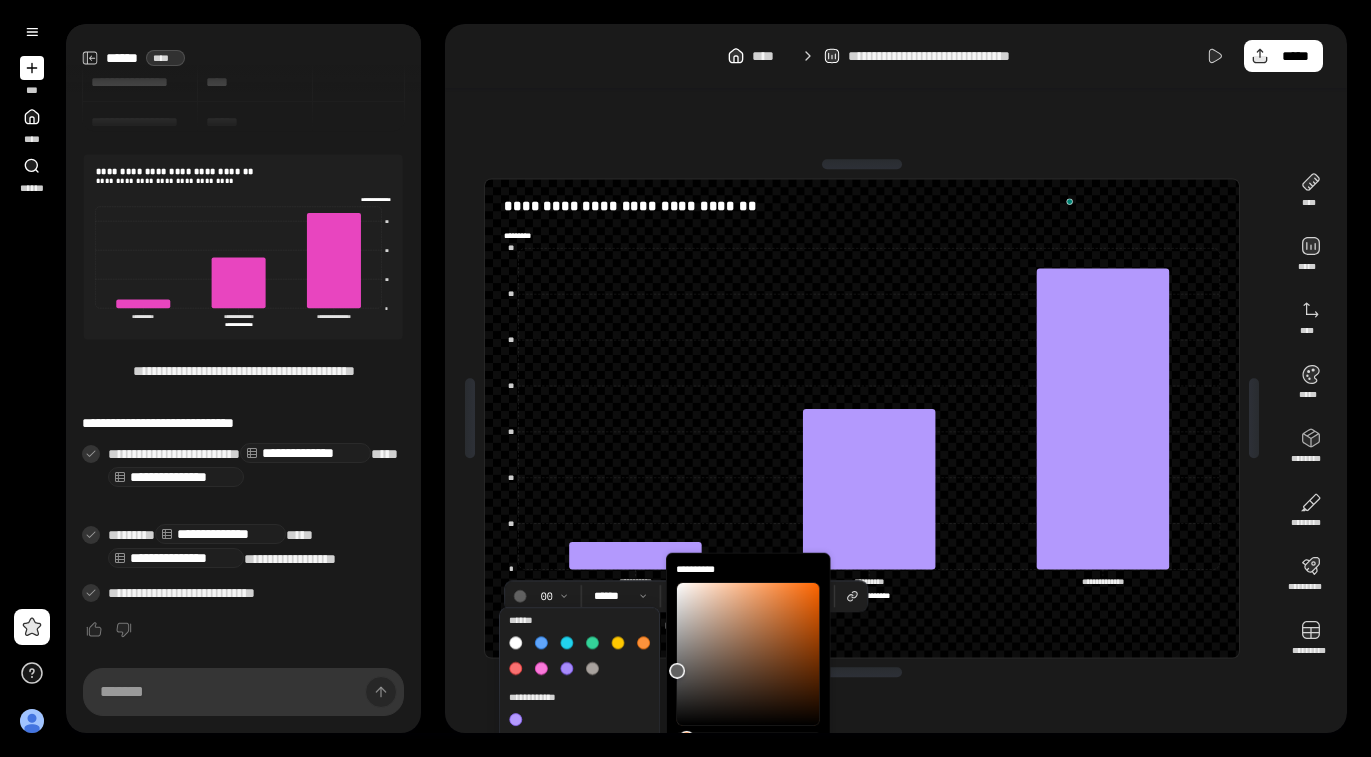 click on "**********" at bounding box center [862, 418] 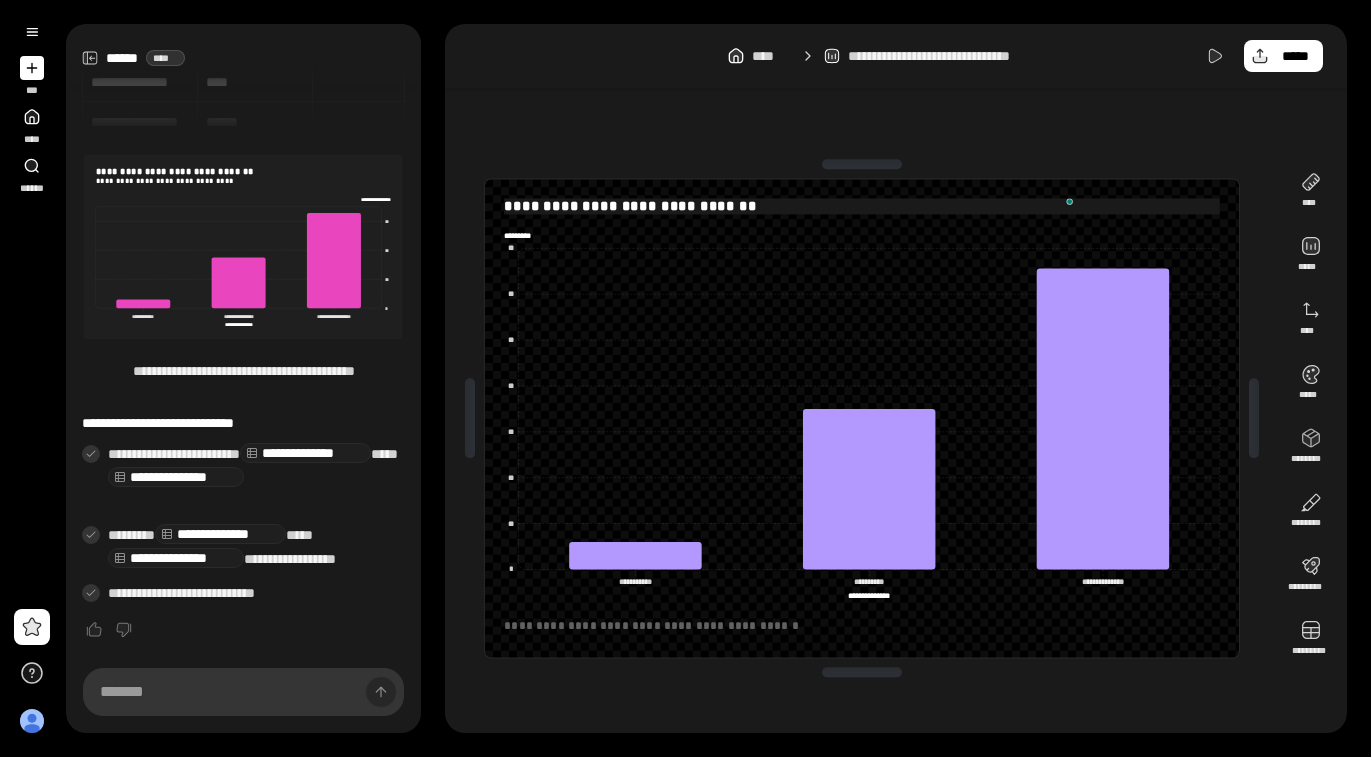 click on "**********" at bounding box center [862, 206] 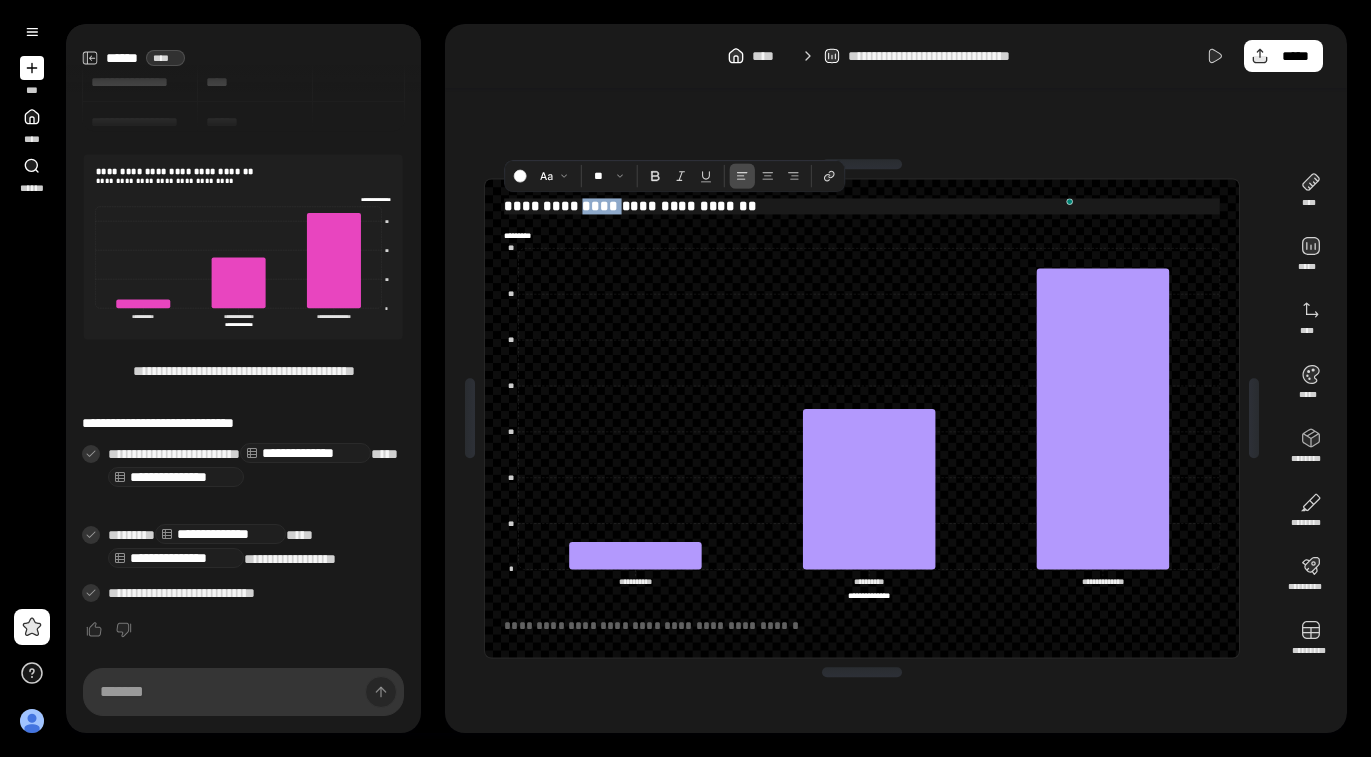 click on "**********" at bounding box center [862, 206] 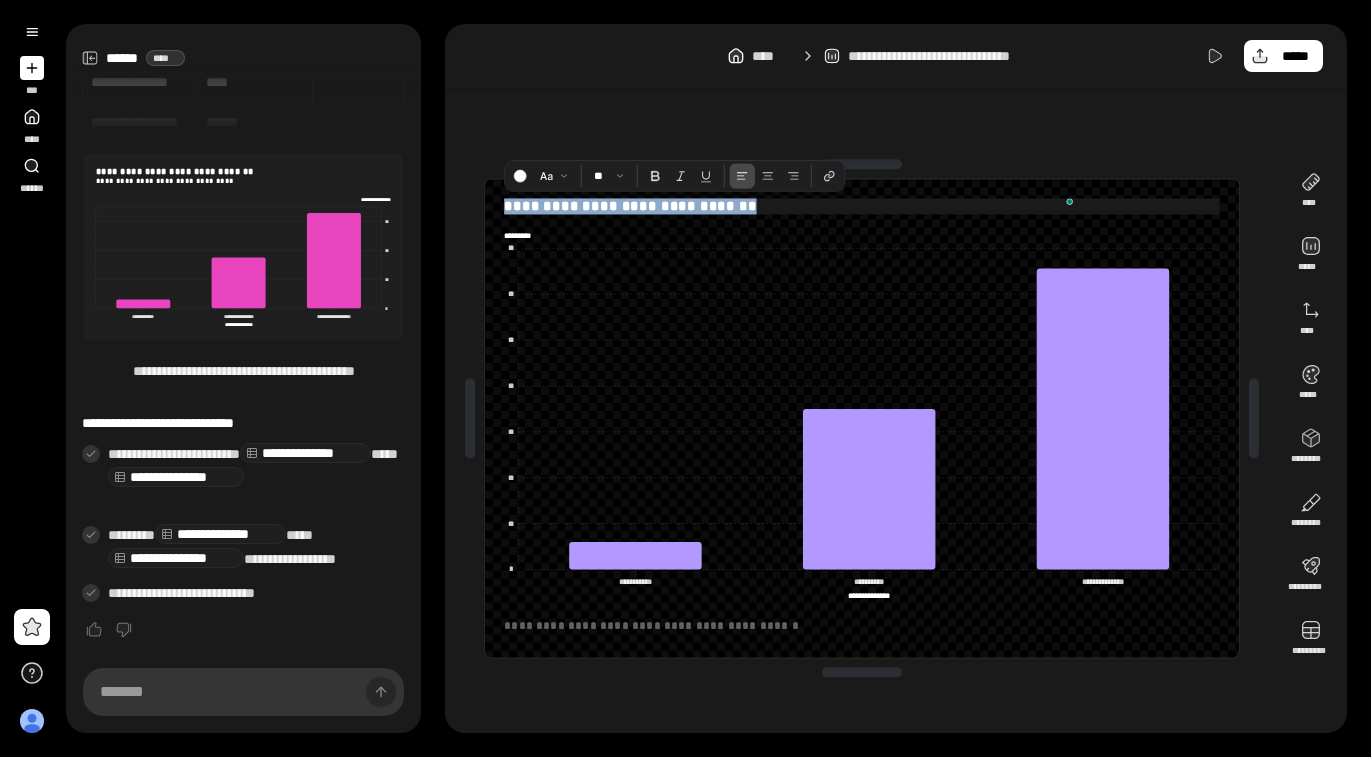 click on "**********" at bounding box center [862, 206] 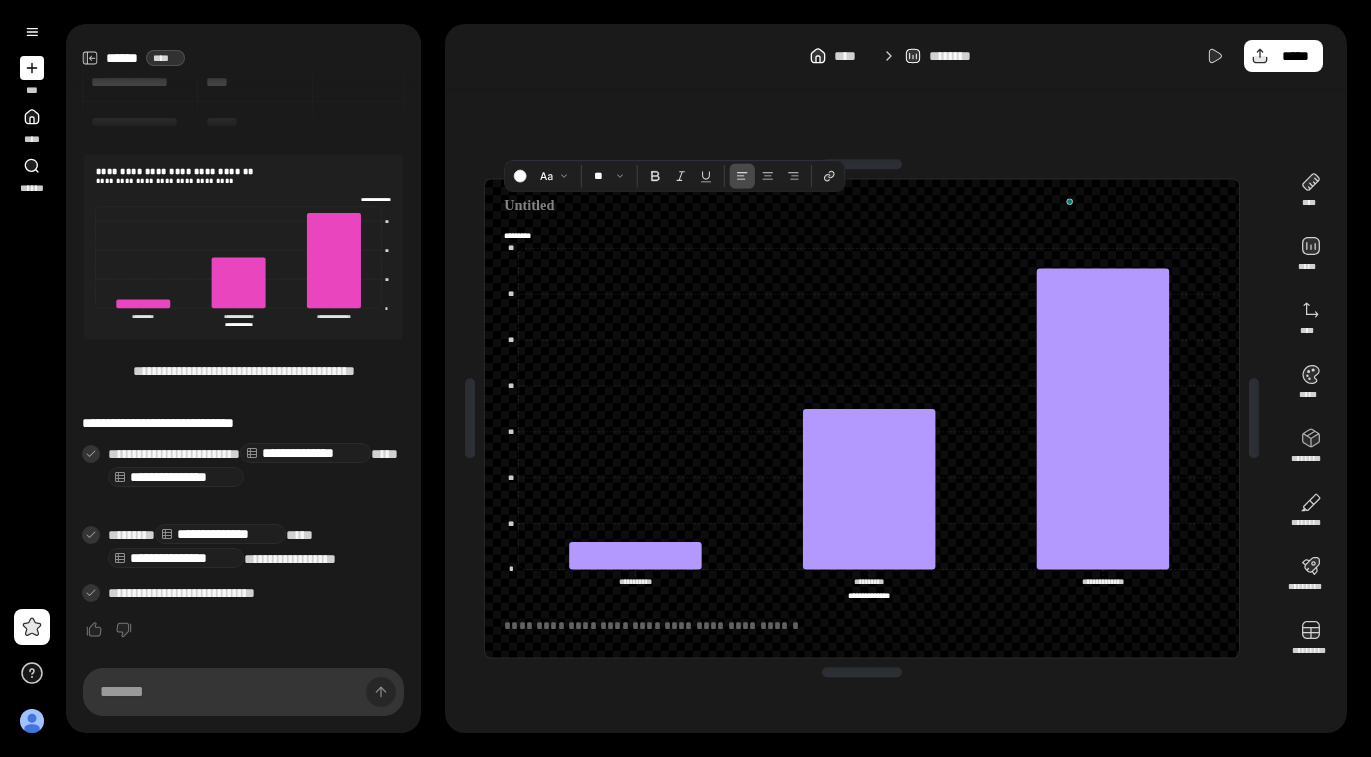 click on "**********" at bounding box center [862, 418] 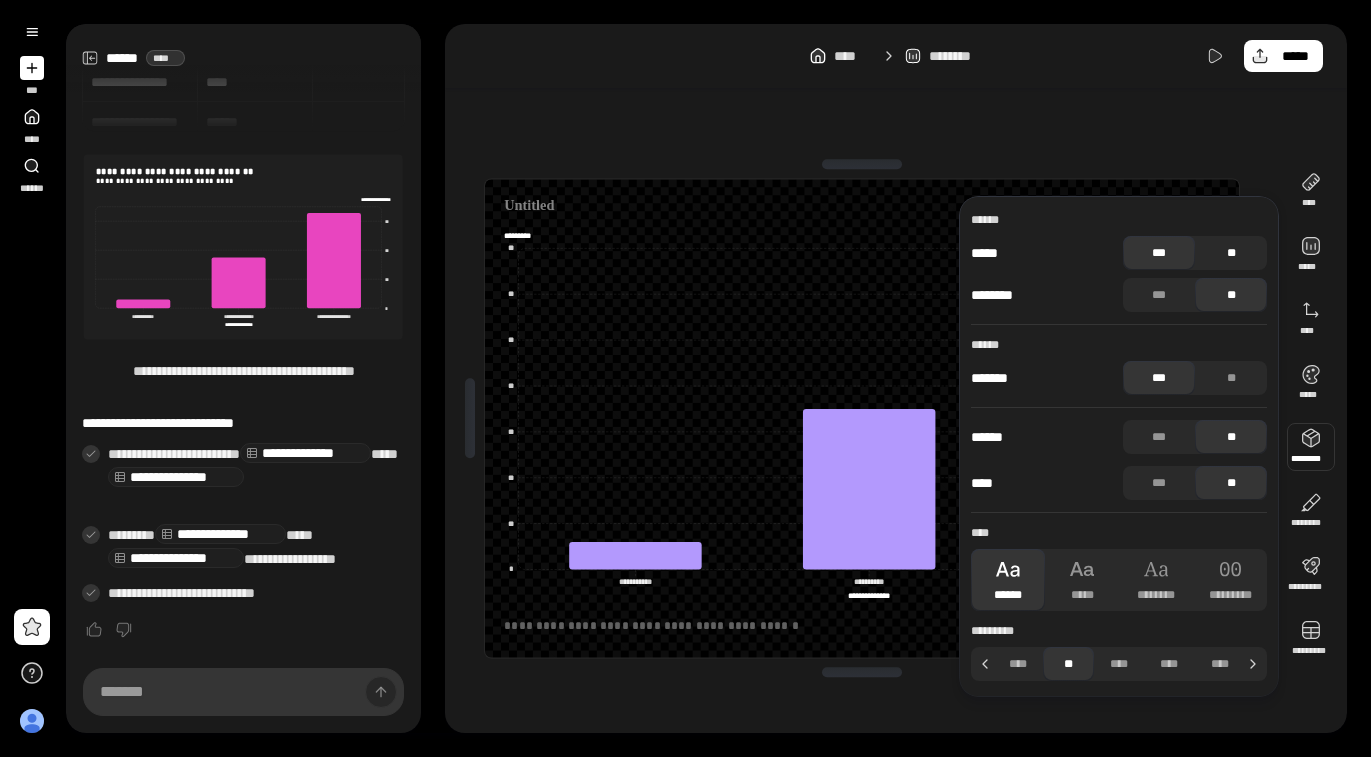 click on "**" at bounding box center (1231, 253) 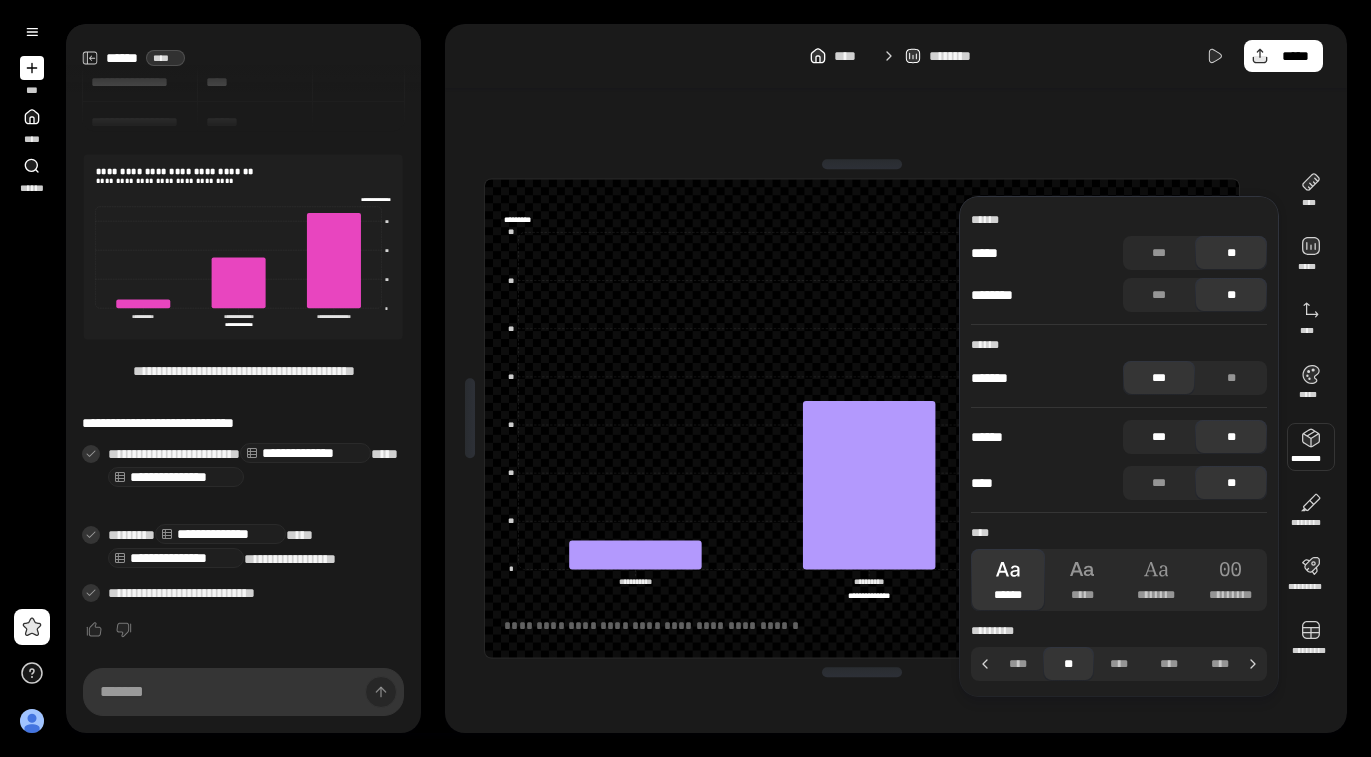 click on "***" at bounding box center (1159, 437) 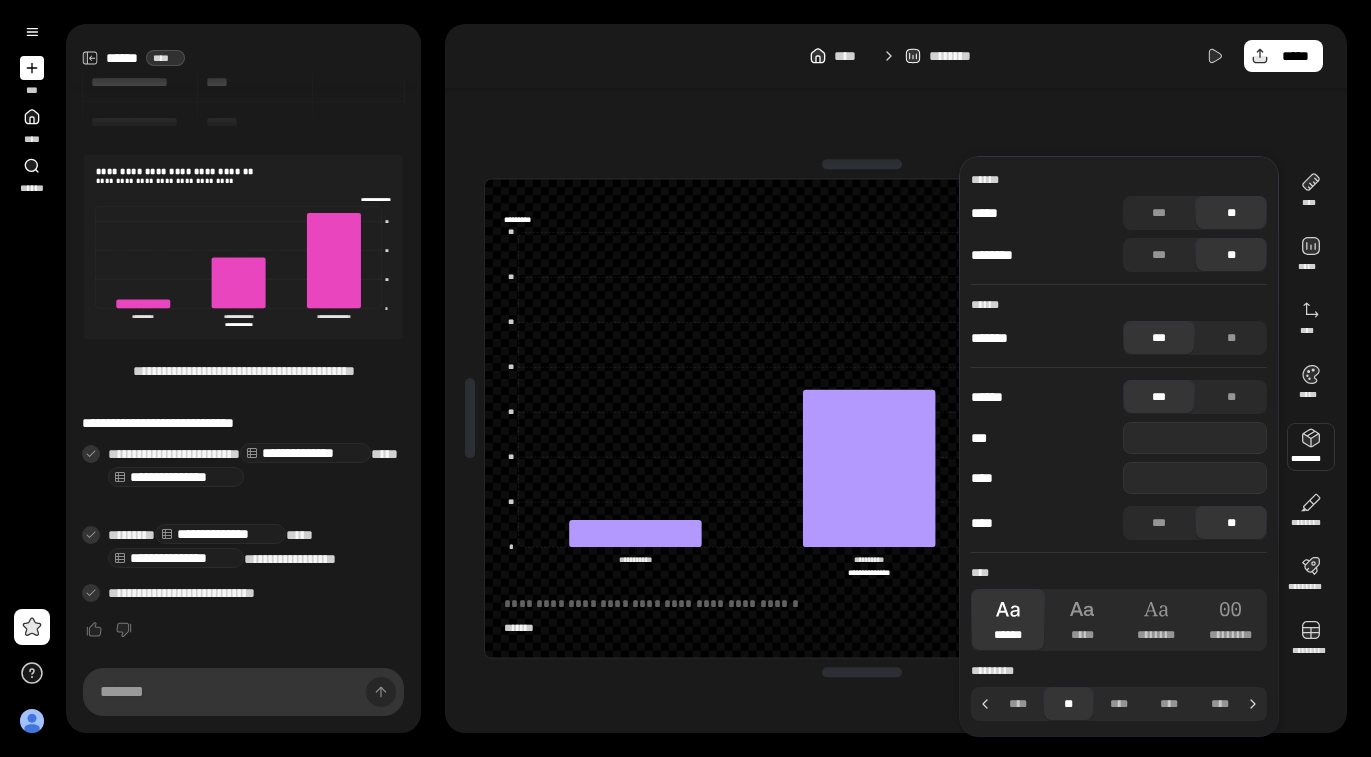click on "**********" at bounding box center [862, 603] 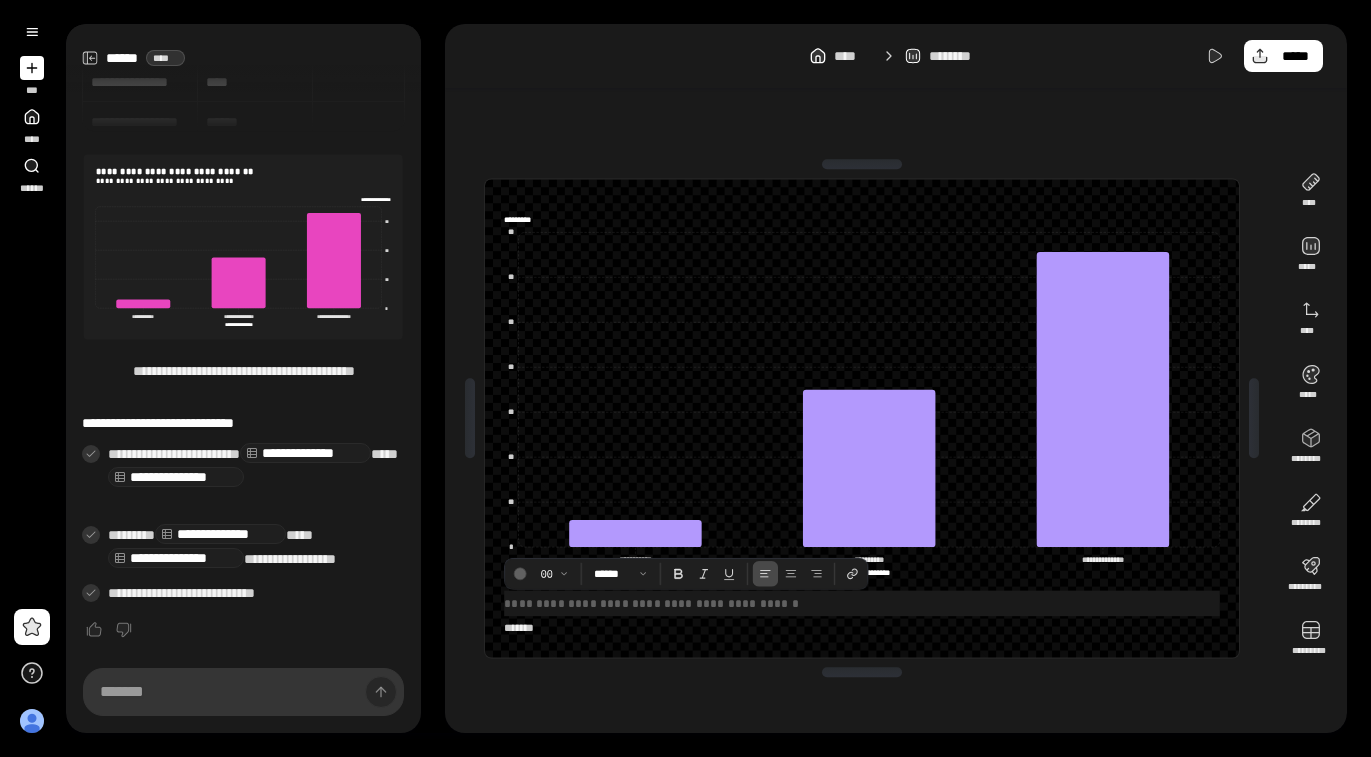click on "**********" at bounding box center [651, 603] 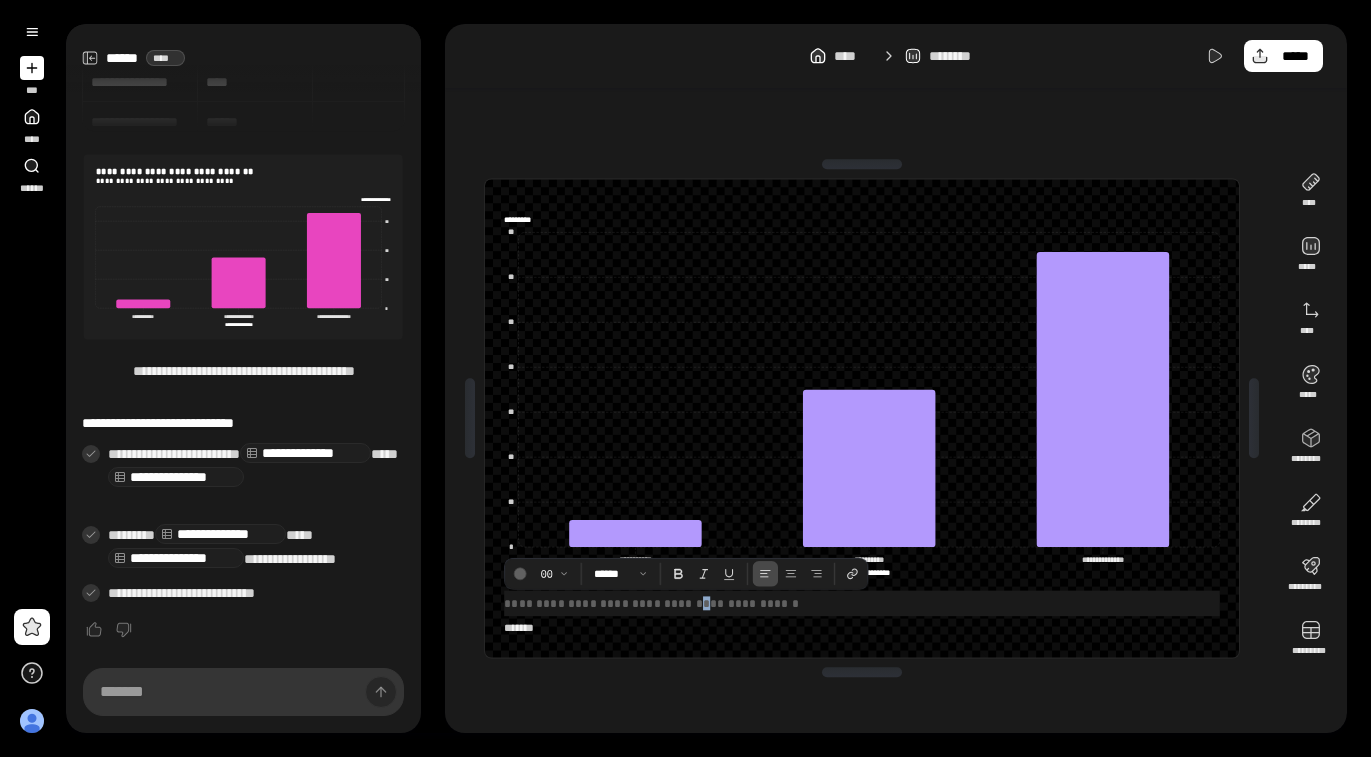 click on "**********" at bounding box center (651, 603) 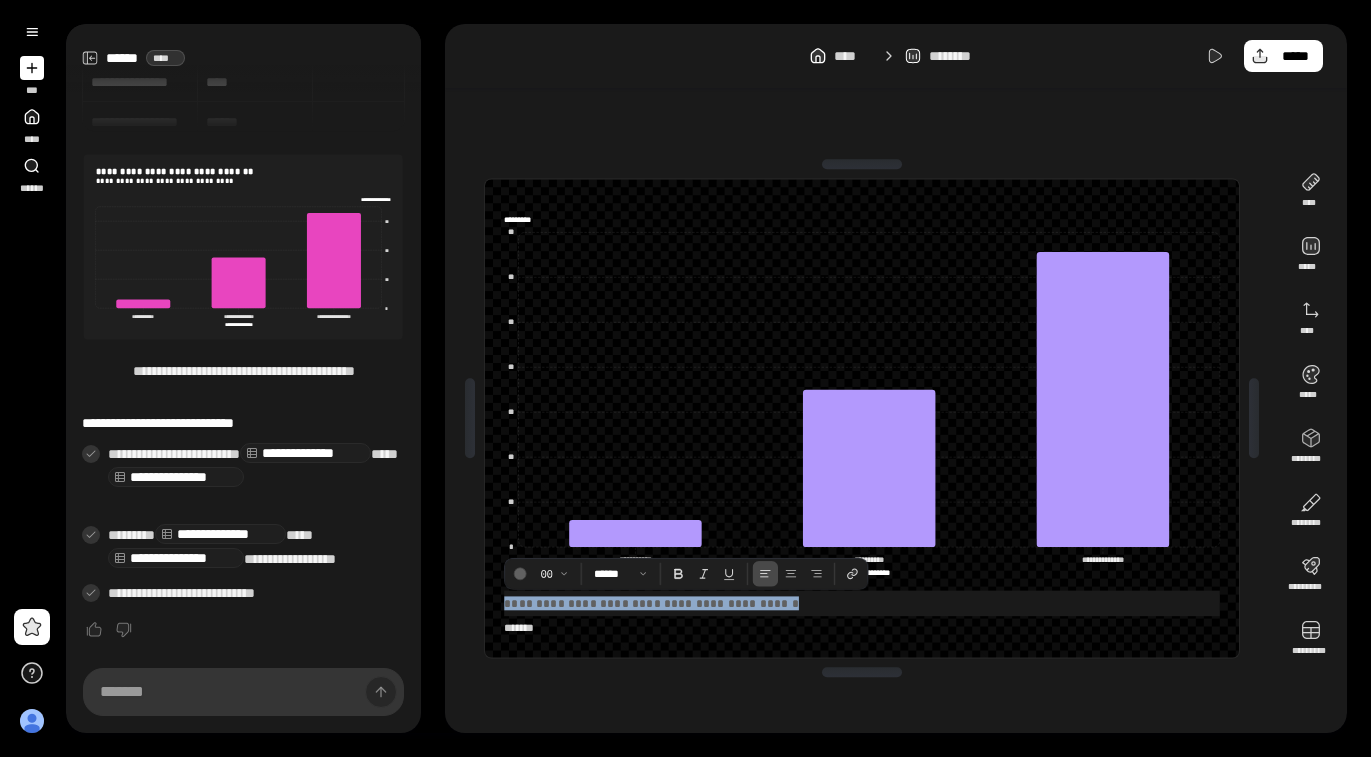 click on "**********" at bounding box center (651, 603) 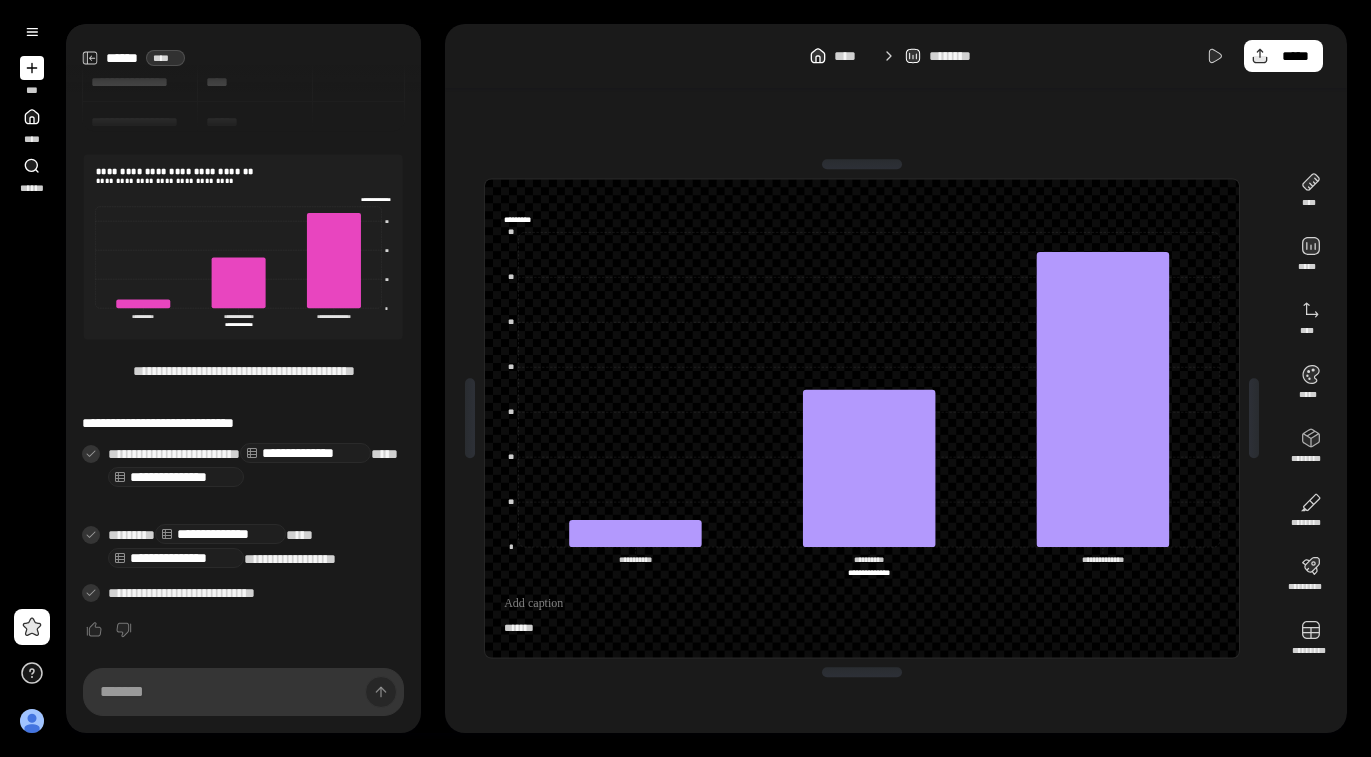 click on "*******" at bounding box center (862, 627) 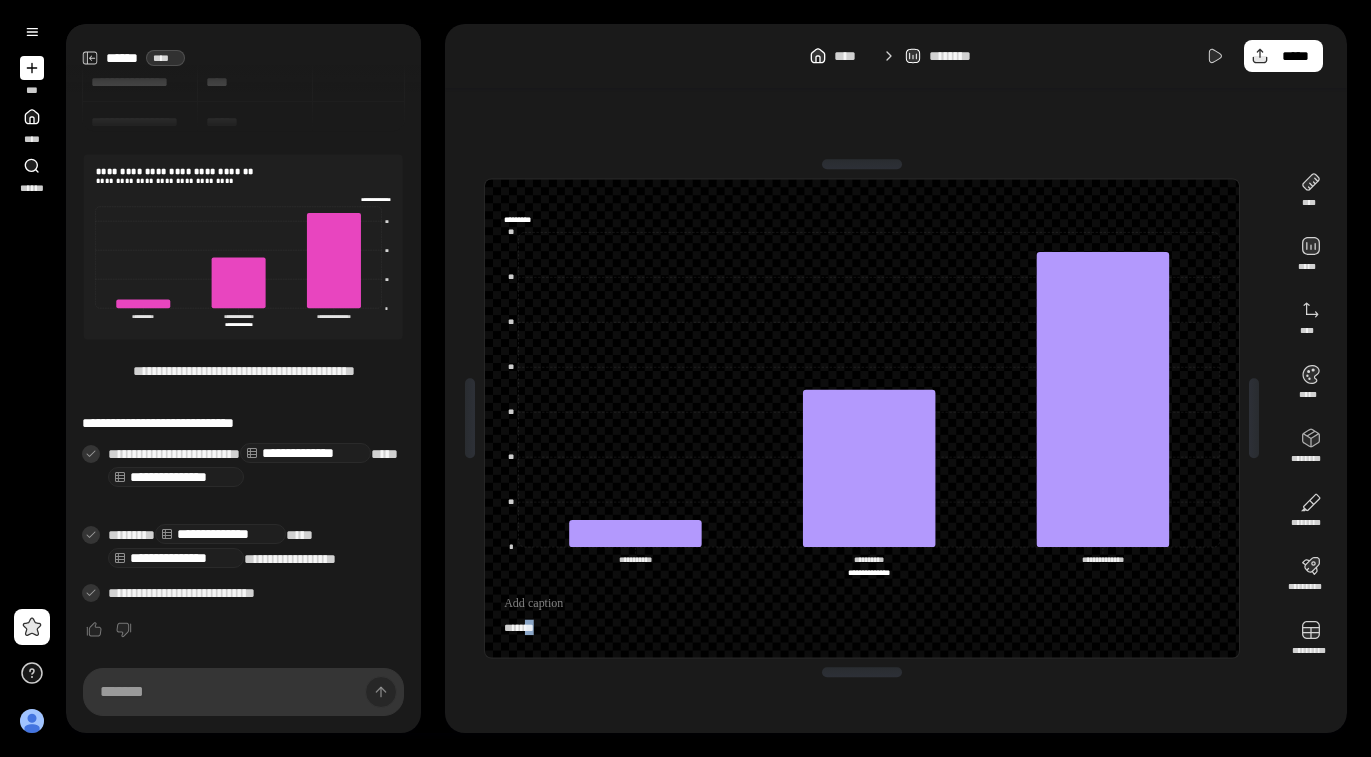click on "*******" at bounding box center (862, 627) 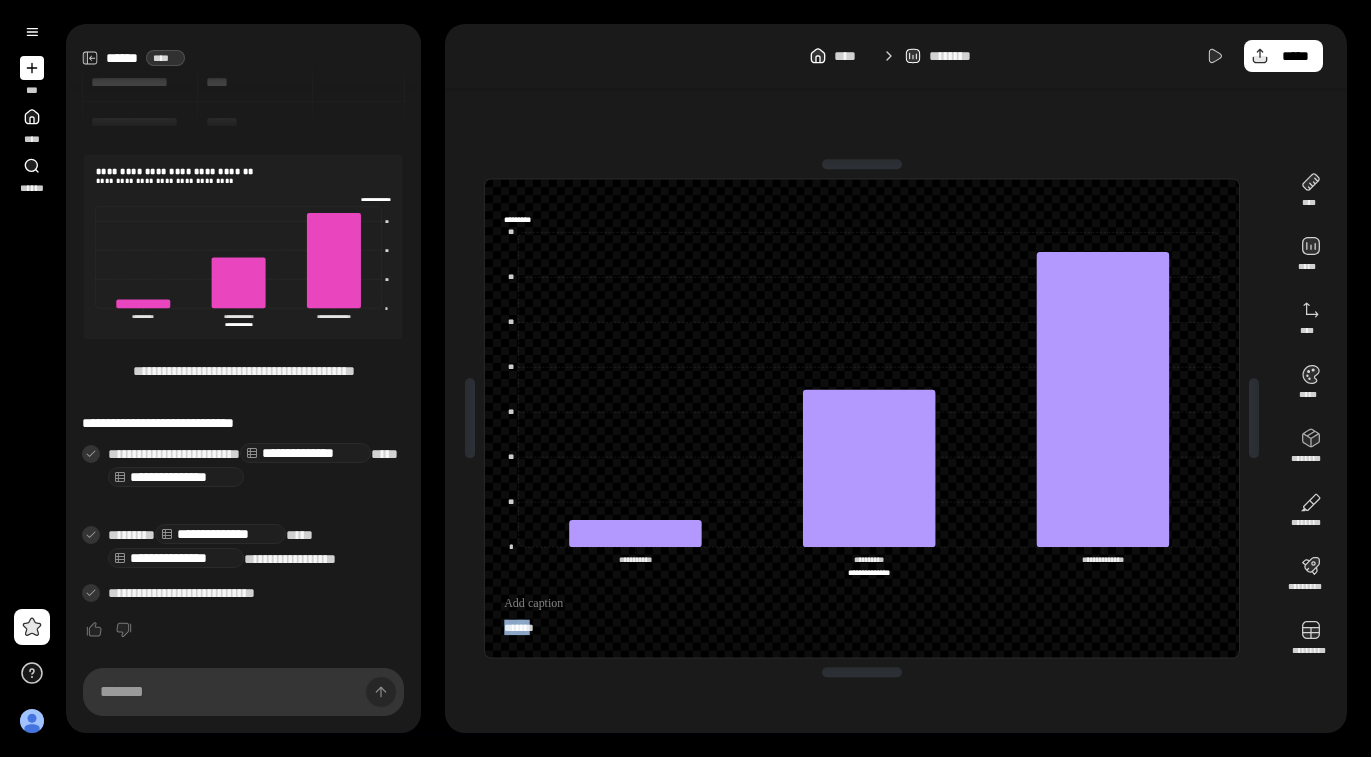 click on "*******" at bounding box center (862, 627) 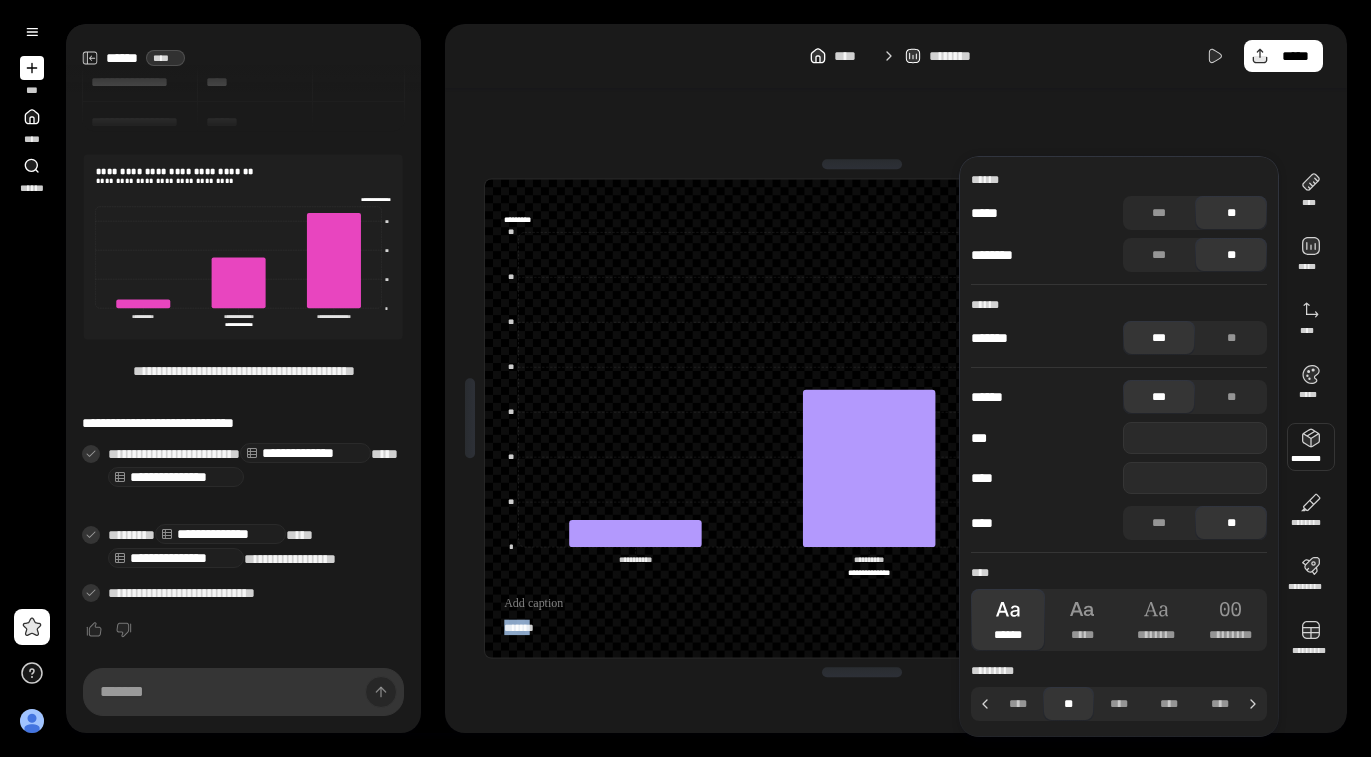 click at bounding box center [1311, 447] 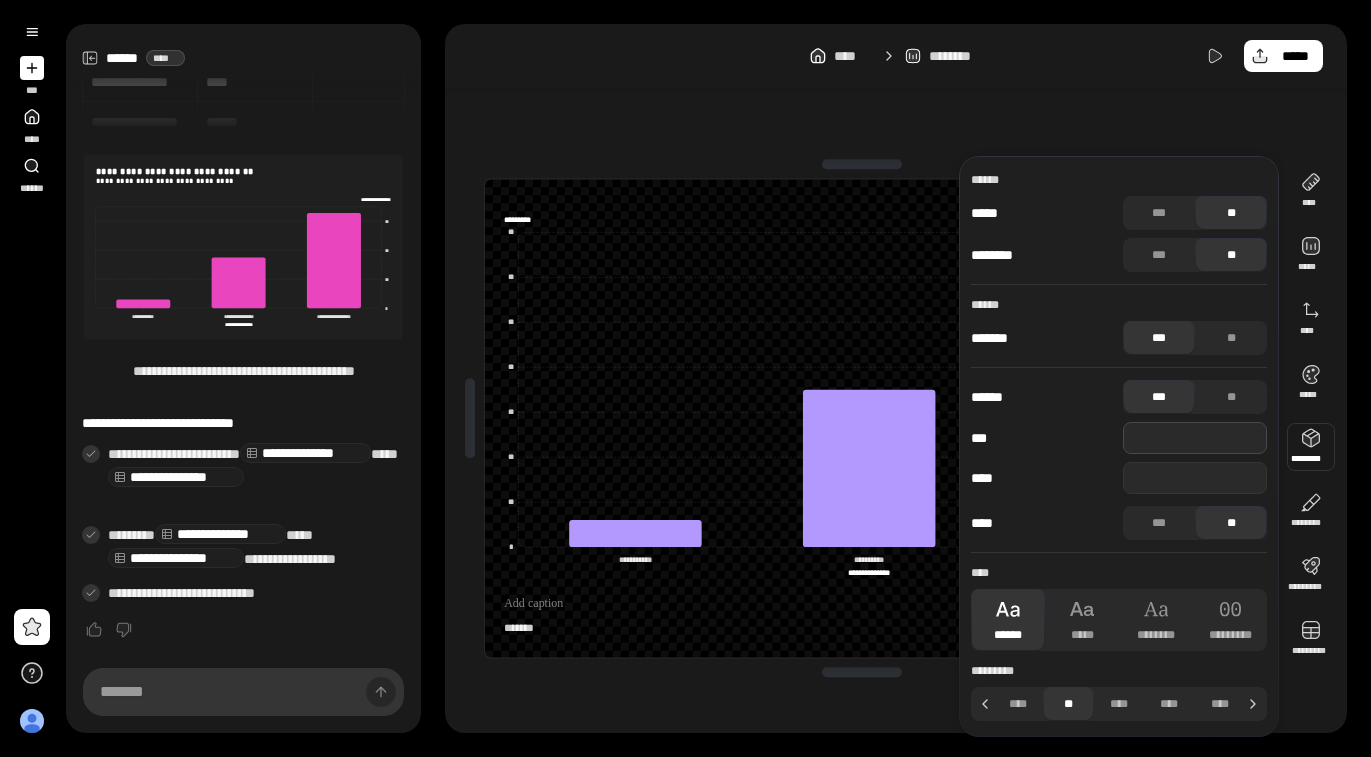 click at bounding box center [1195, 438] 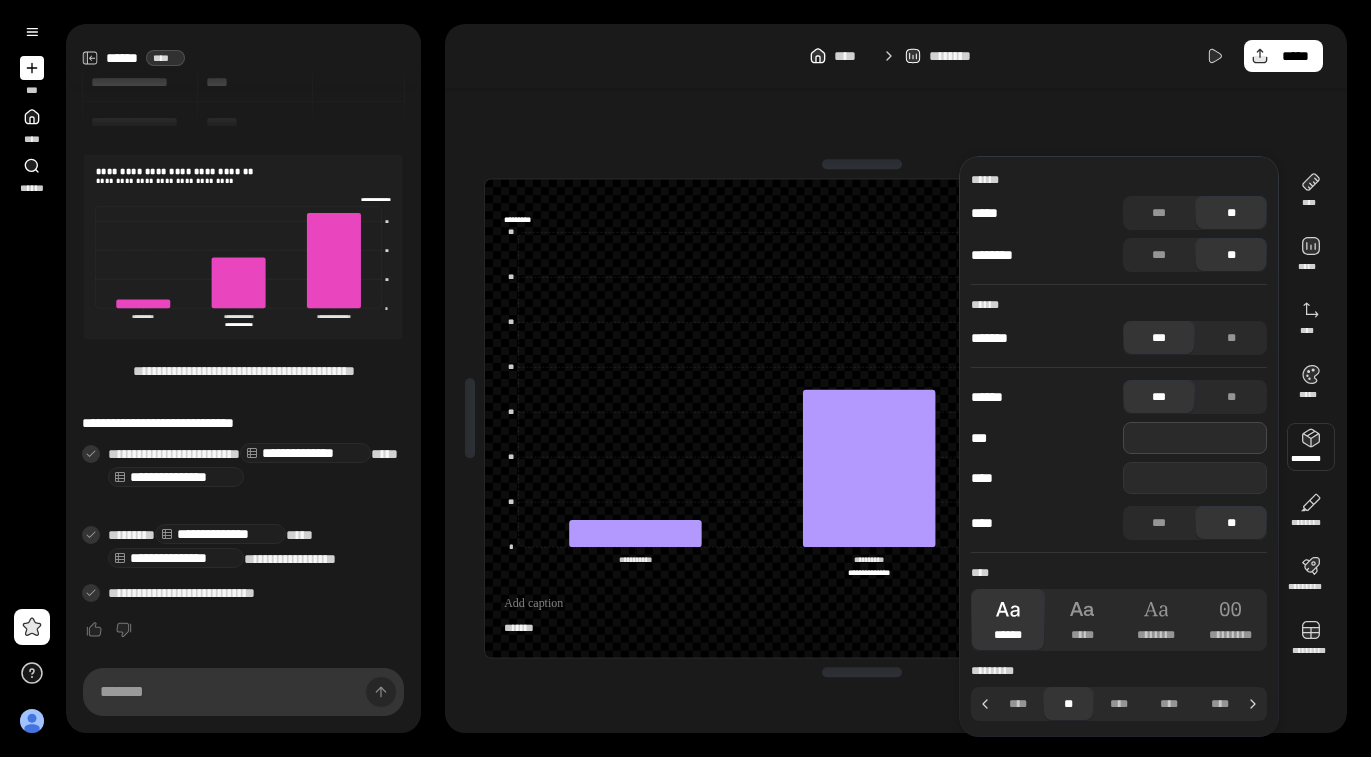 paste on "**********" 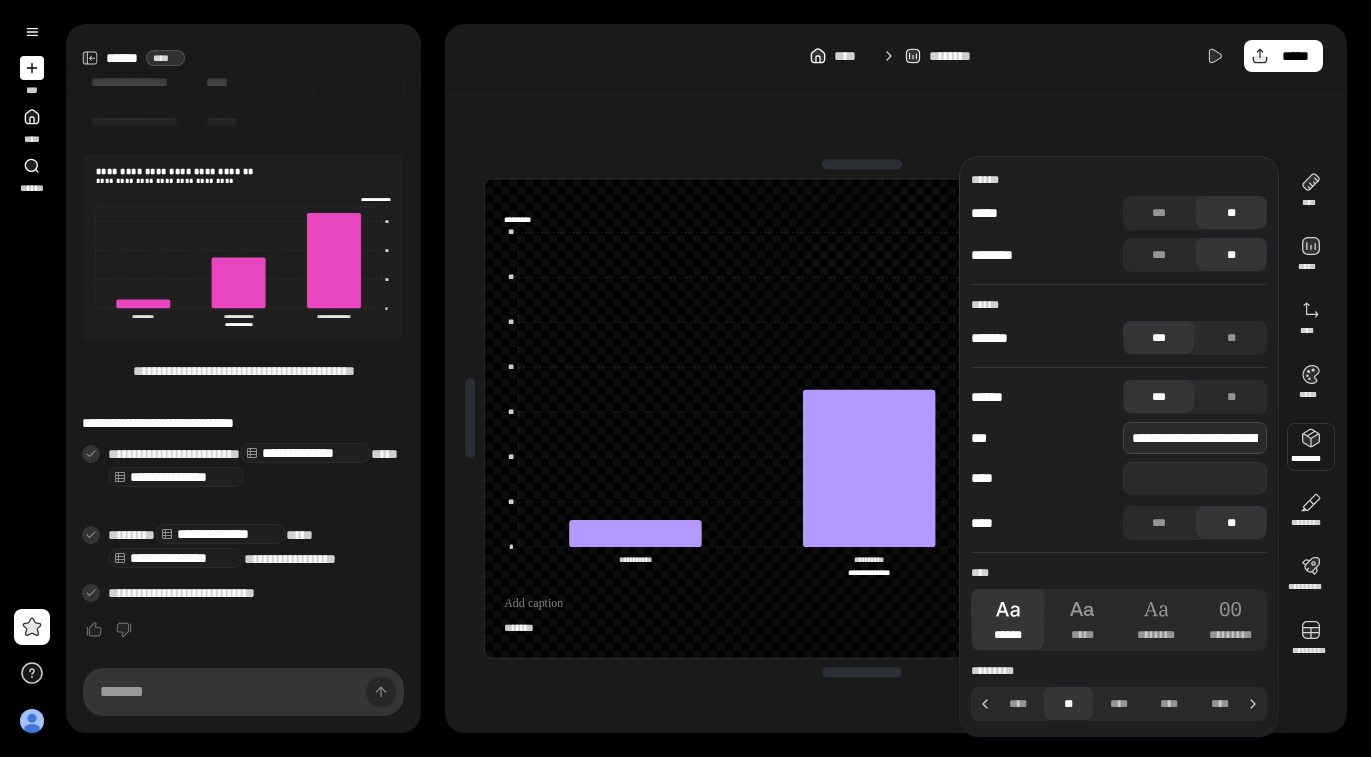 scroll, scrollTop: 0, scrollLeft: 187, axis: horizontal 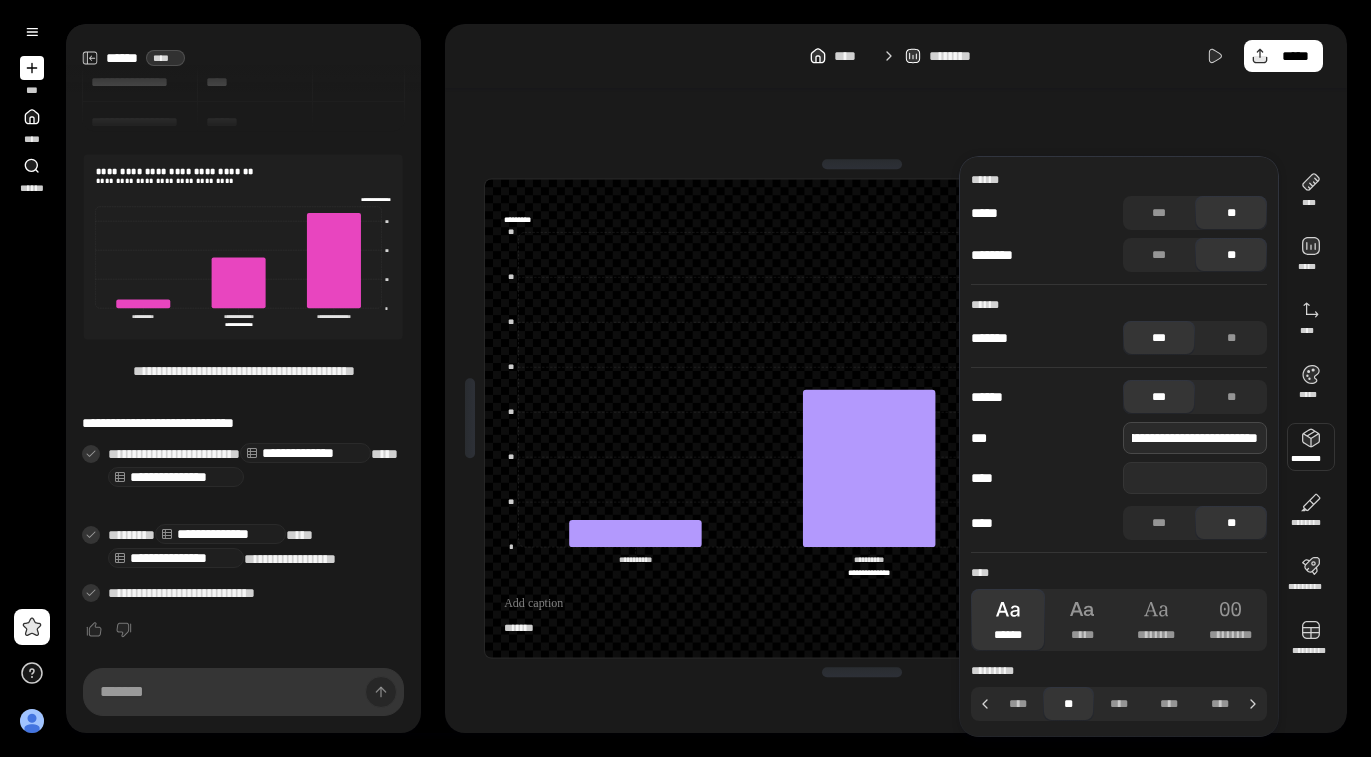 type on "**********" 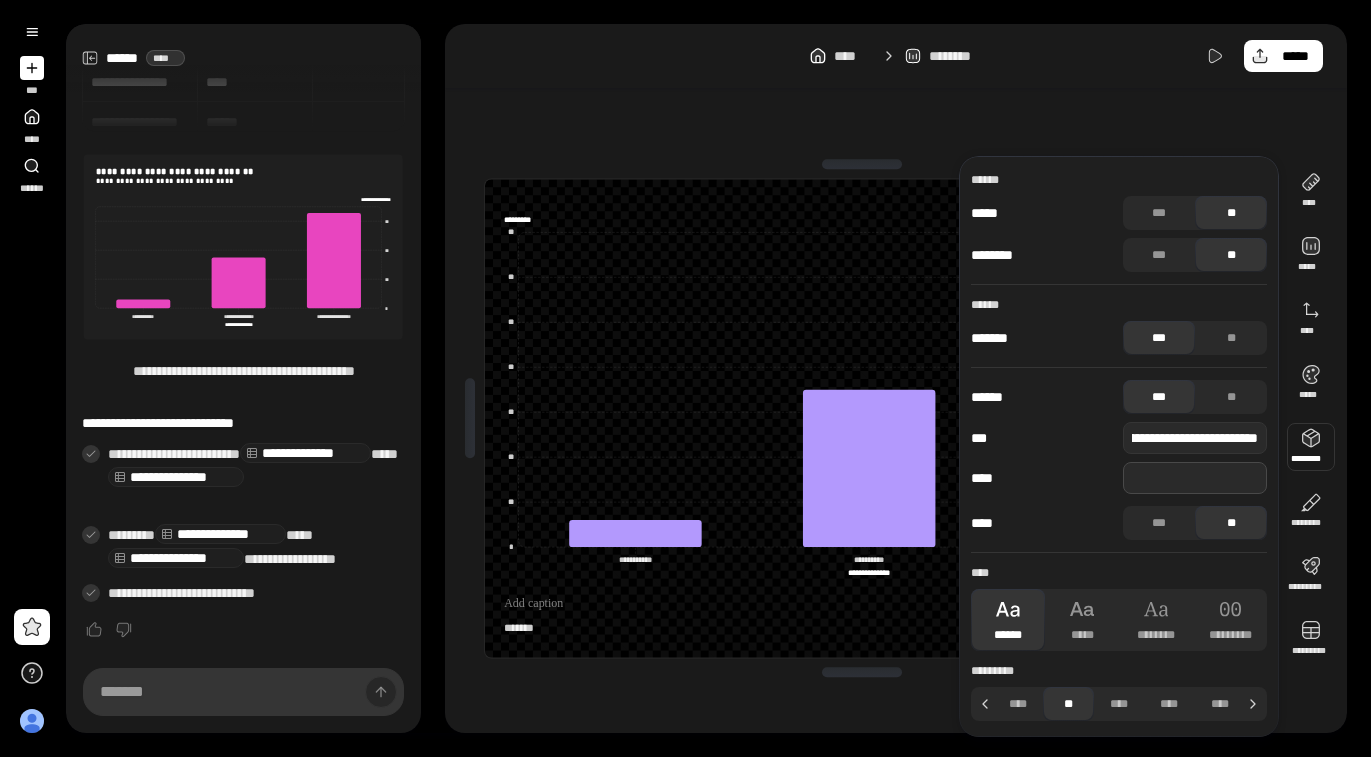 click at bounding box center (1195, 478) 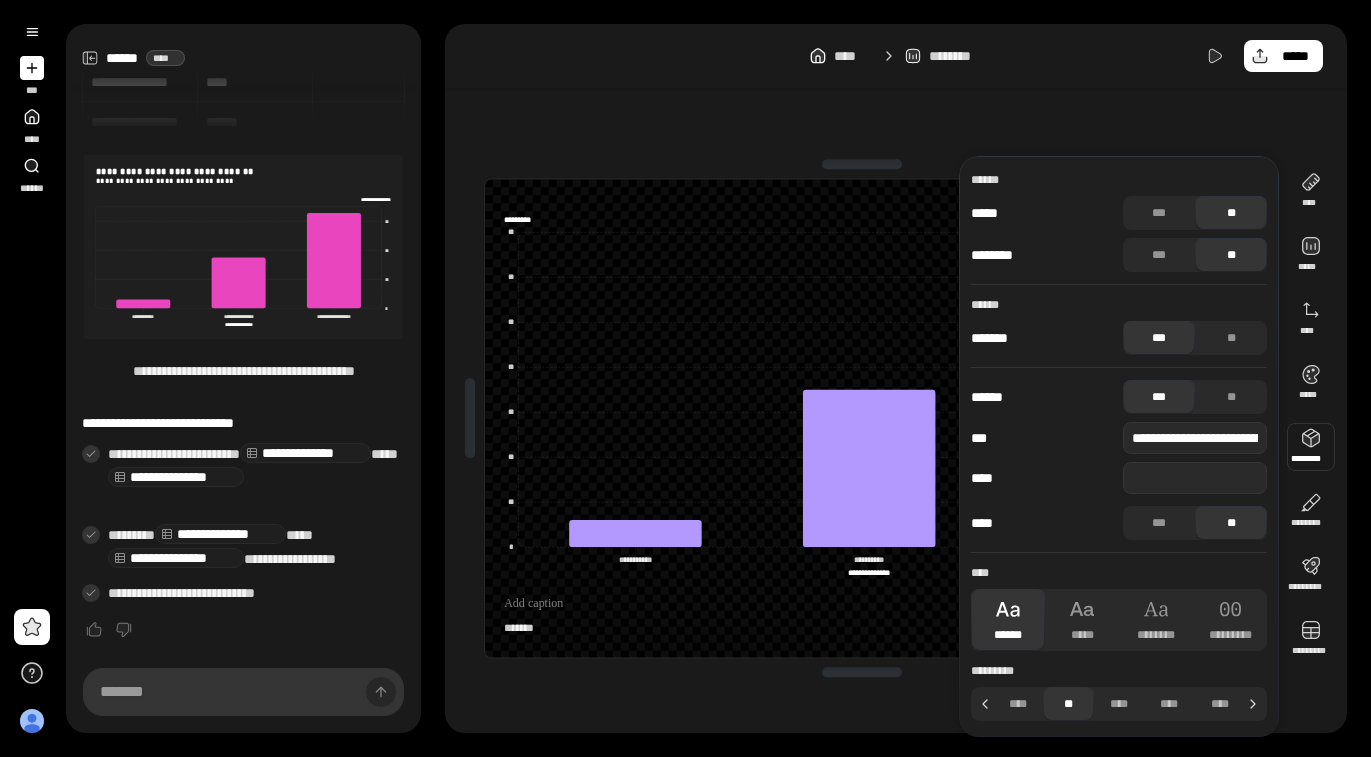 click at bounding box center [862, 604] 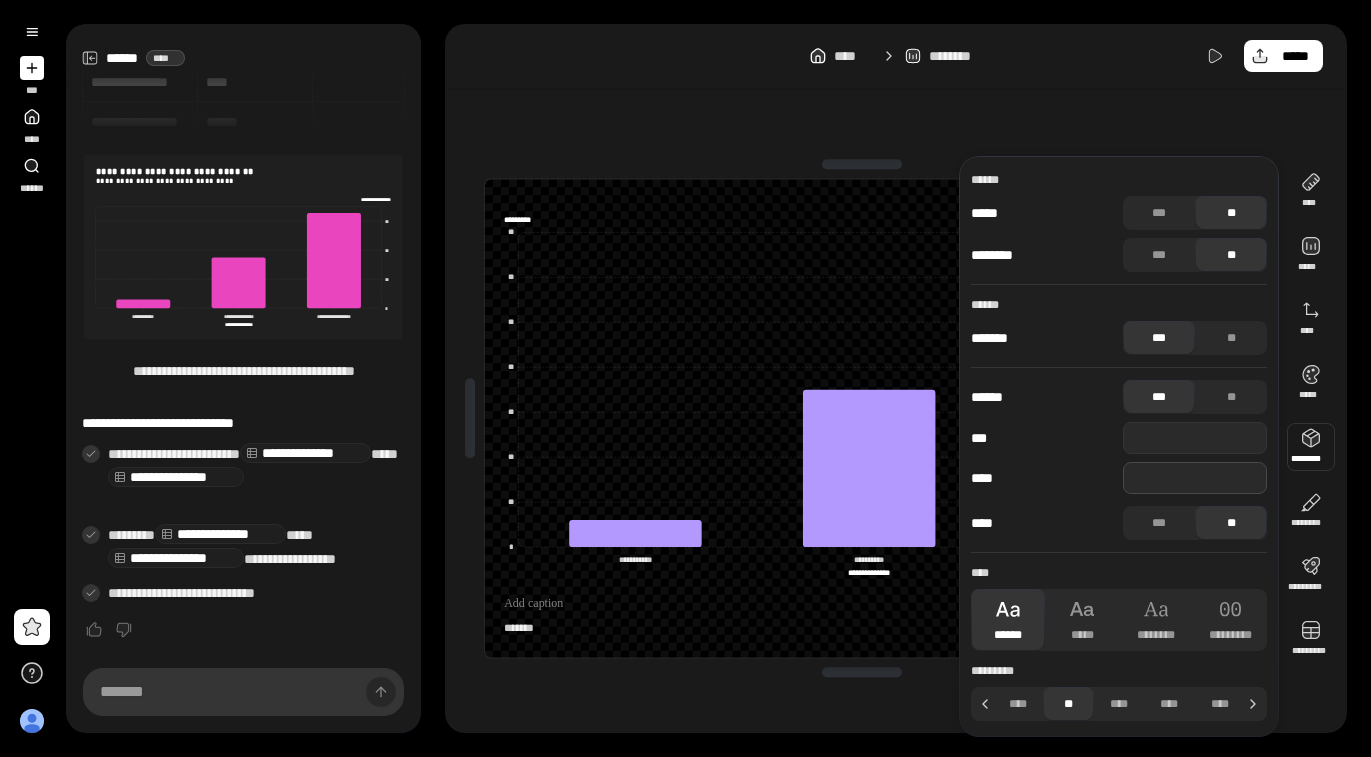 click at bounding box center (1195, 478) 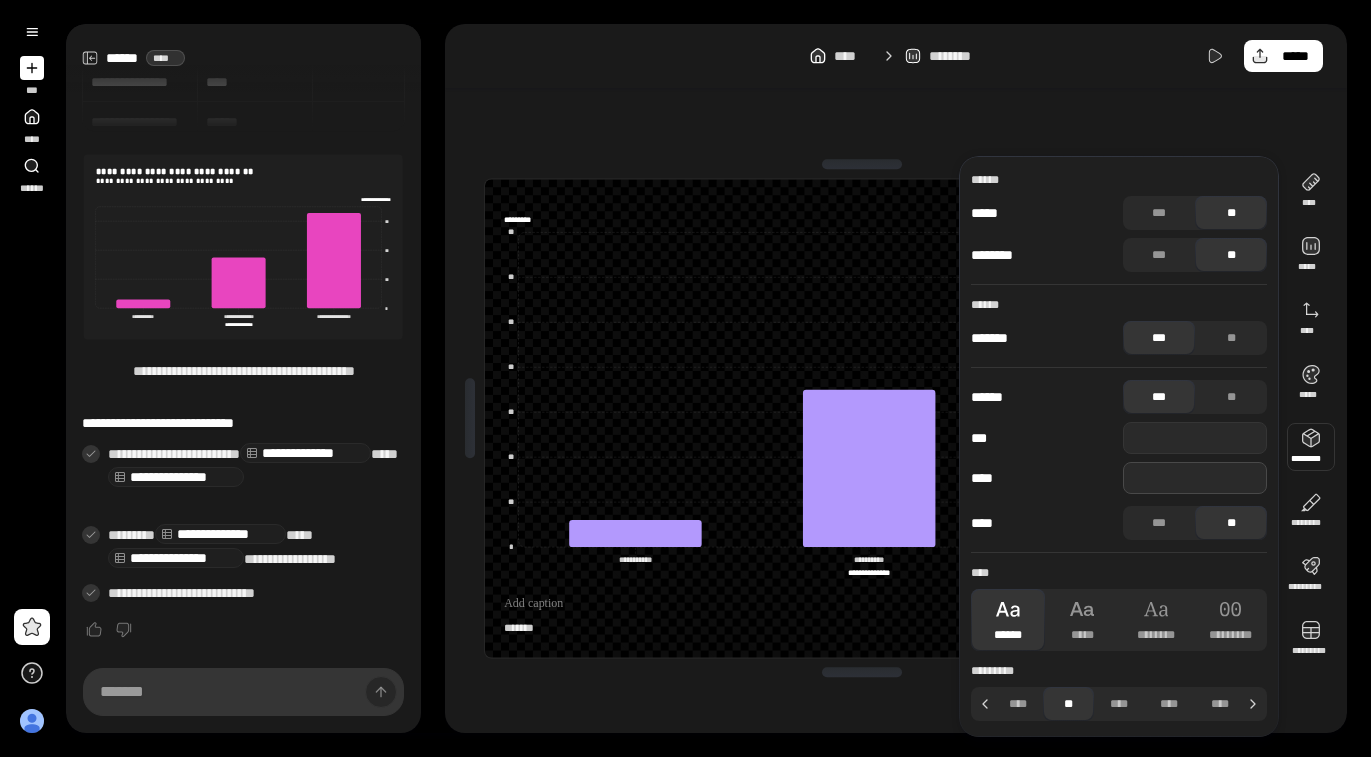 paste on "**********" 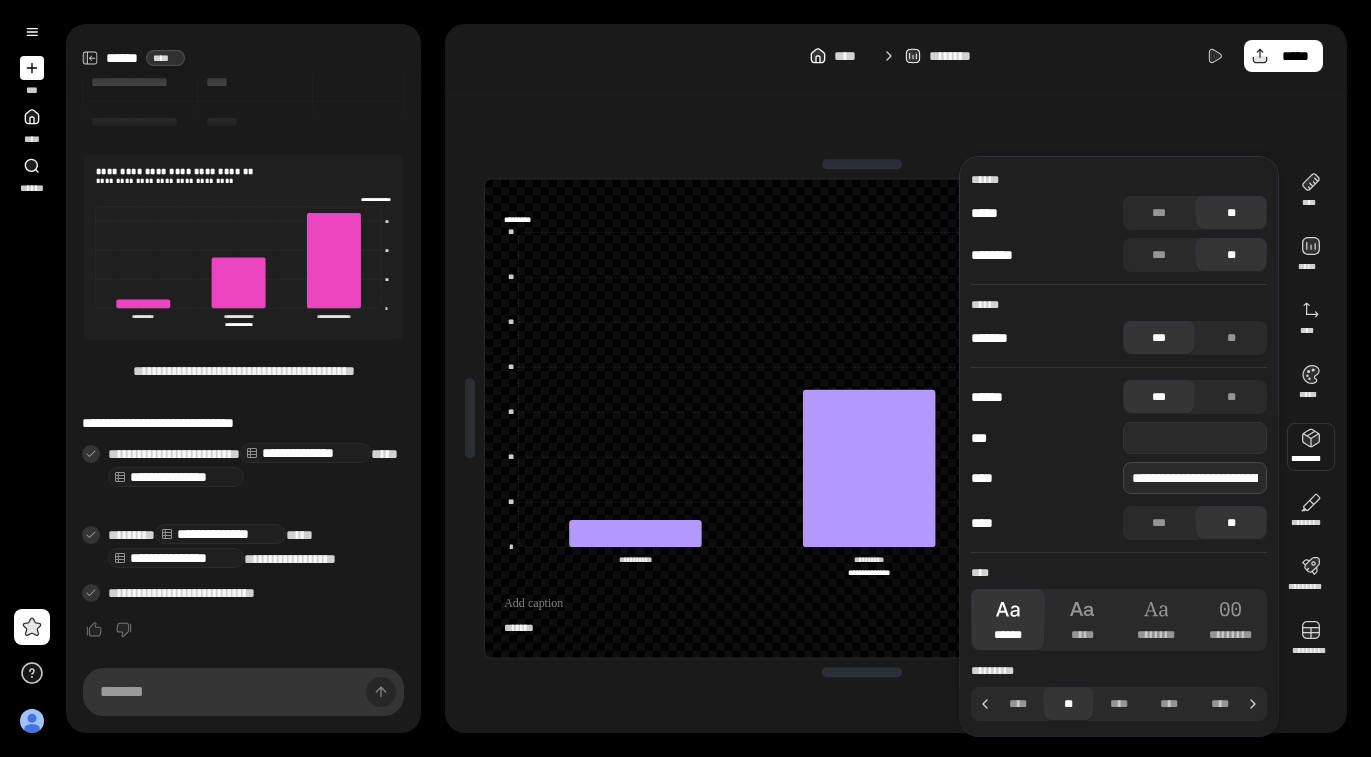 scroll, scrollTop: 0, scrollLeft: 187, axis: horizontal 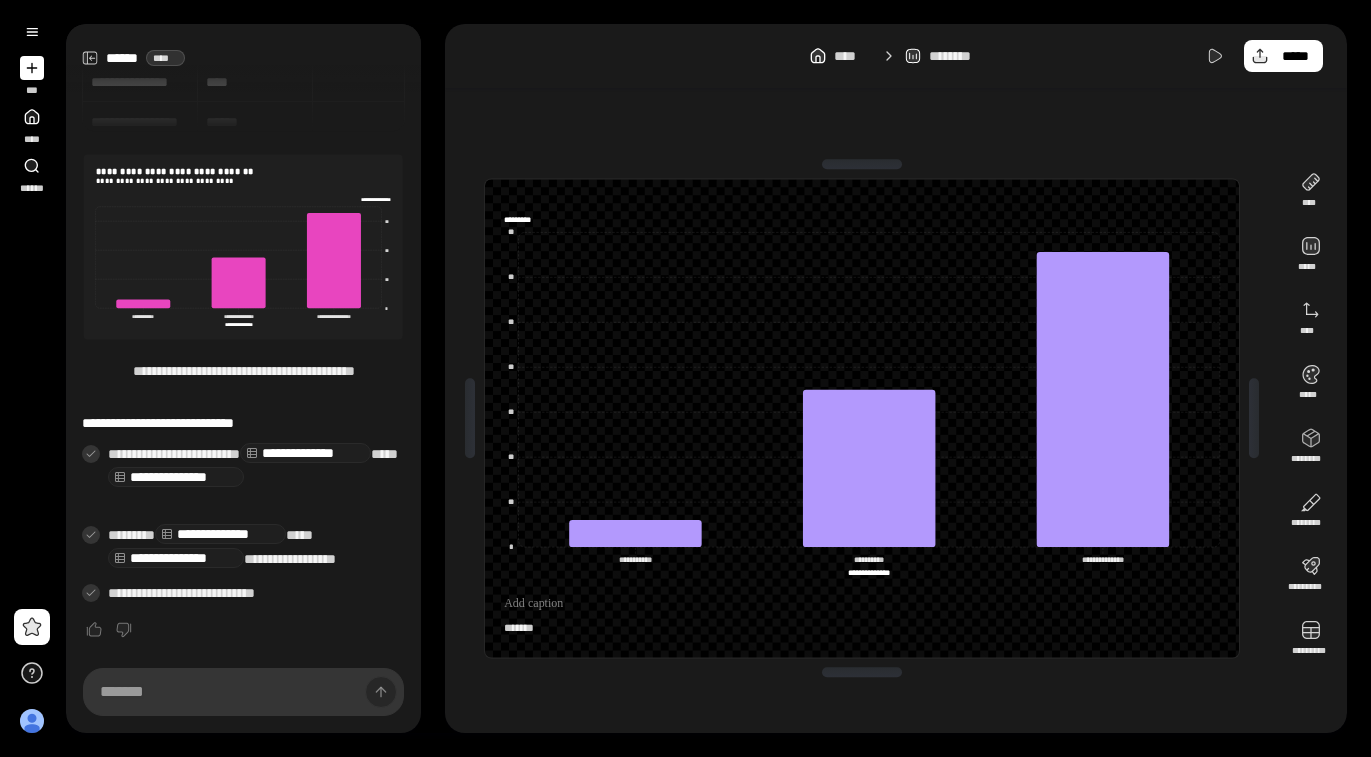 click on "*******" at bounding box center [862, 627] 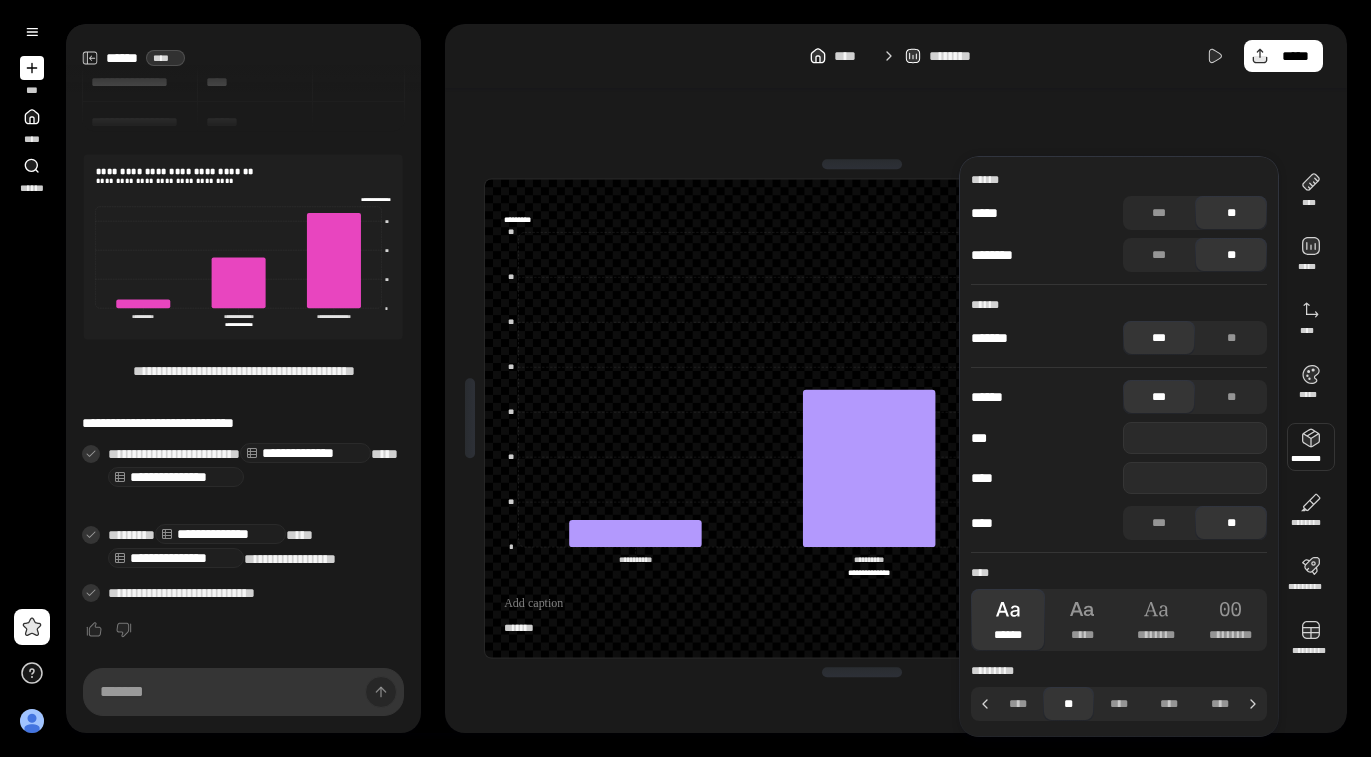click at bounding box center [1311, 447] 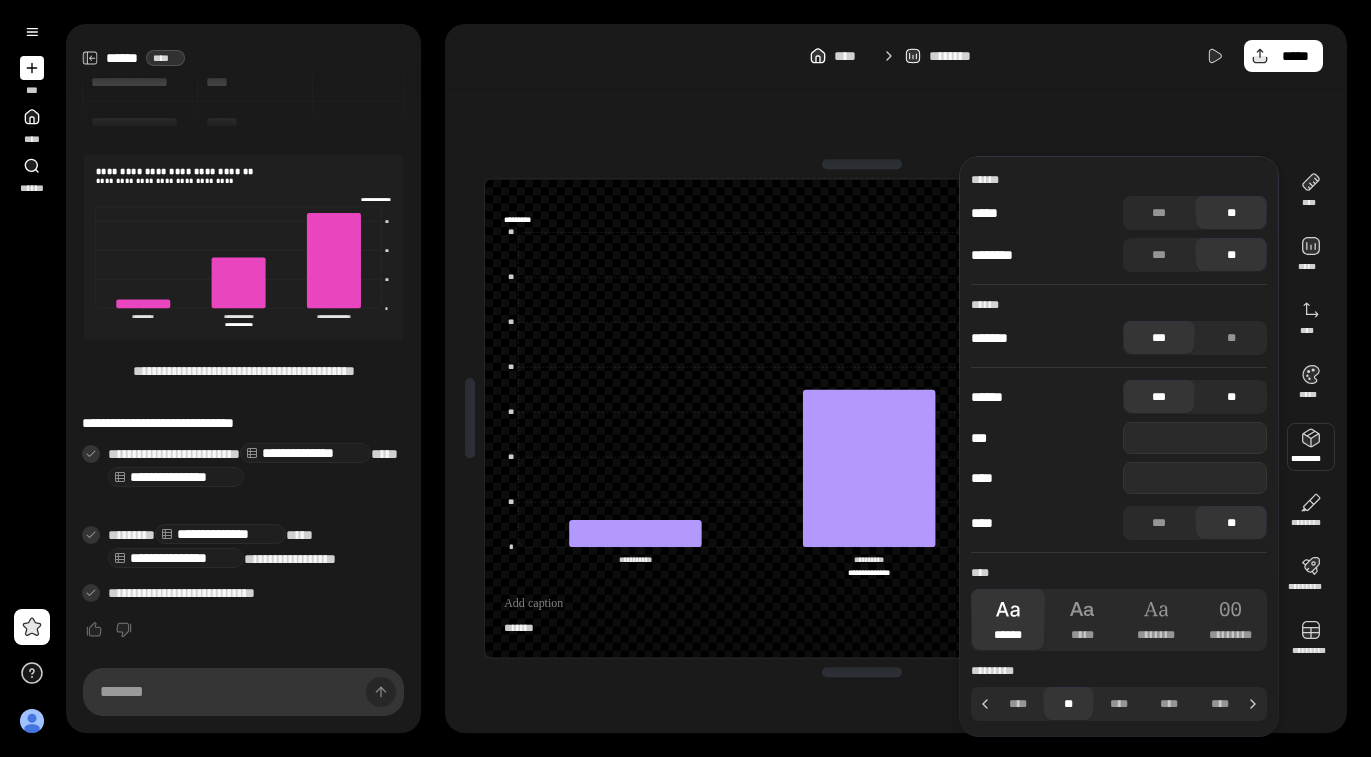 click on "**" at bounding box center (1231, 397) 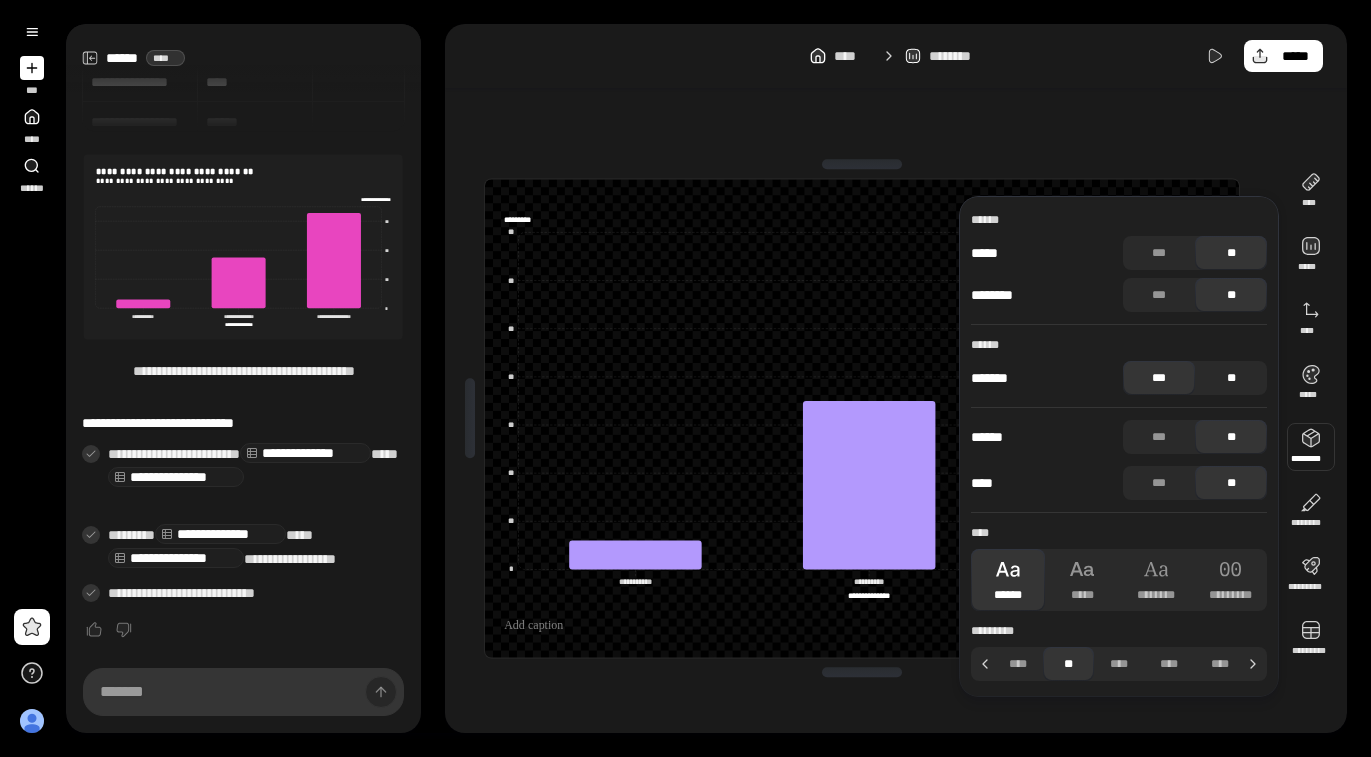 click on "**" at bounding box center [1231, 378] 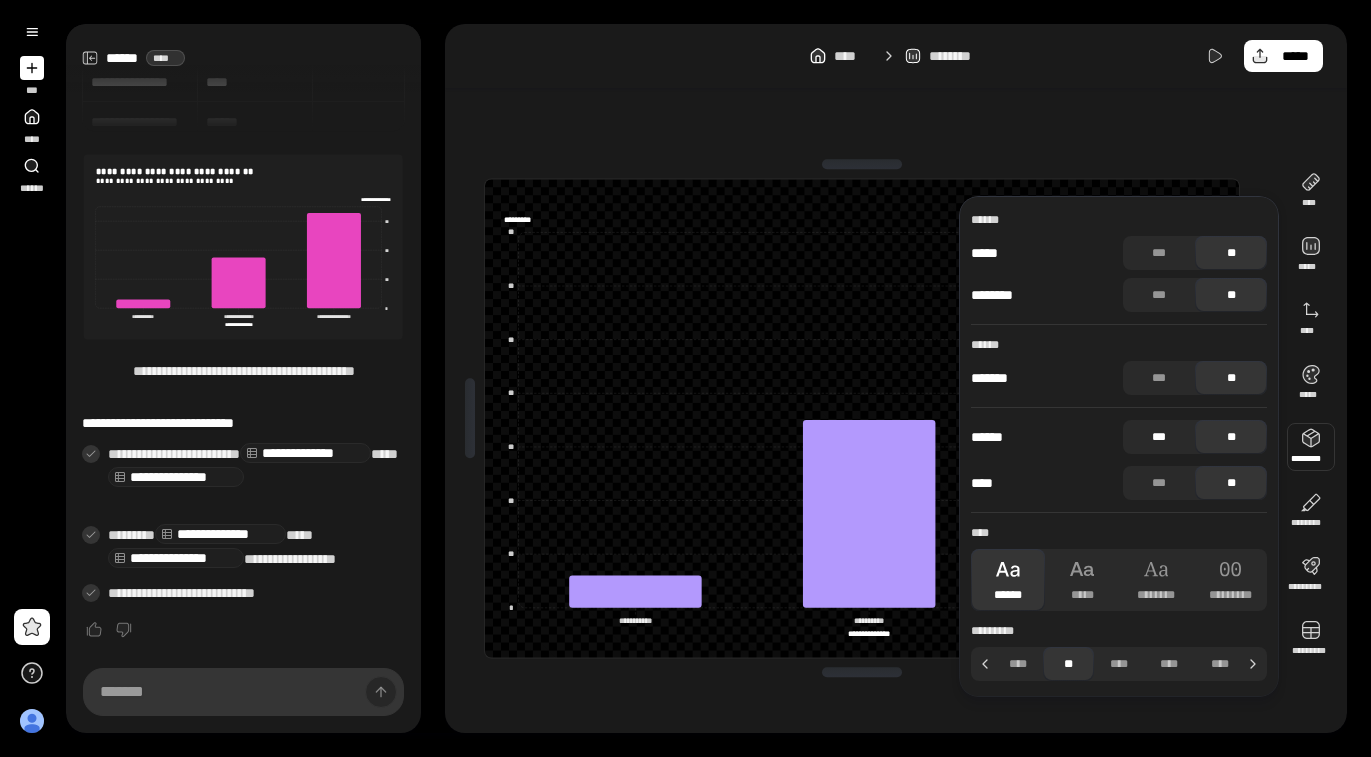 click on "***" at bounding box center (1159, 437) 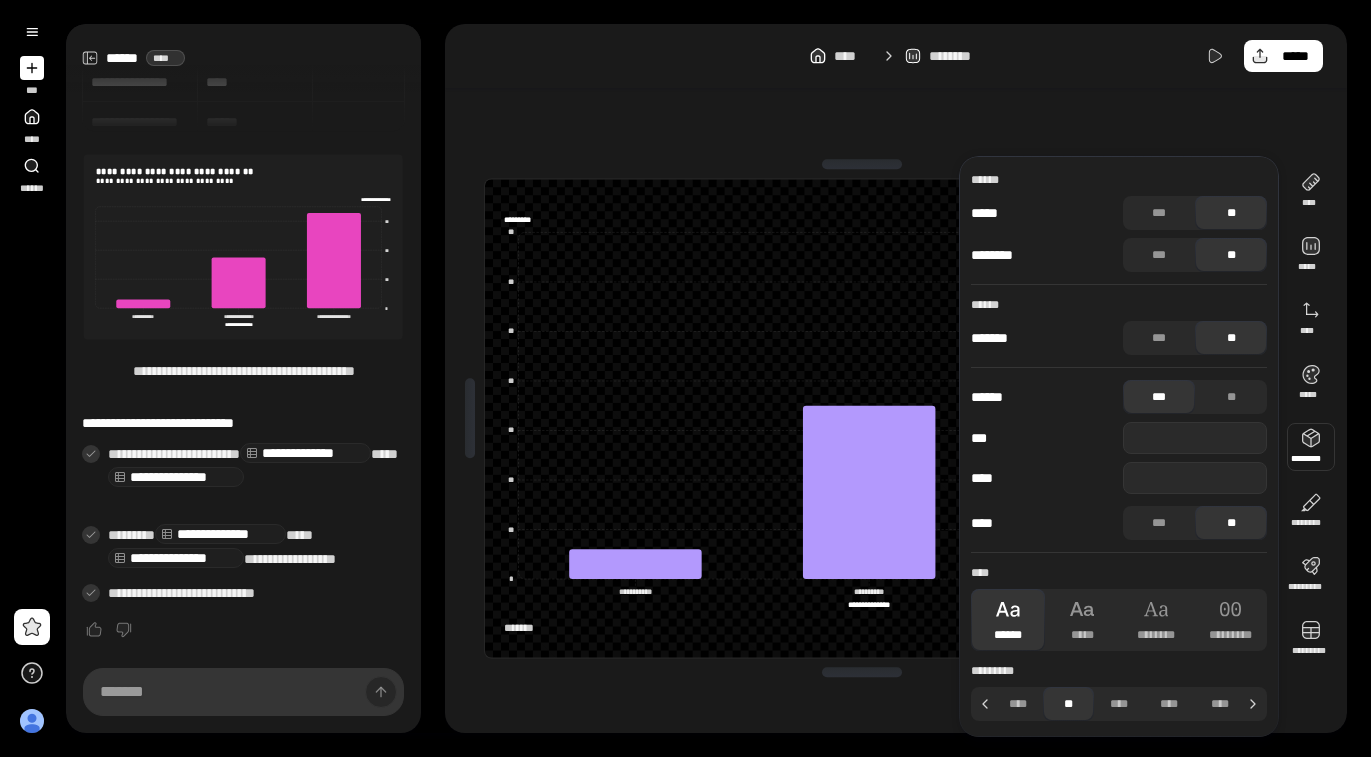 click on "**" at bounding box center (1231, 523) 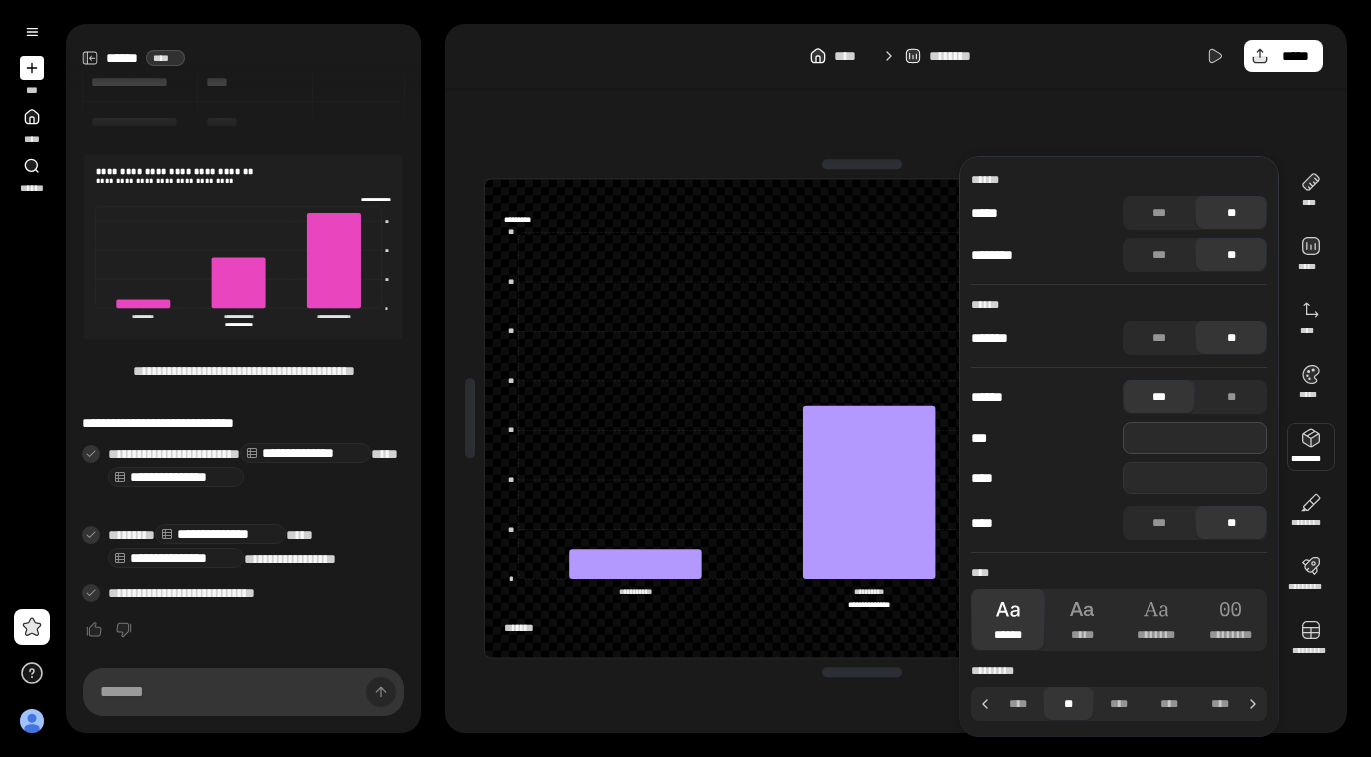 click at bounding box center (1195, 438) 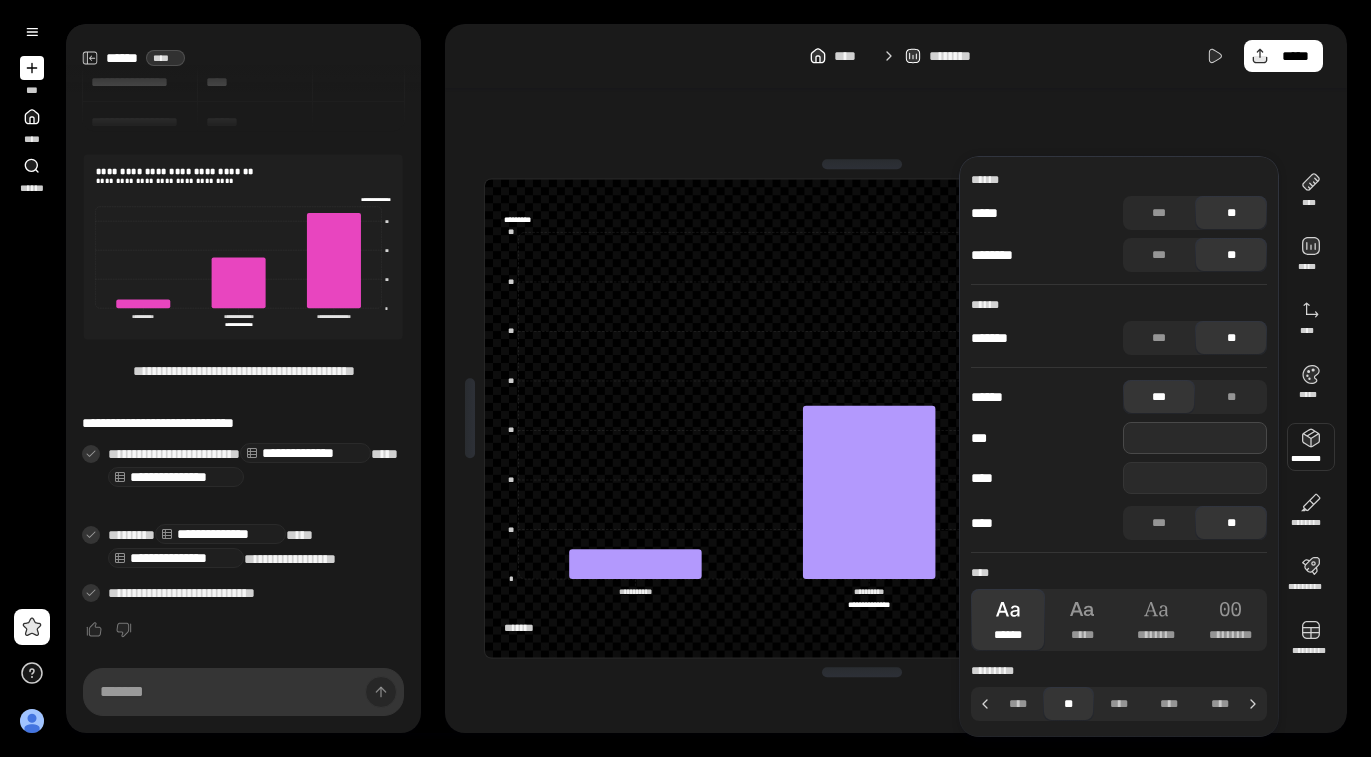 paste on "**********" 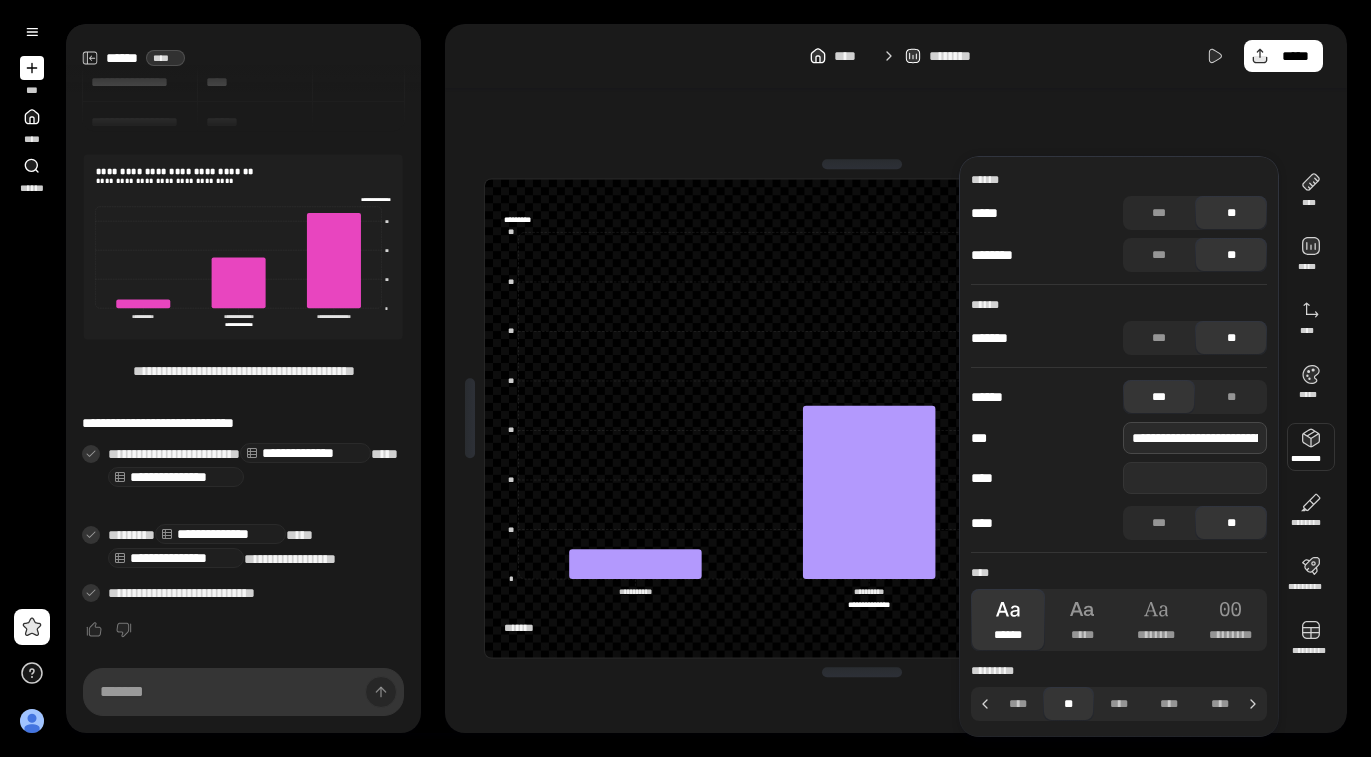 scroll, scrollTop: 0, scrollLeft: 187, axis: horizontal 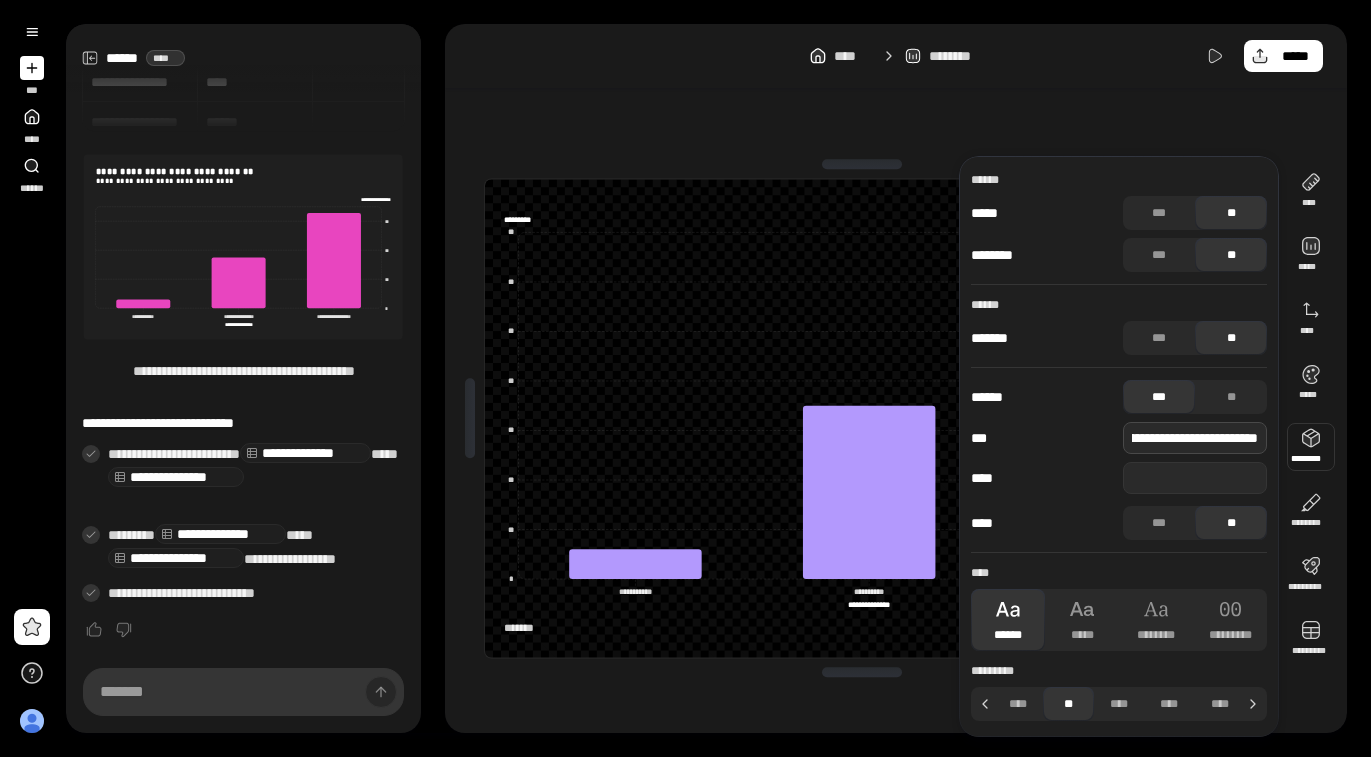 type on "**********" 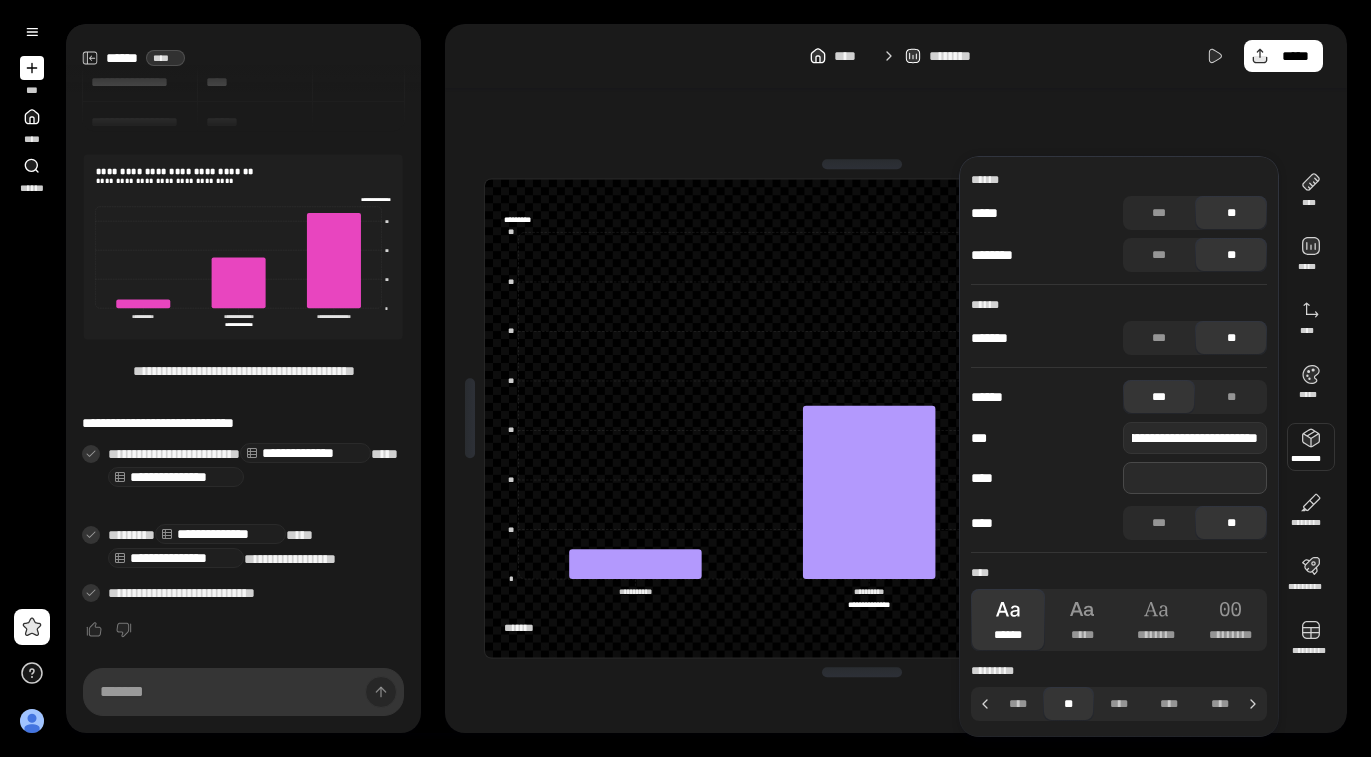click at bounding box center (1195, 478) 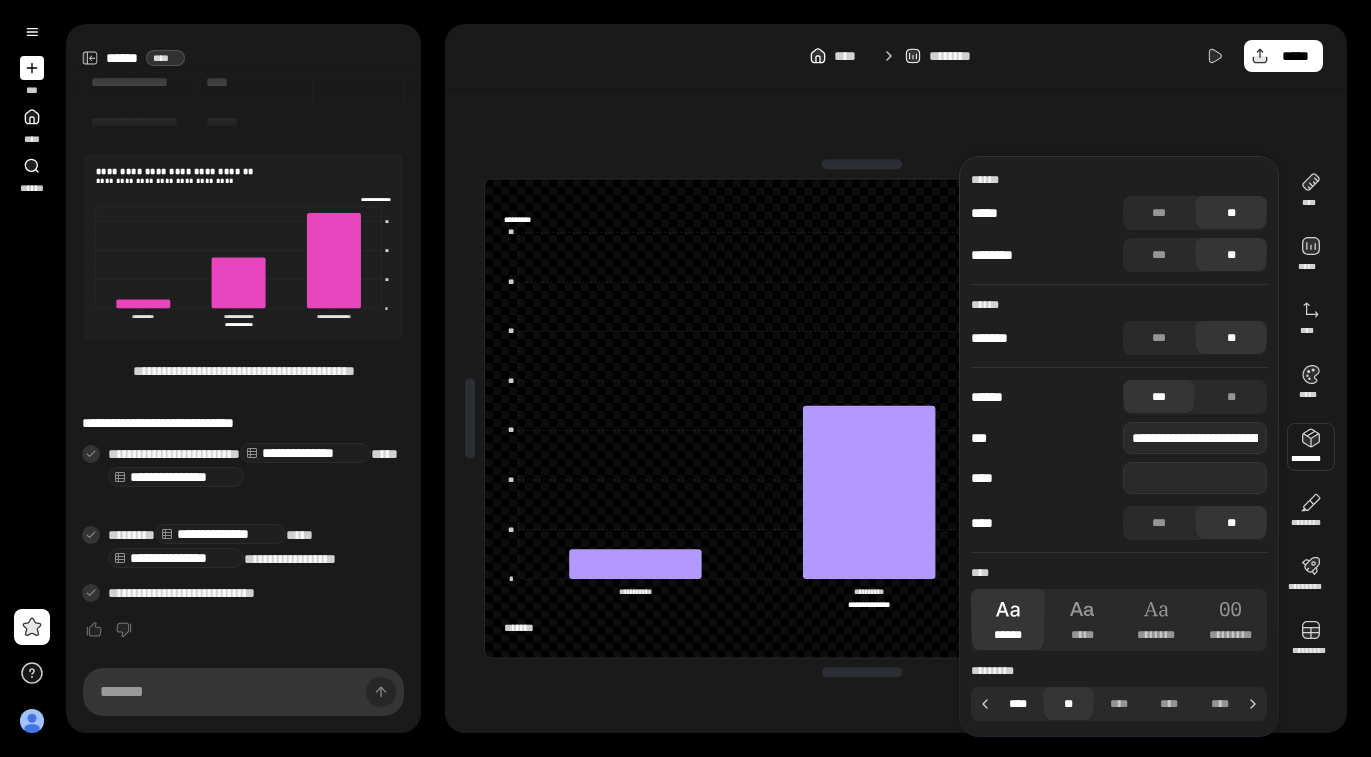 click on "****" at bounding box center [1018, 704] 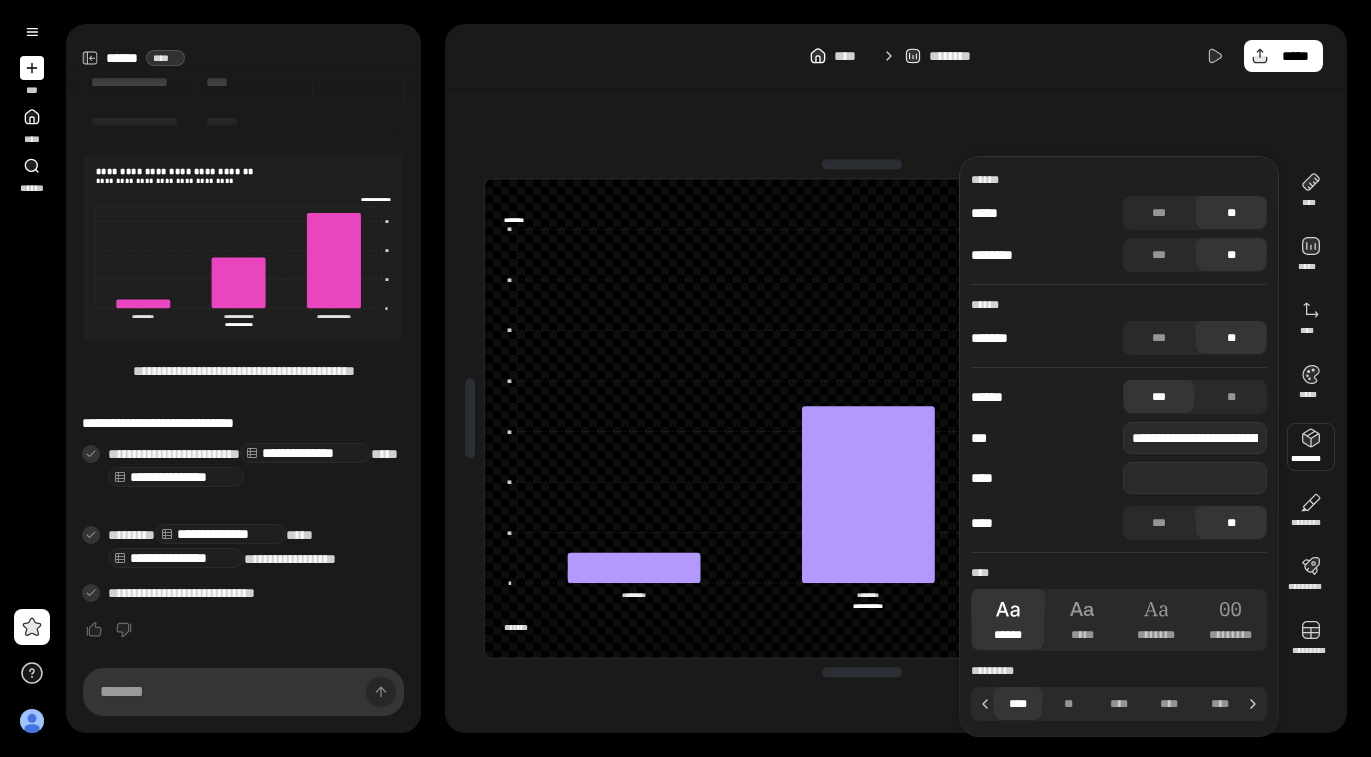 click on "**********" at bounding box center [862, 418] 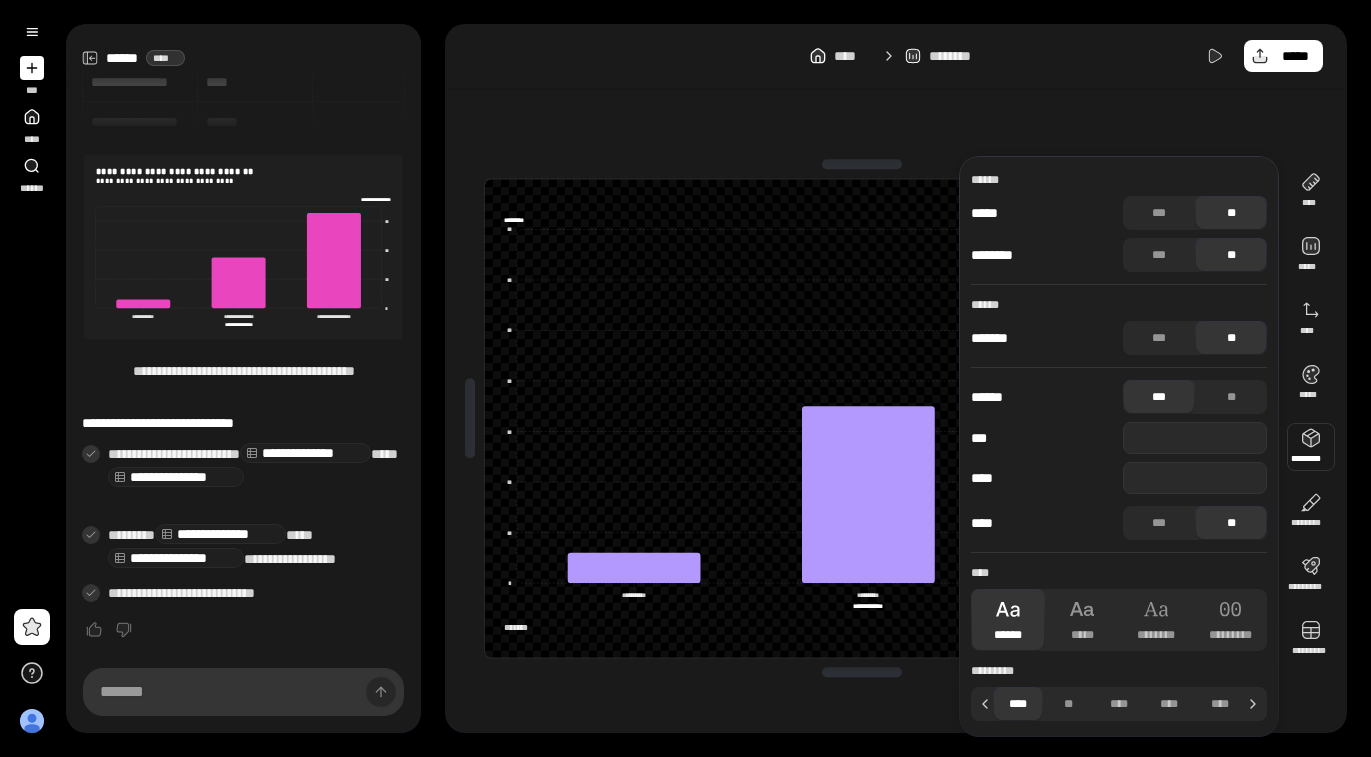 click at bounding box center [1311, 447] 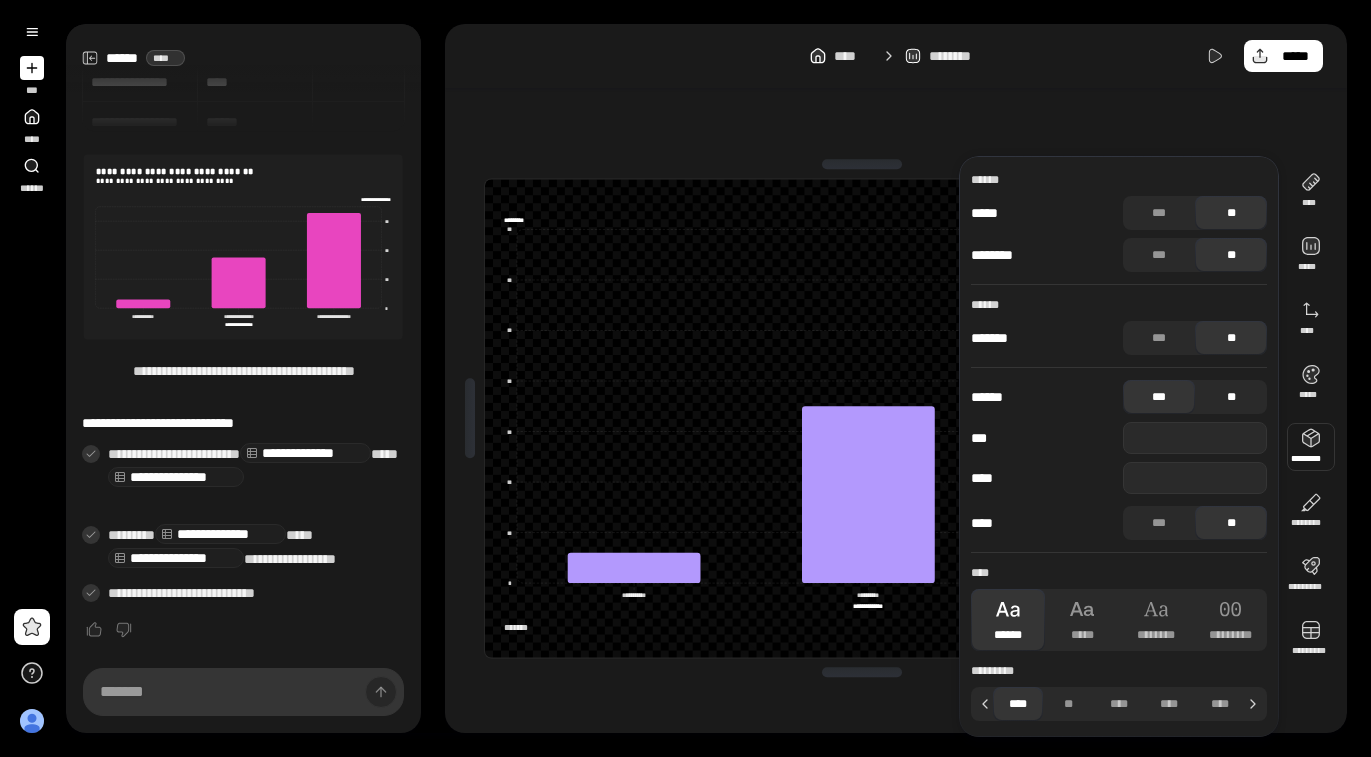 click on "**" at bounding box center [1231, 397] 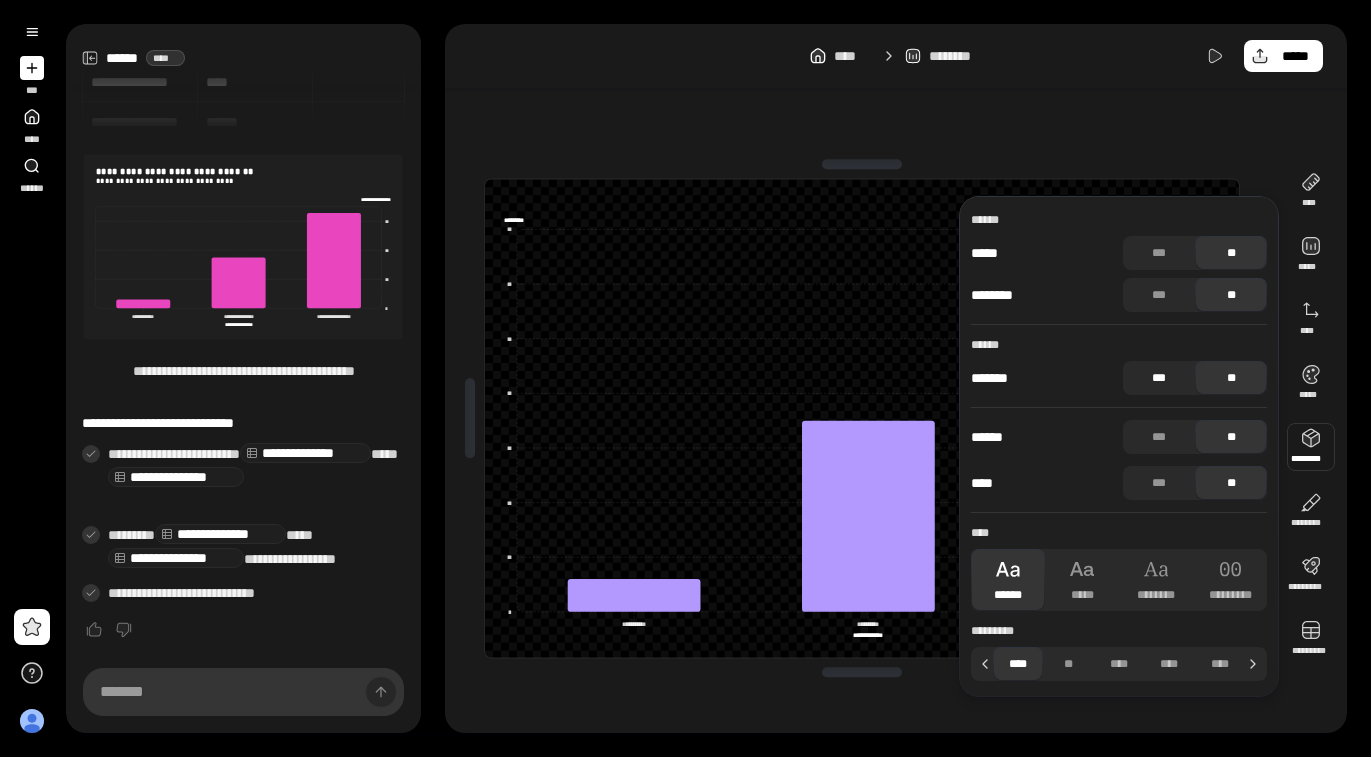 click on "***" at bounding box center (1159, 378) 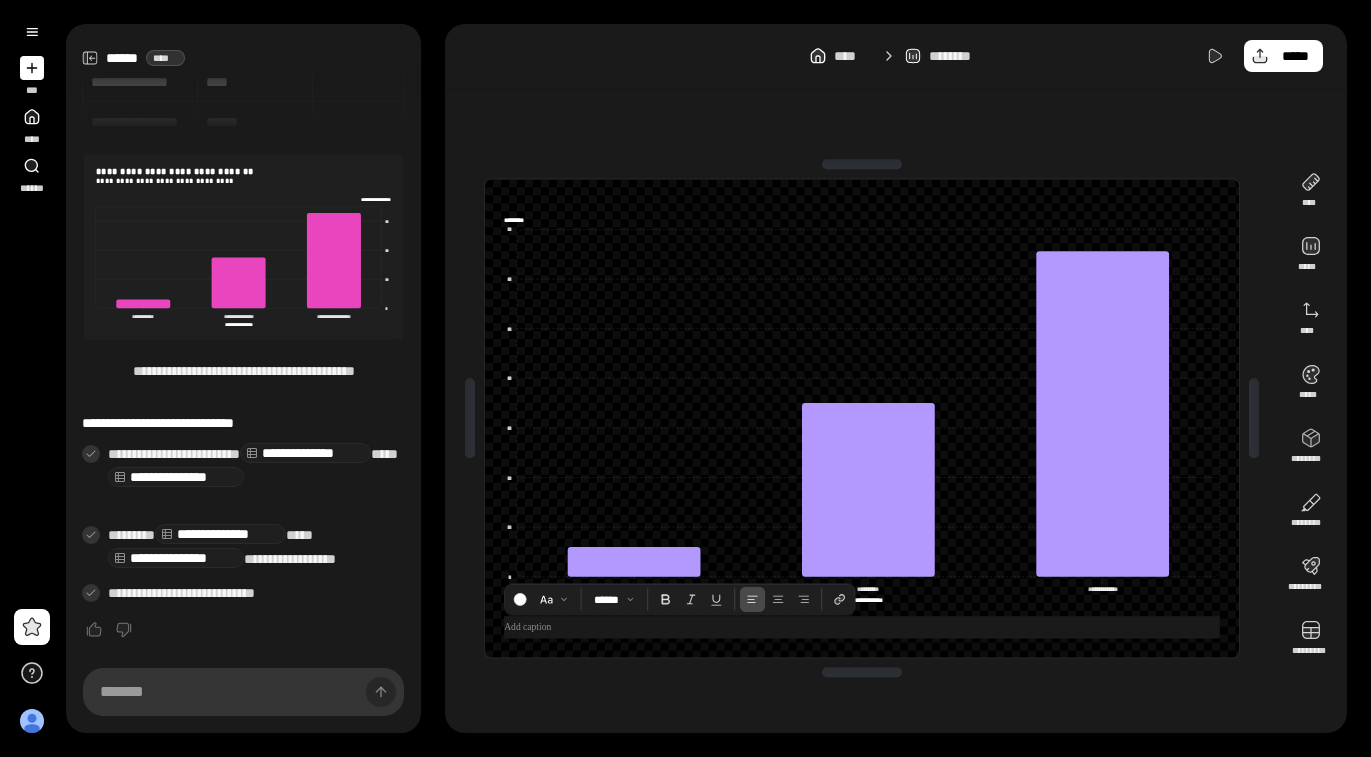 click at bounding box center (862, 627) 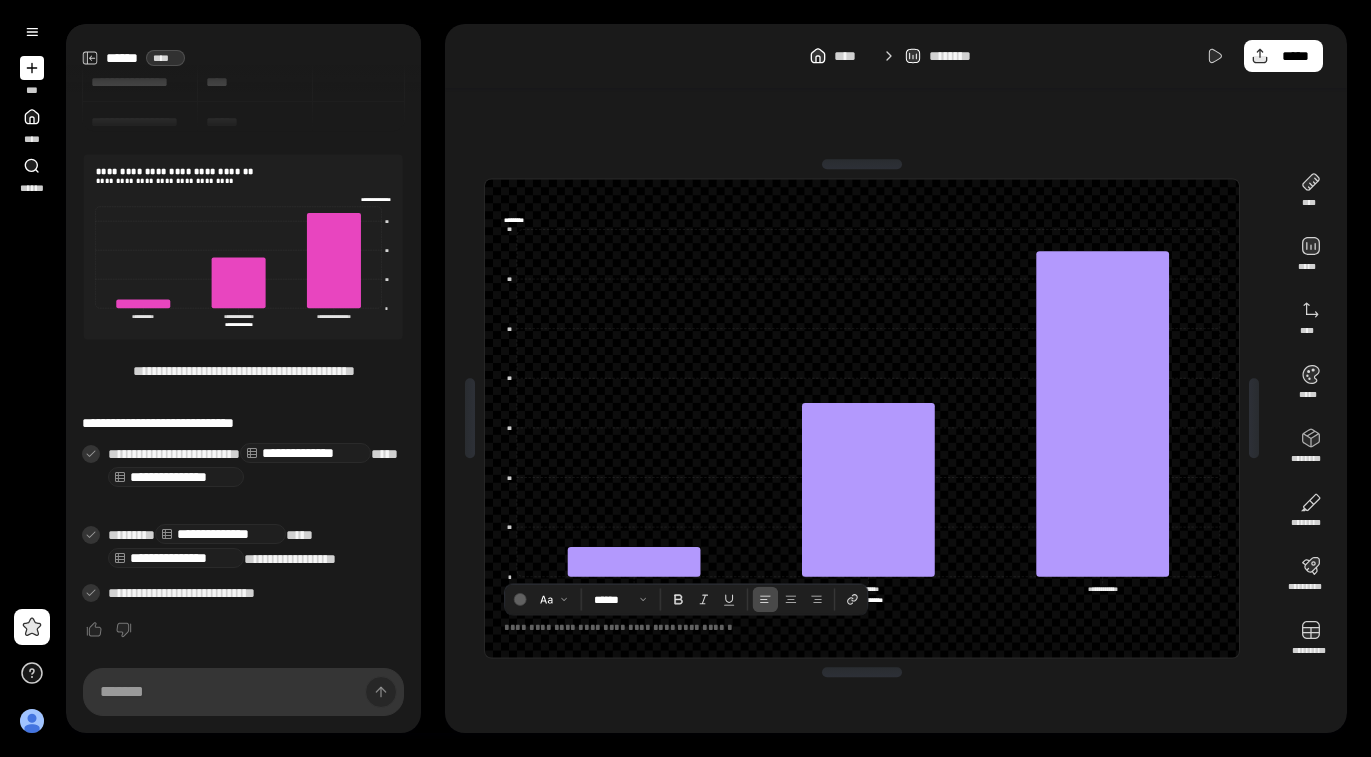 click on "**********" at bounding box center (862, 418) 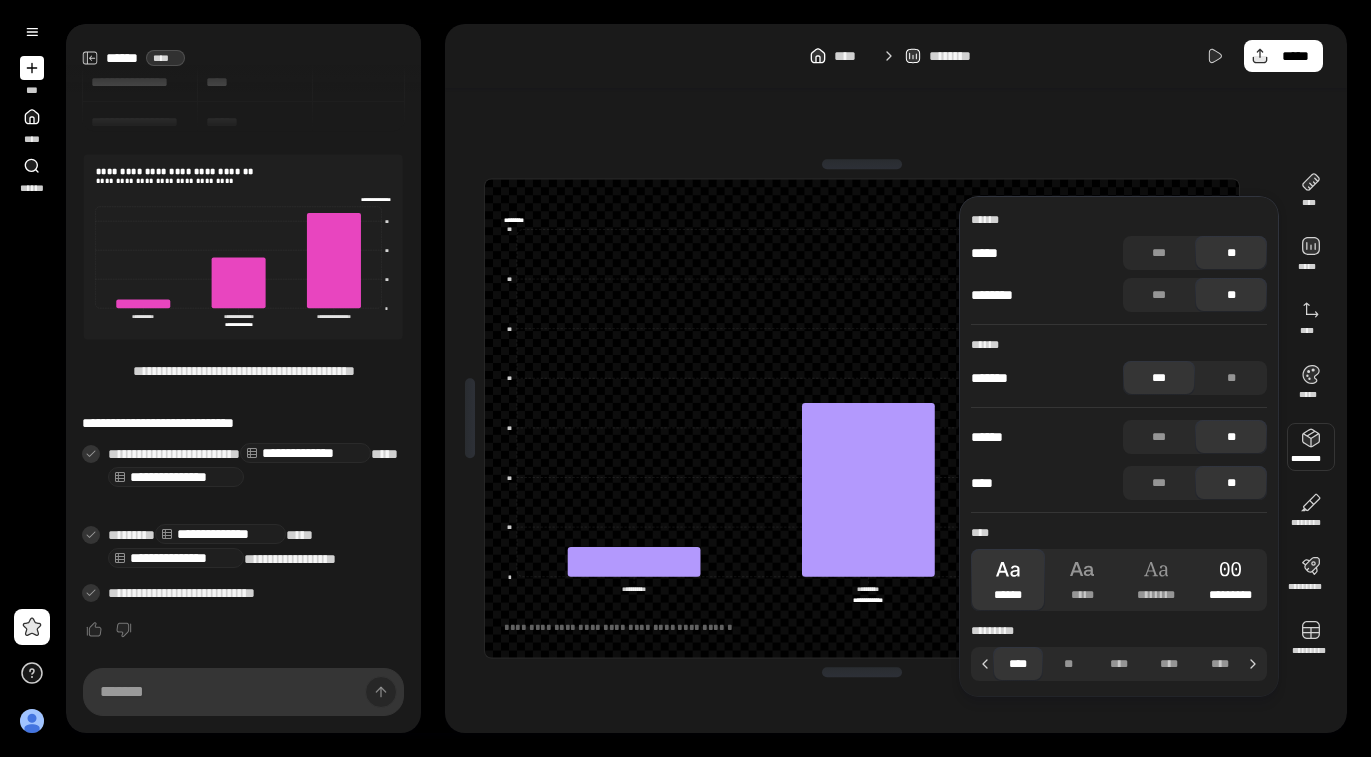 click on "*********" at bounding box center (1230, 580) 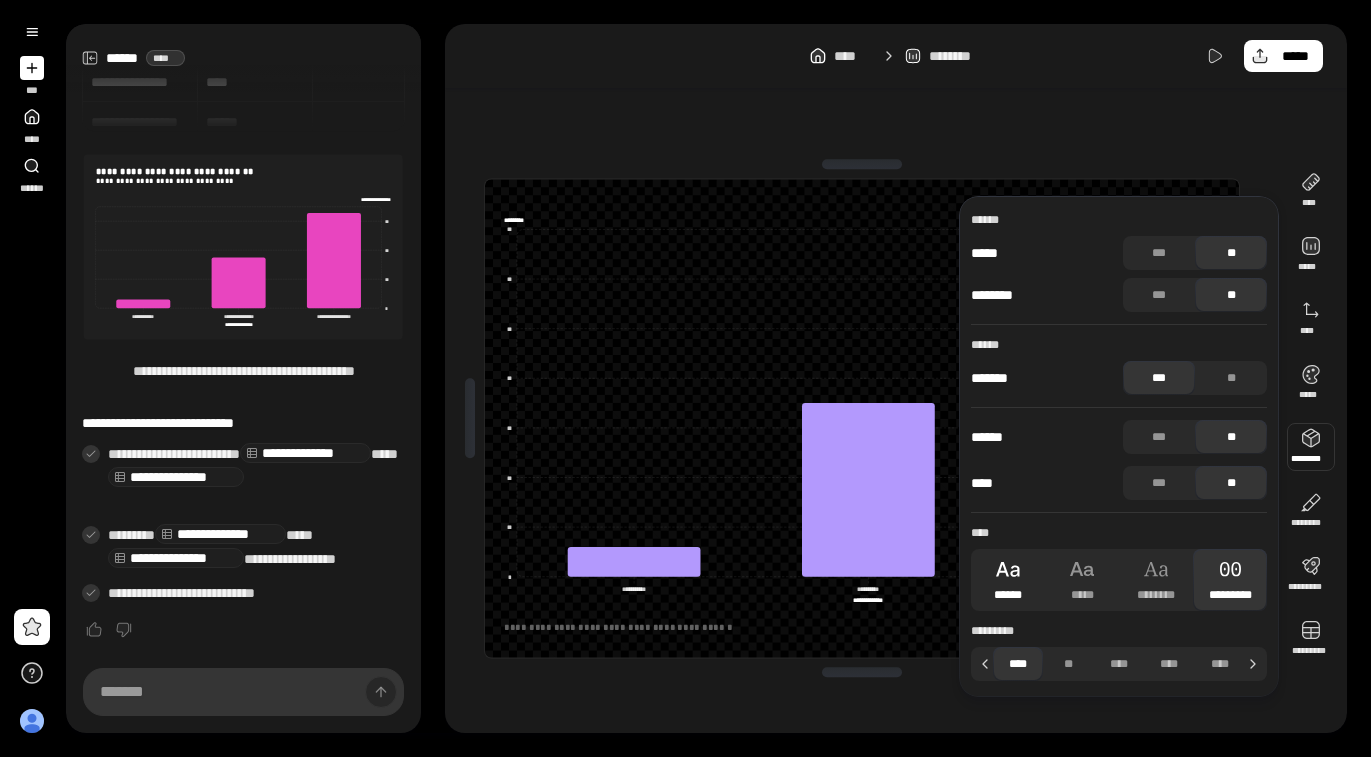 click on "******" at bounding box center (1008, 580) 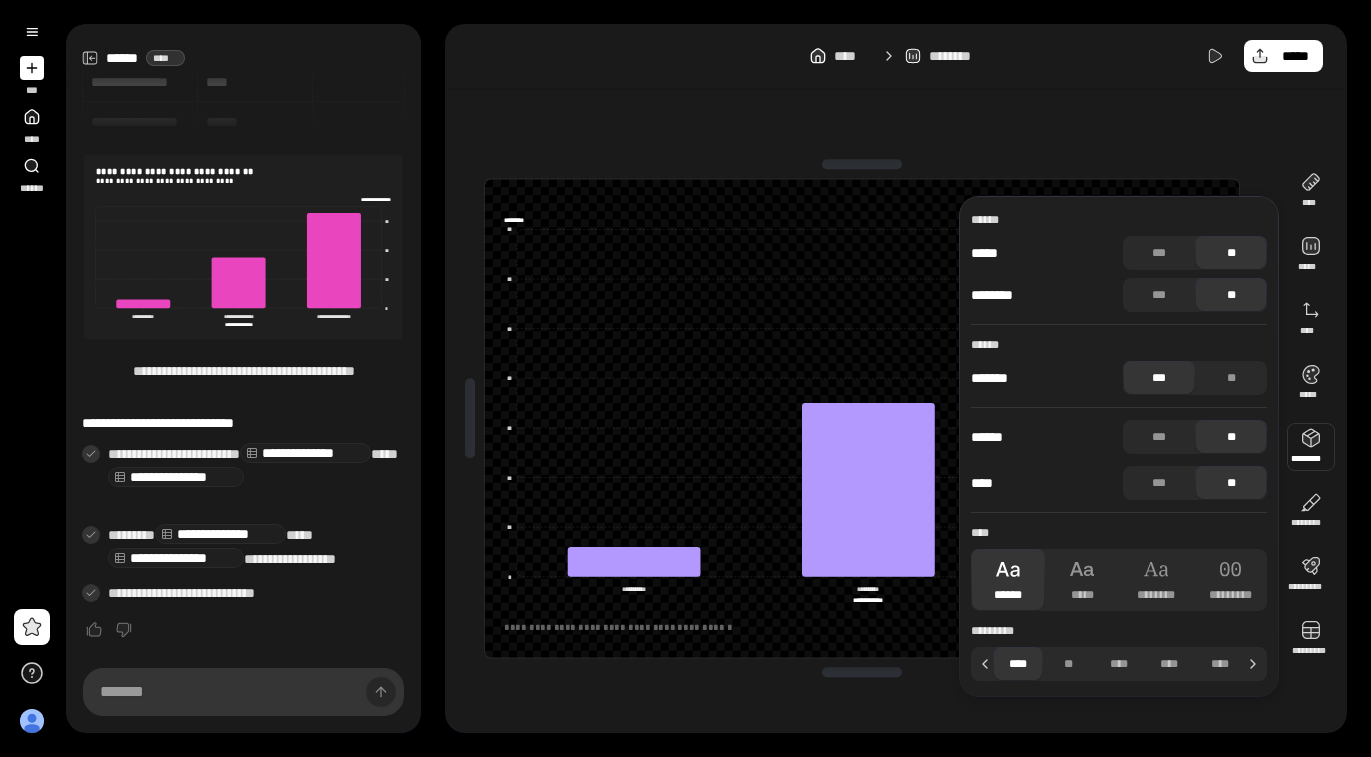 click at bounding box center (862, 673) 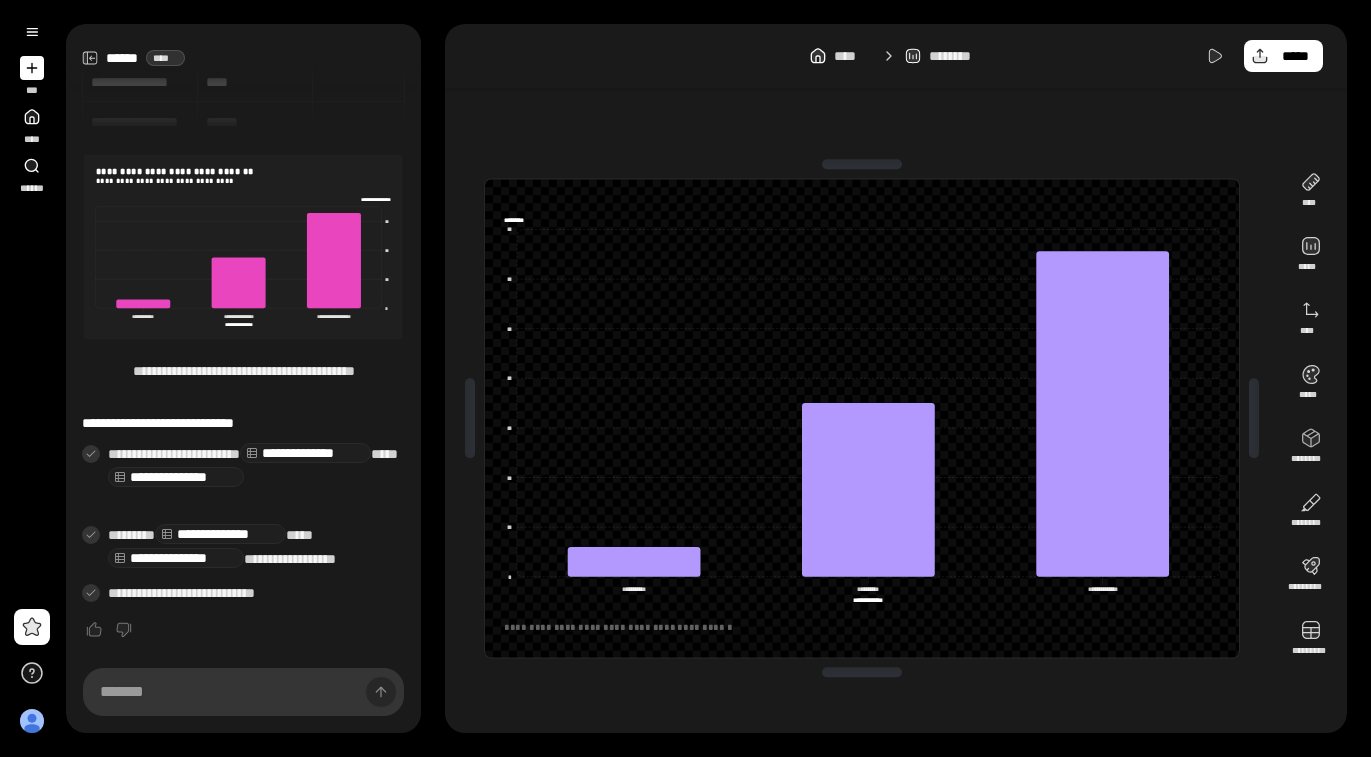click on "**********" at bounding box center (862, 418) 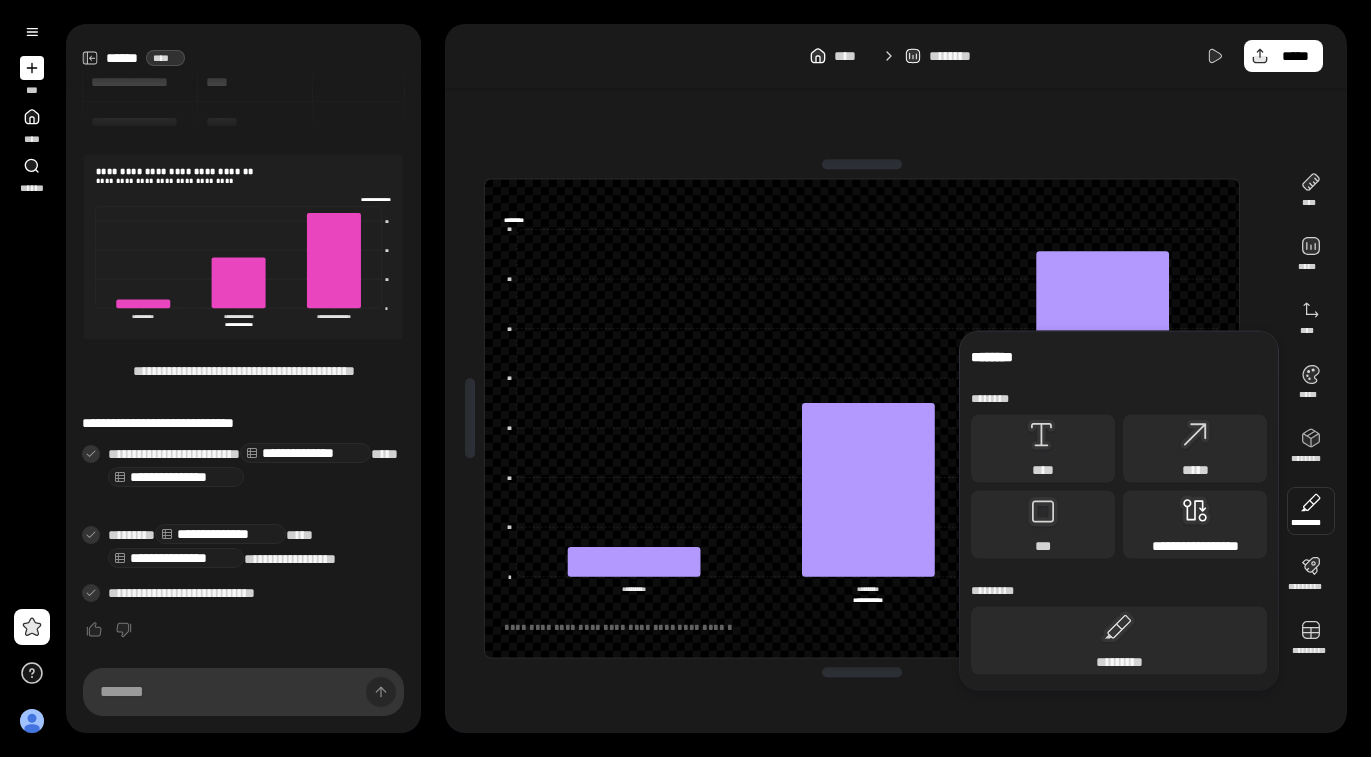 click 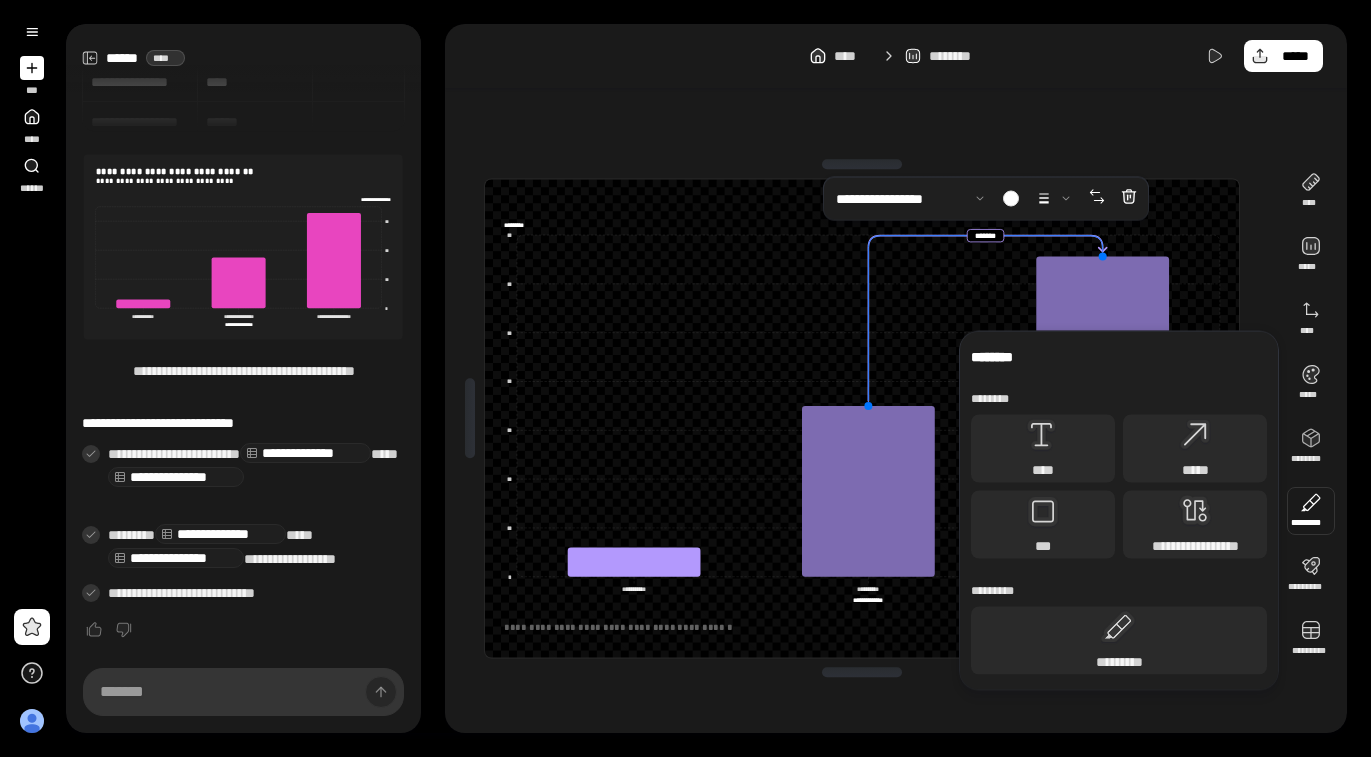 click 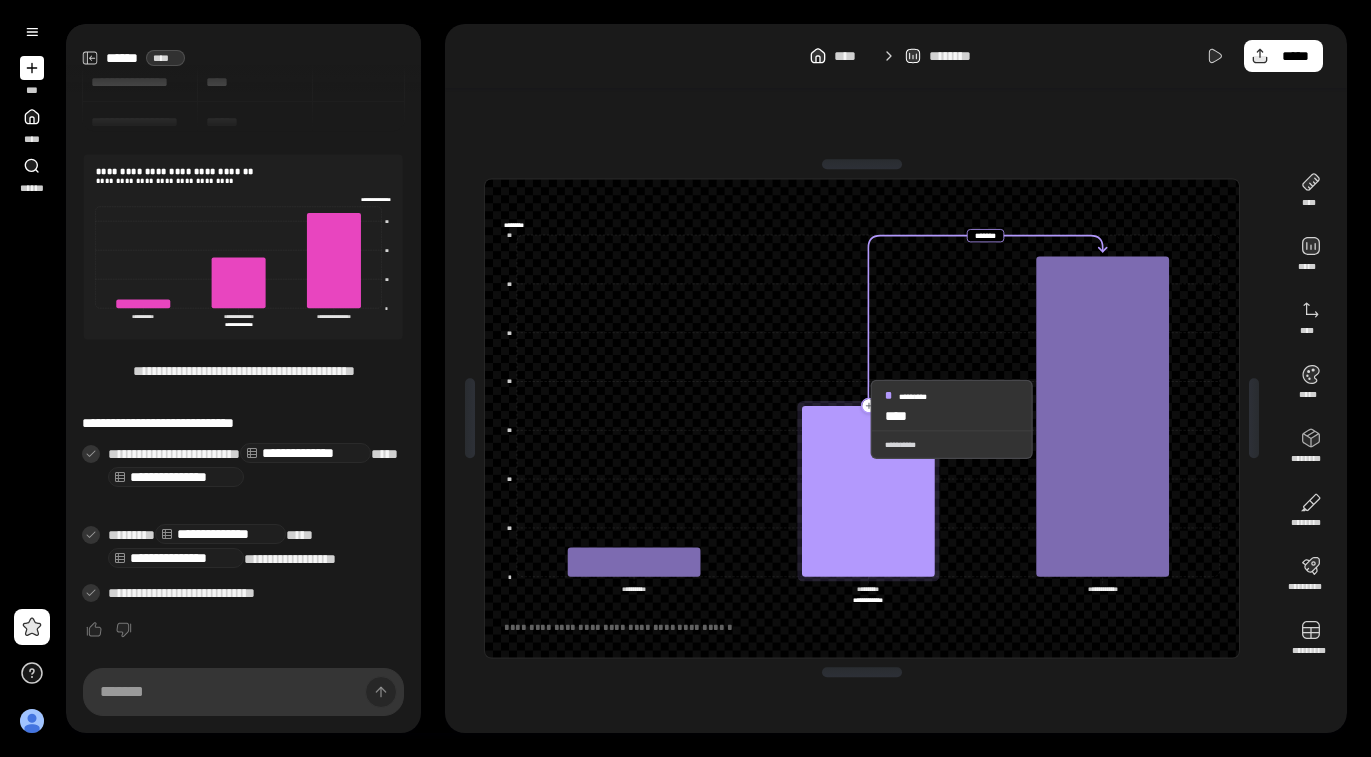 drag, startPoint x: 630, startPoint y: 545, endPoint x: 874, endPoint y: 383, distance: 292.88223 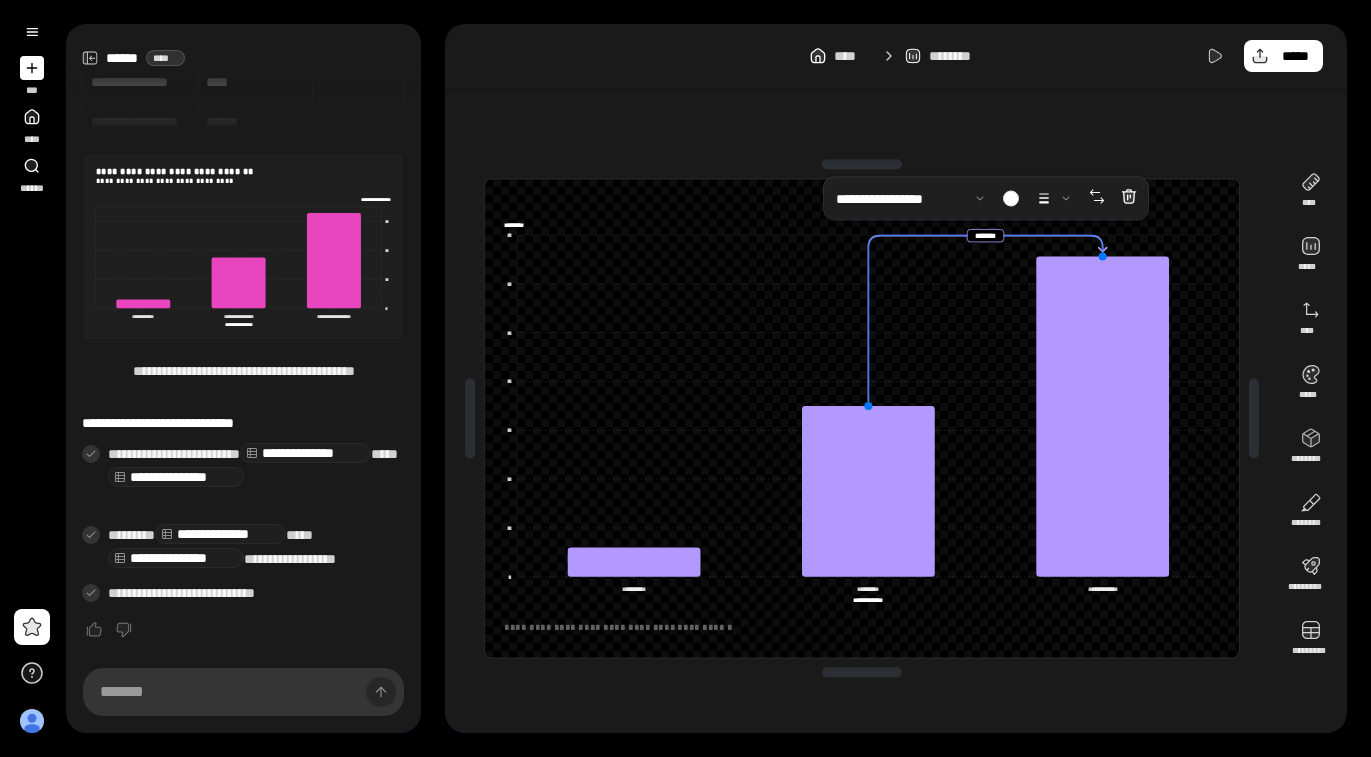 click 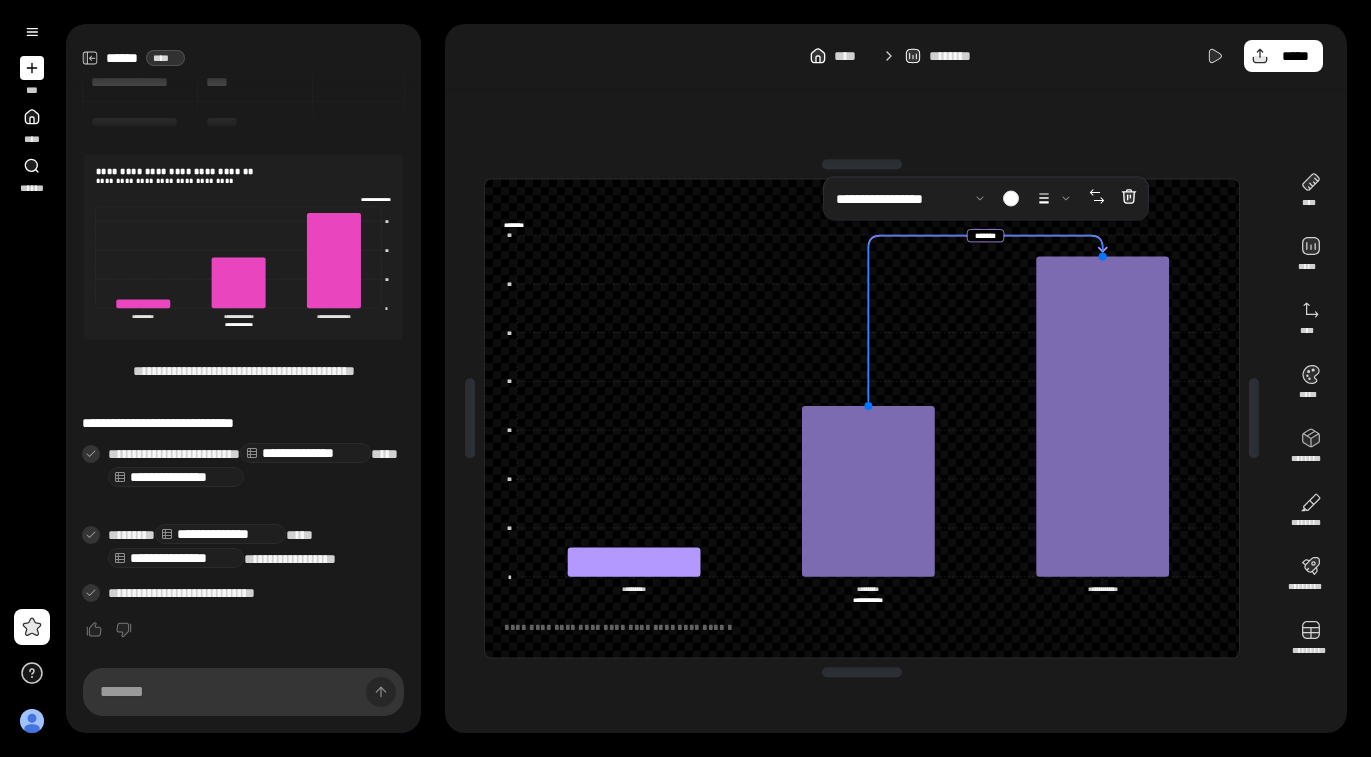 click 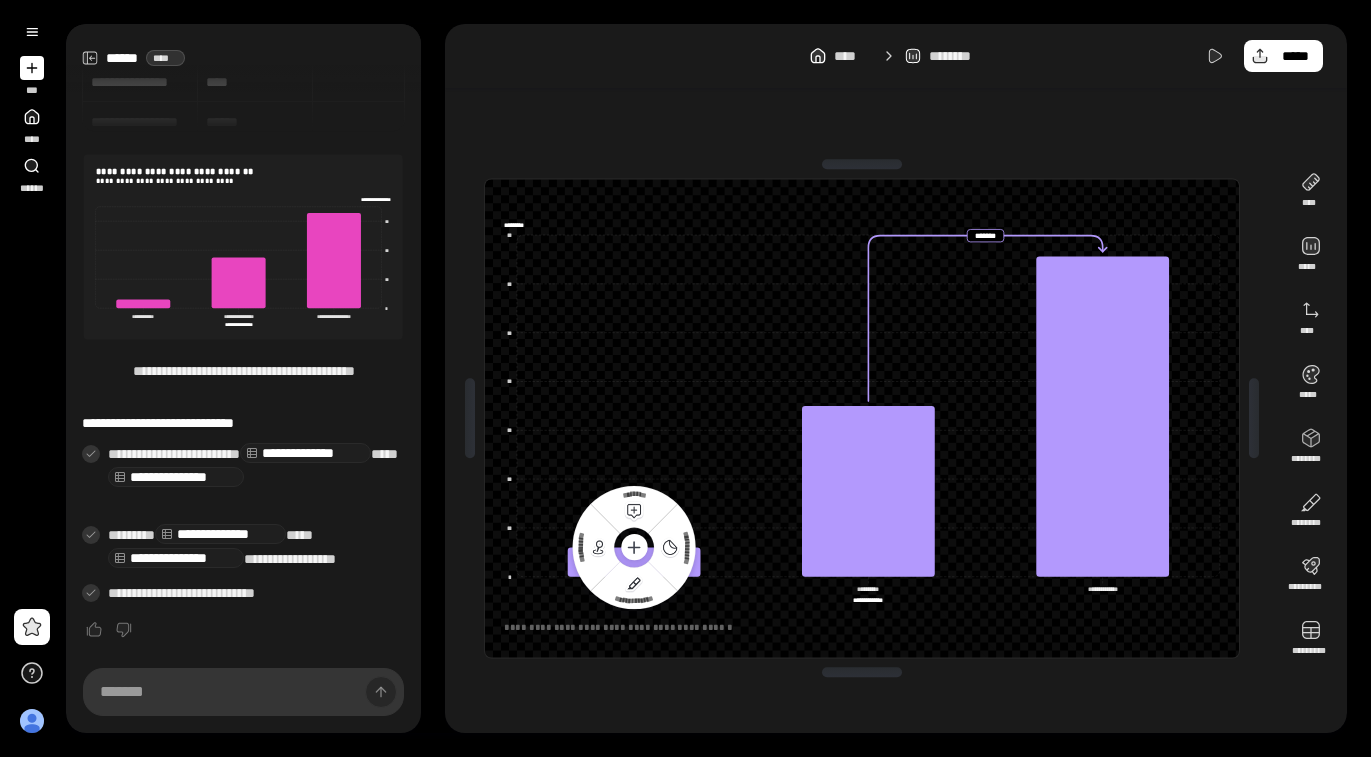 click 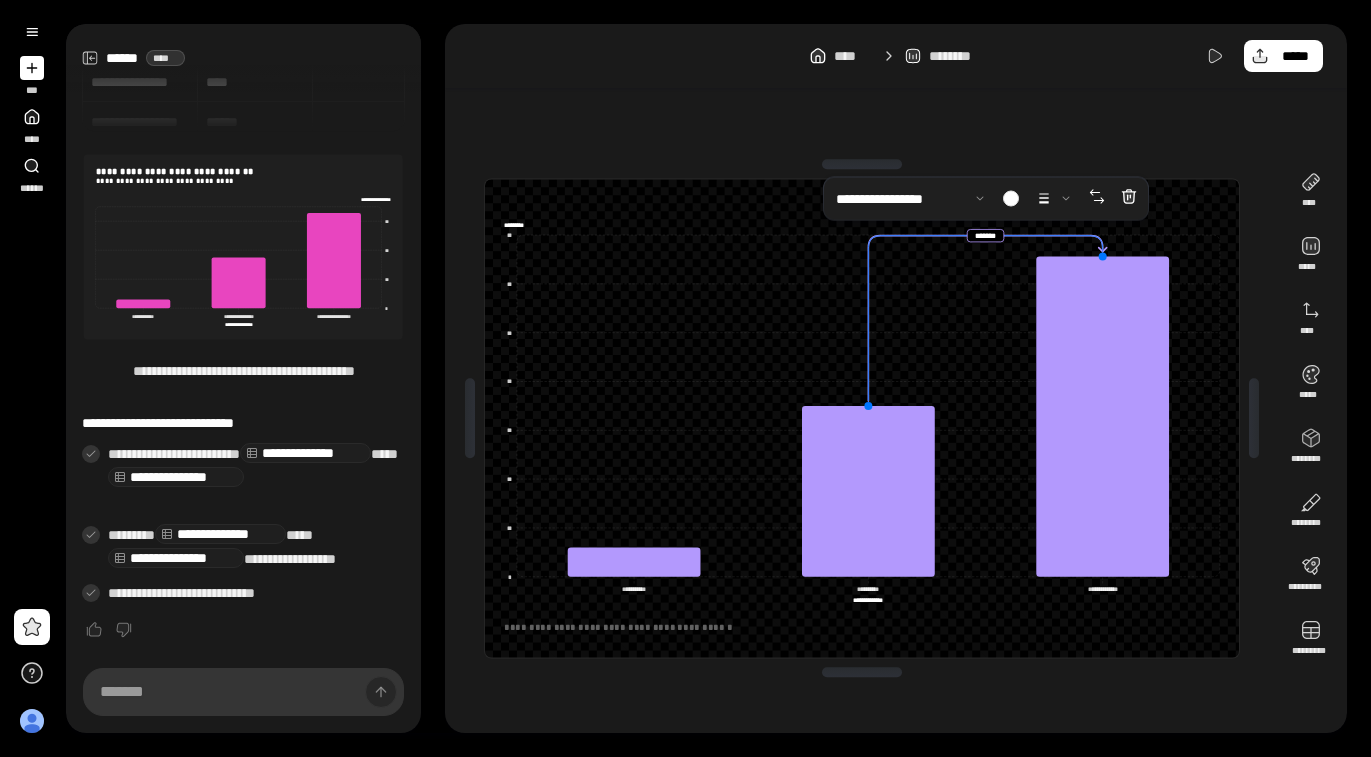click 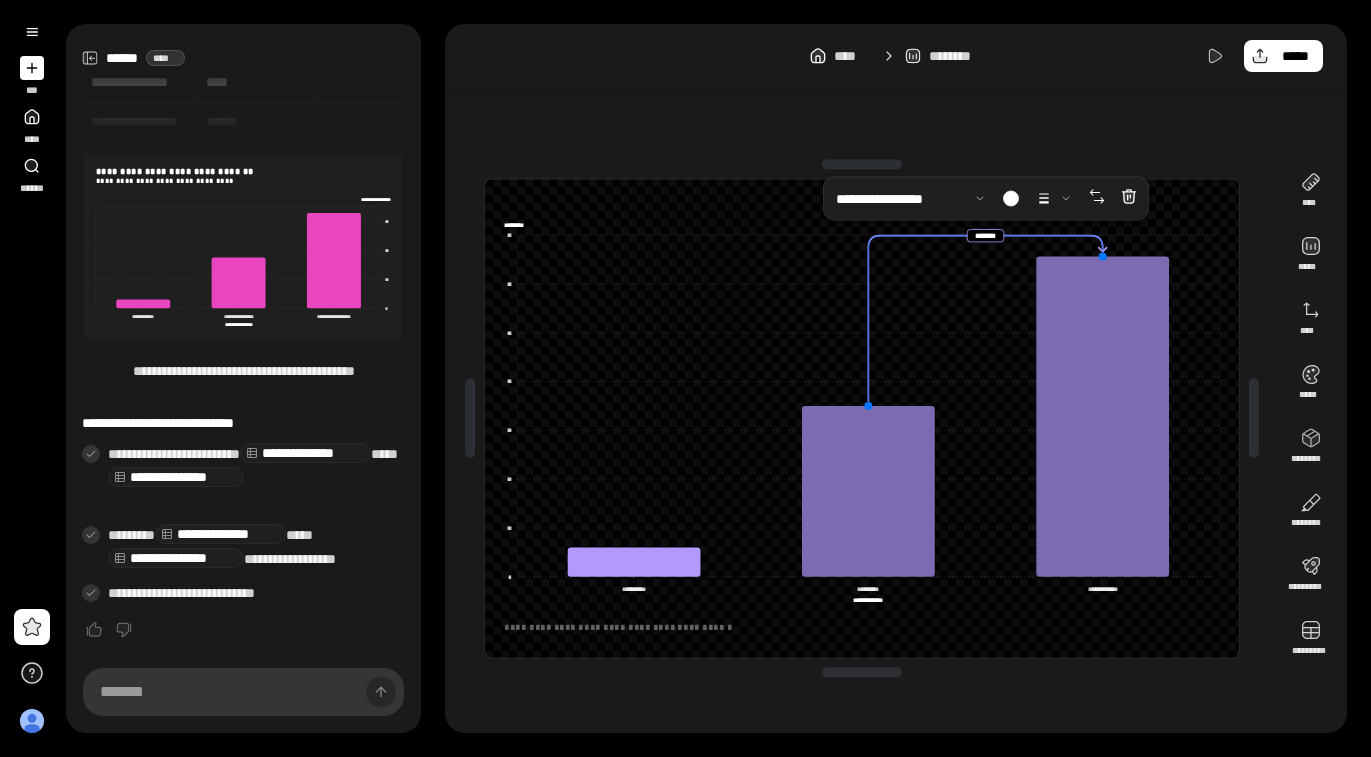 click 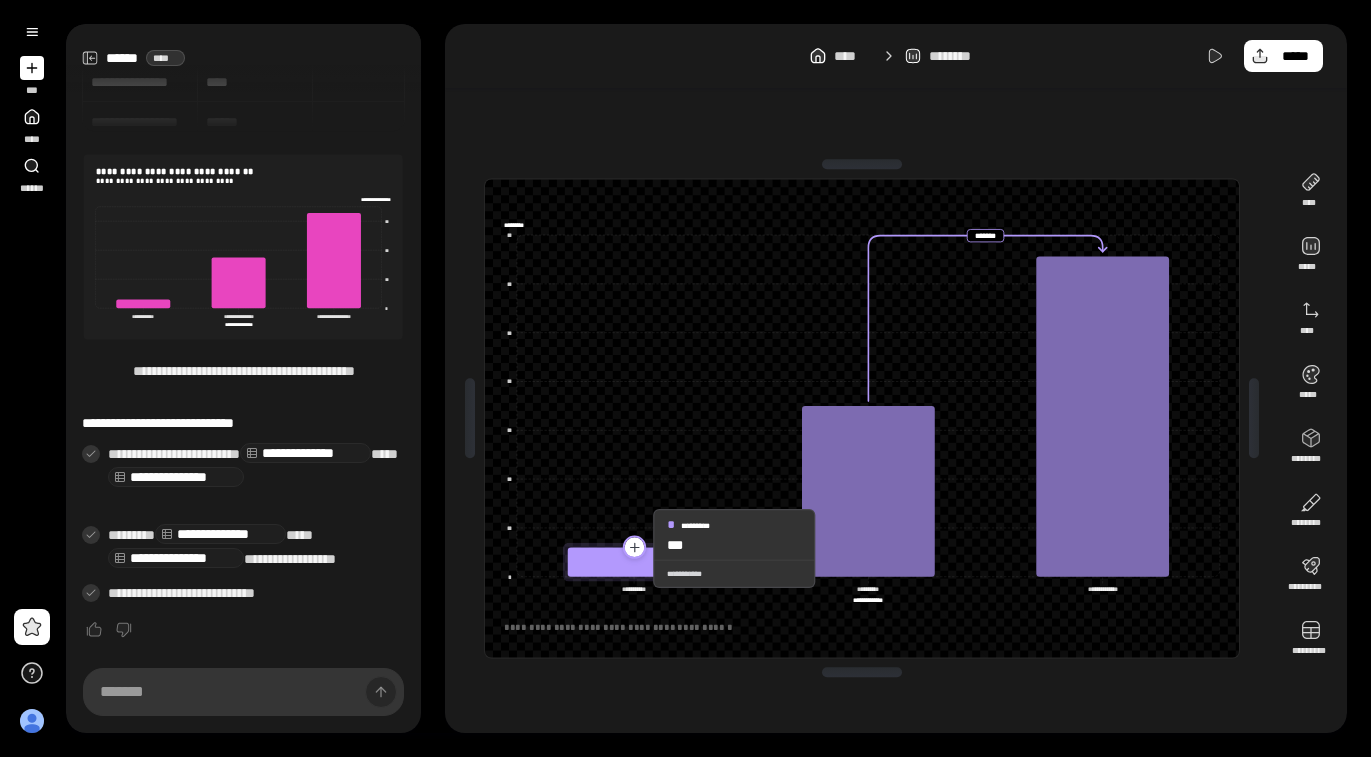 click 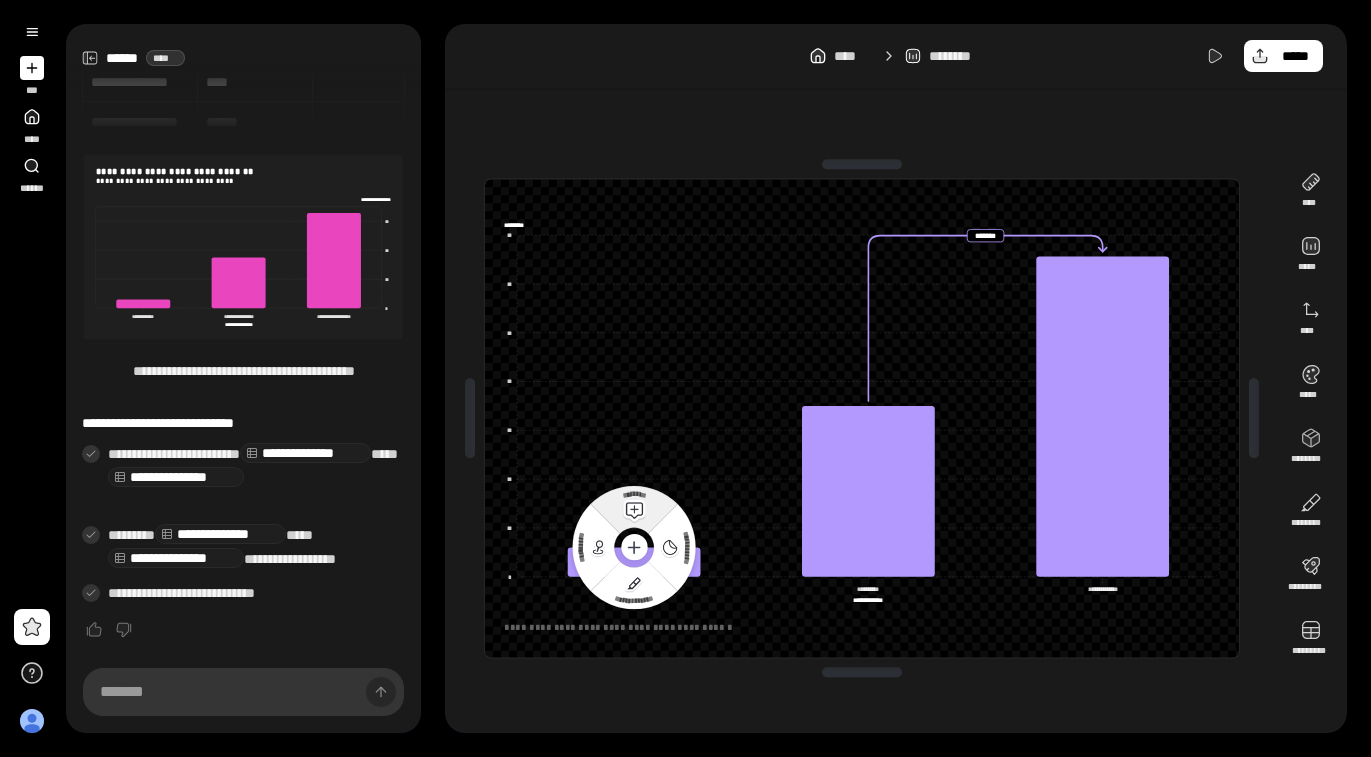 click on "********" 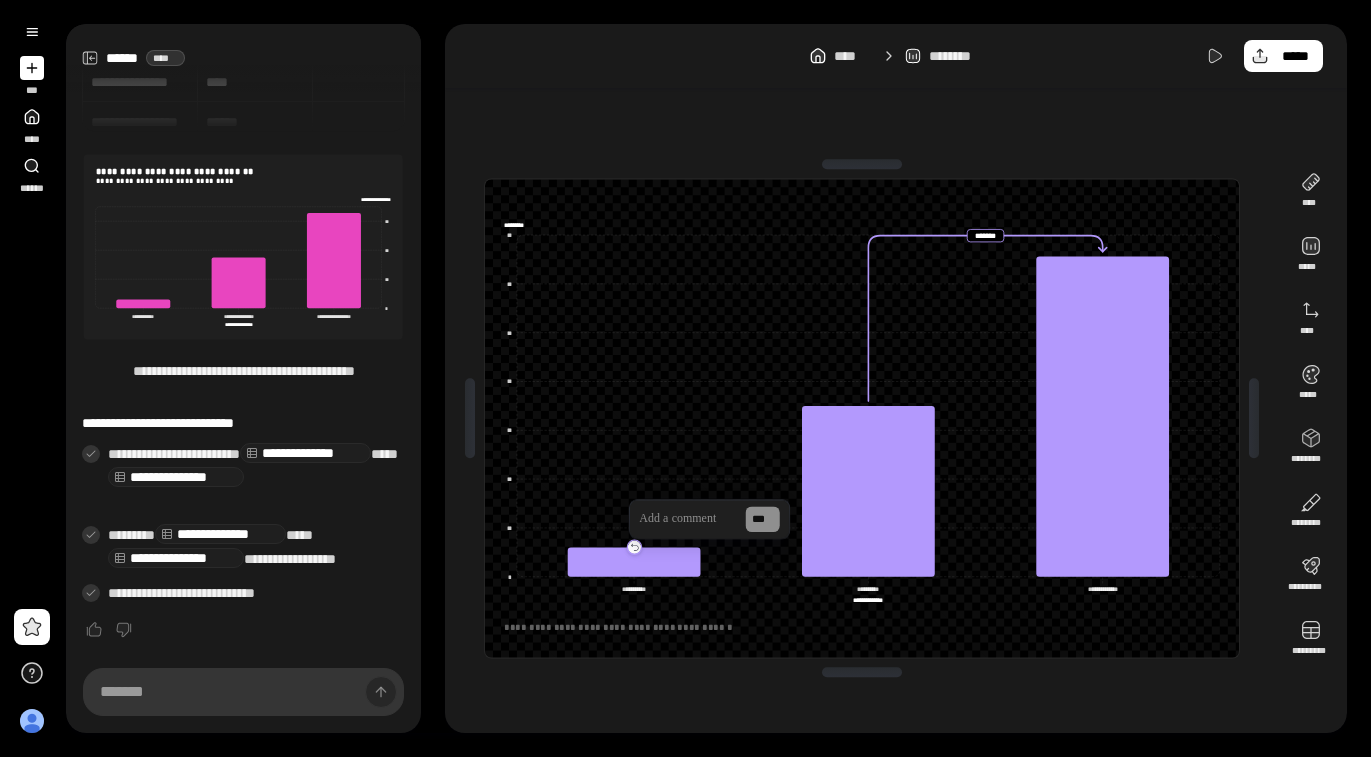 drag, startPoint x: 631, startPoint y: 550, endPoint x: 893, endPoint y: 395, distance: 304.41583 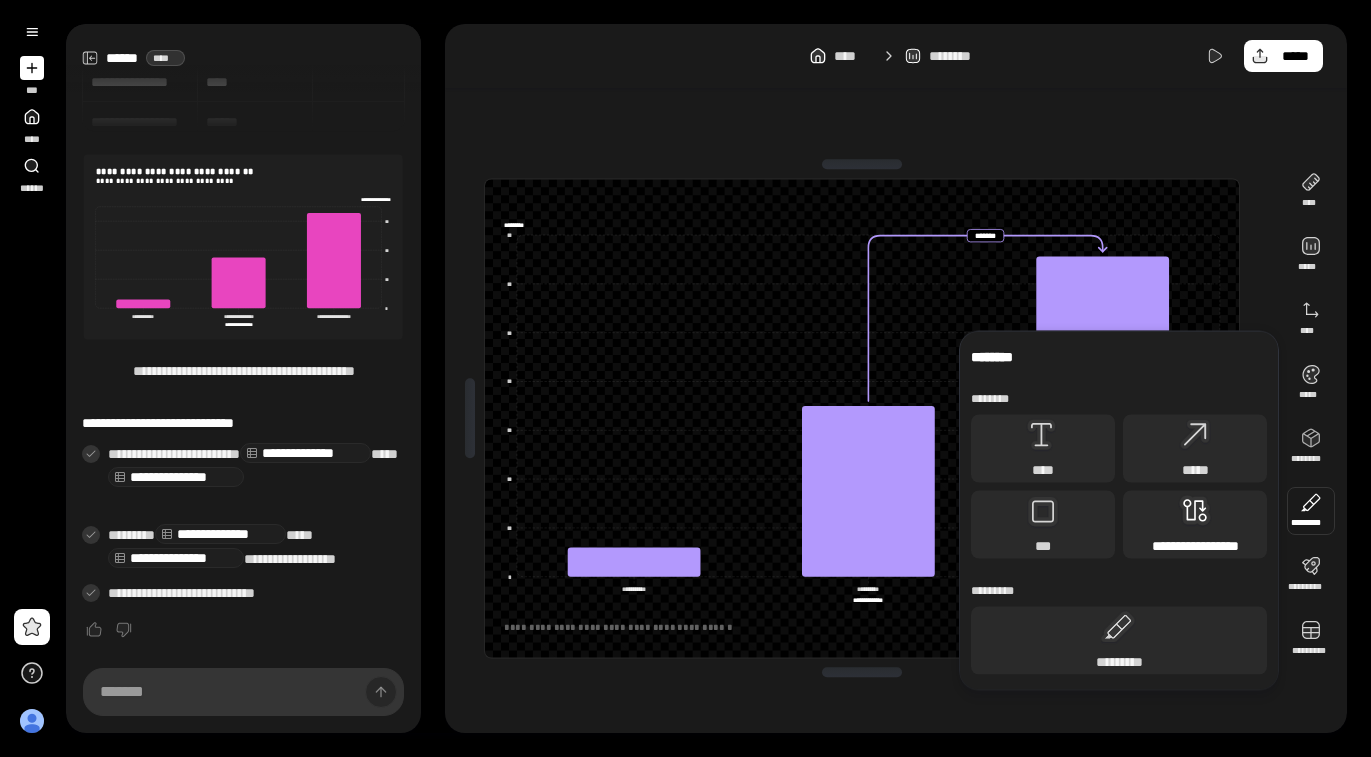 click 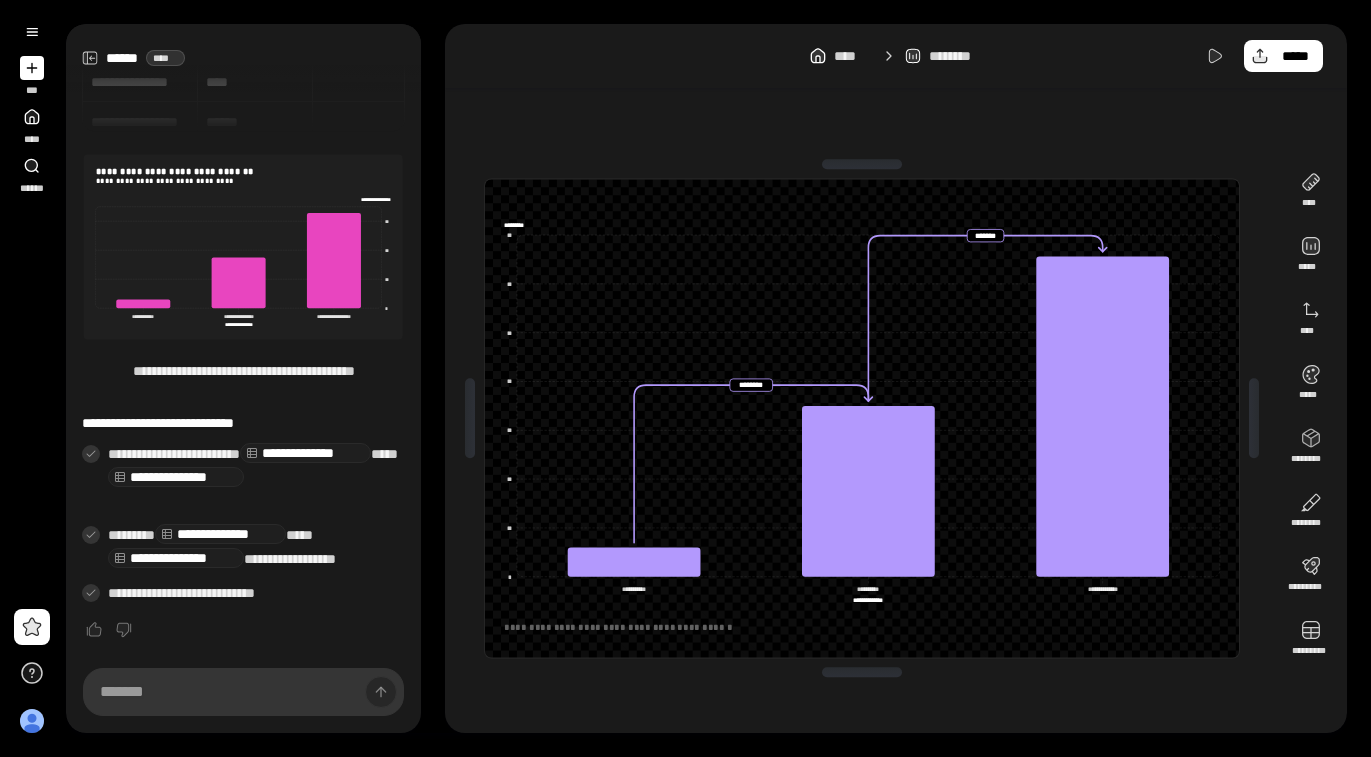 click on "**********" at bounding box center [862, 627] 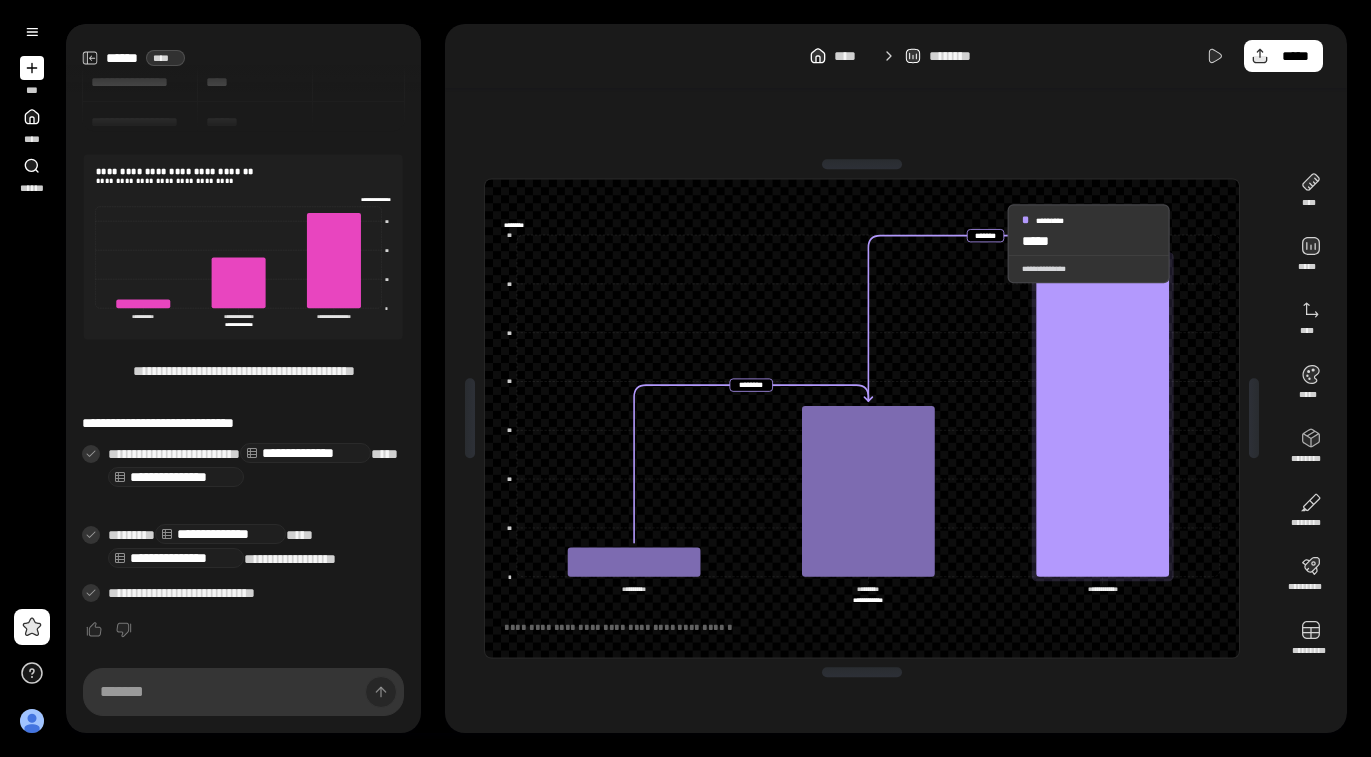 click on "**********" at bounding box center [685, 378] 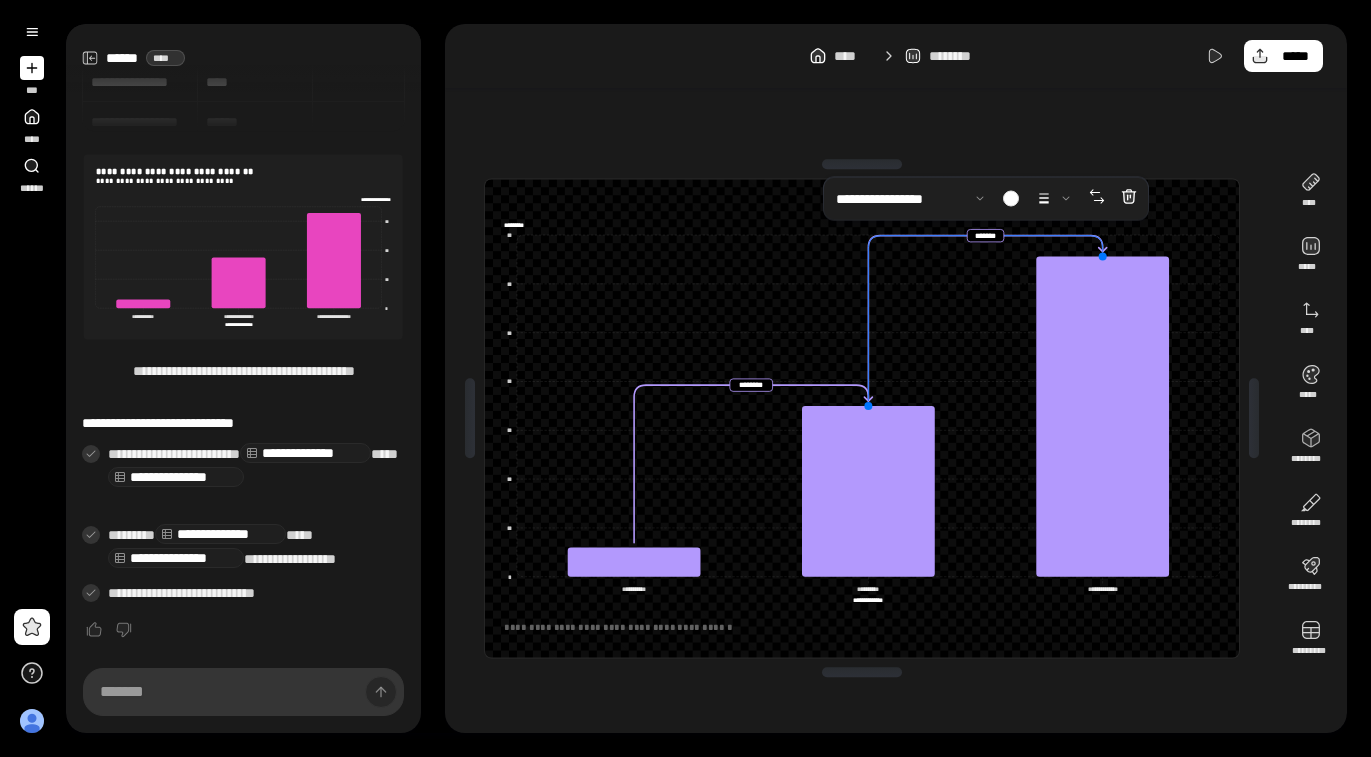 click on "**********" at bounding box center (685, 378) 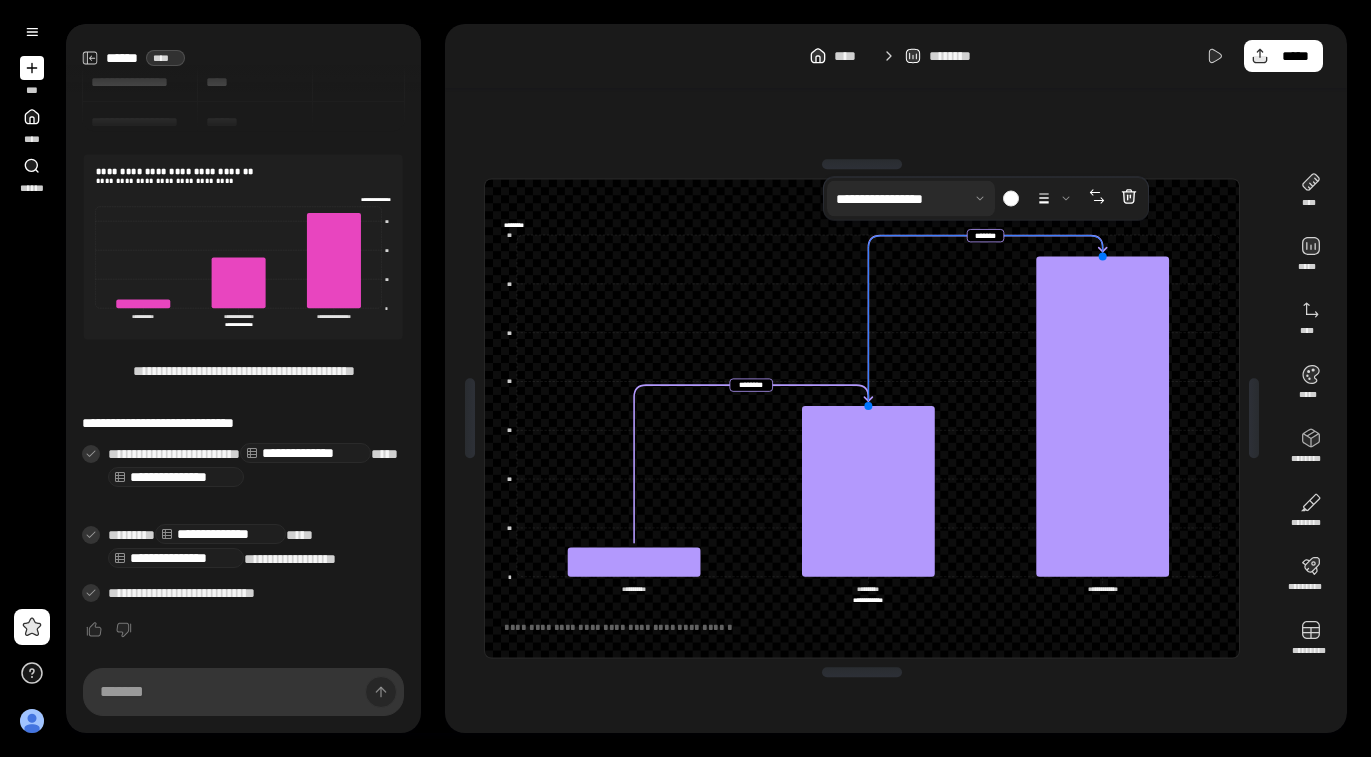 click at bounding box center (911, 199) 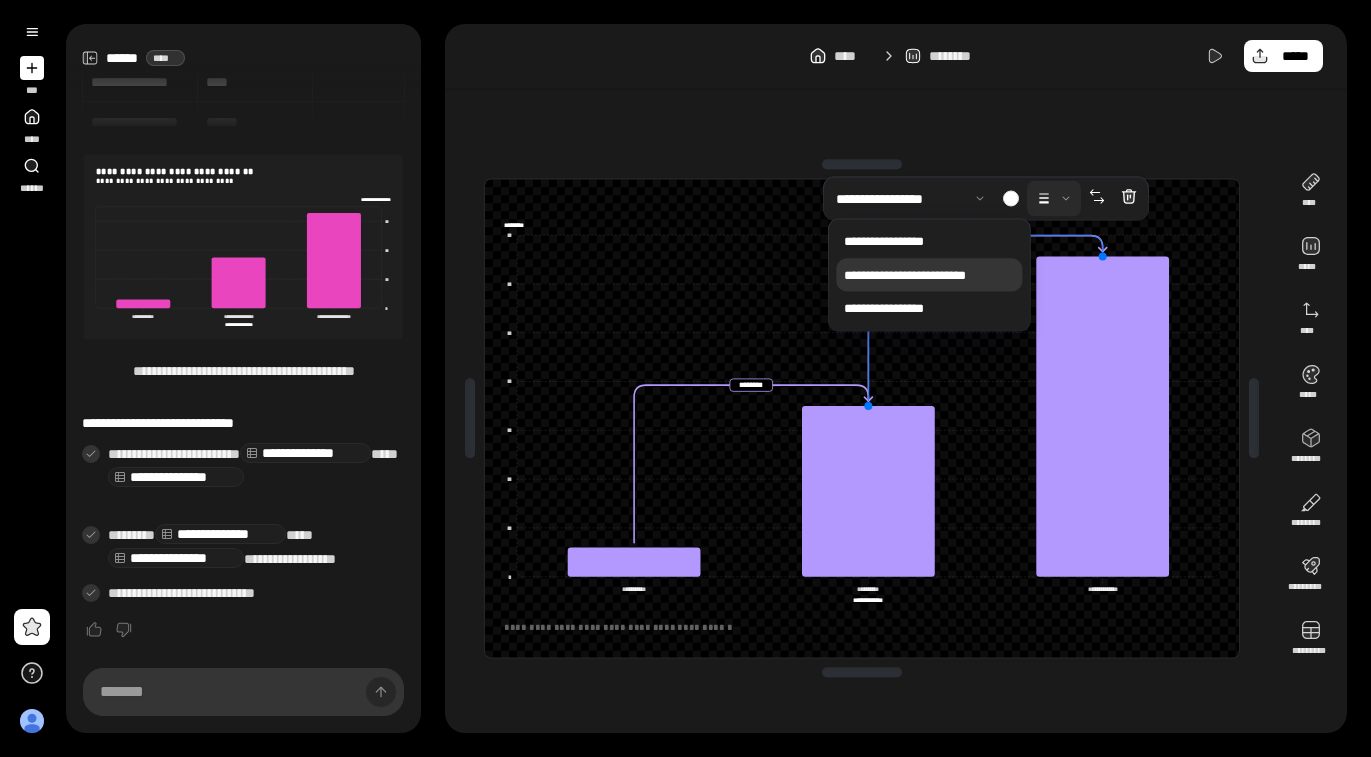 click at bounding box center (1054, 199) 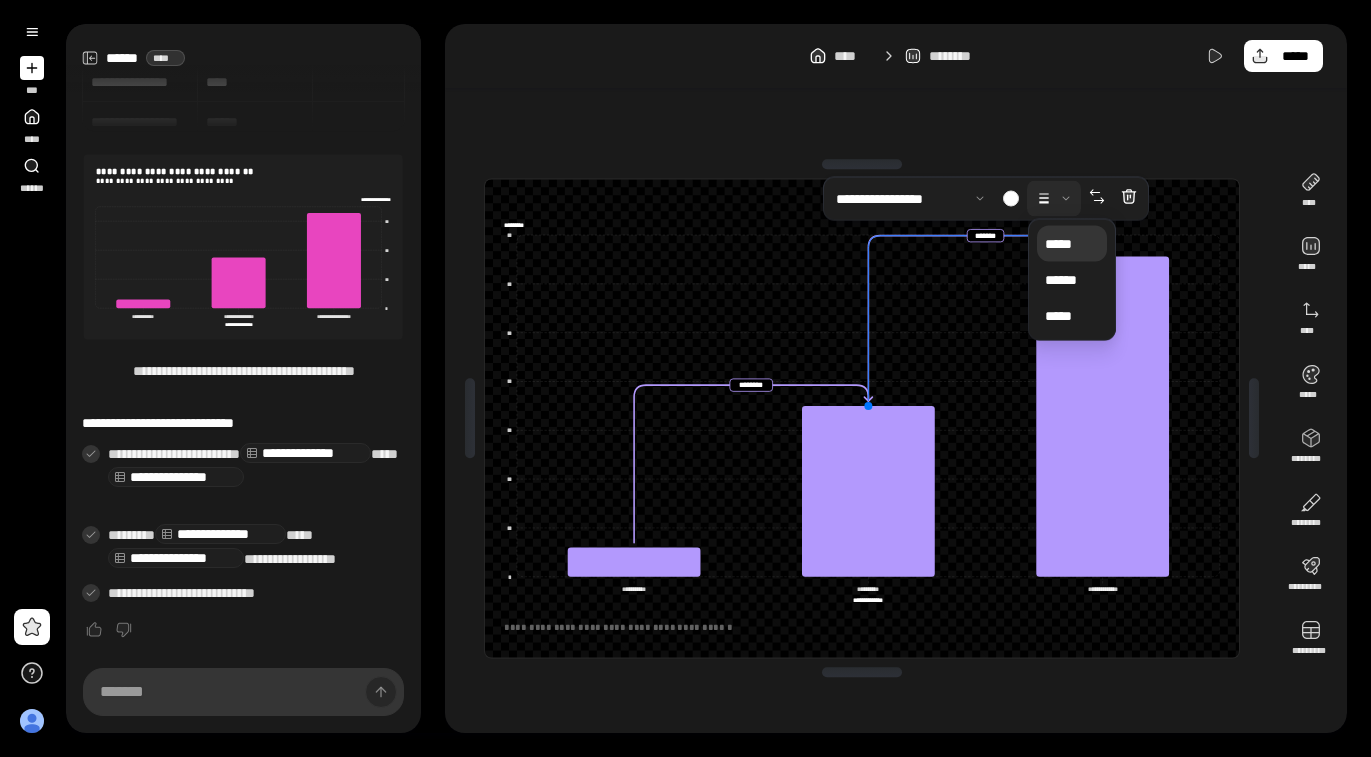 click on "*****" at bounding box center [1072, 244] 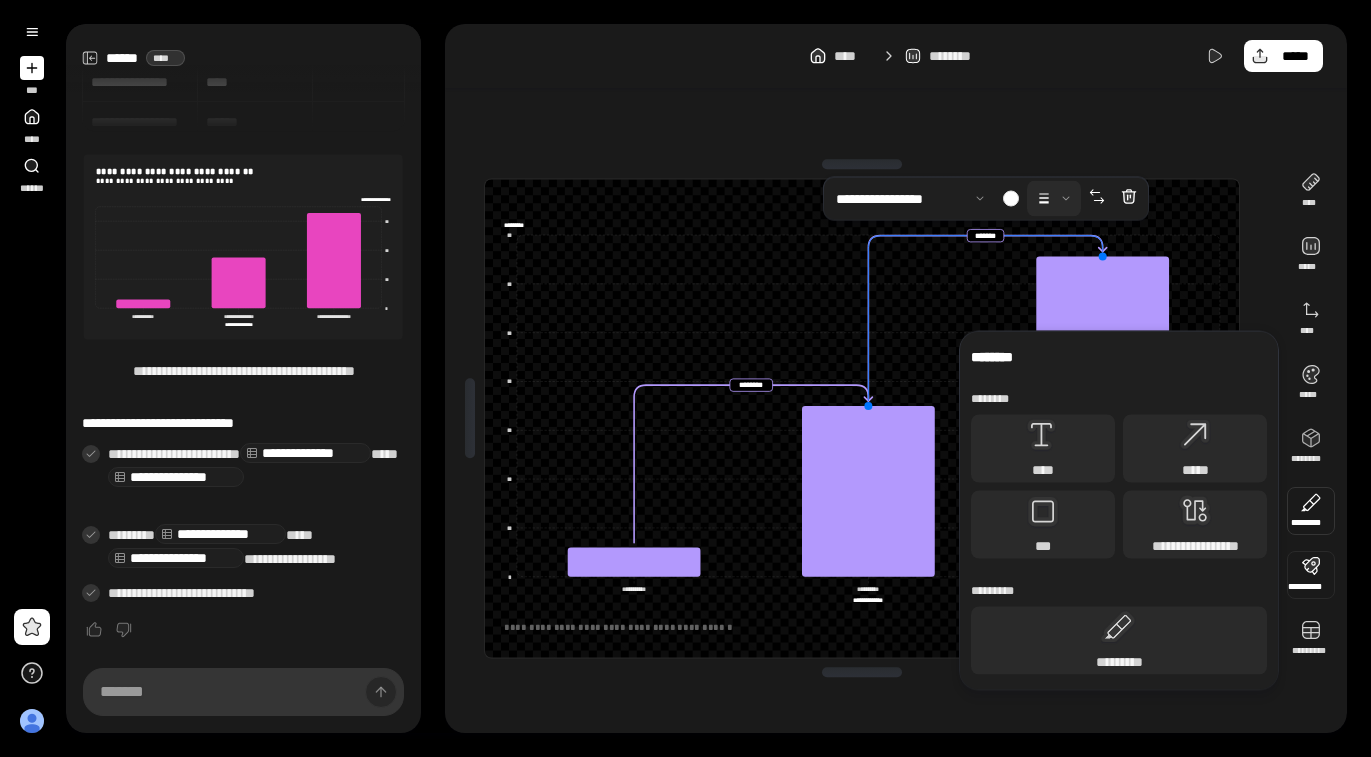 click on "**********" at bounding box center [685, 378] 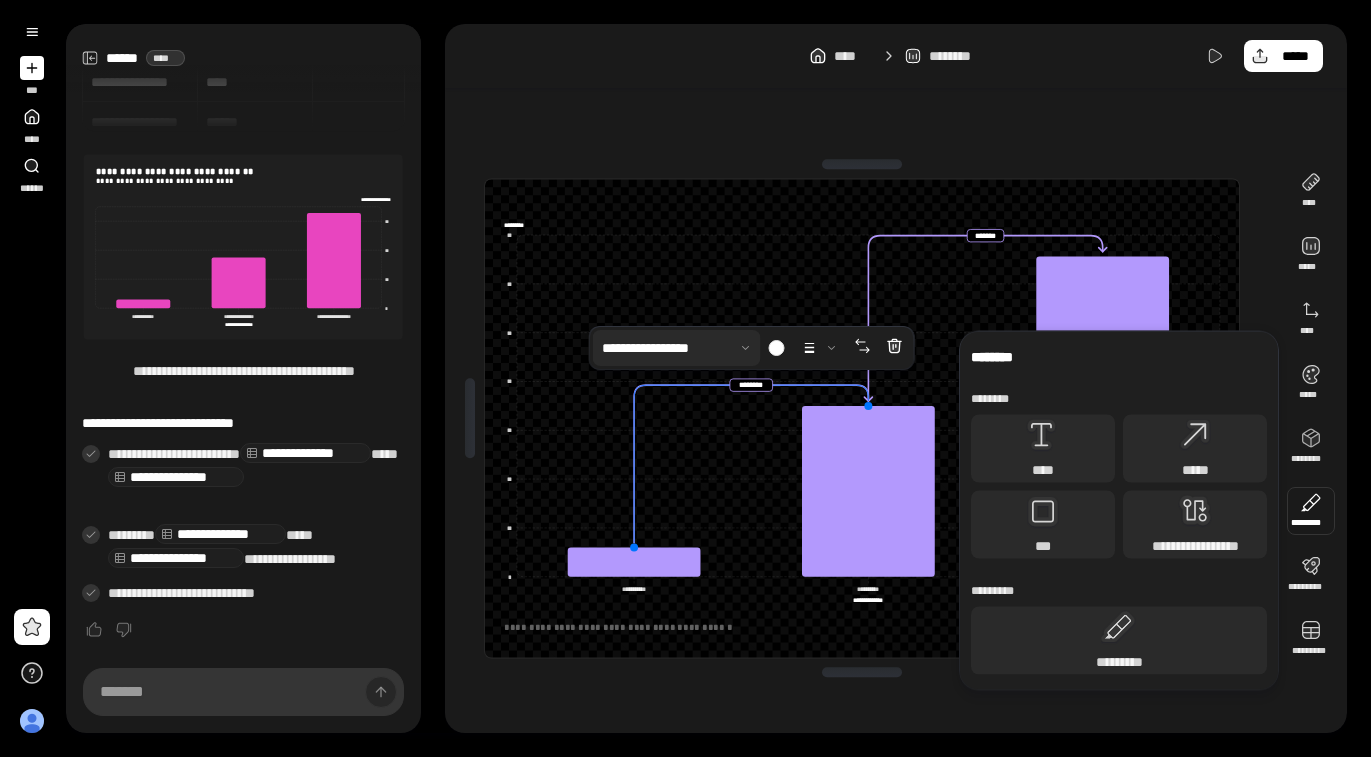 click at bounding box center (677, 348) 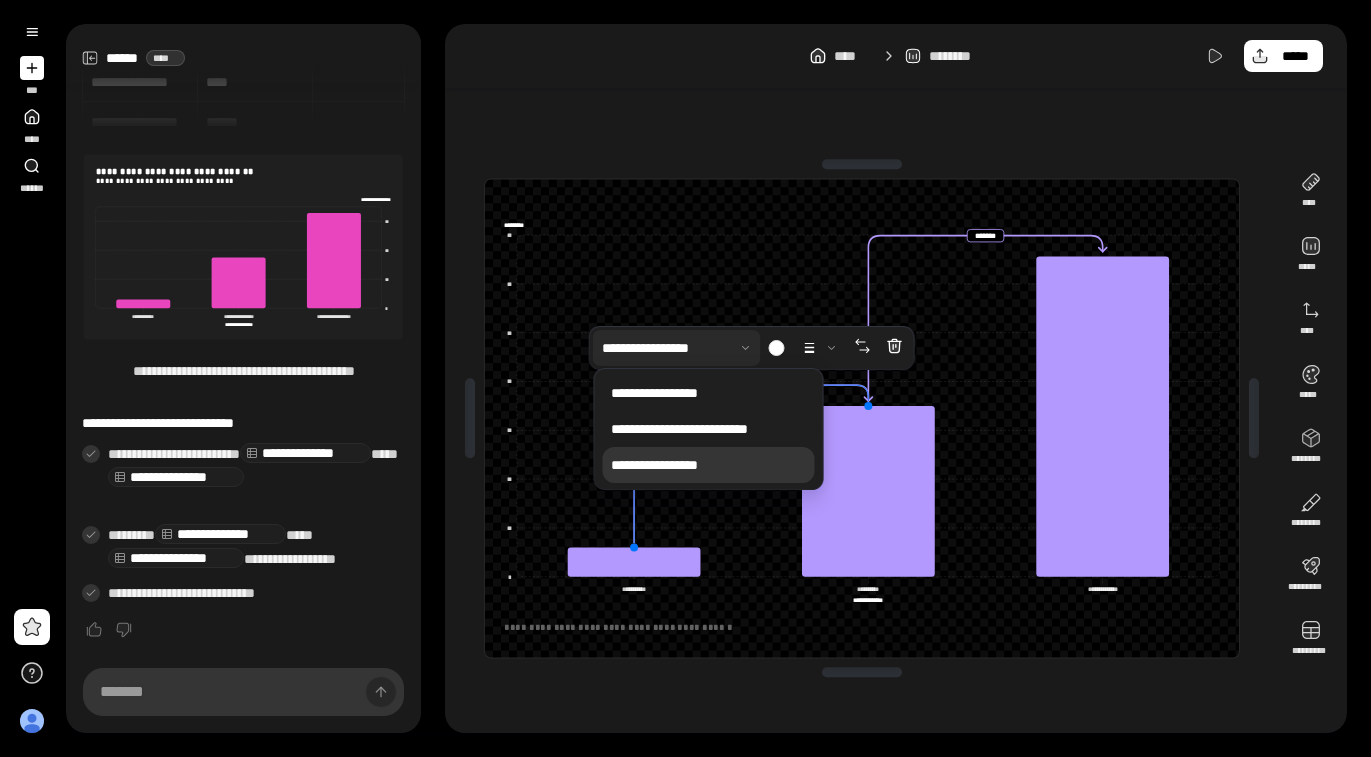 click on "**********" at bounding box center (709, 465) 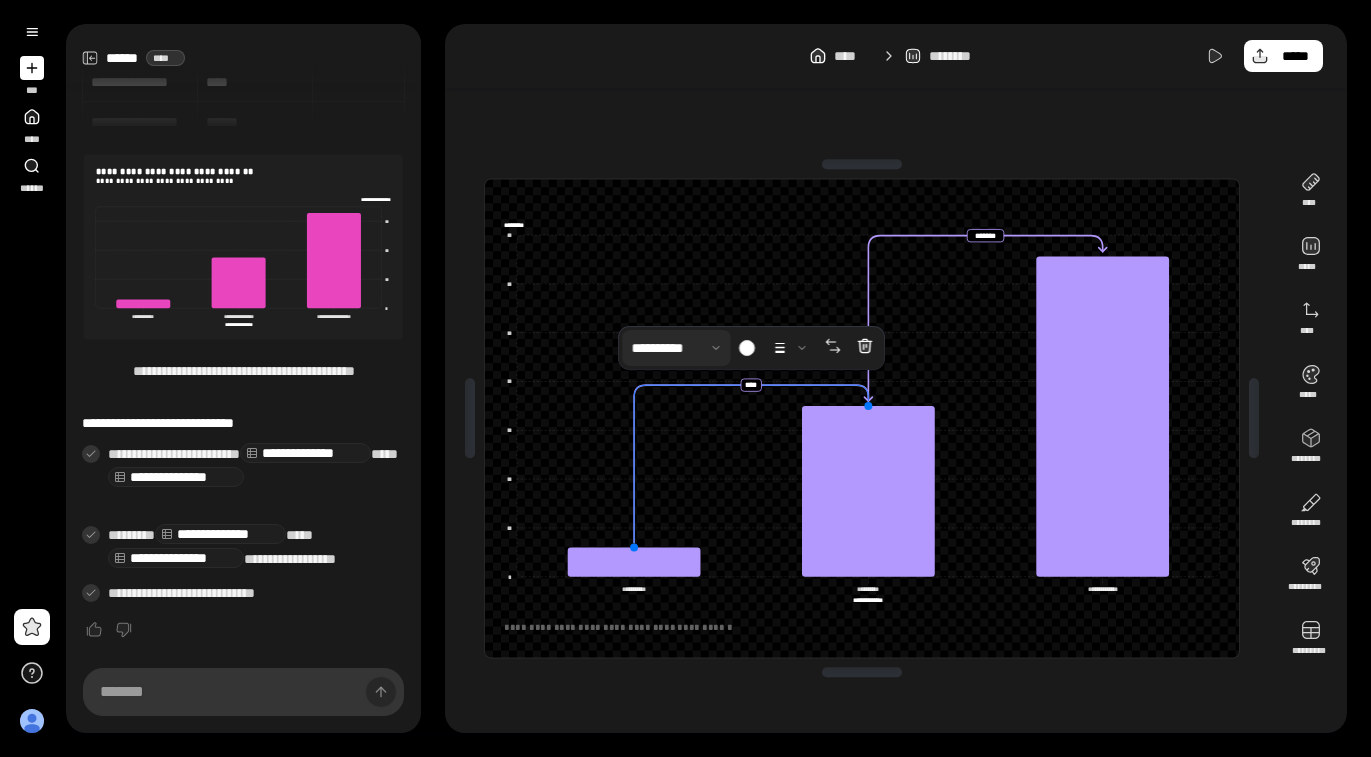 click on "**********" at bounding box center [685, 378] 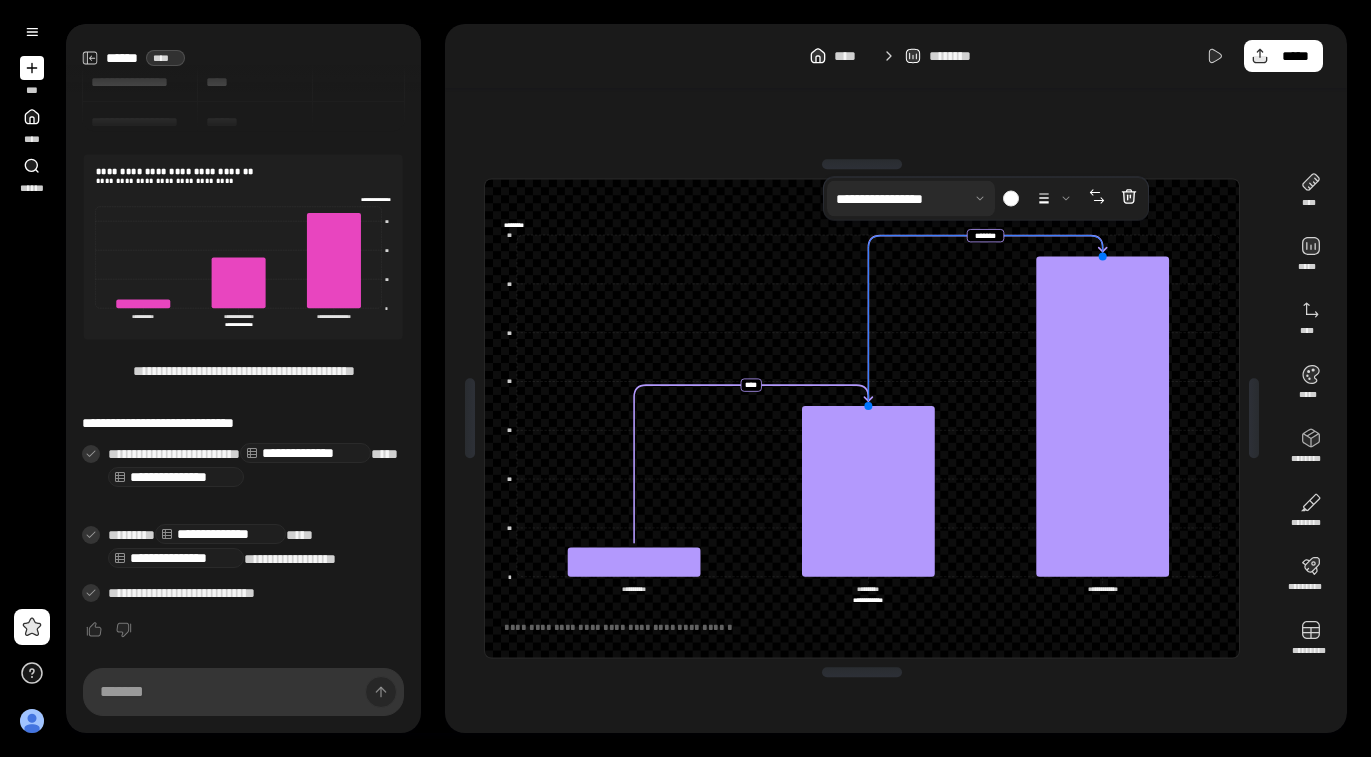 click at bounding box center [911, 199] 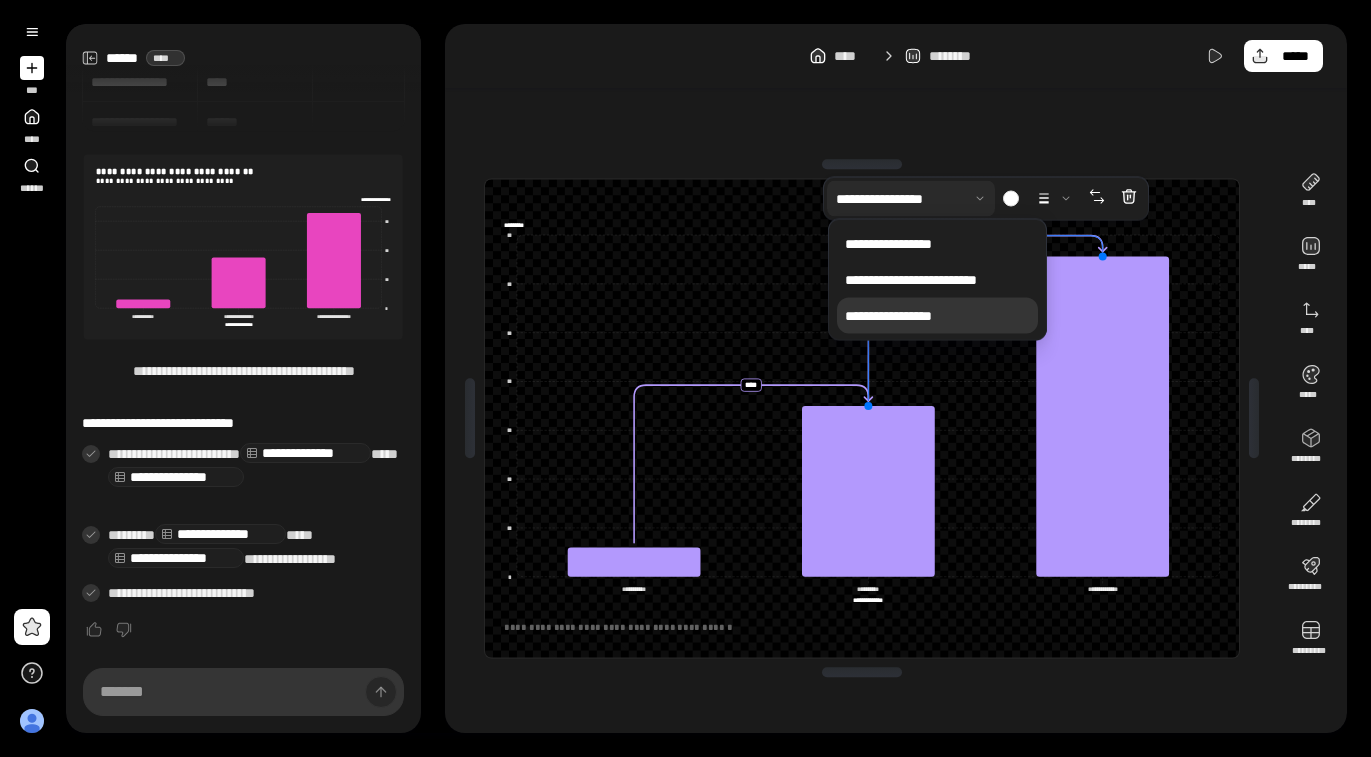 click on "**********" at bounding box center (937, 316) 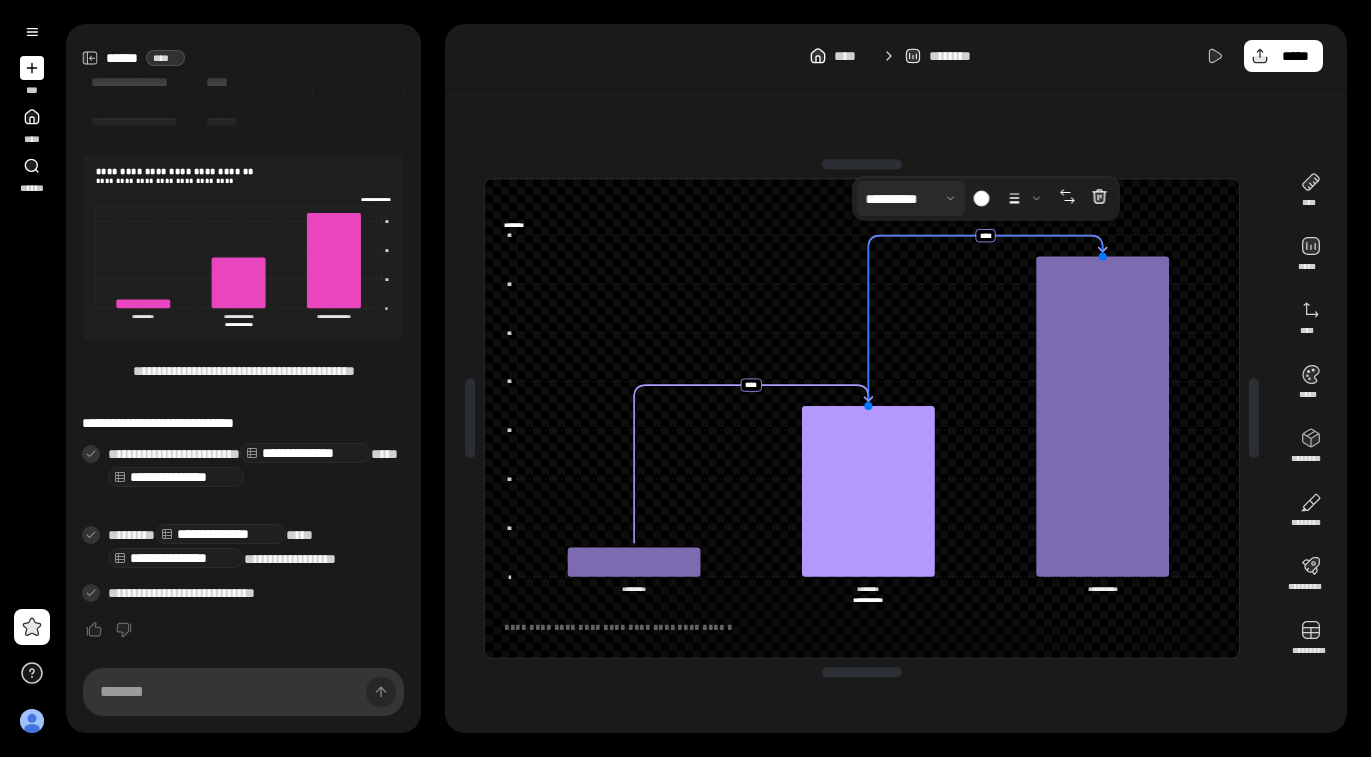 click 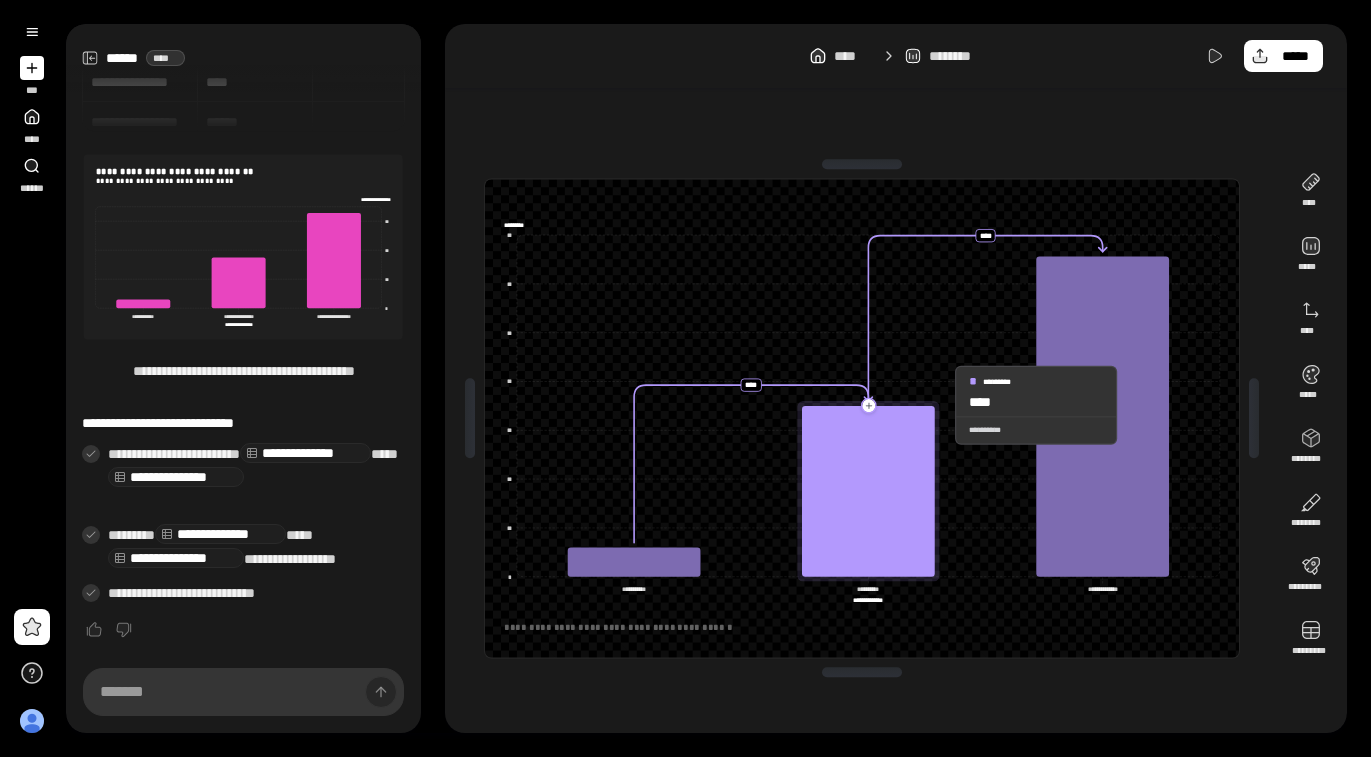 click 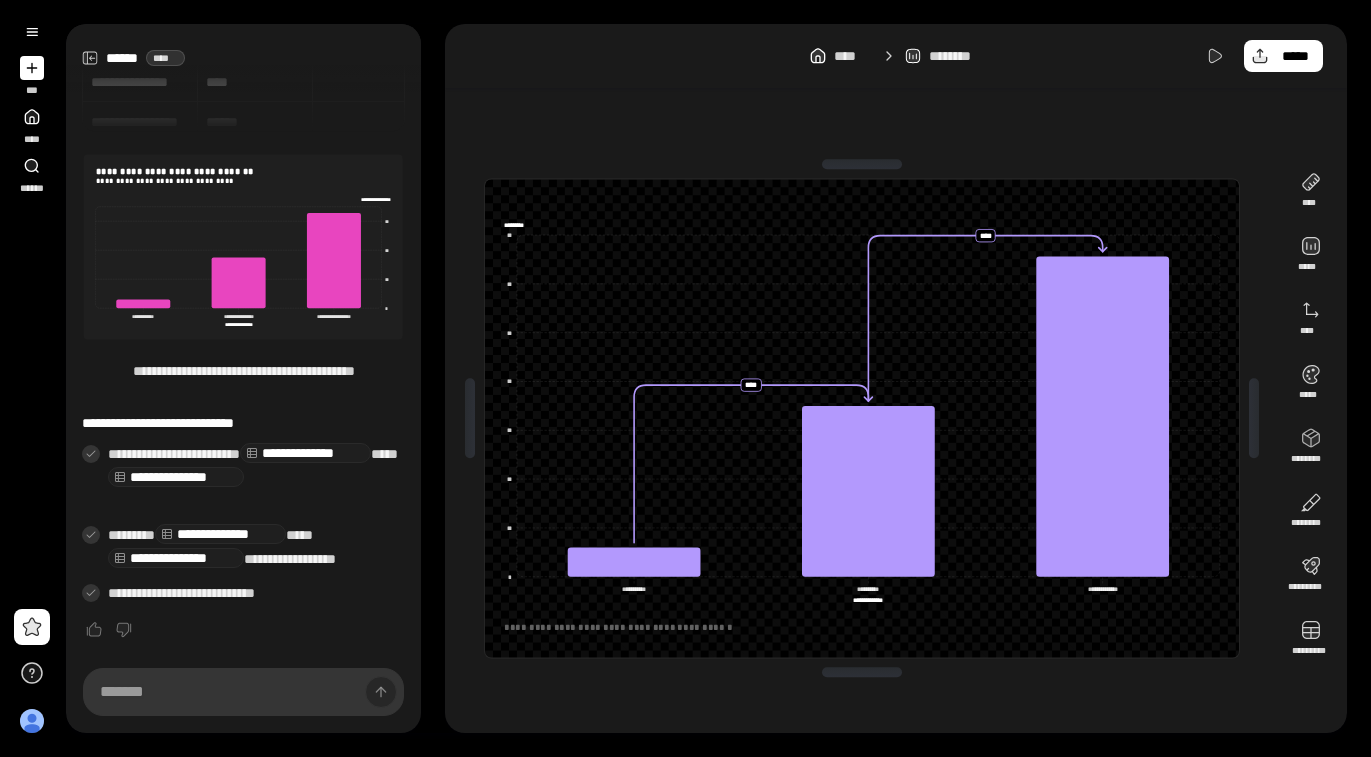 click at bounding box center [862, 164] 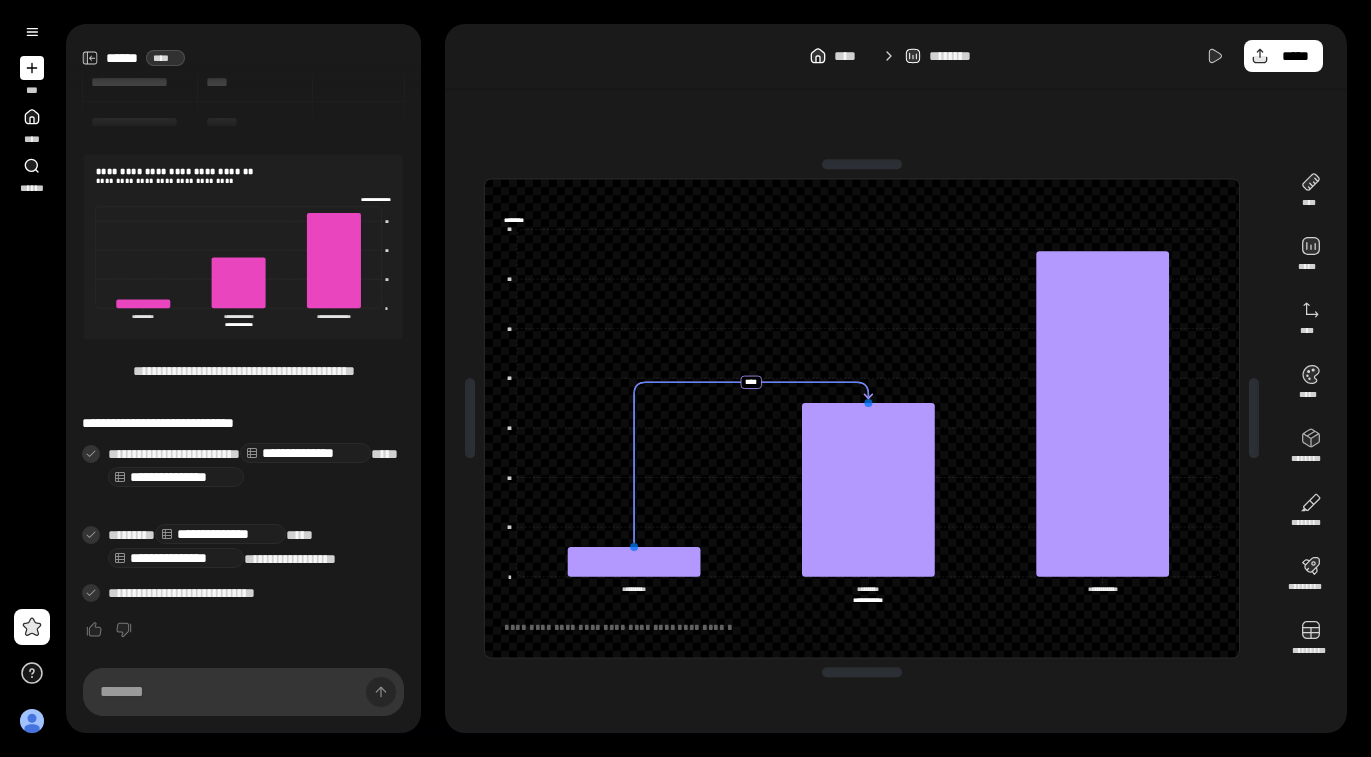 click 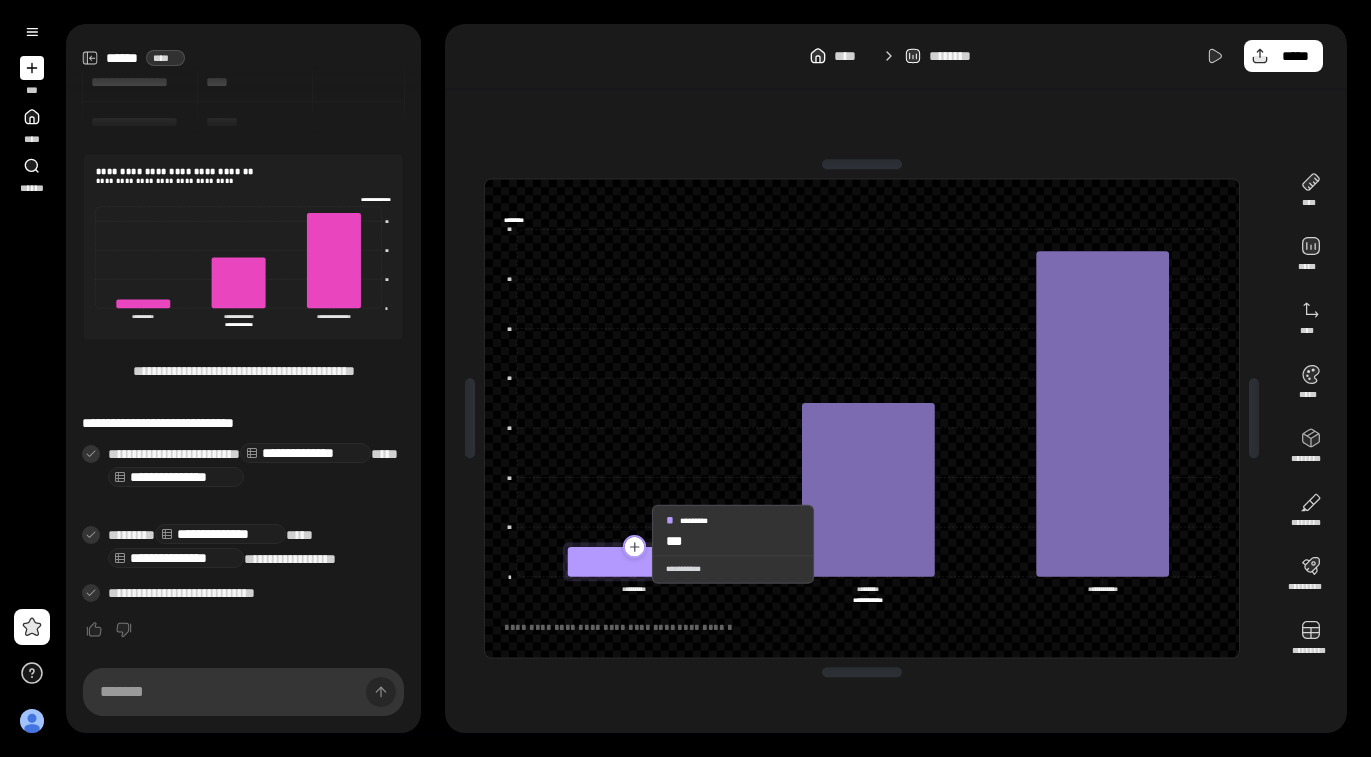 click 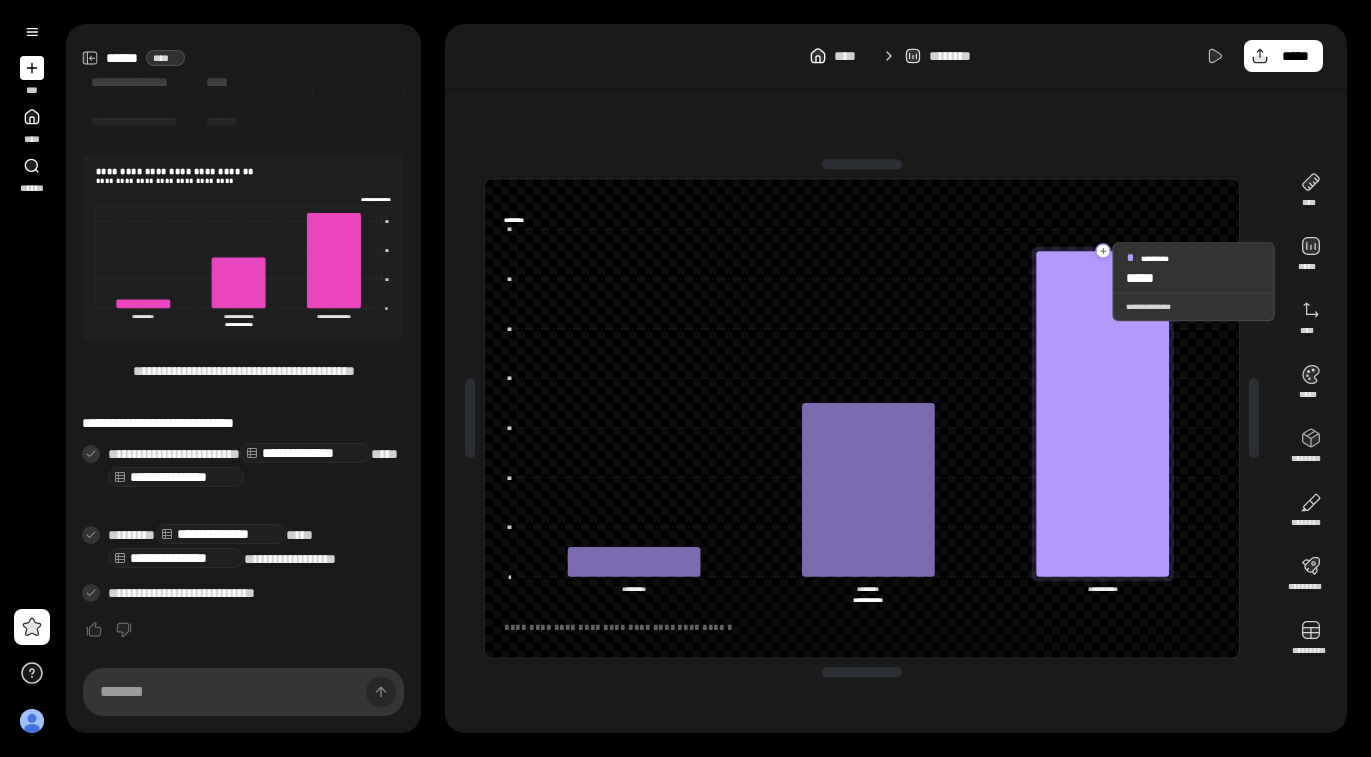 click 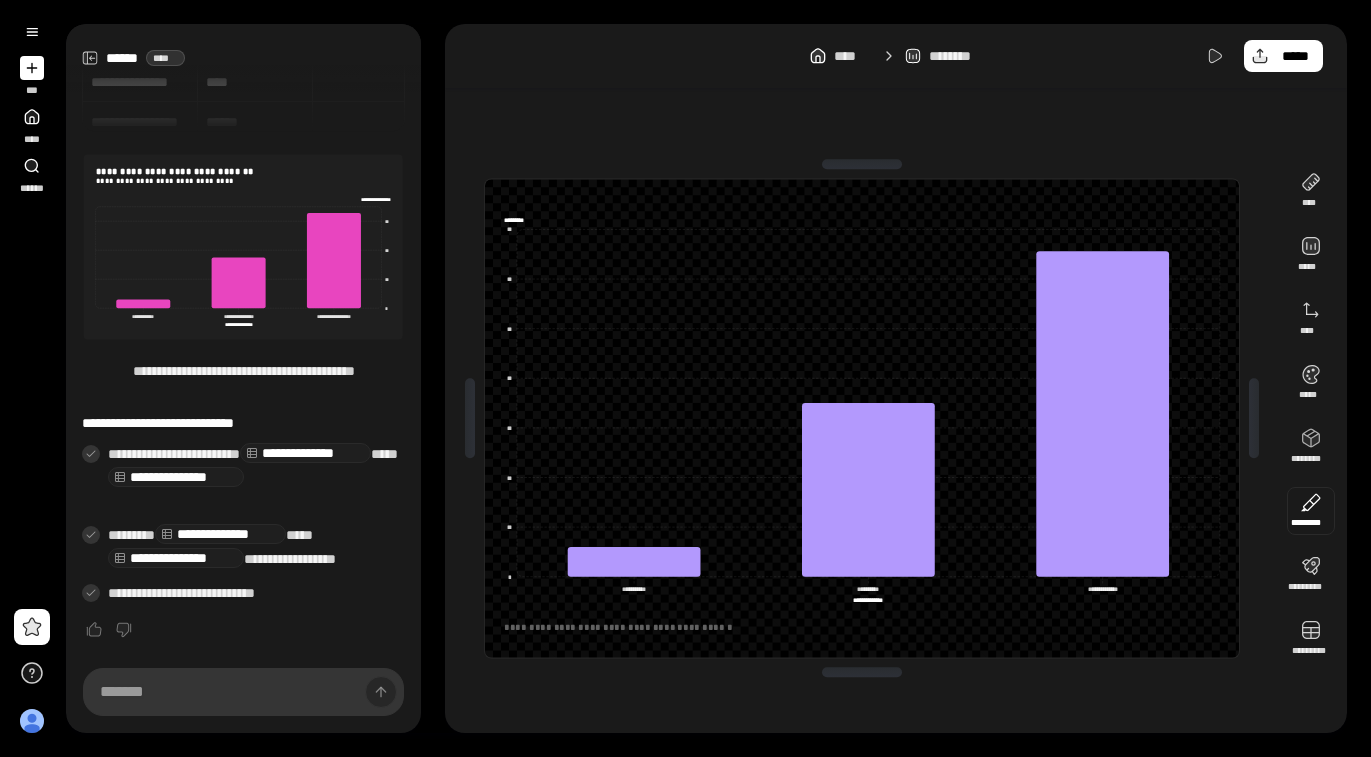 click at bounding box center (1311, 511) 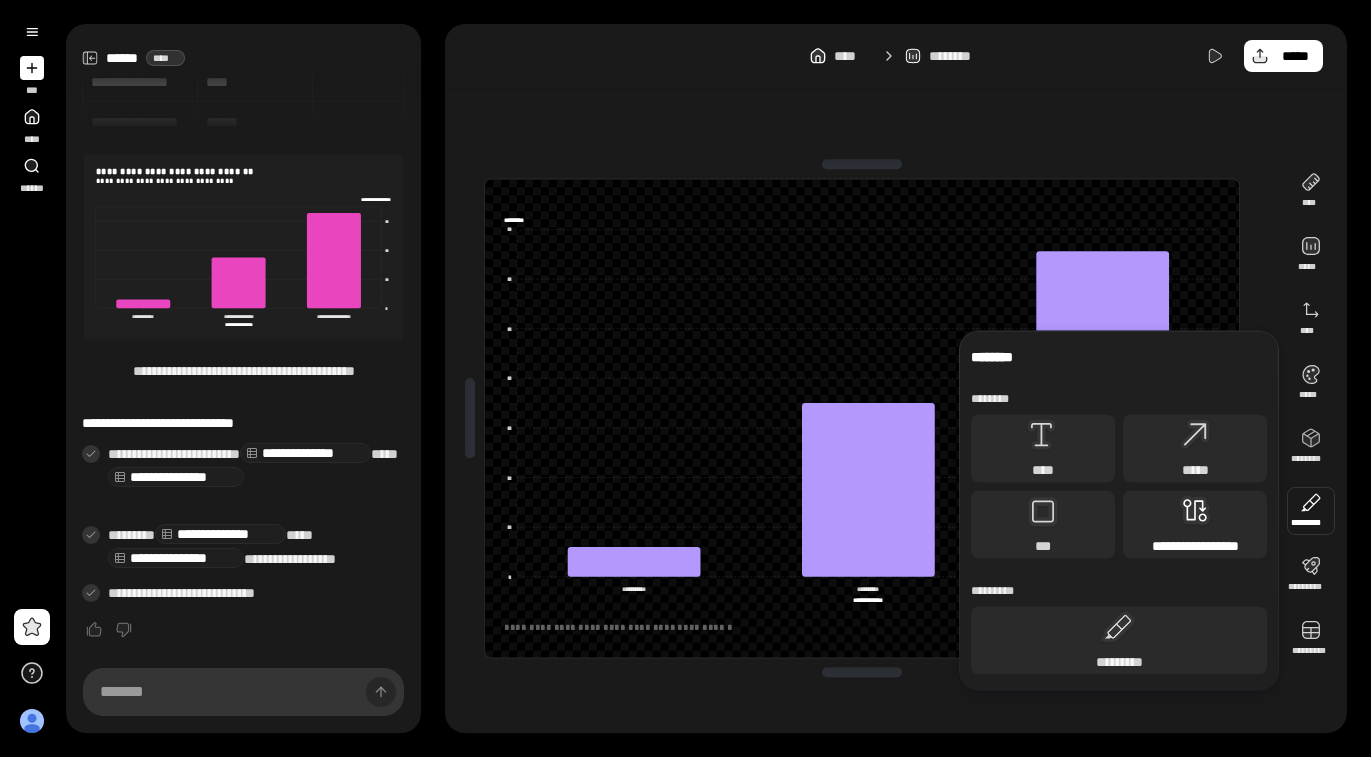 click on "**********" at bounding box center (1195, 546) 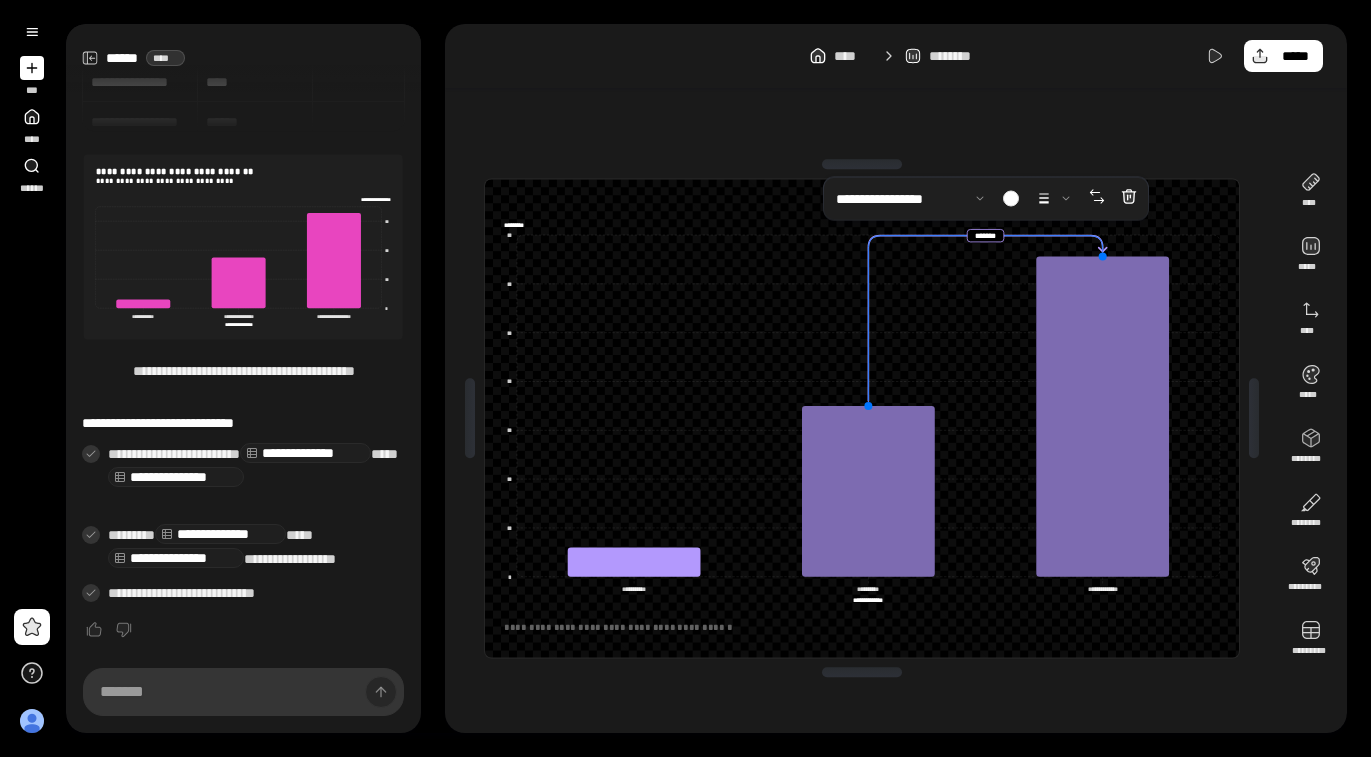 drag, startPoint x: 866, startPoint y: 330, endPoint x: 803, endPoint y: 360, distance: 69.77822 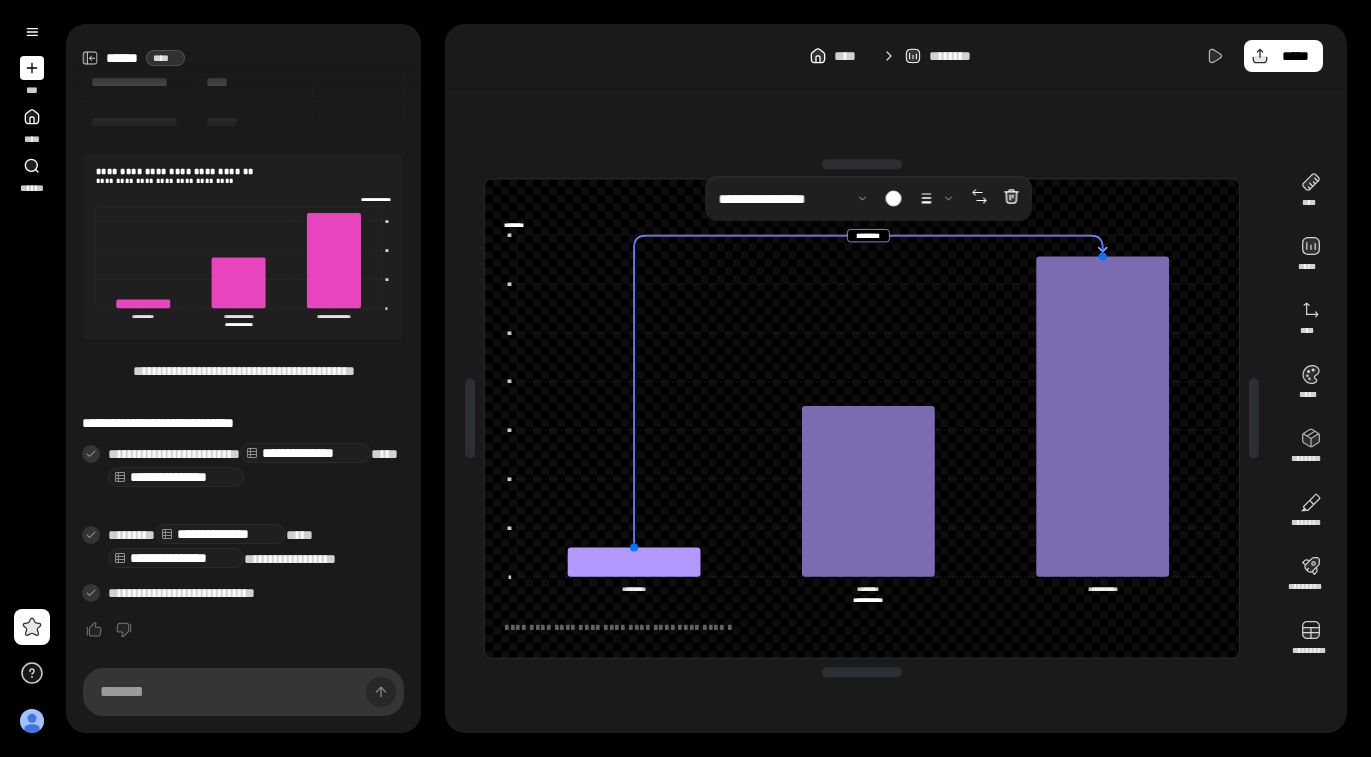 drag, startPoint x: 867, startPoint y: 407, endPoint x: 604, endPoint y: 528, distance: 289.49957 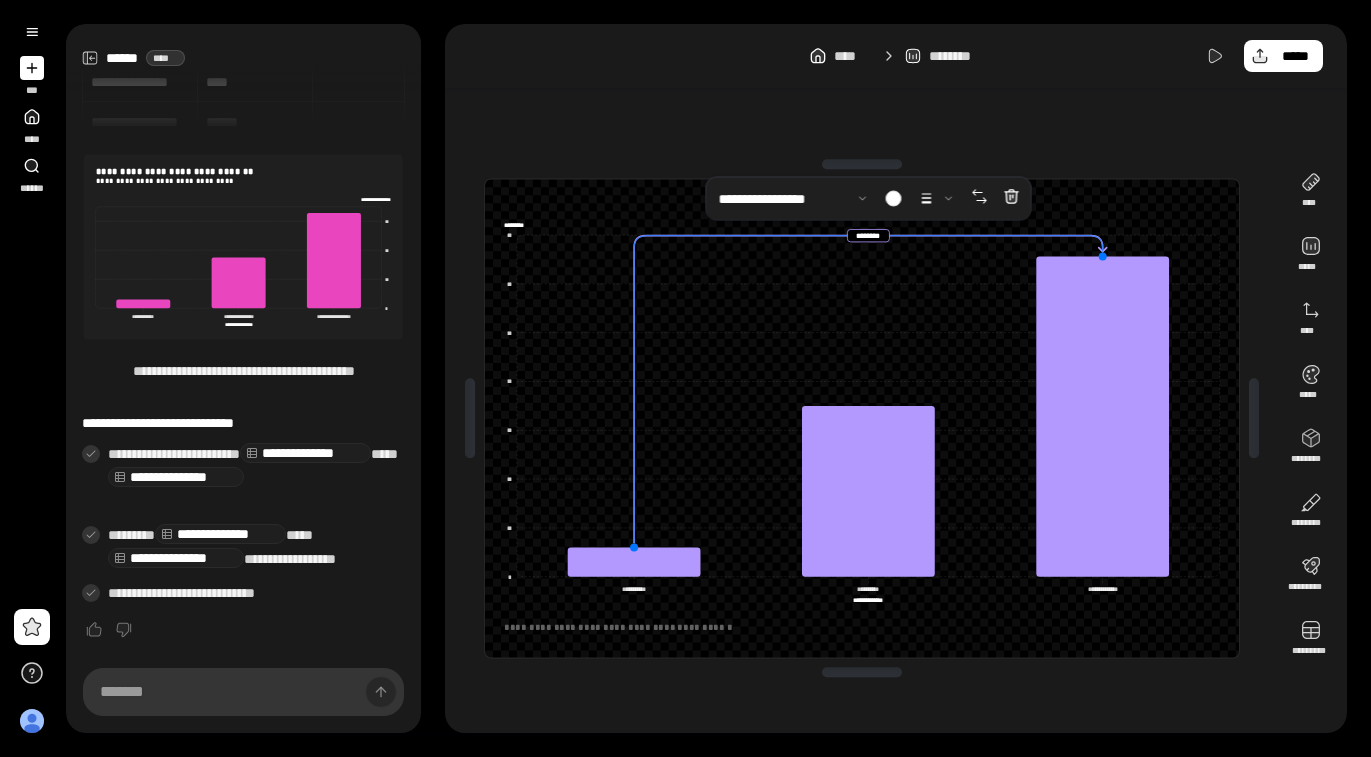 click at bounding box center [862, 164] 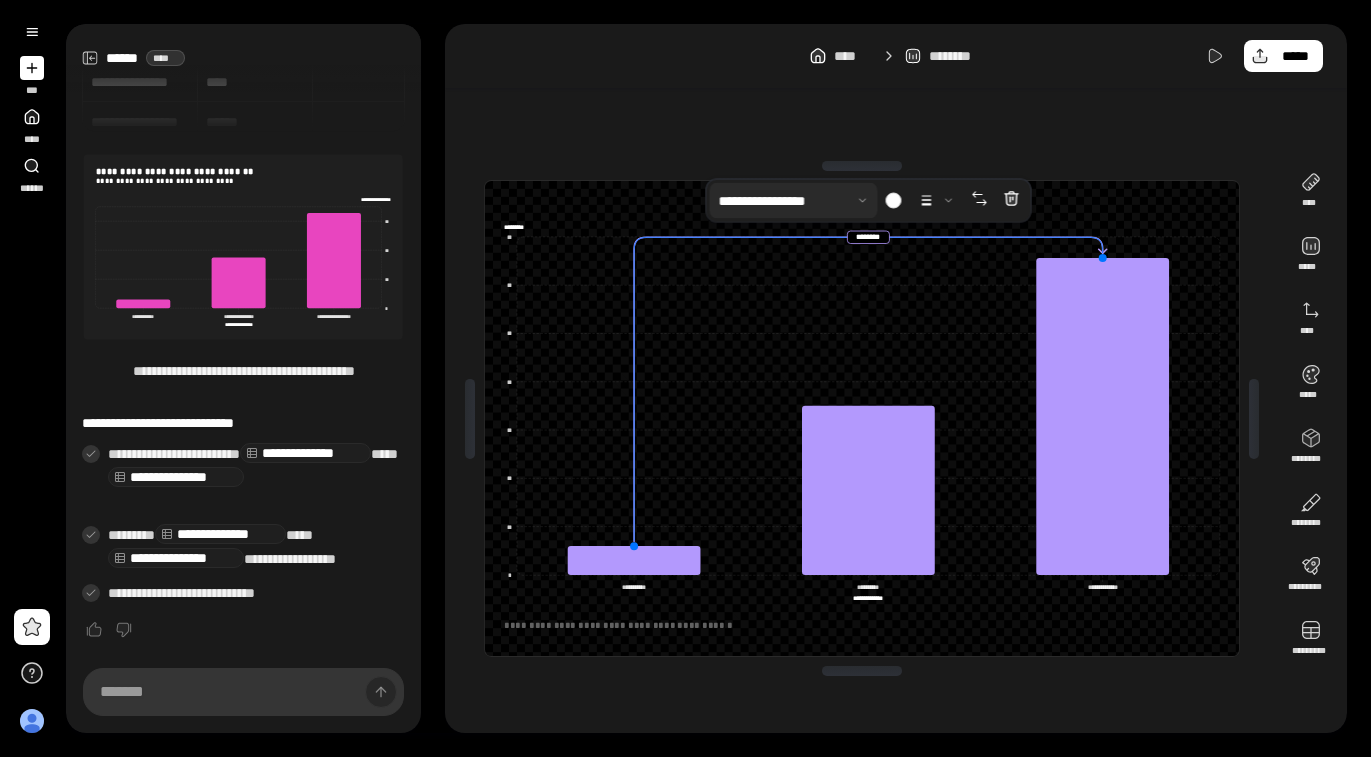 click at bounding box center (794, 201) 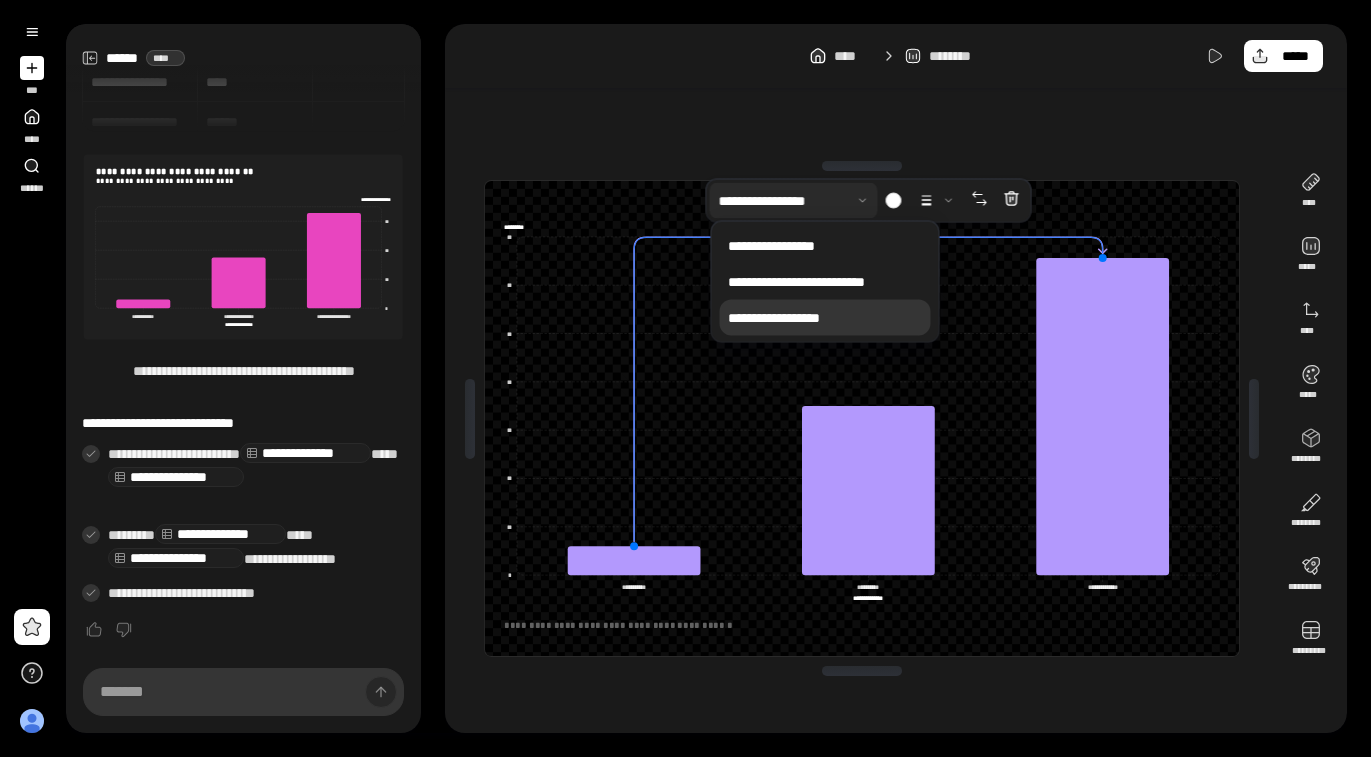 click on "**********" at bounding box center (825, 318) 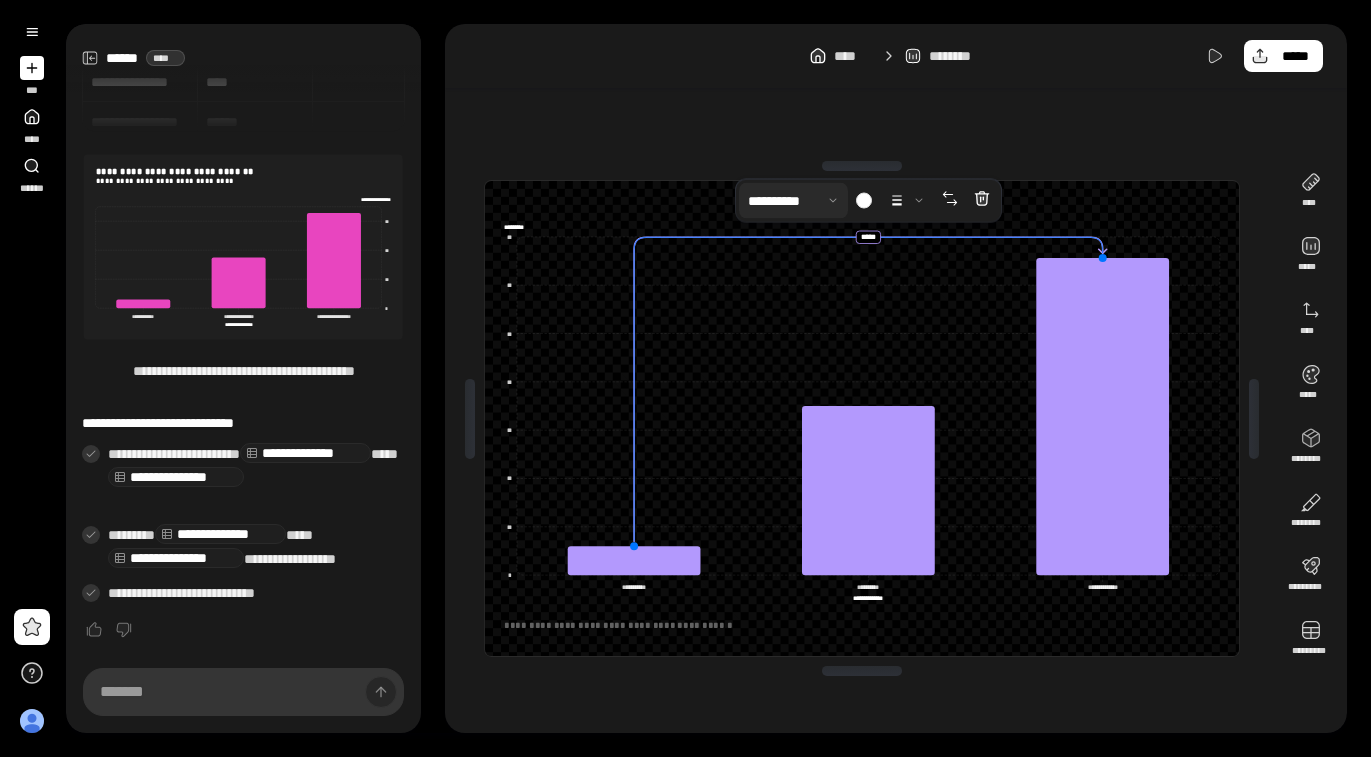 click on "**********" at bounding box center (862, 418) 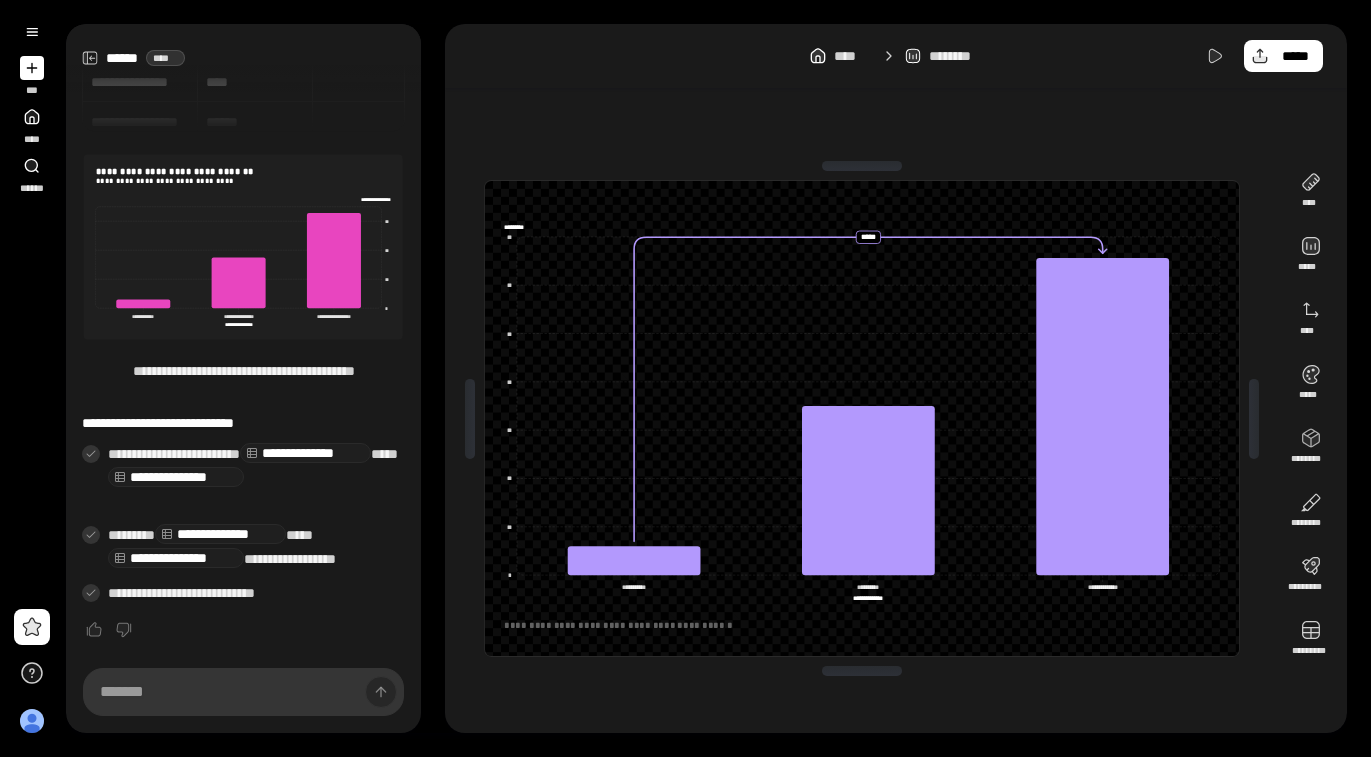 click on "**********" at bounding box center (685, 378) 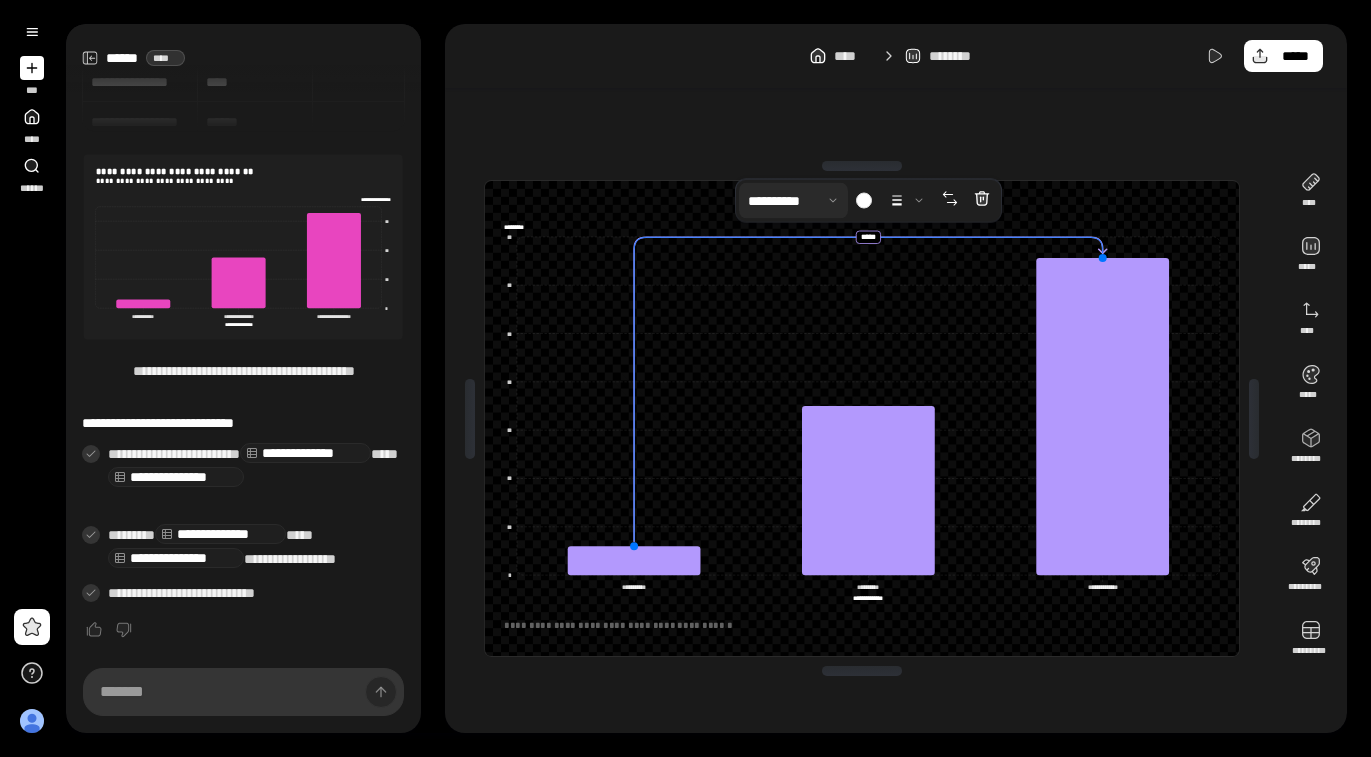 click at bounding box center [793, 201] 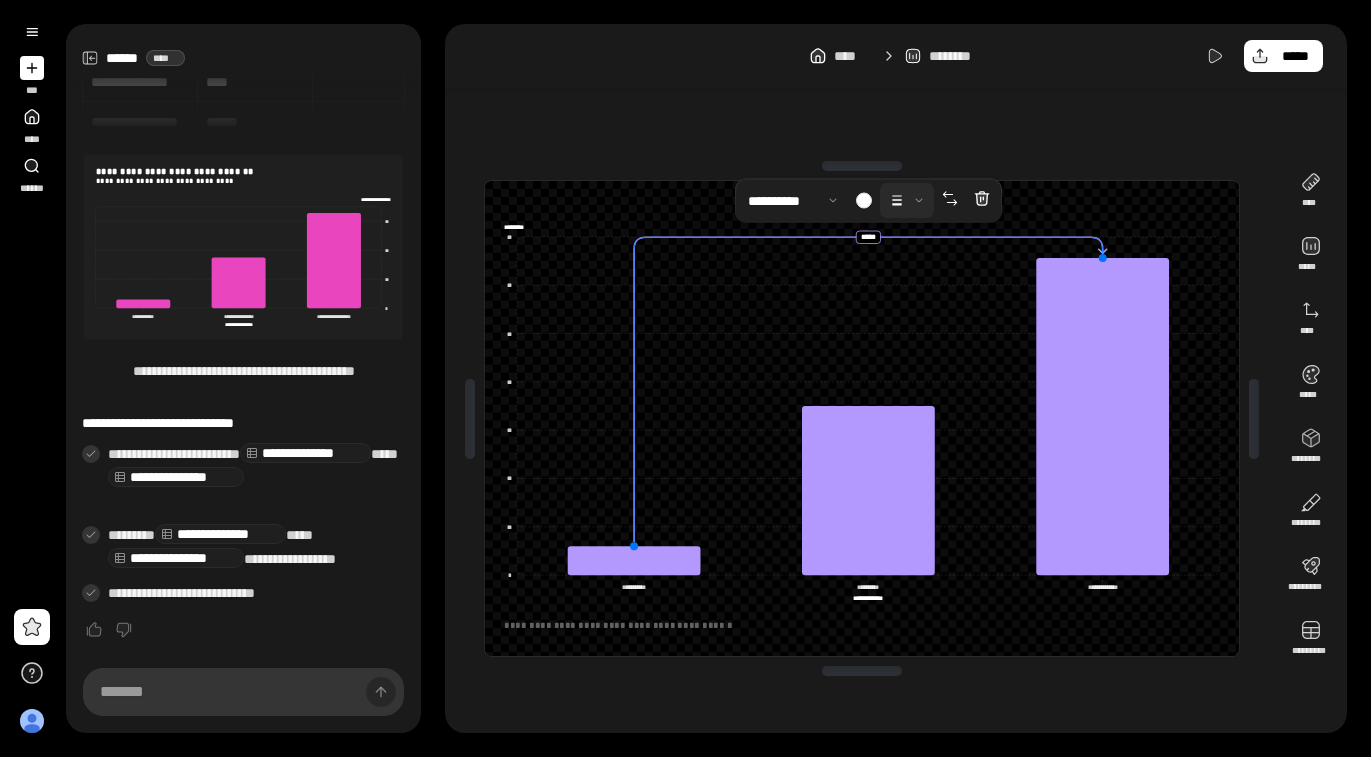 click at bounding box center (907, 201) 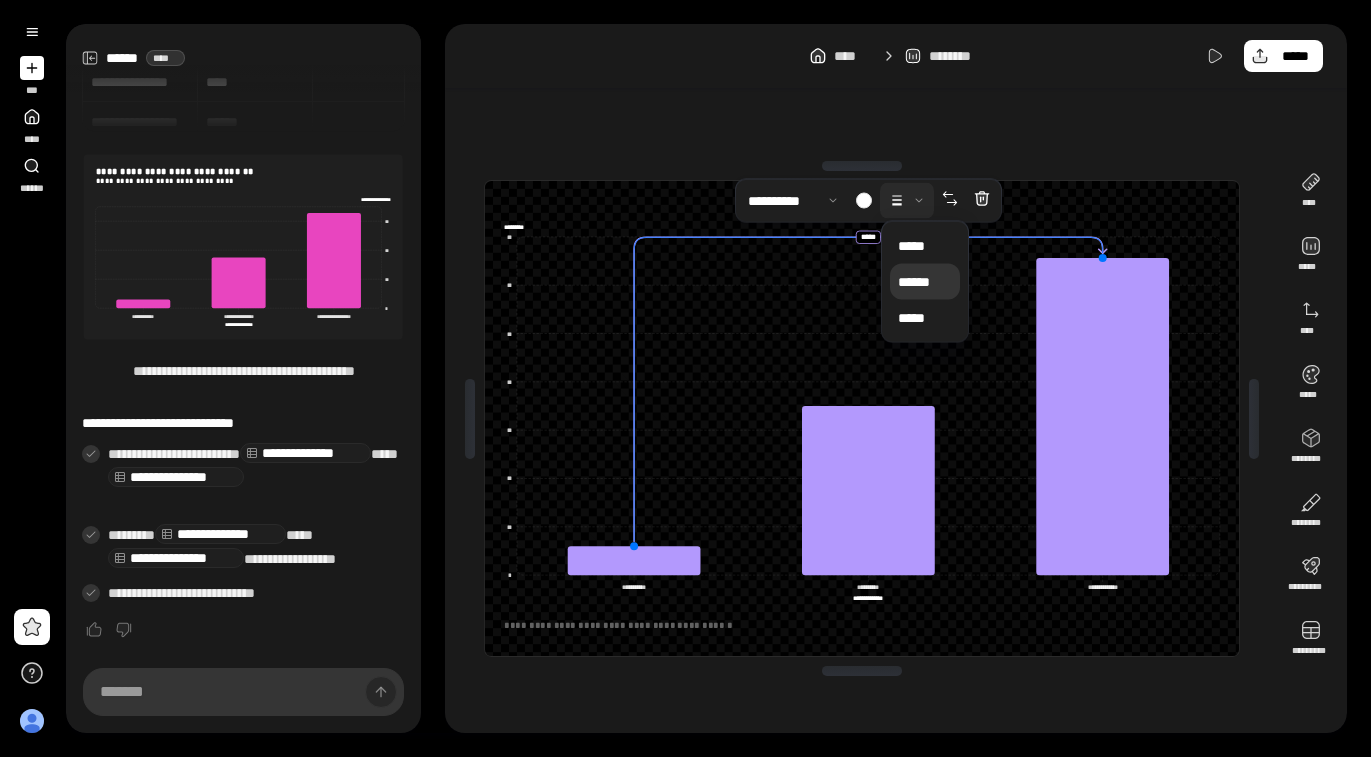 click on "******" at bounding box center [925, 282] 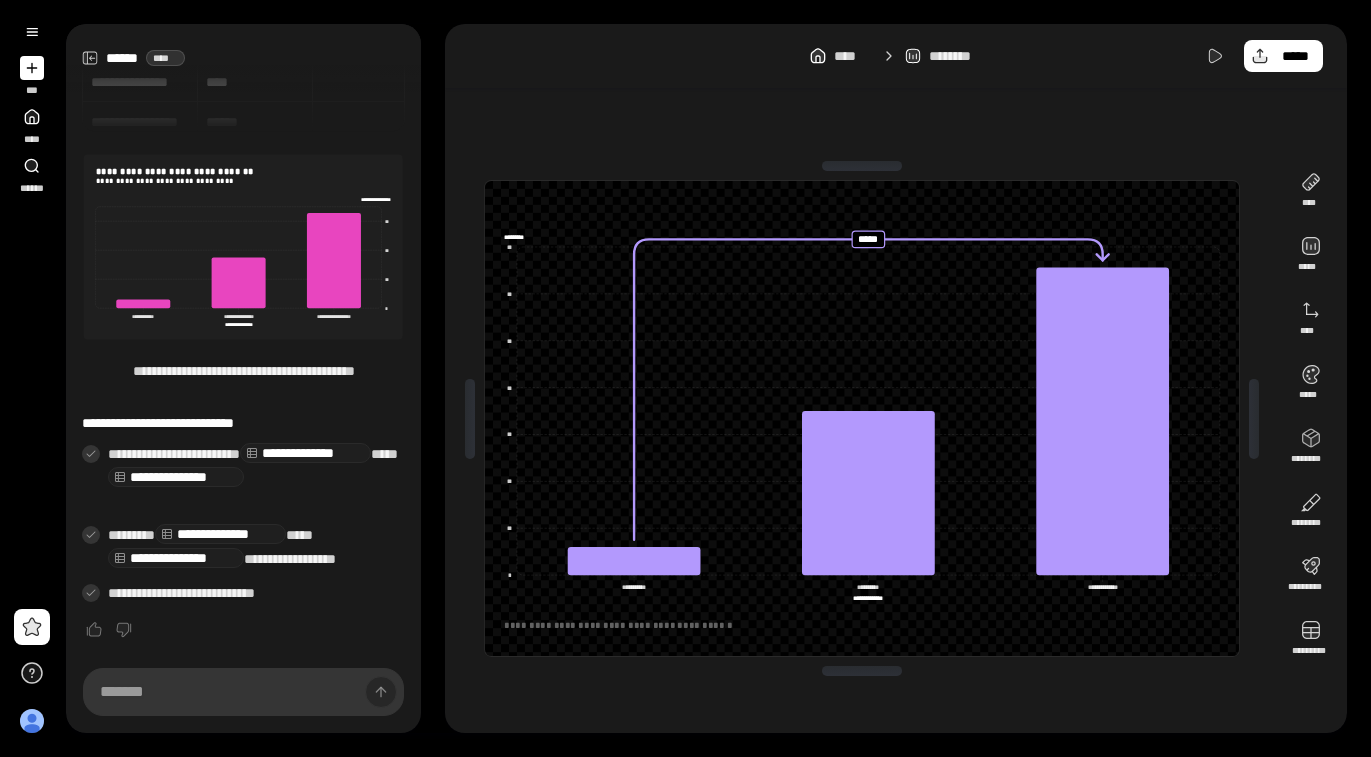 click on "**********" at bounding box center (862, 418) 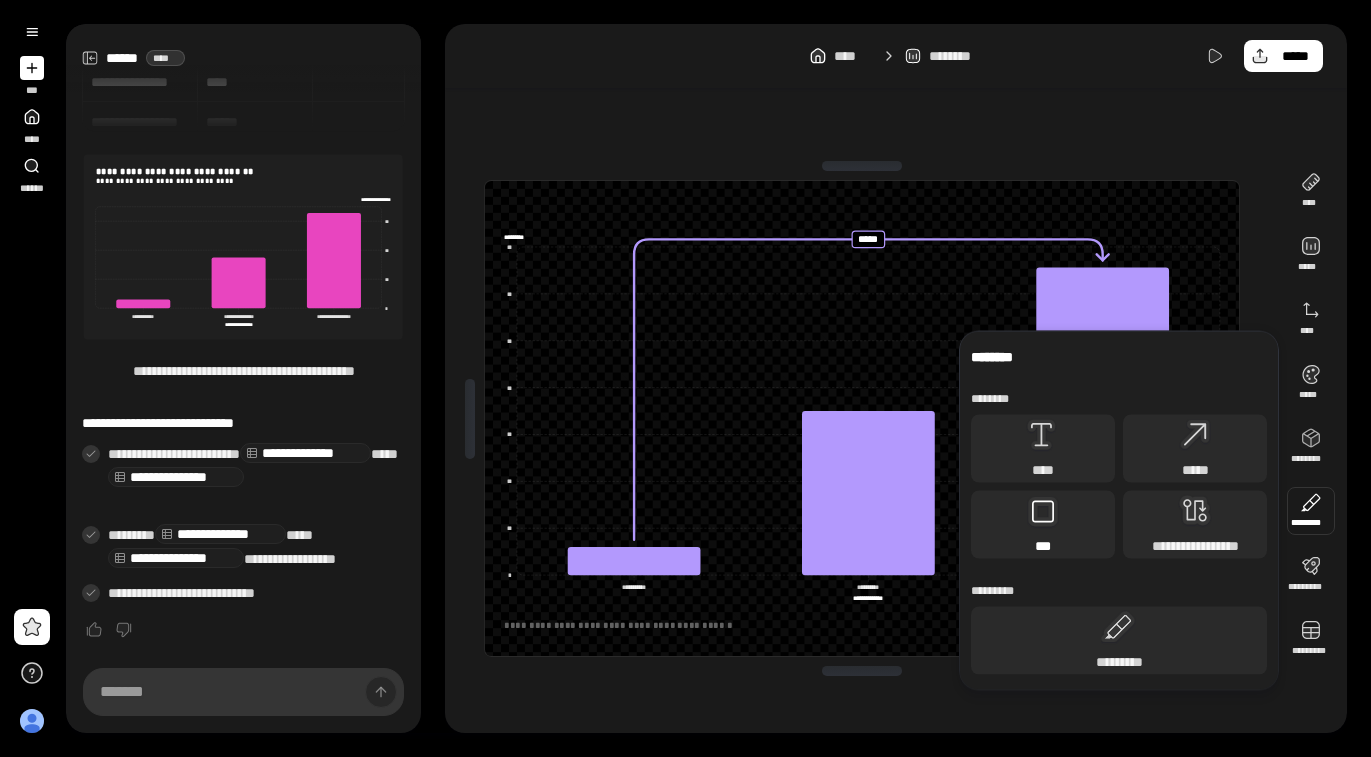 click 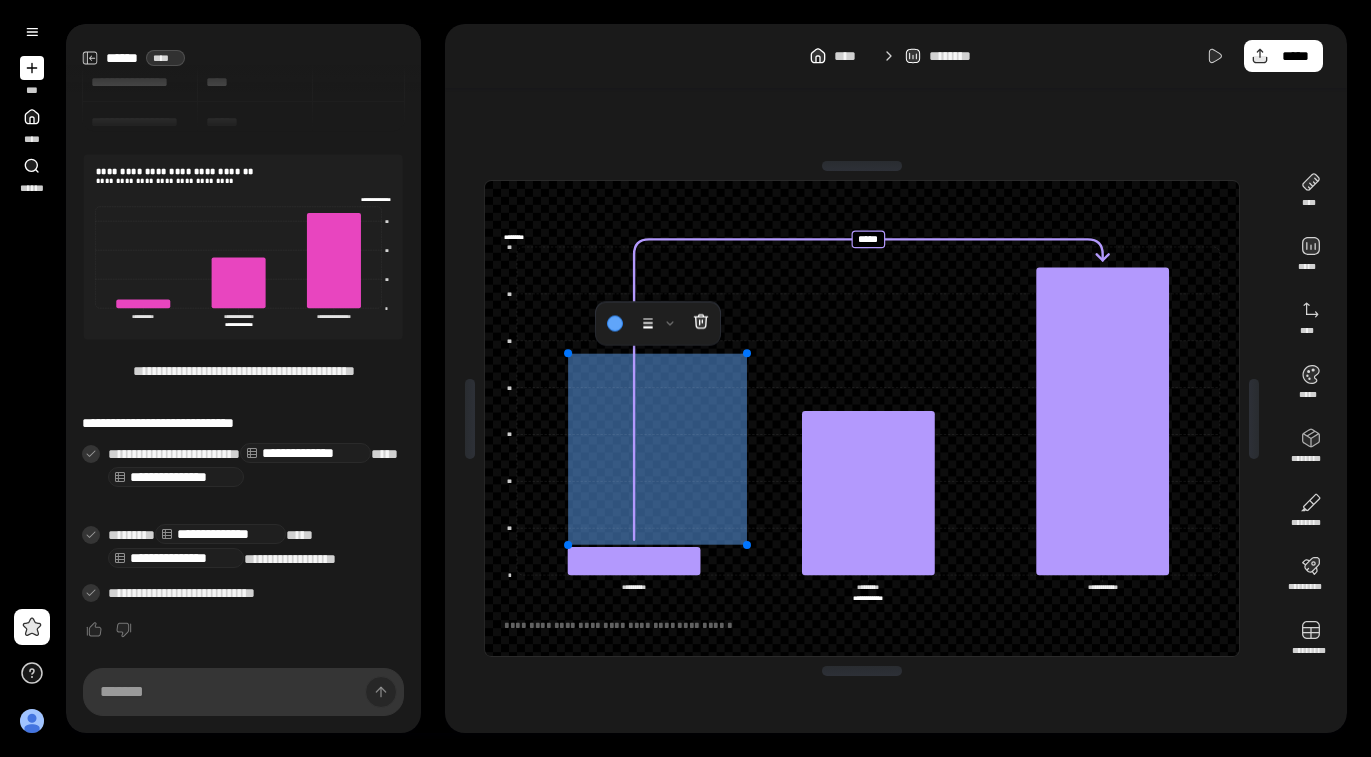 click at bounding box center [657, 448] 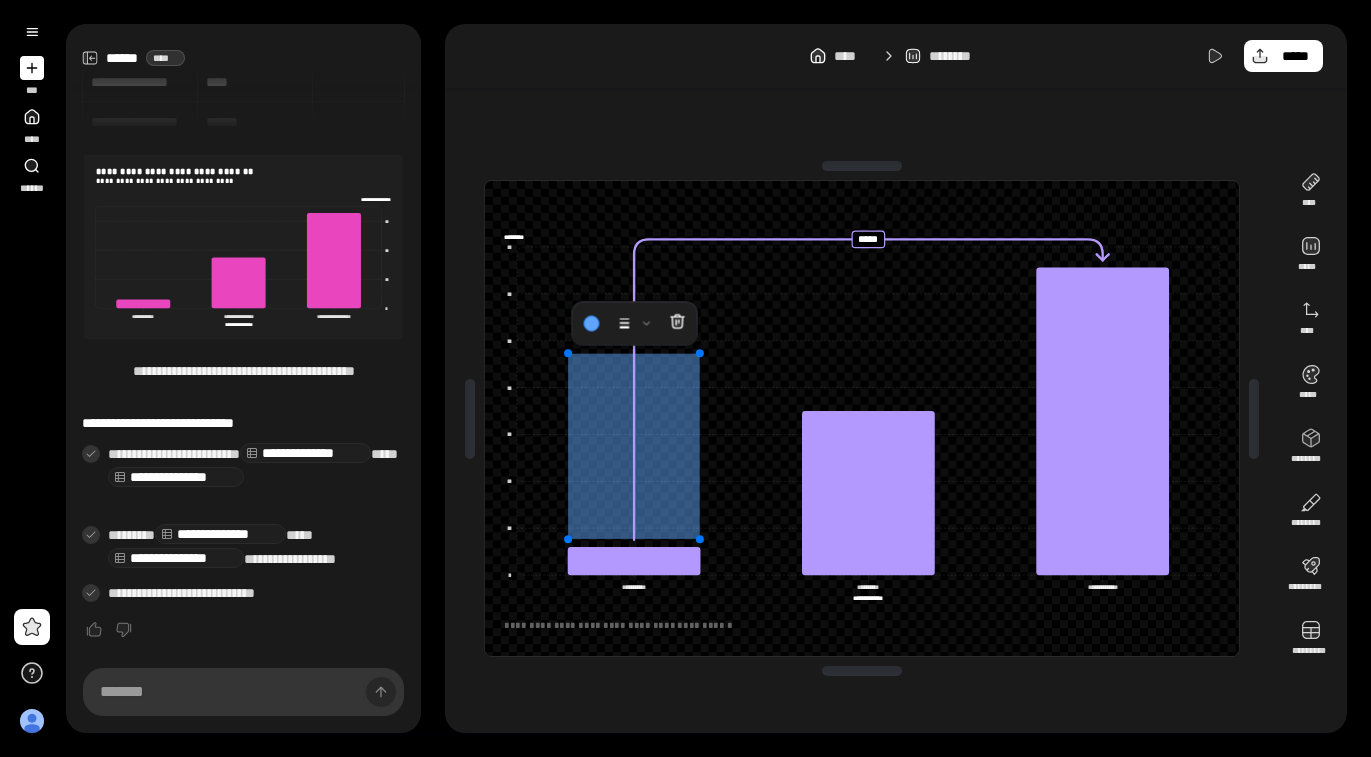 click at bounding box center (634, 446) 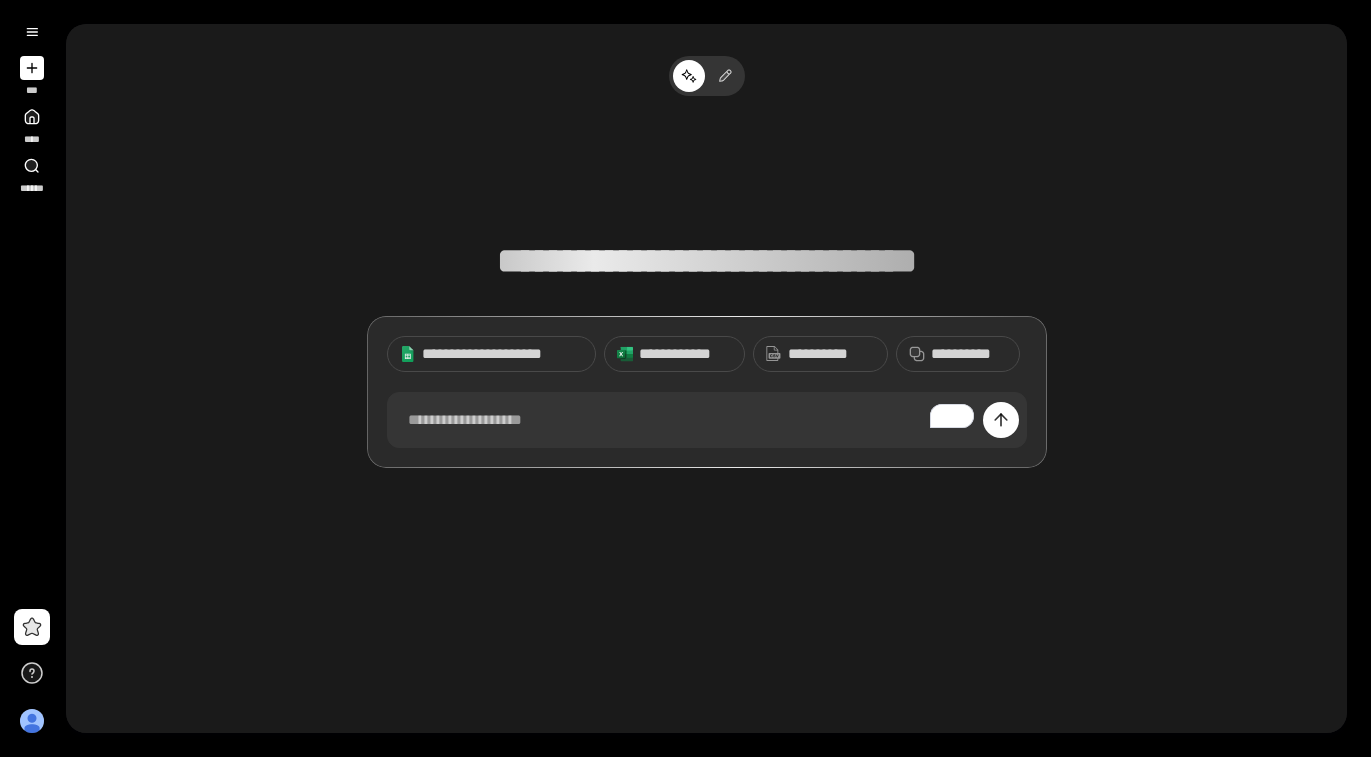 scroll, scrollTop: 0, scrollLeft: 0, axis: both 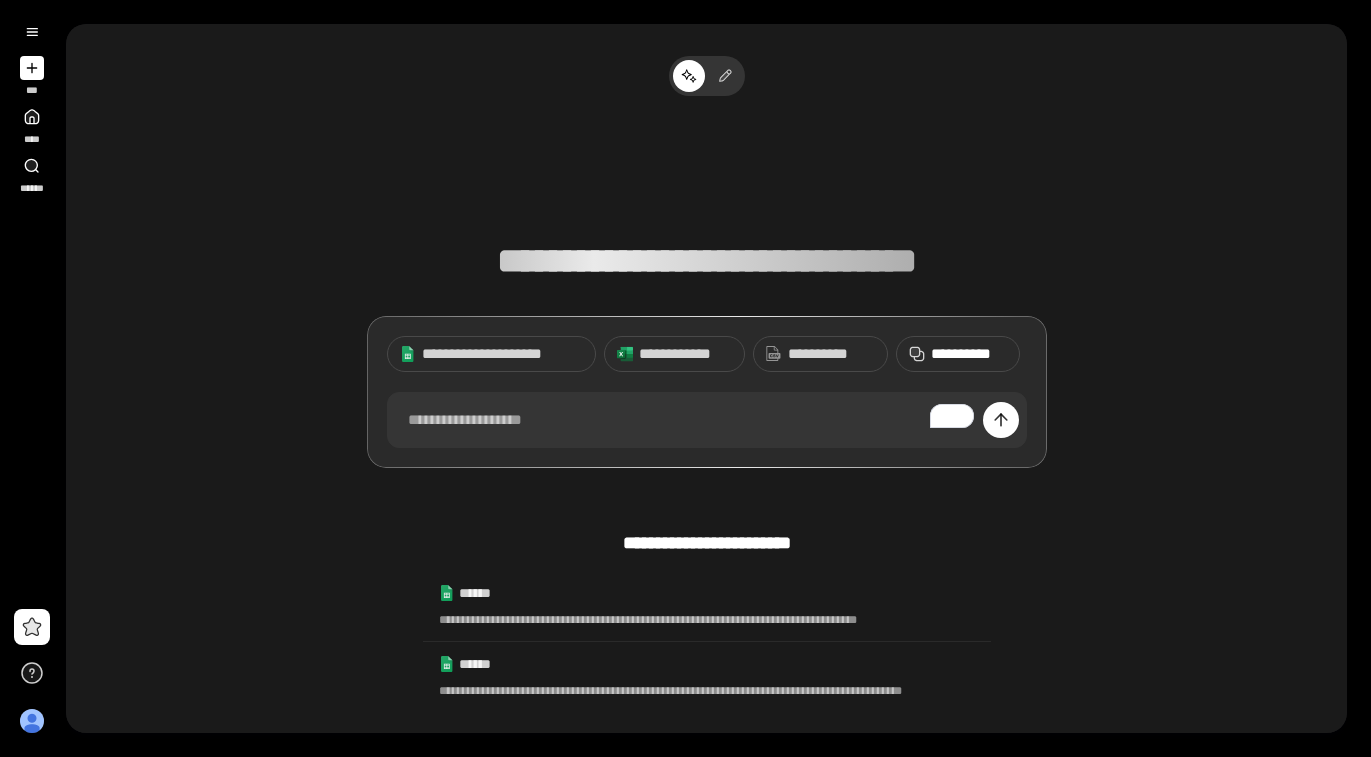 click on "**********" at bounding box center (969, 354) 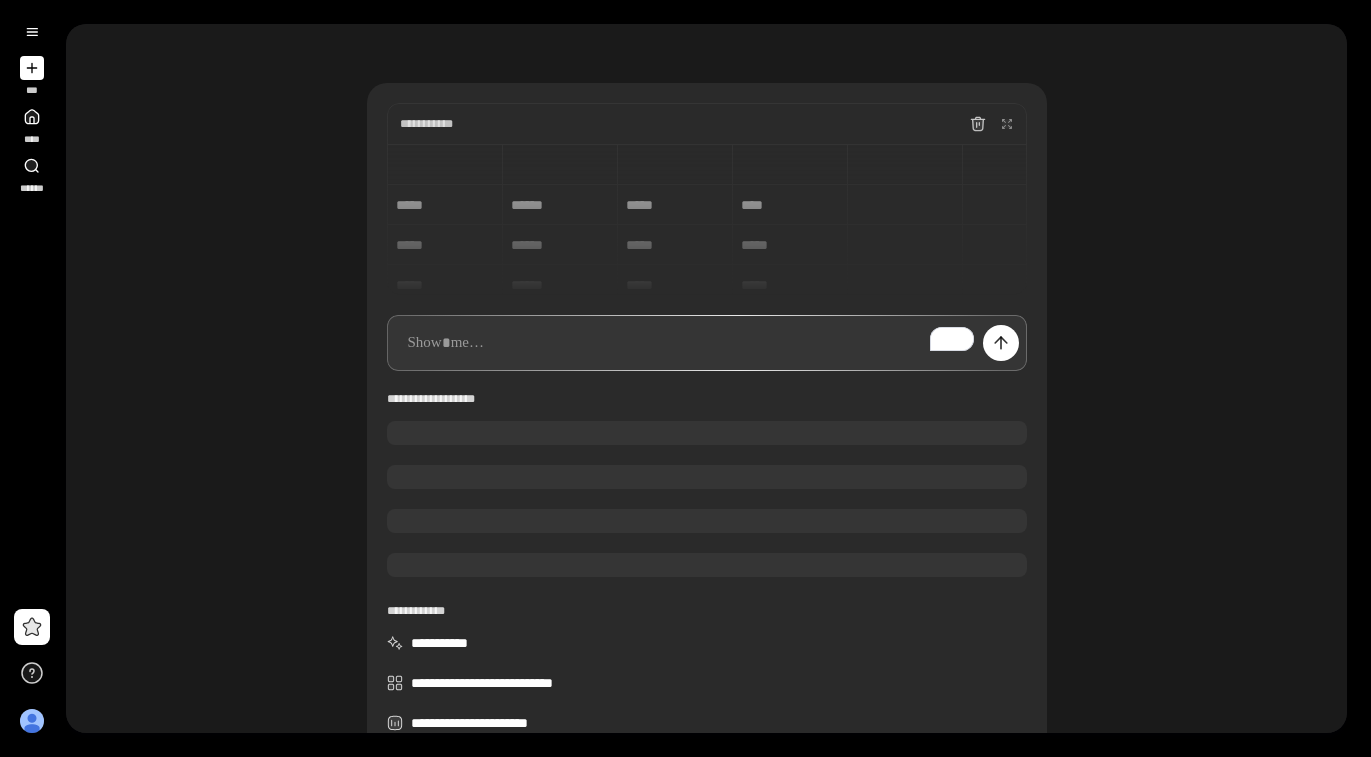 scroll, scrollTop: 0, scrollLeft: 0, axis: both 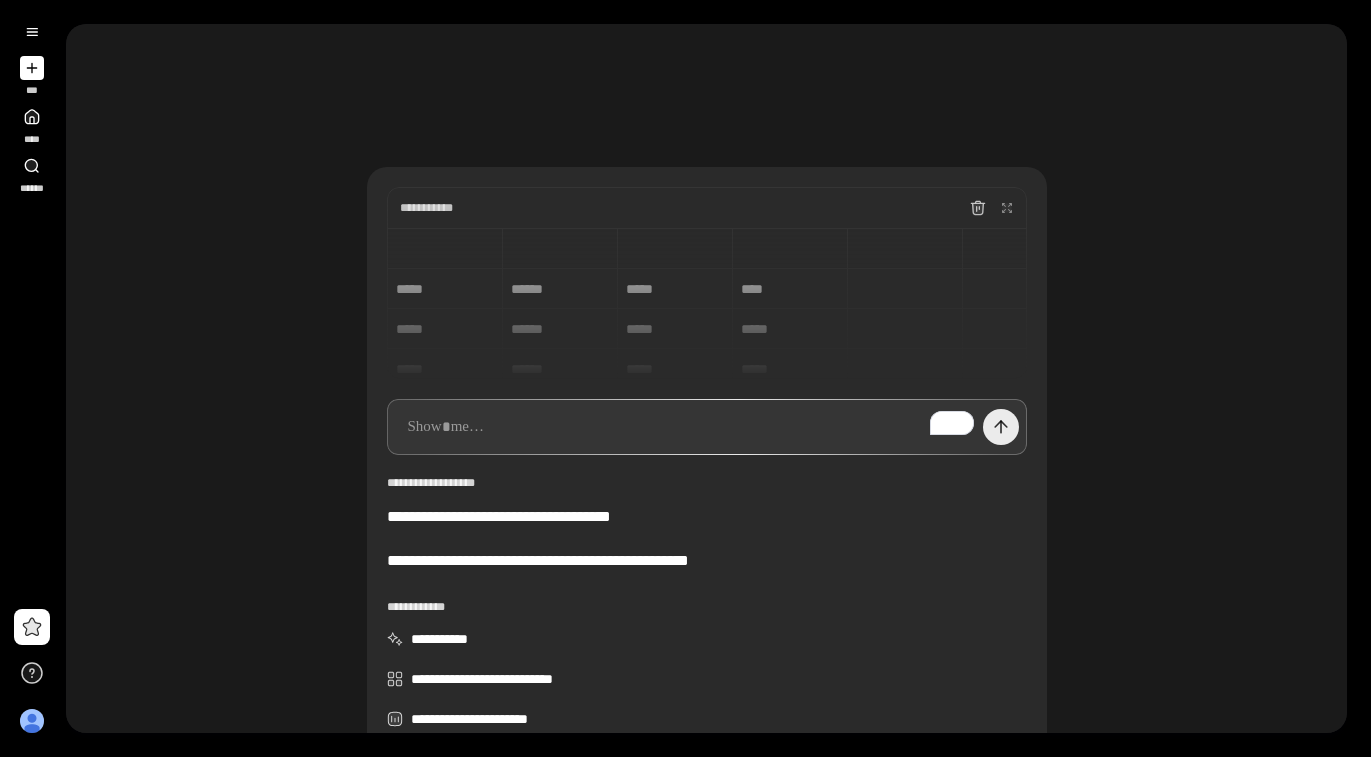 click at bounding box center (1001, 427) 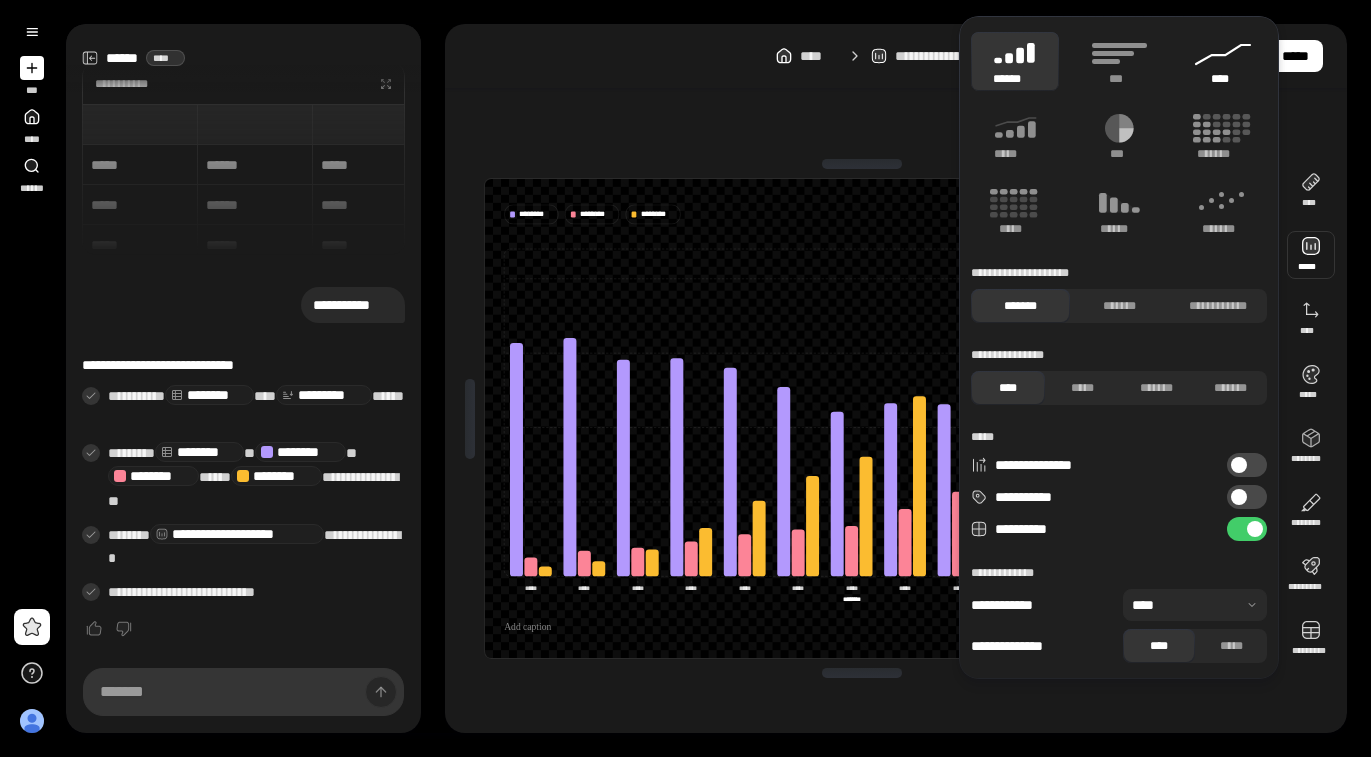 click on "****" at bounding box center [1223, 79] 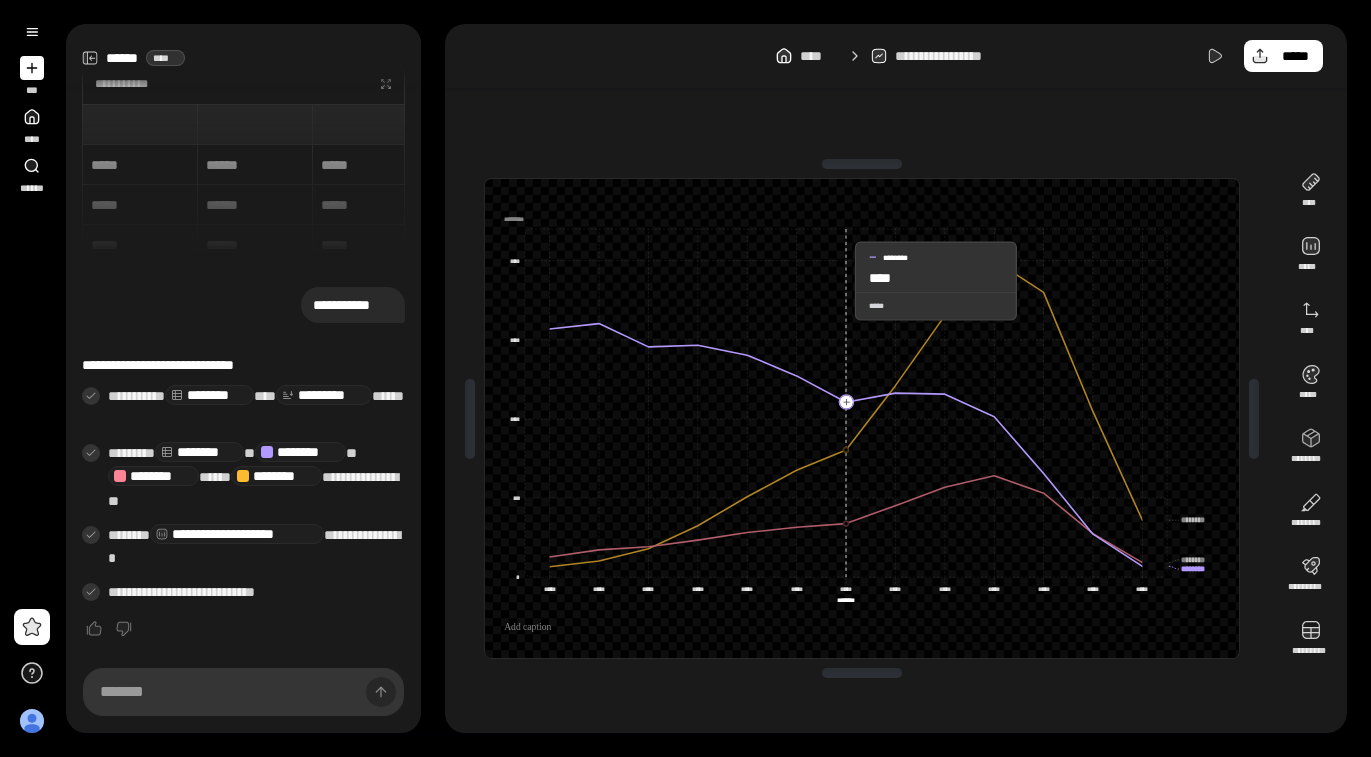 click 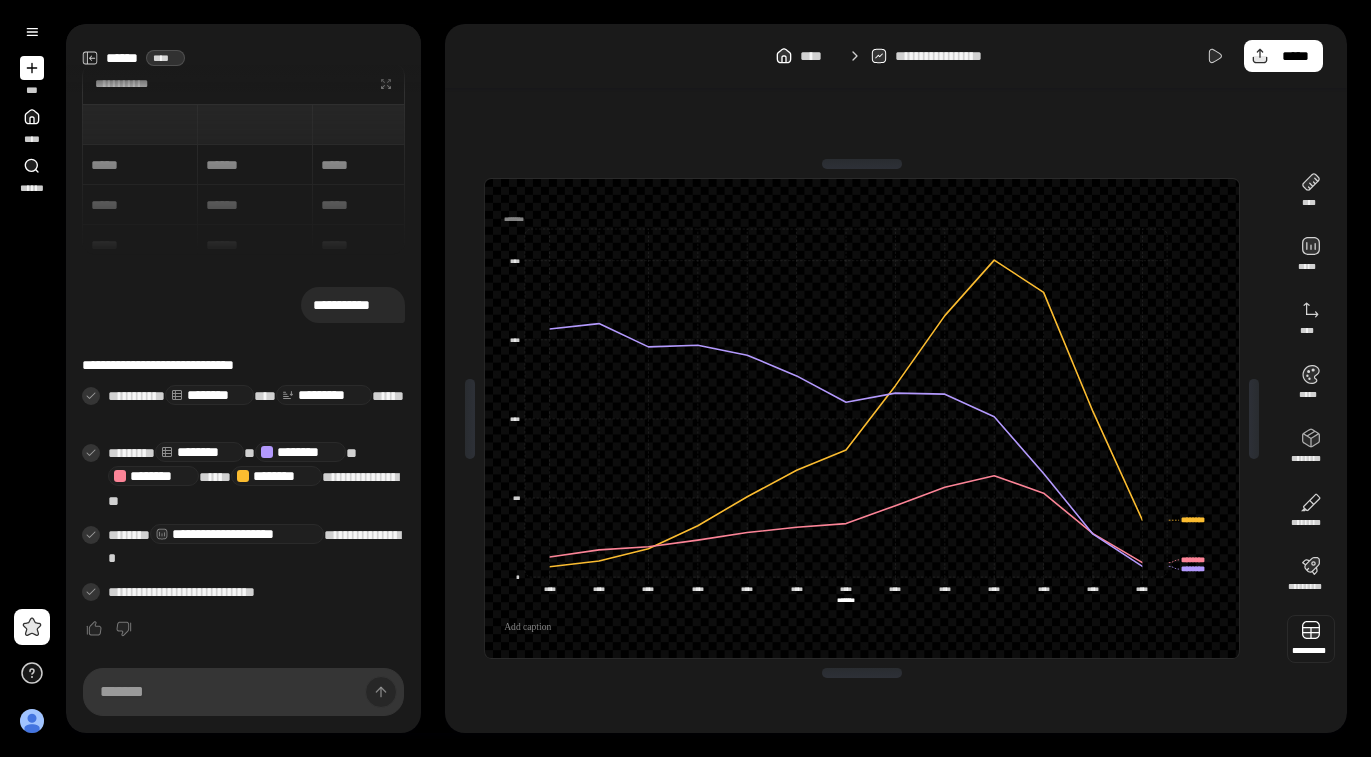 click at bounding box center [1311, 639] 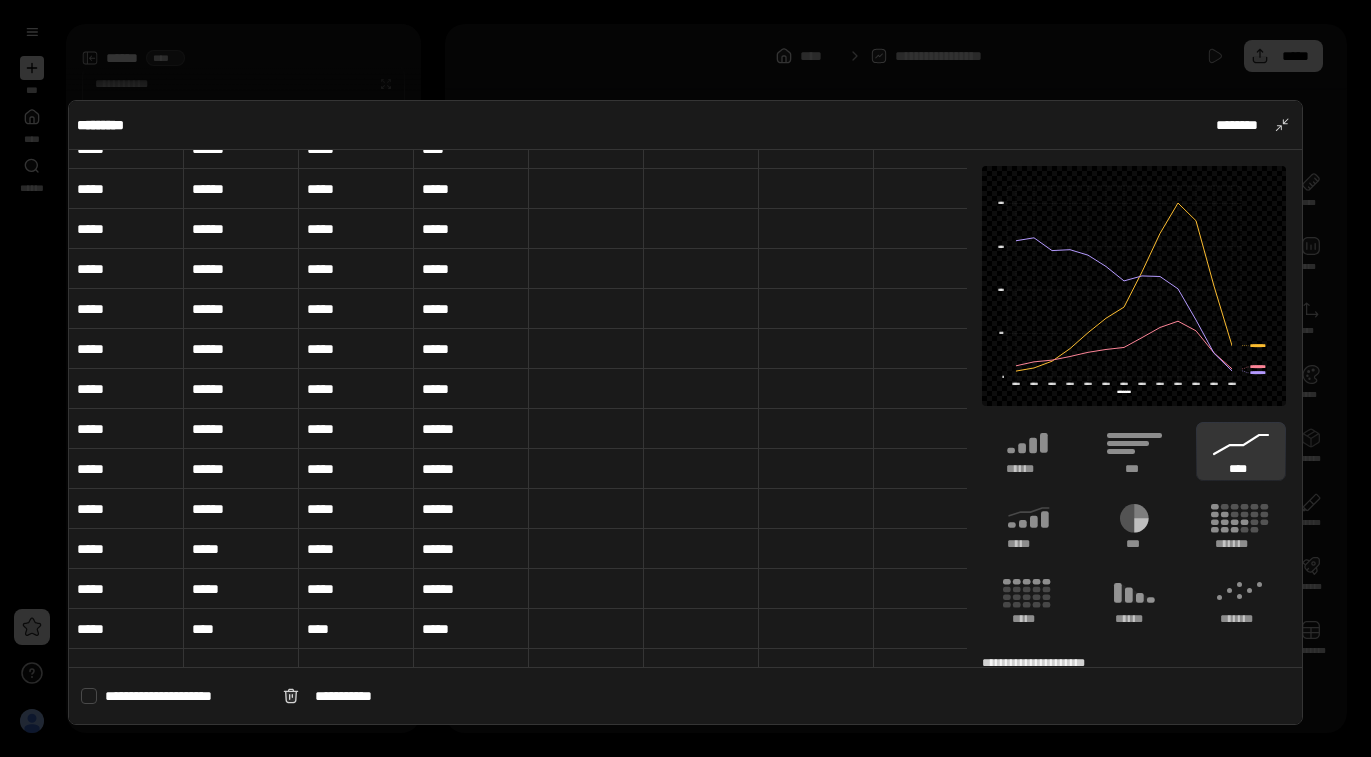 scroll, scrollTop: 71, scrollLeft: 0, axis: vertical 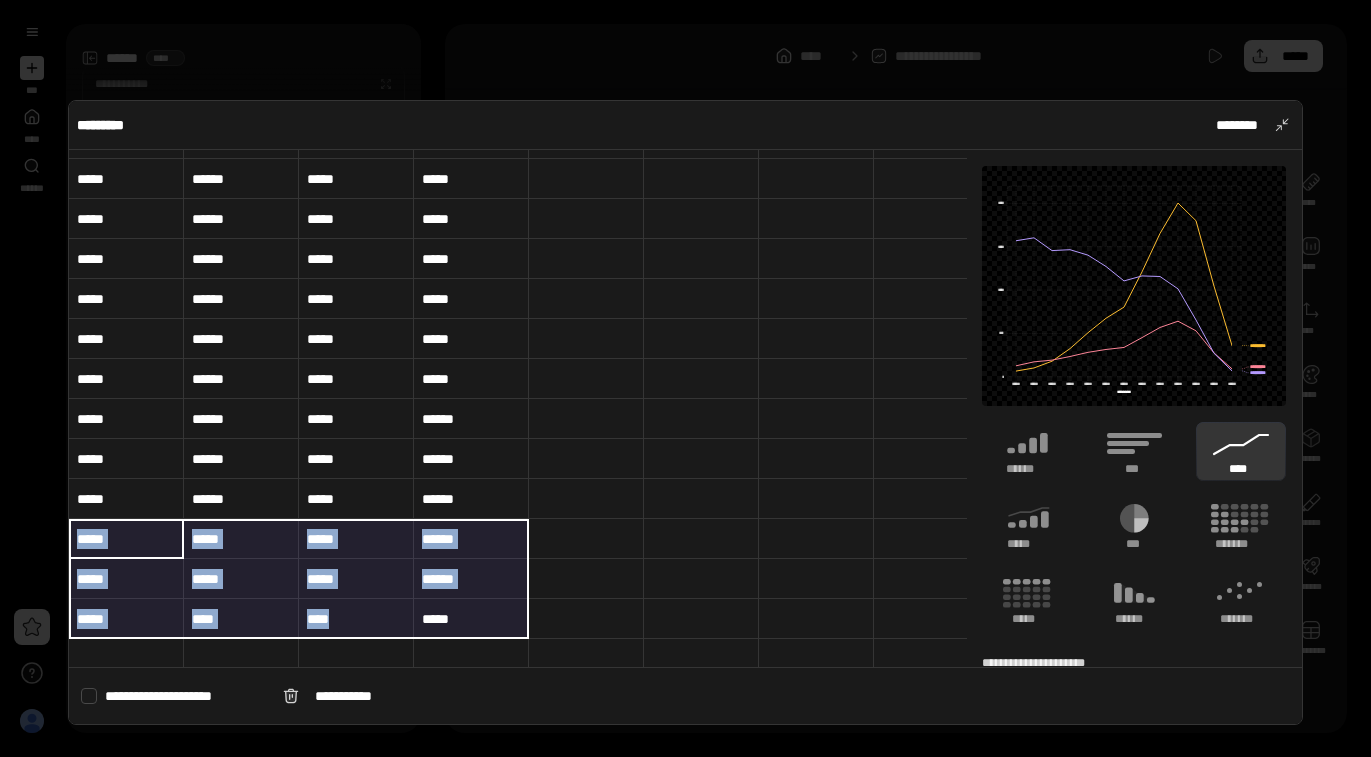 drag, startPoint x: 112, startPoint y: 536, endPoint x: 478, endPoint y: 632, distance: 378.38077 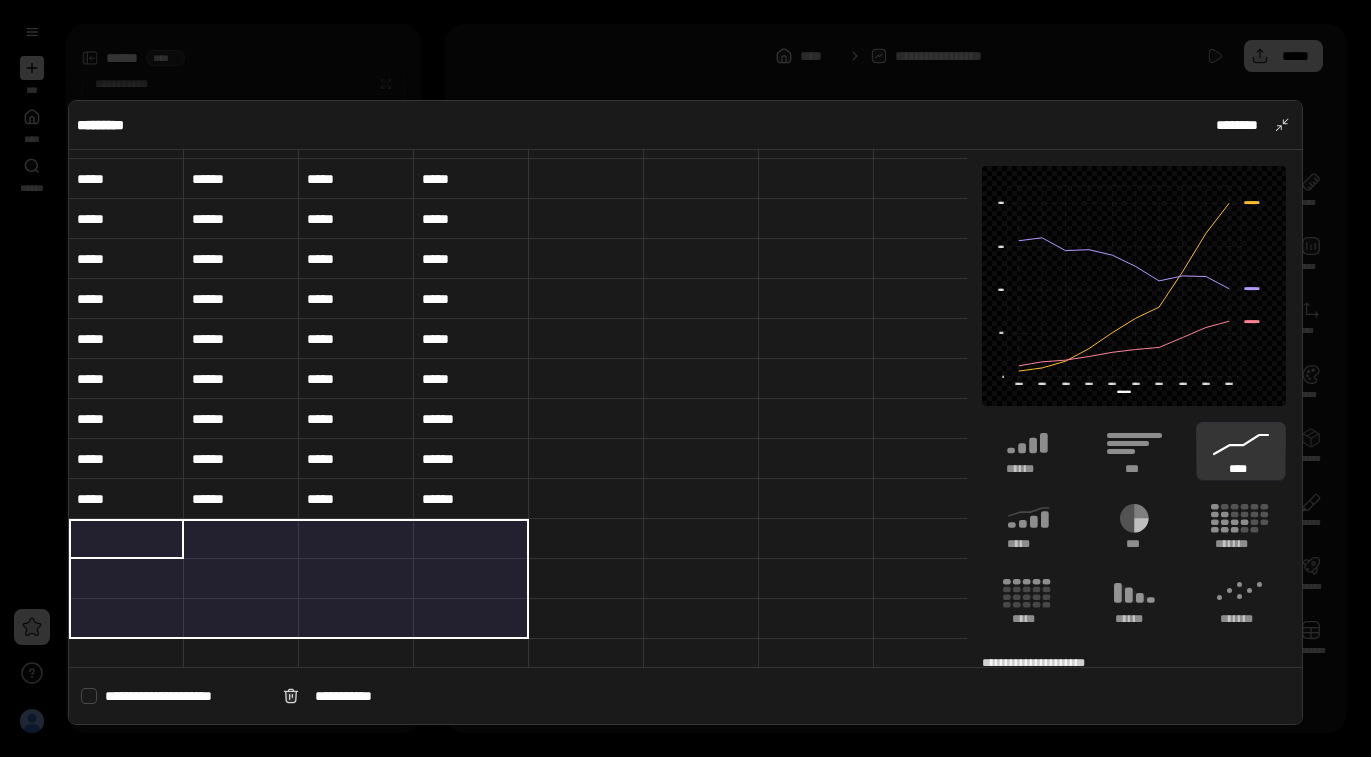 type 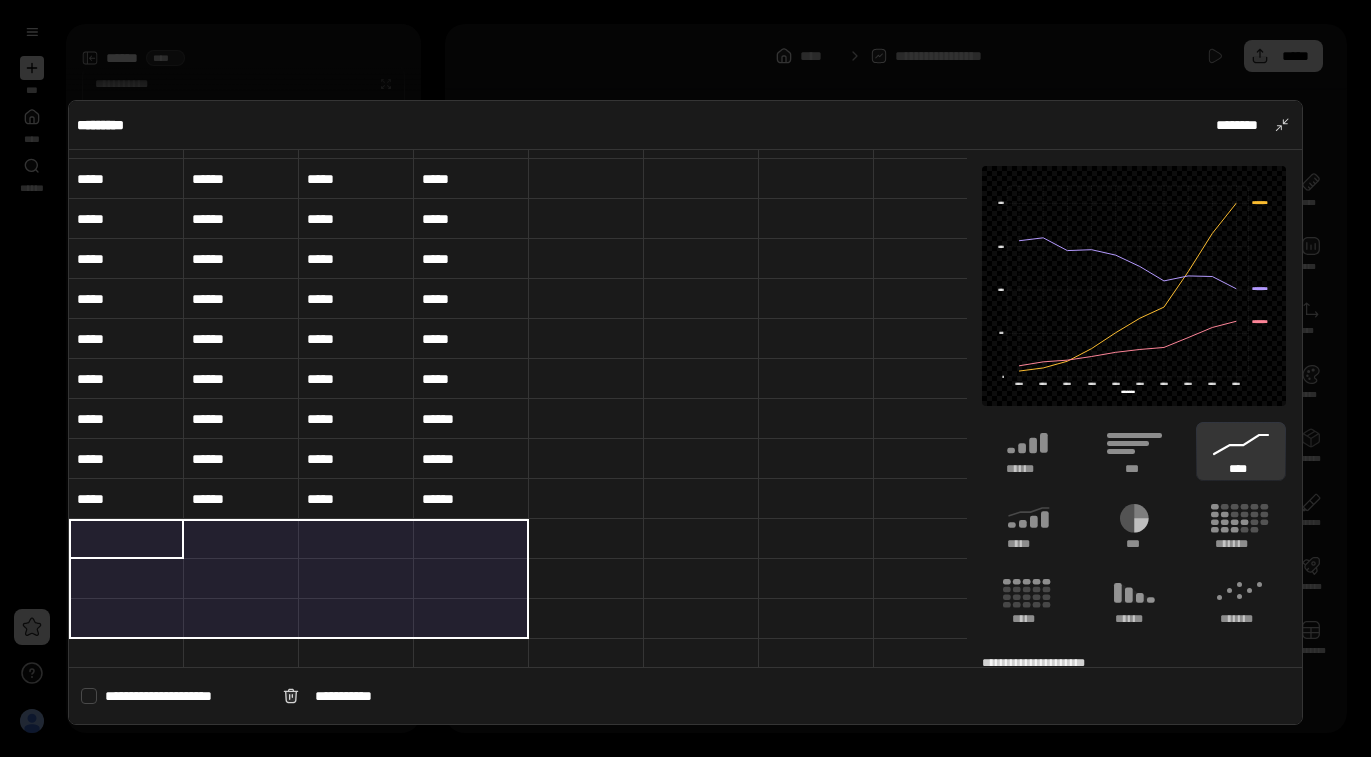 click on "**********" at bounding box center (686, 695) 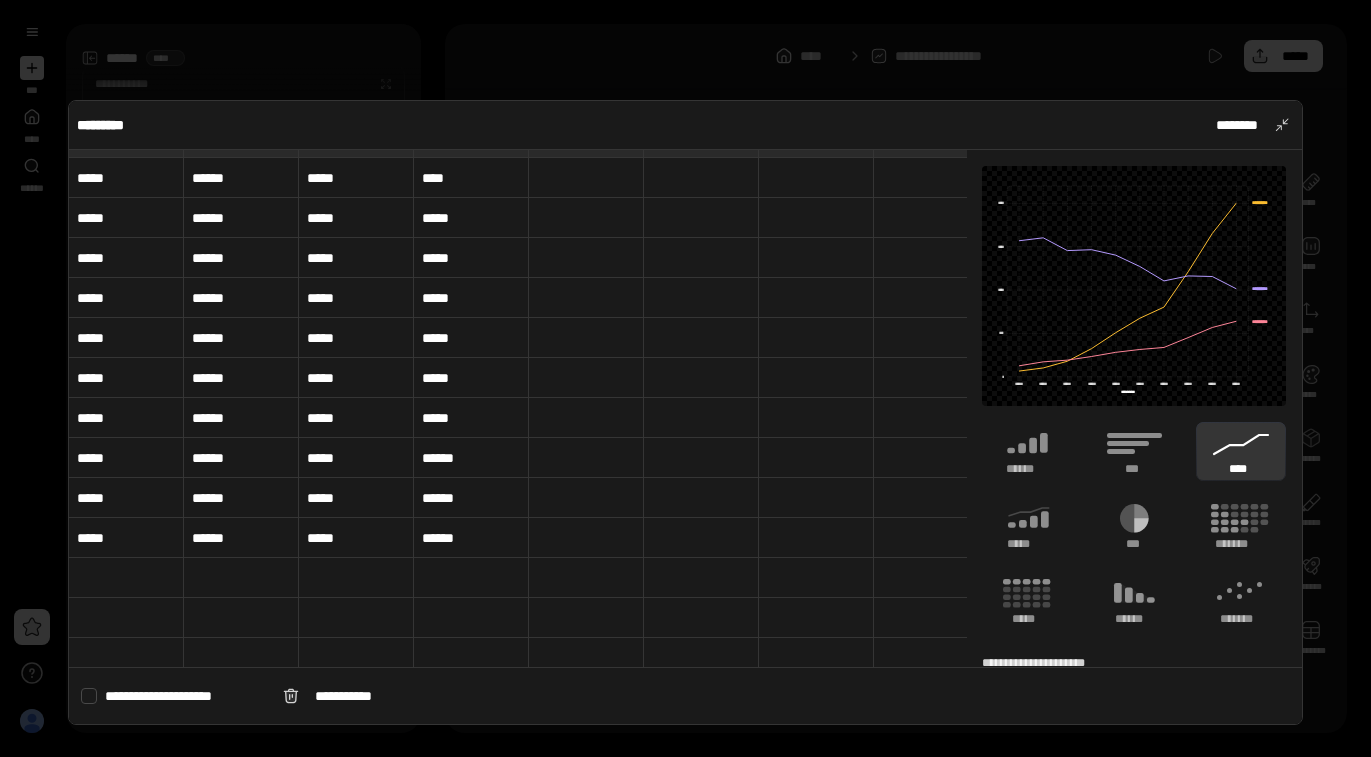 scroll, scrollTop: 0, scrollLeft: 0, axis: both 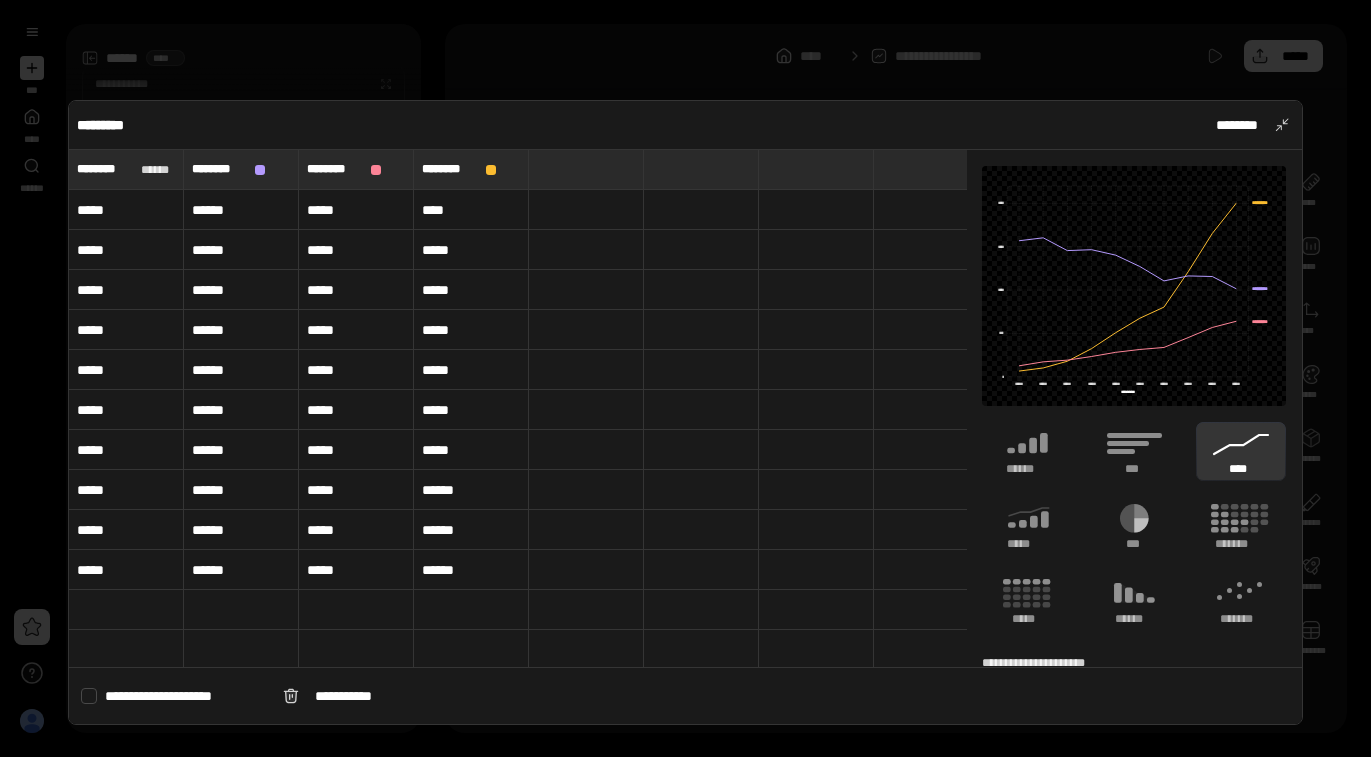 click at bounding box center (685, 378) 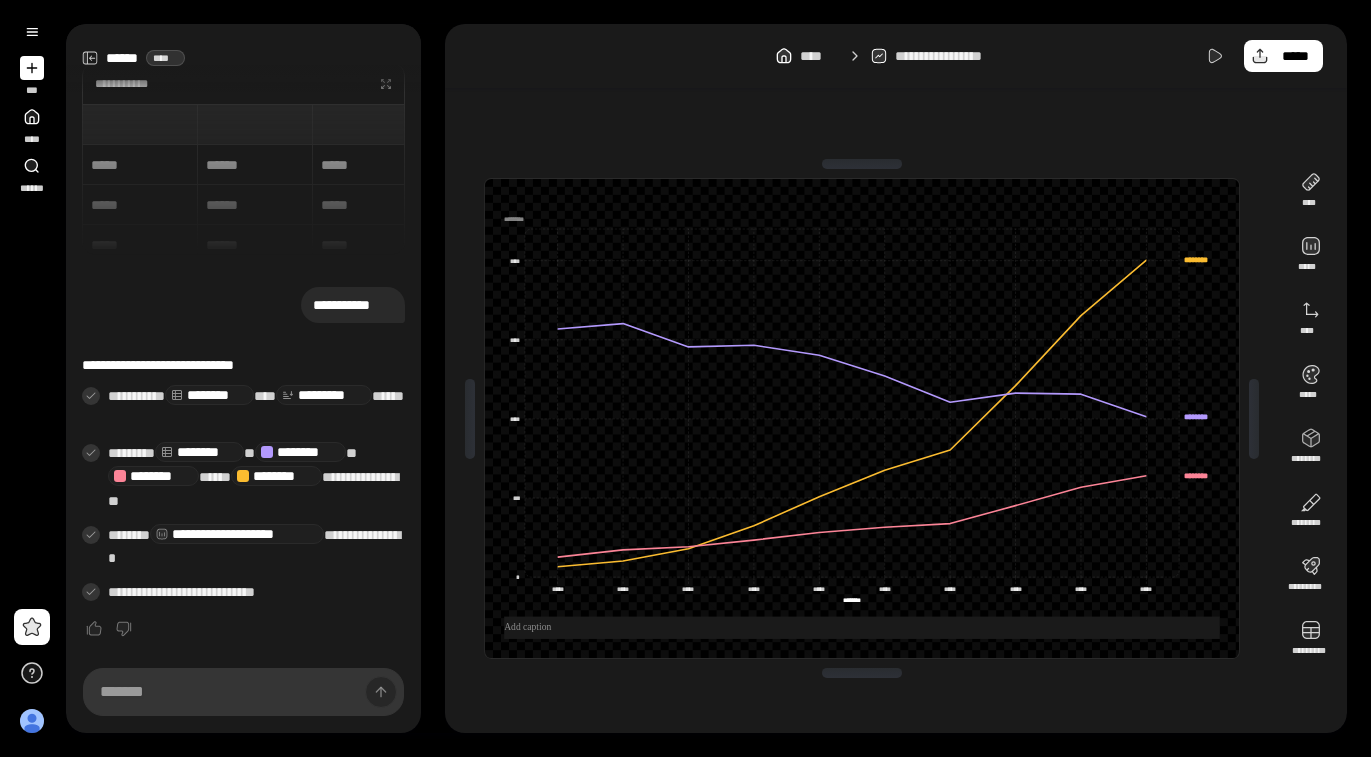 click at bounding box center (862, 628) 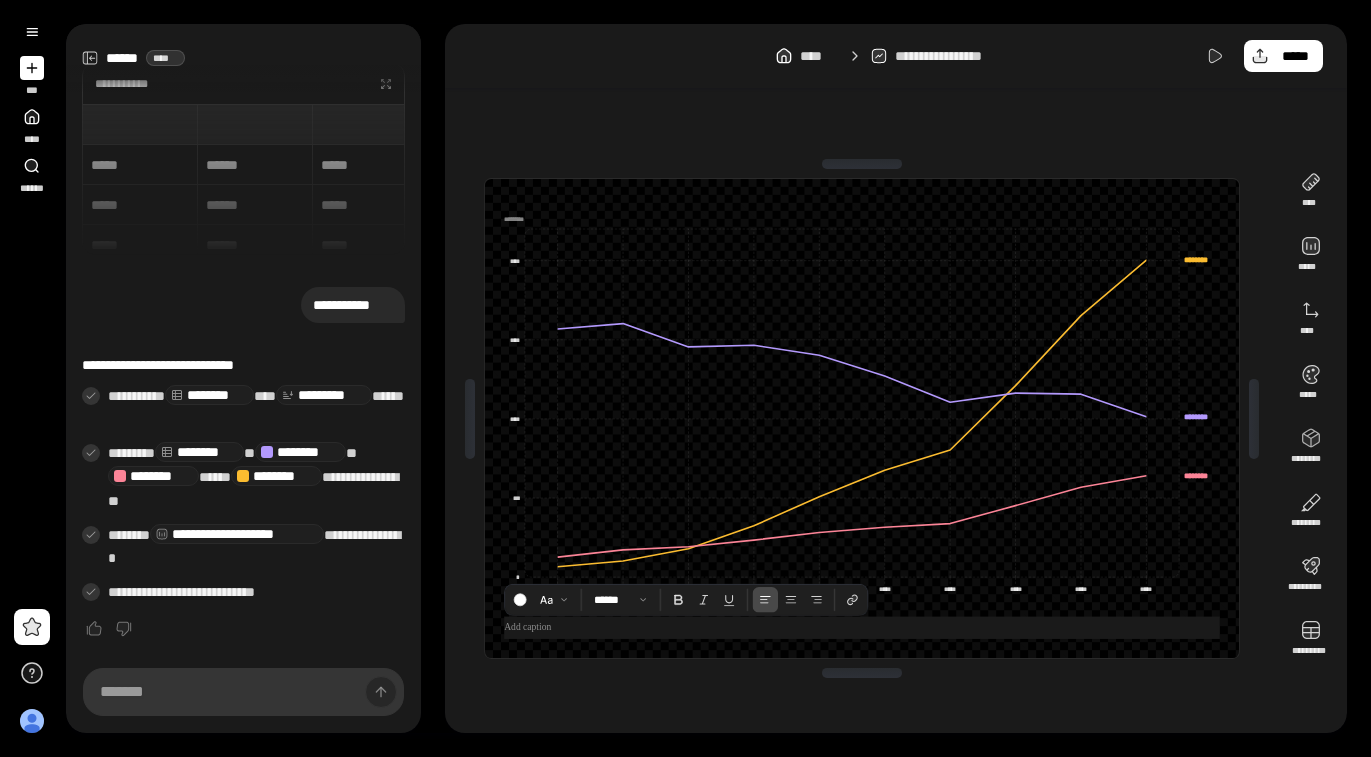 type 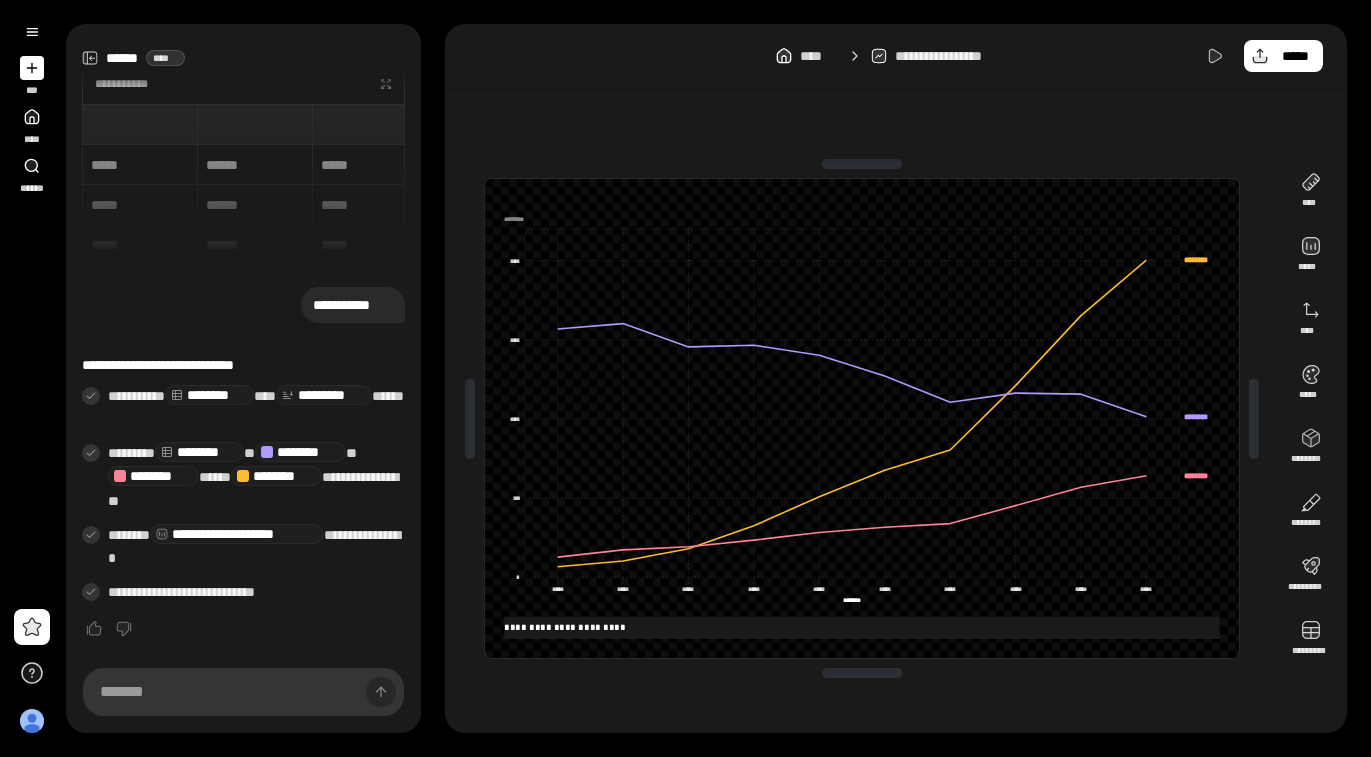 click on "**********" at bounding box center (862, 627) 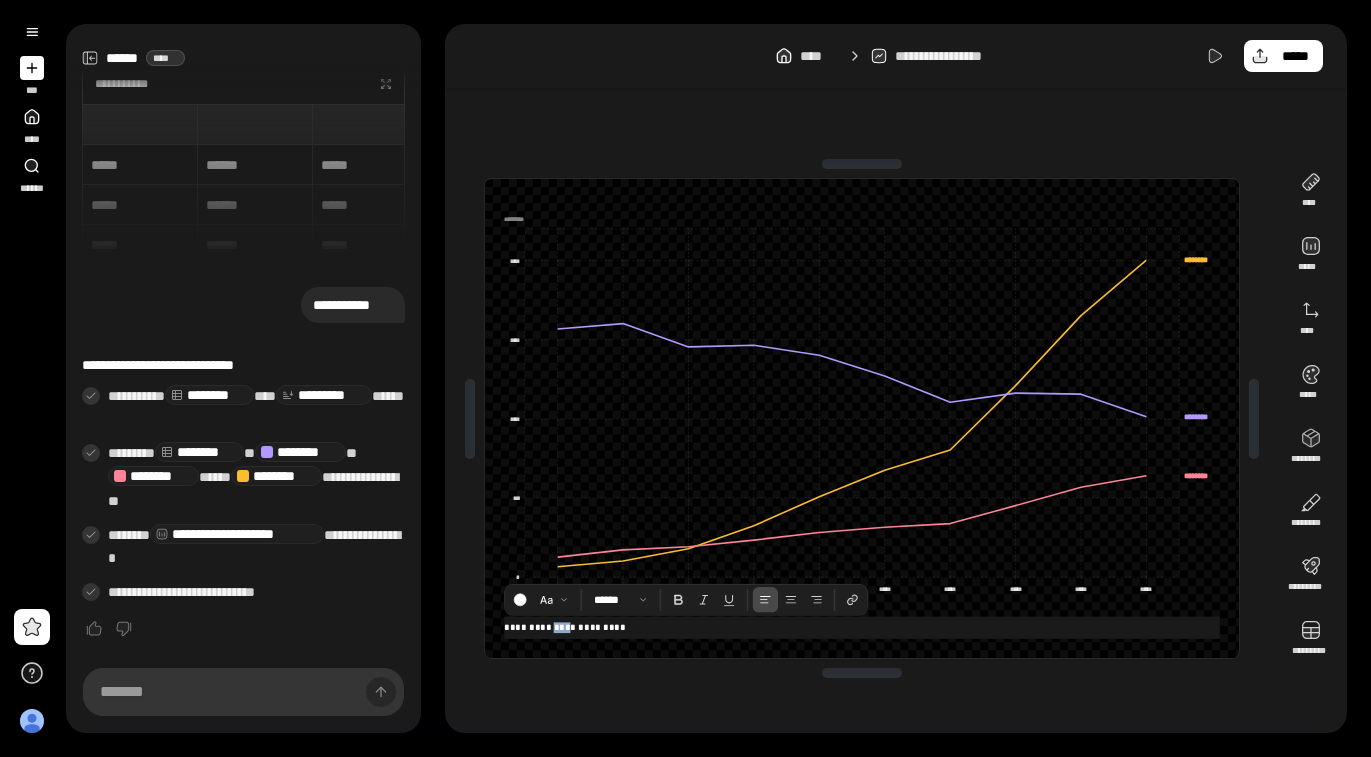 click on "**********" at bounding box center (862, 627) 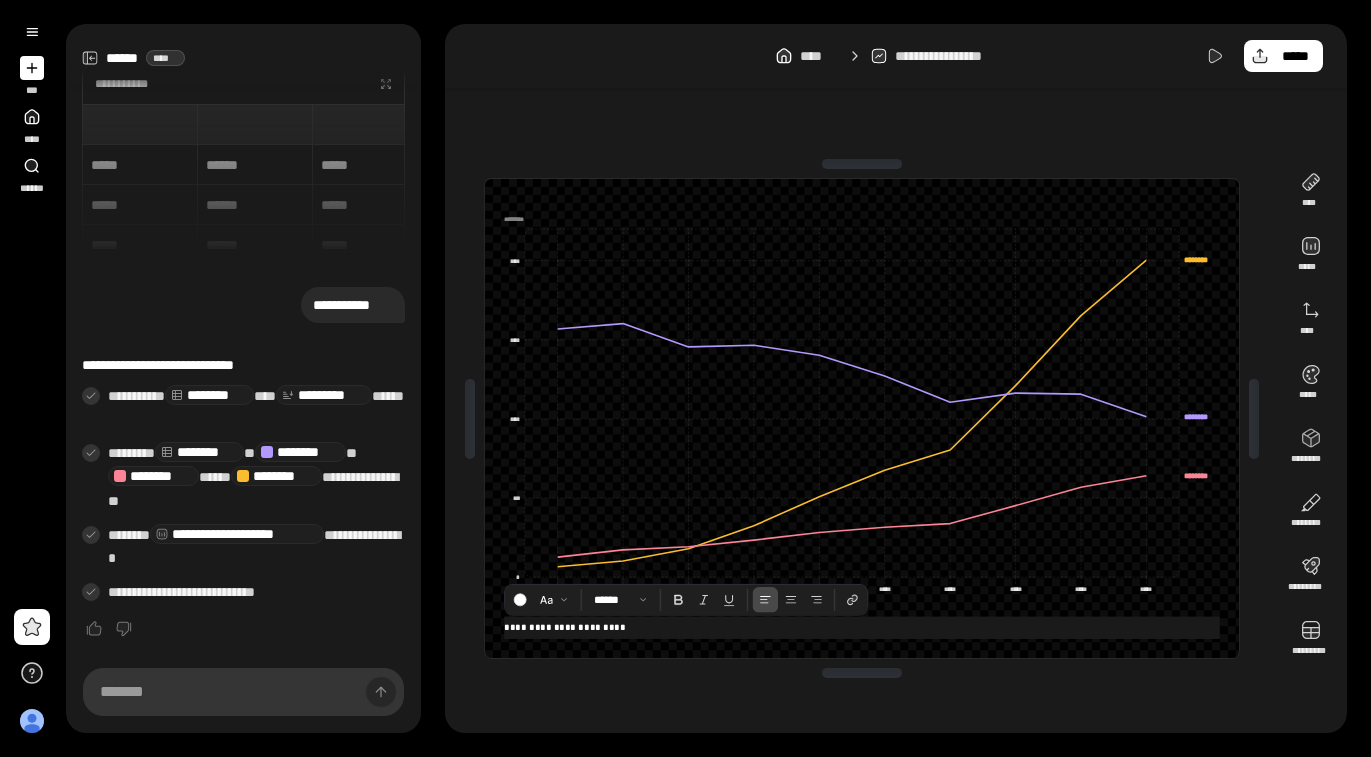 click on "**********" at bounding box center [862, 627] 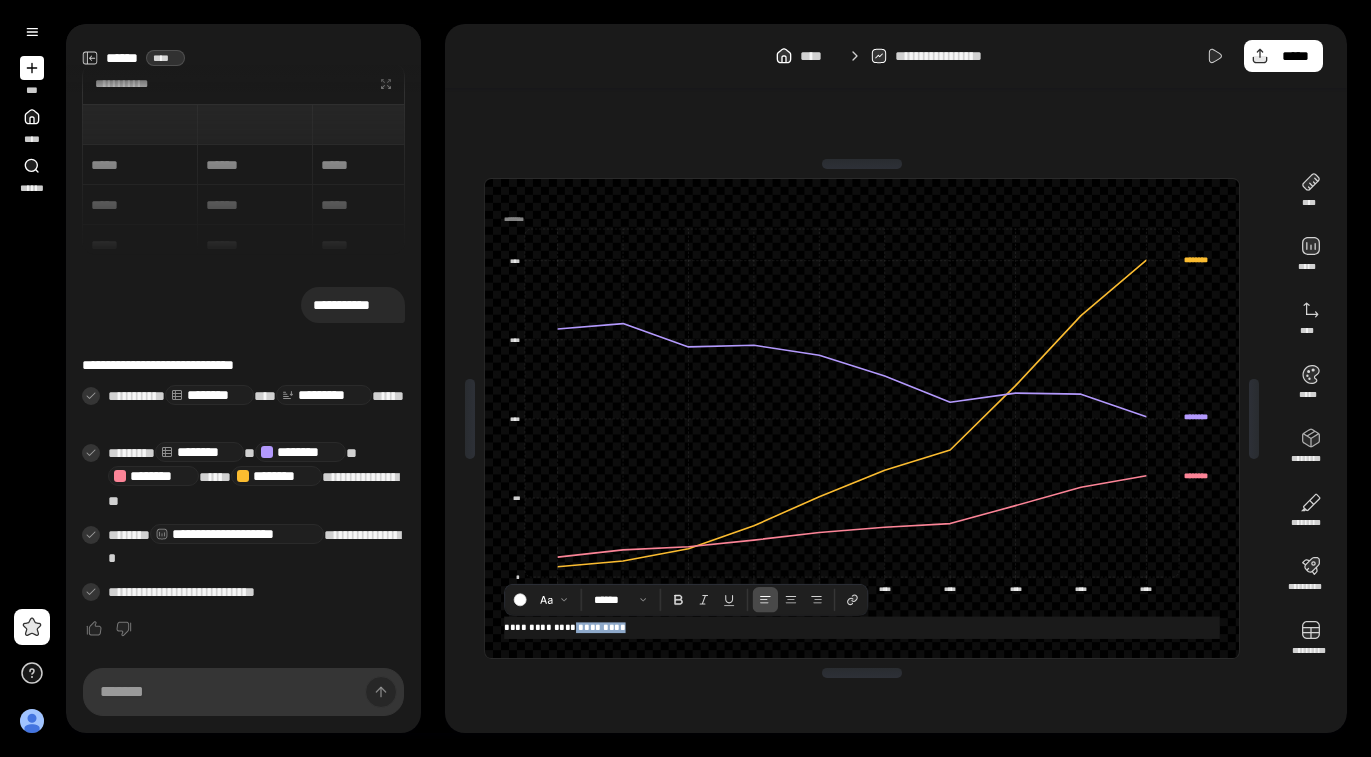click on "**********" at bounding box center [862, 627] 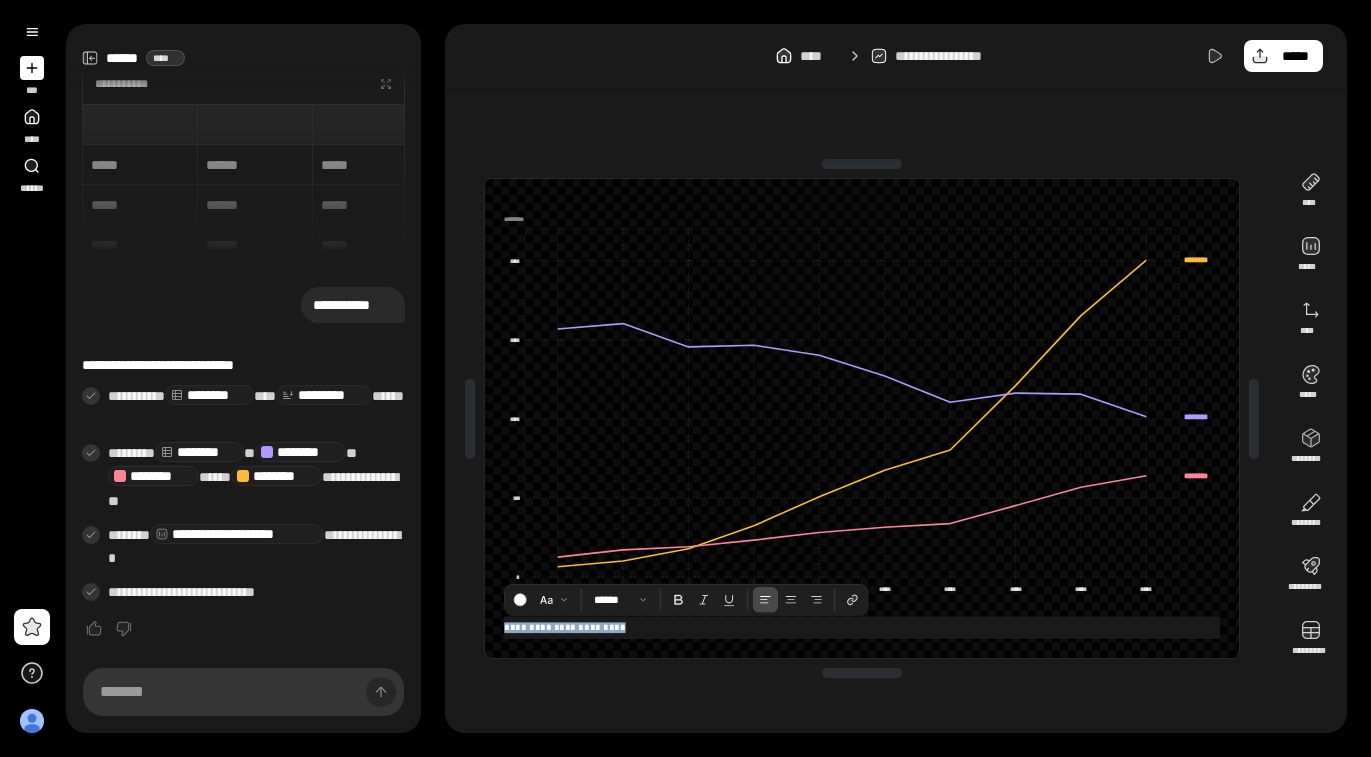 click on "**********" at bounding box center (862, 627) 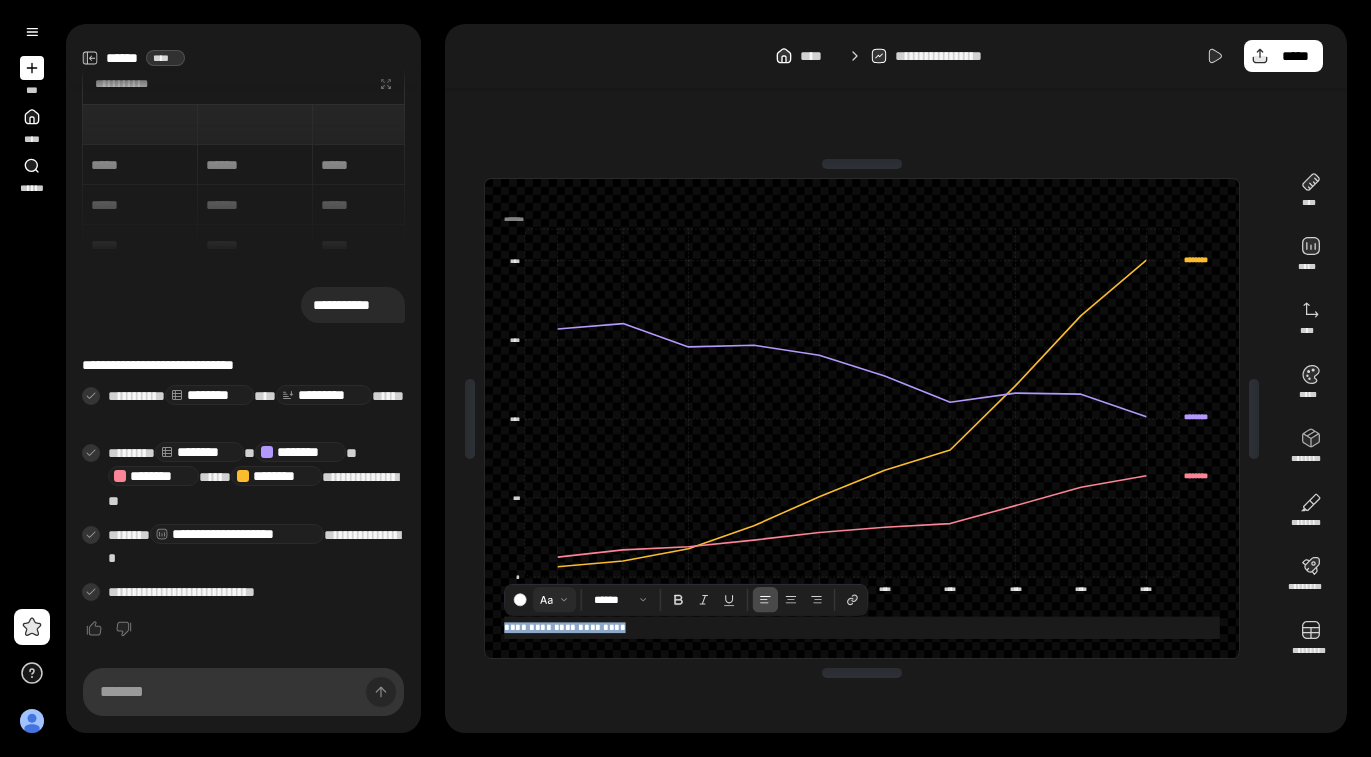 click at bounding box center [555, 600] 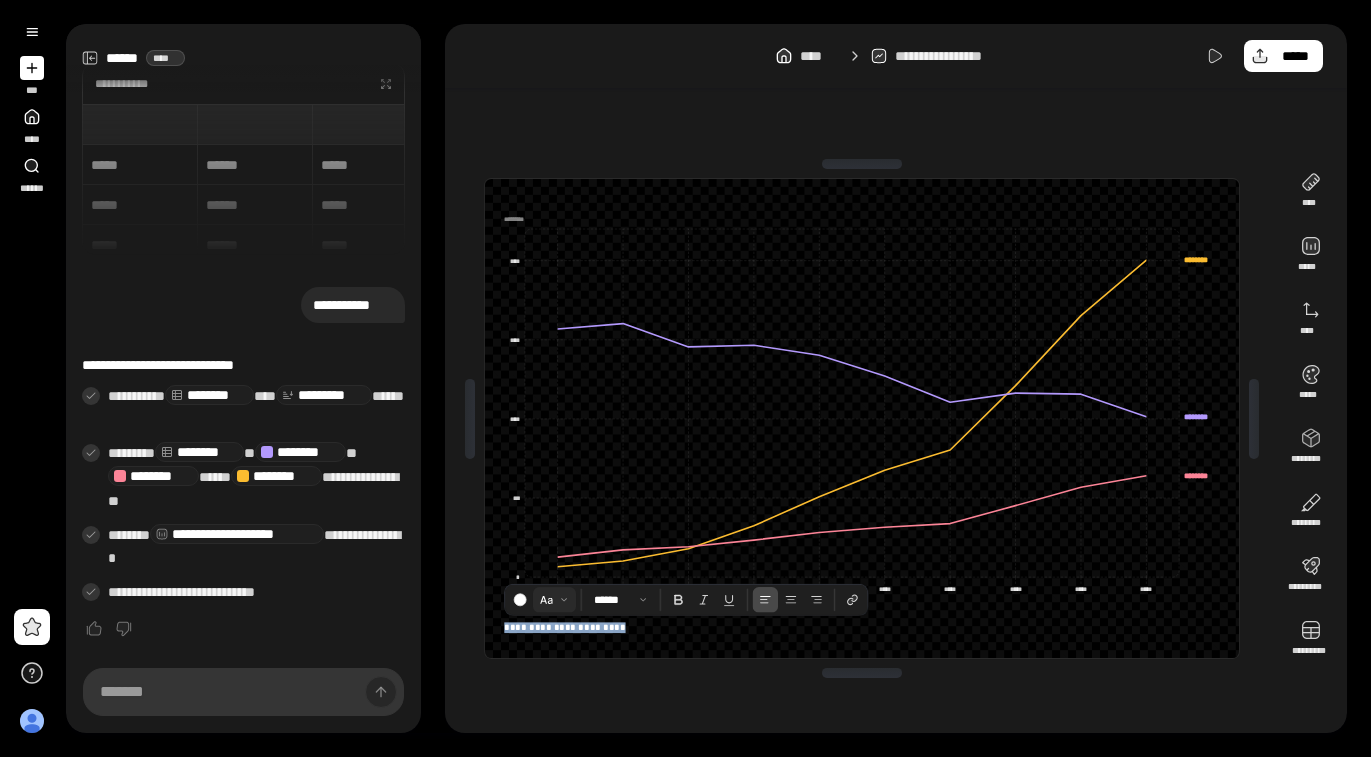 scroll, scrollTop: 23, scrollLeft: 0, axis: vertical 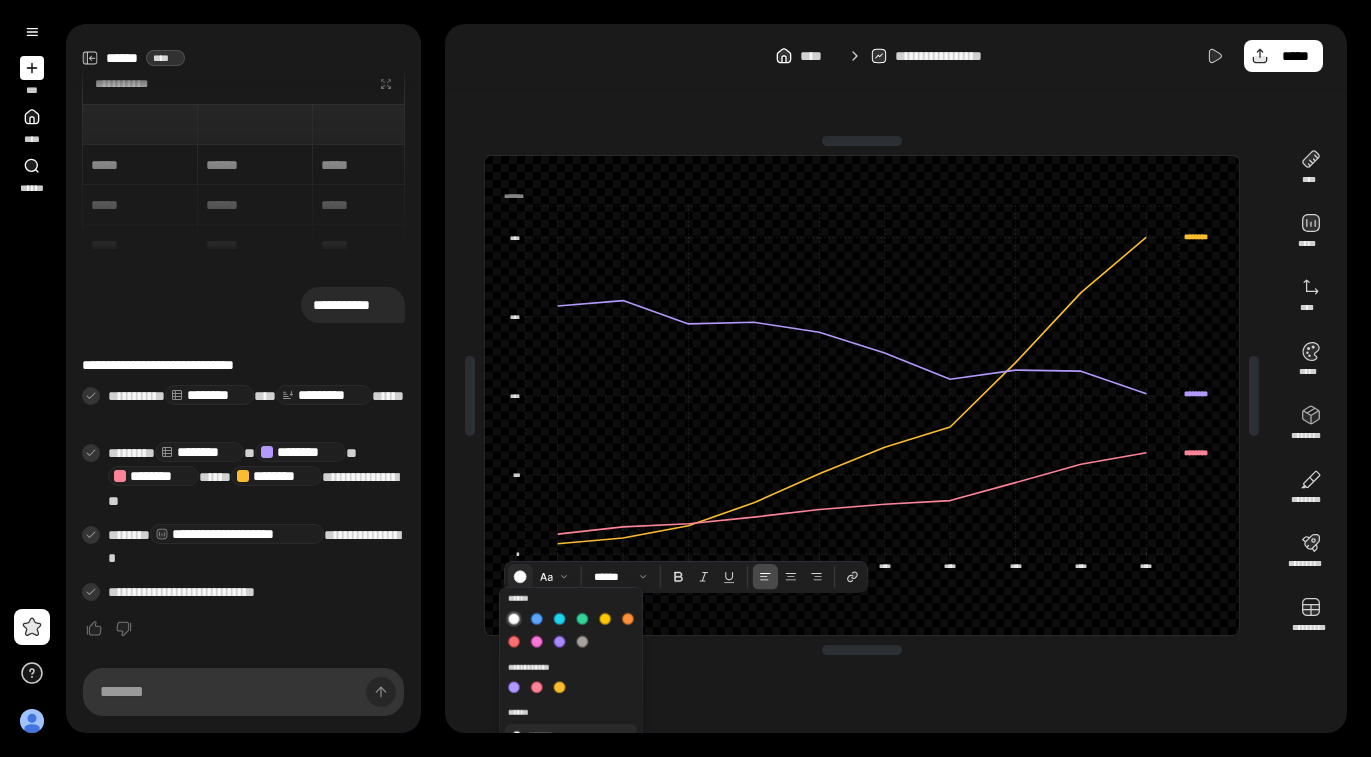 click at bounding box center [521, 577] 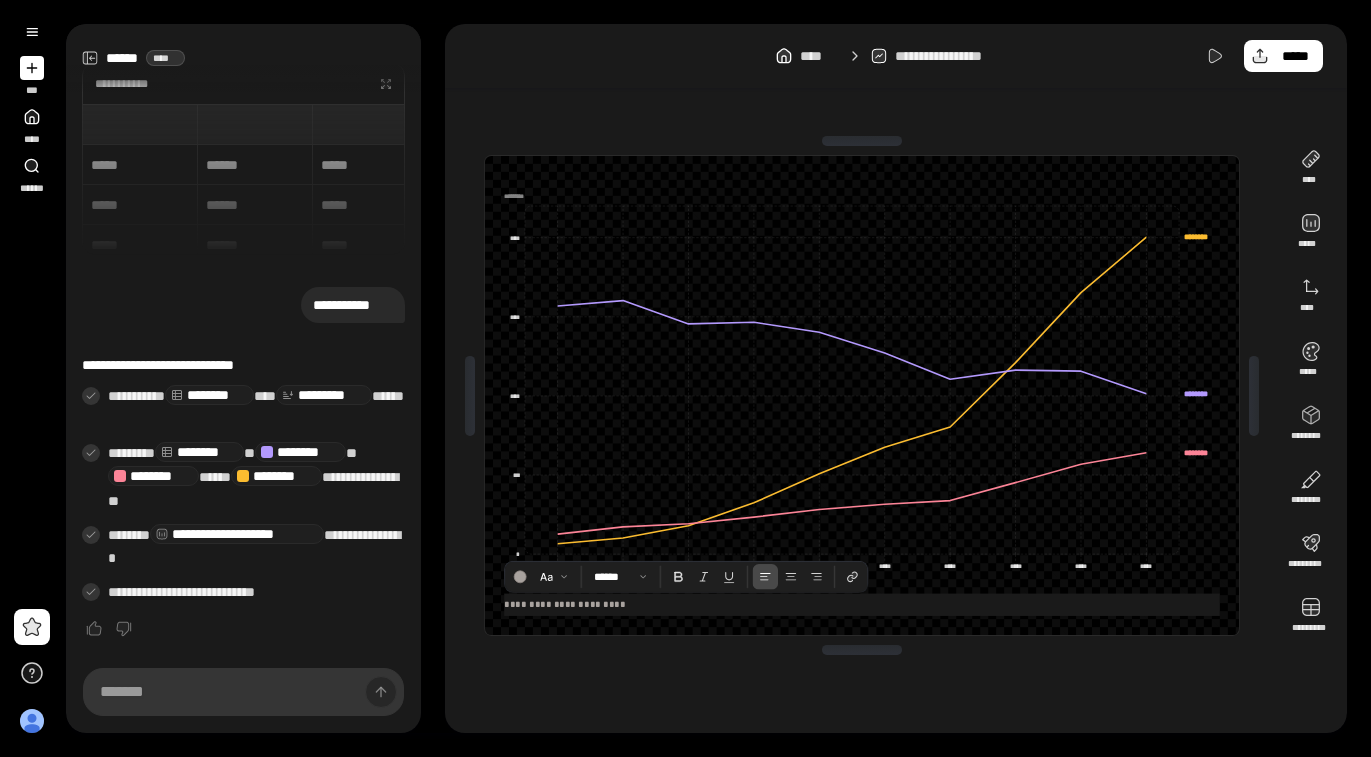click at bounding box center [590, 646] 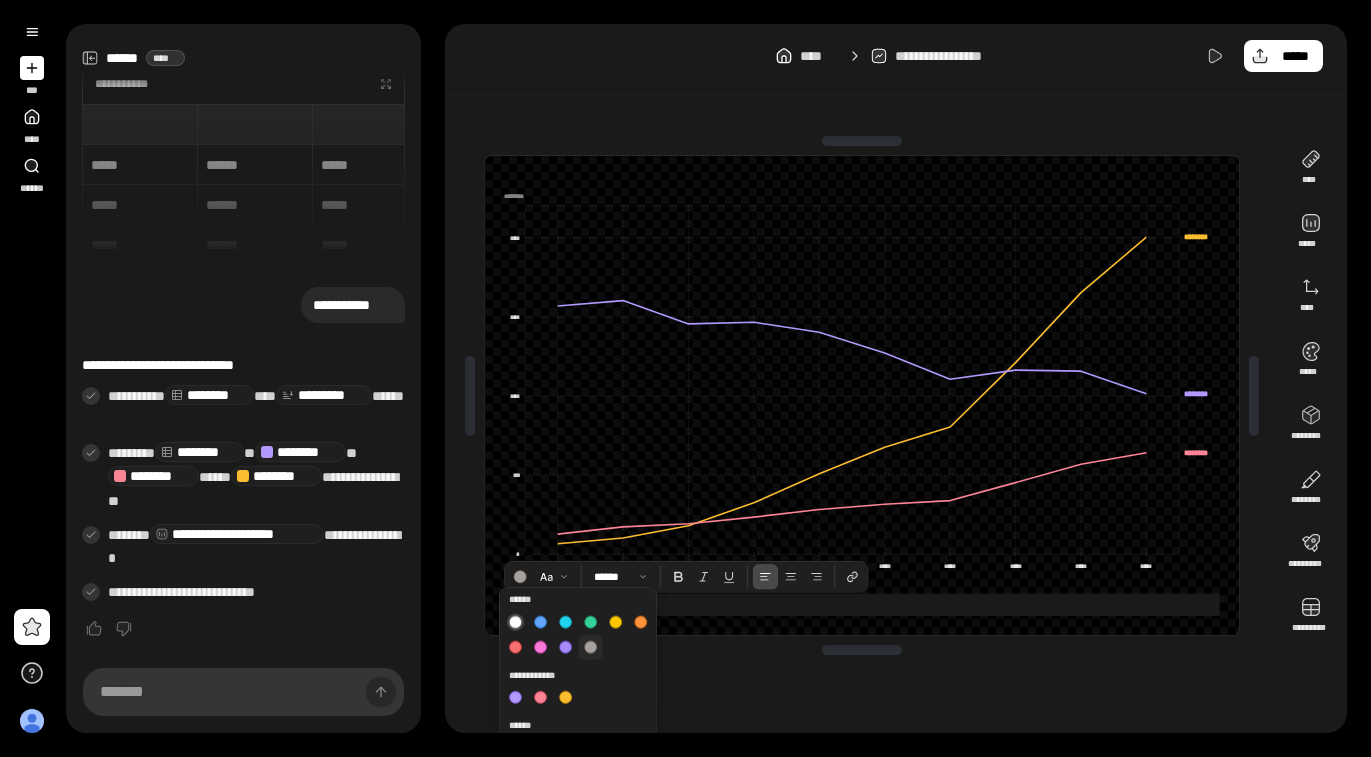 scroll, scrollTop: 0, scrollLeft: 0, axis: both 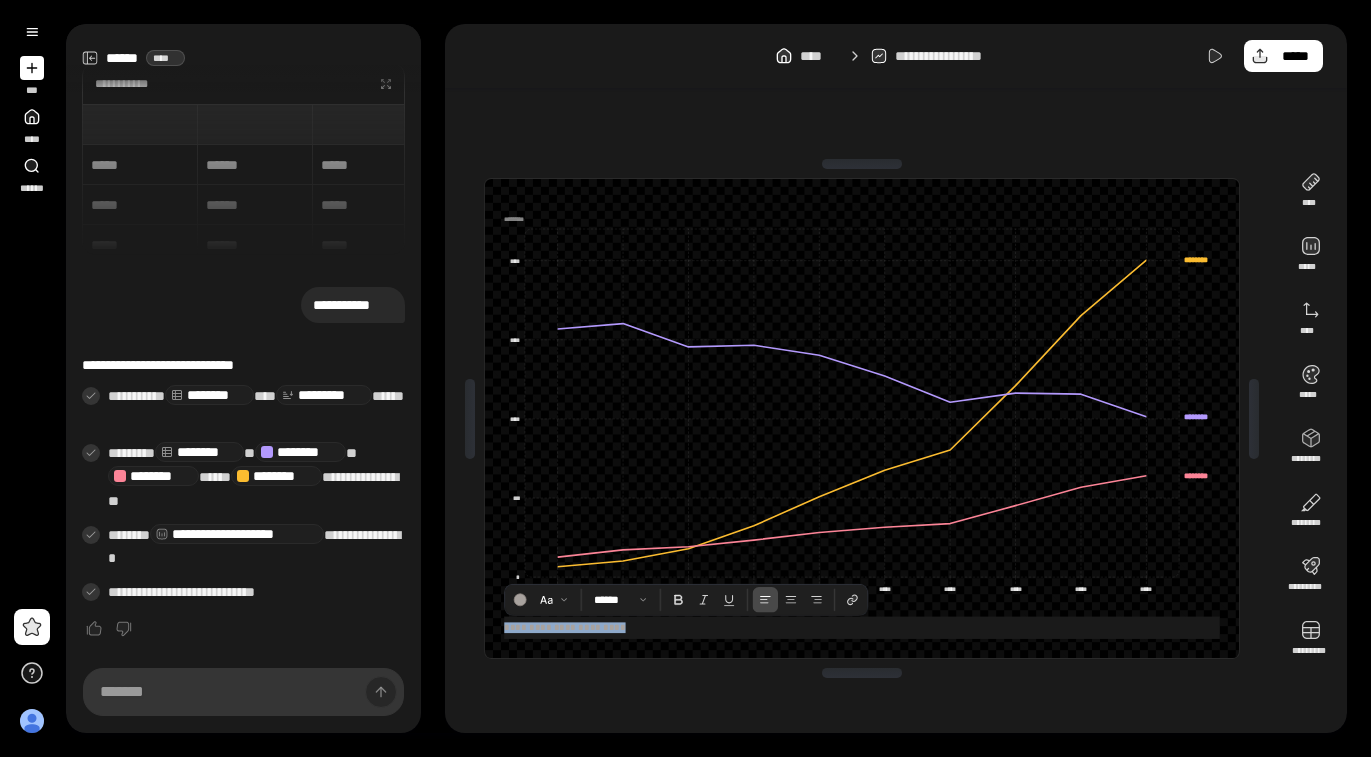 click at bounding box center (862, 673) 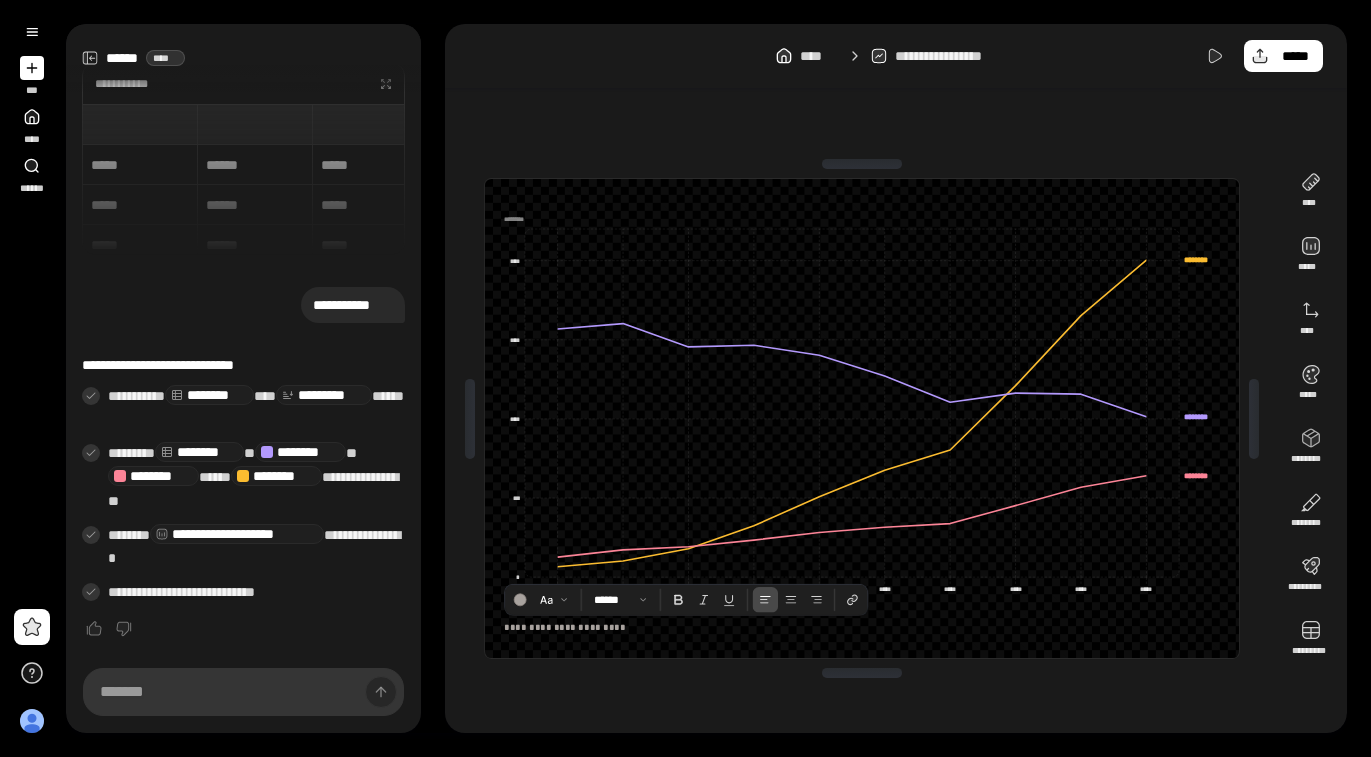 click at bounding box center (519, 220) 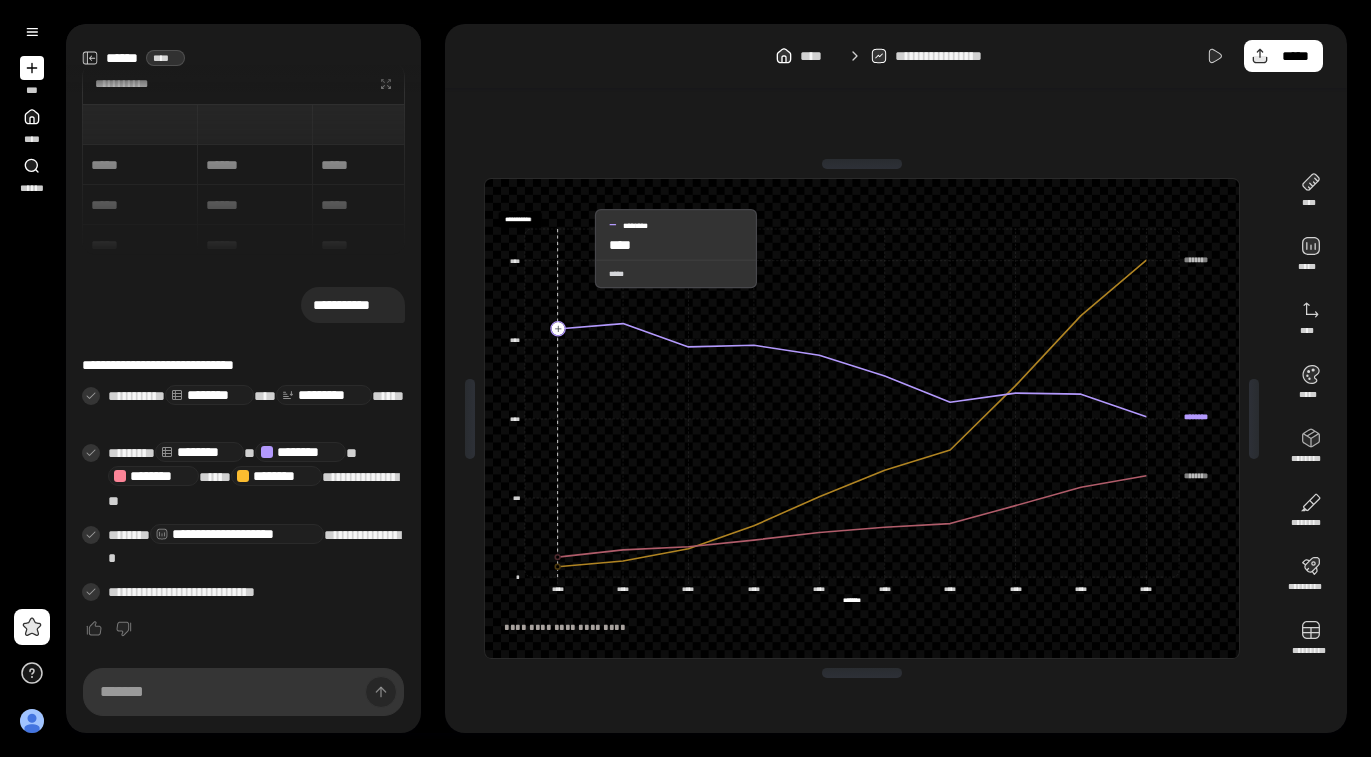scroll, scrollTop: 0, scrollLeft: 0, axis: both 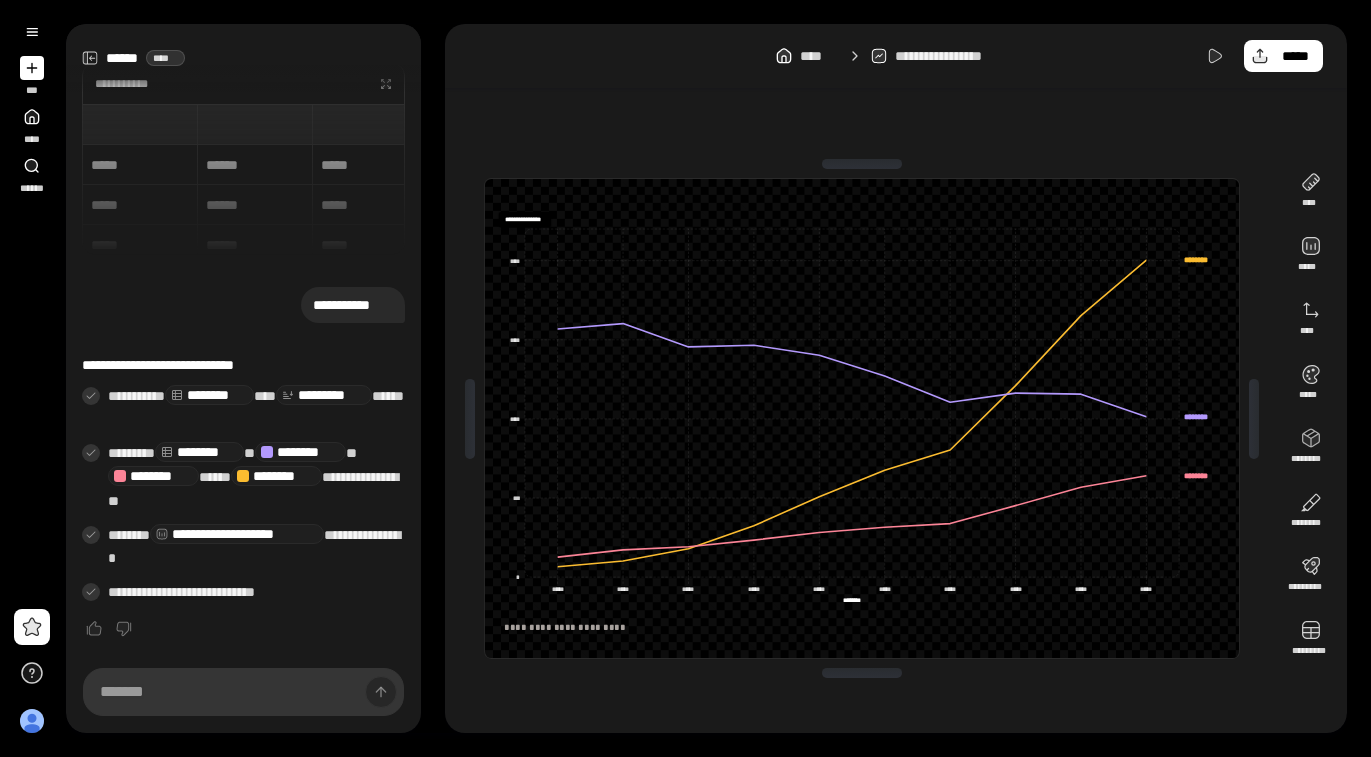 type on "**********" 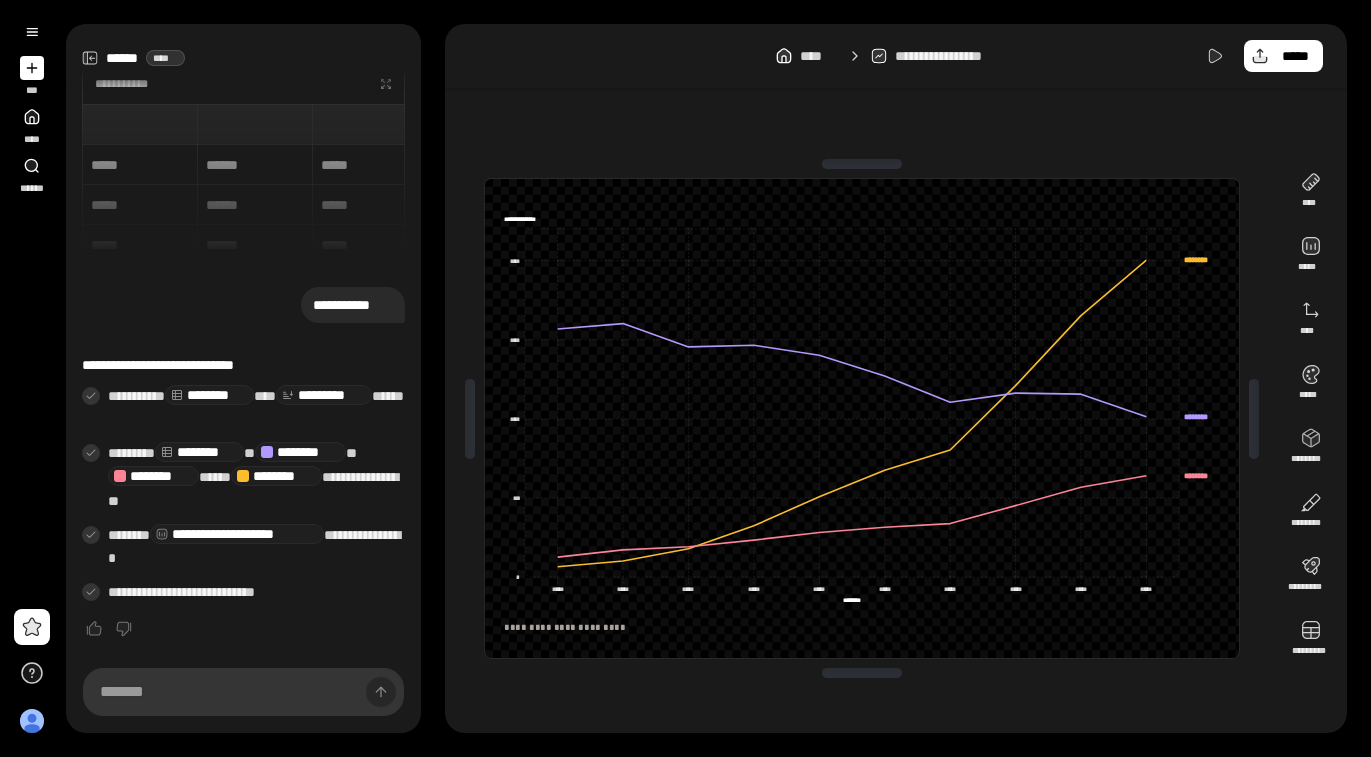 click on "******** ********" 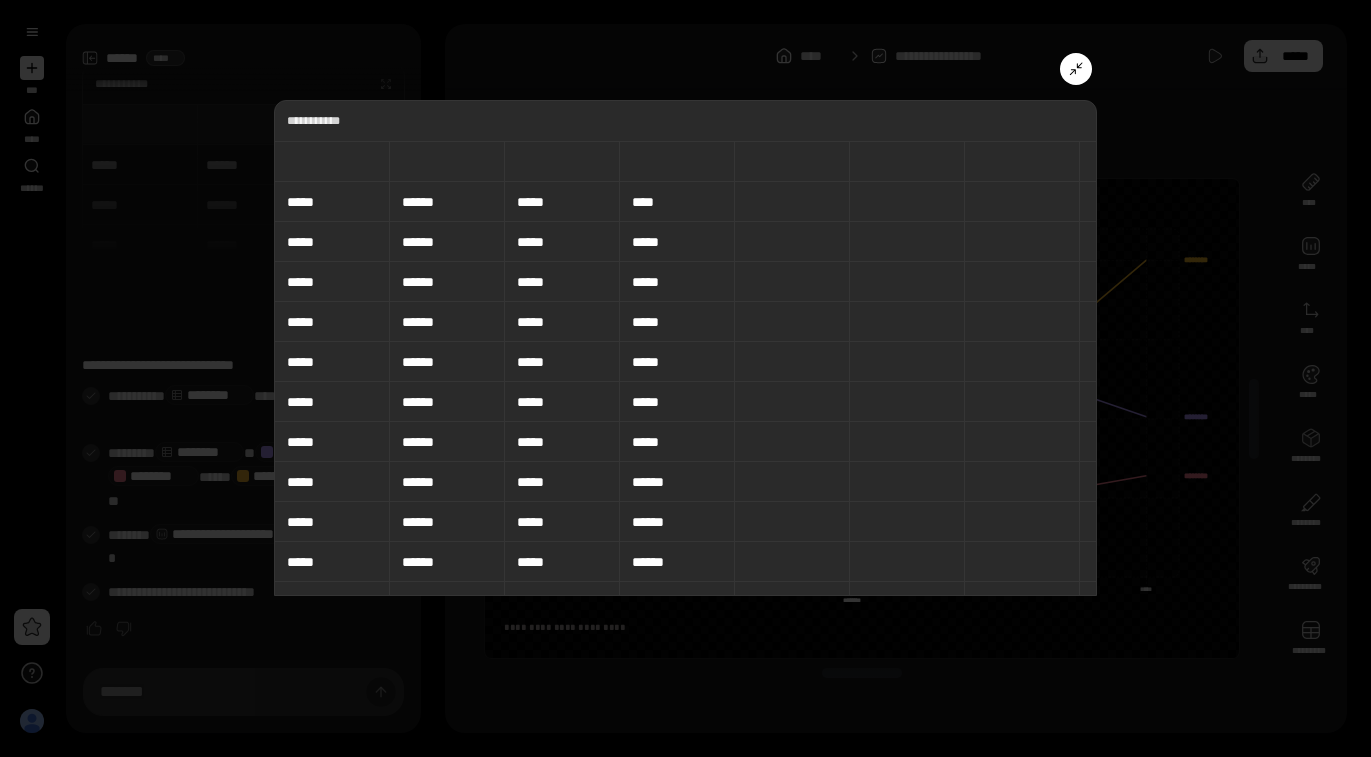 click at bounding box center (332, 161) 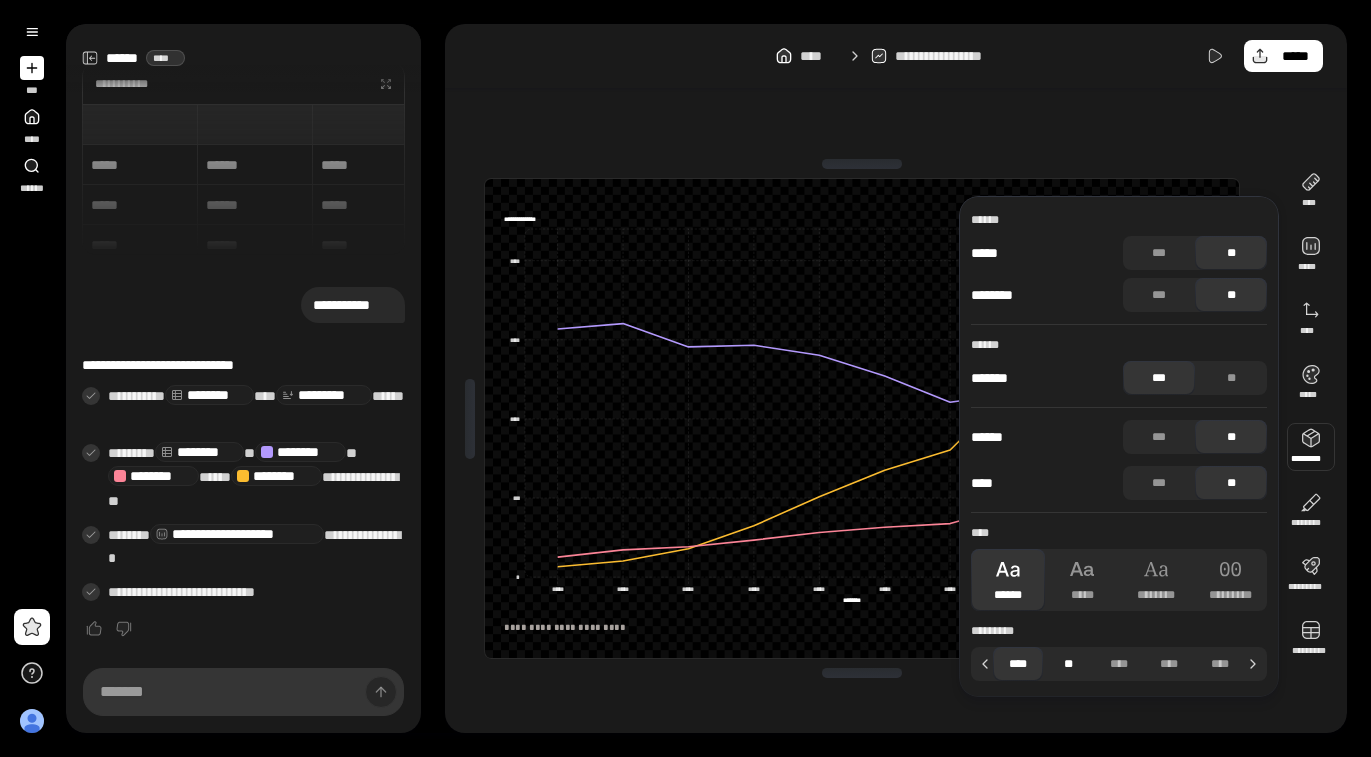 click on "**" at bounding box center (1068, 664) 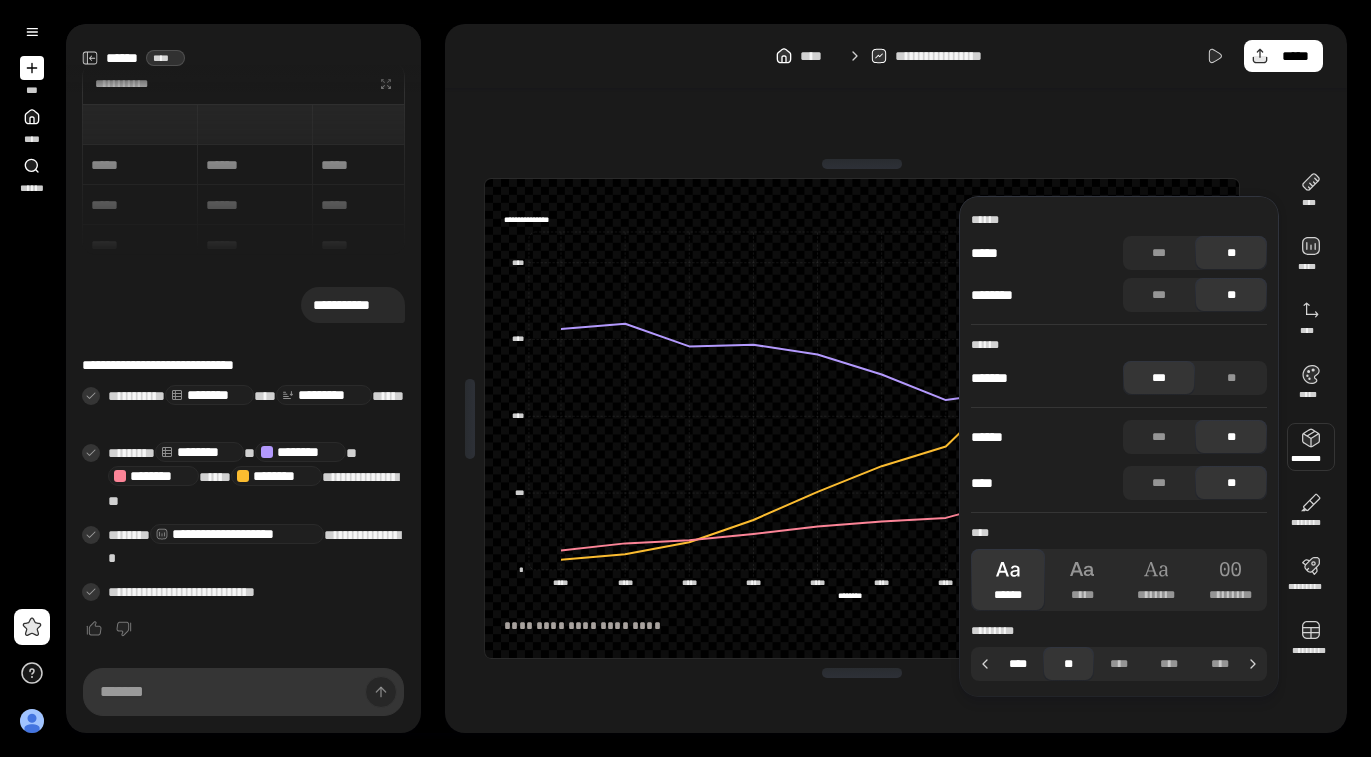 click on "****" at bounding box center [1018, 664] 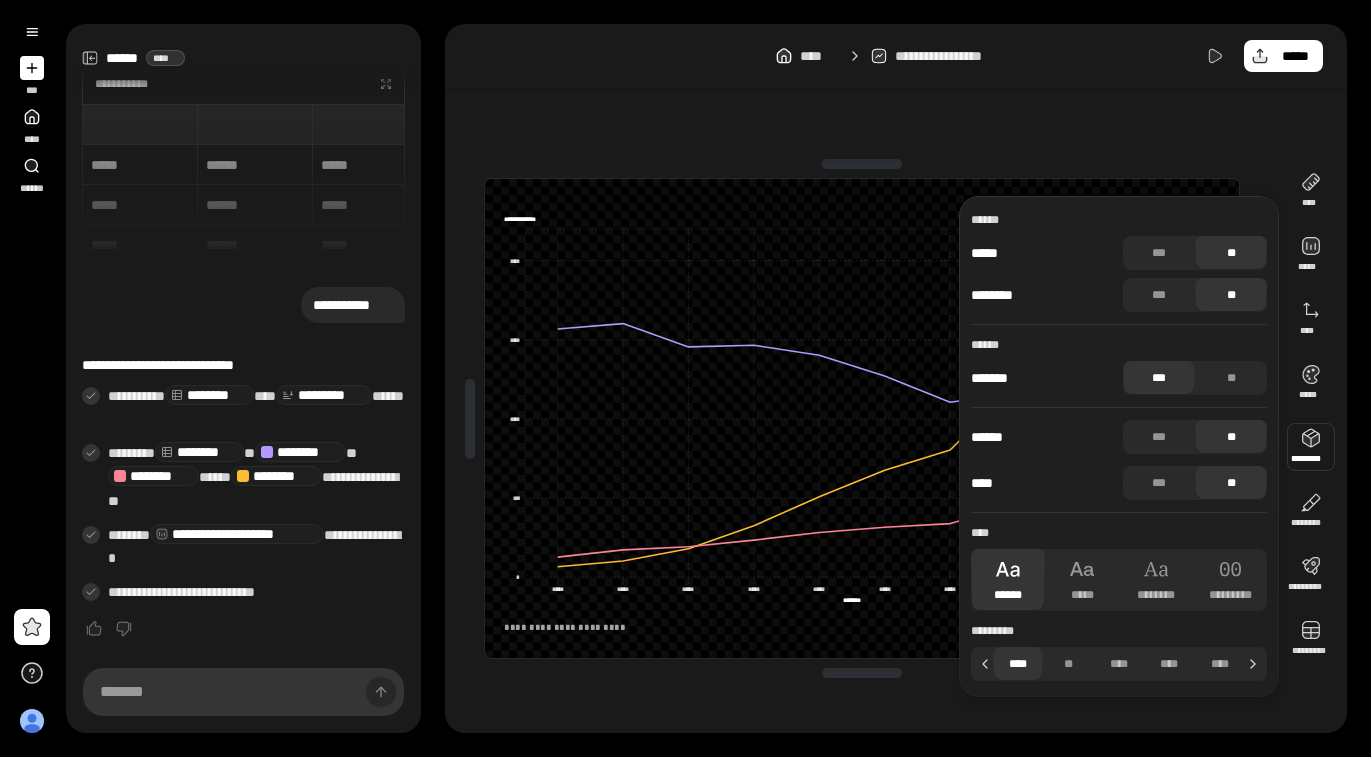 click on "********" at bounding box center (851, 601) 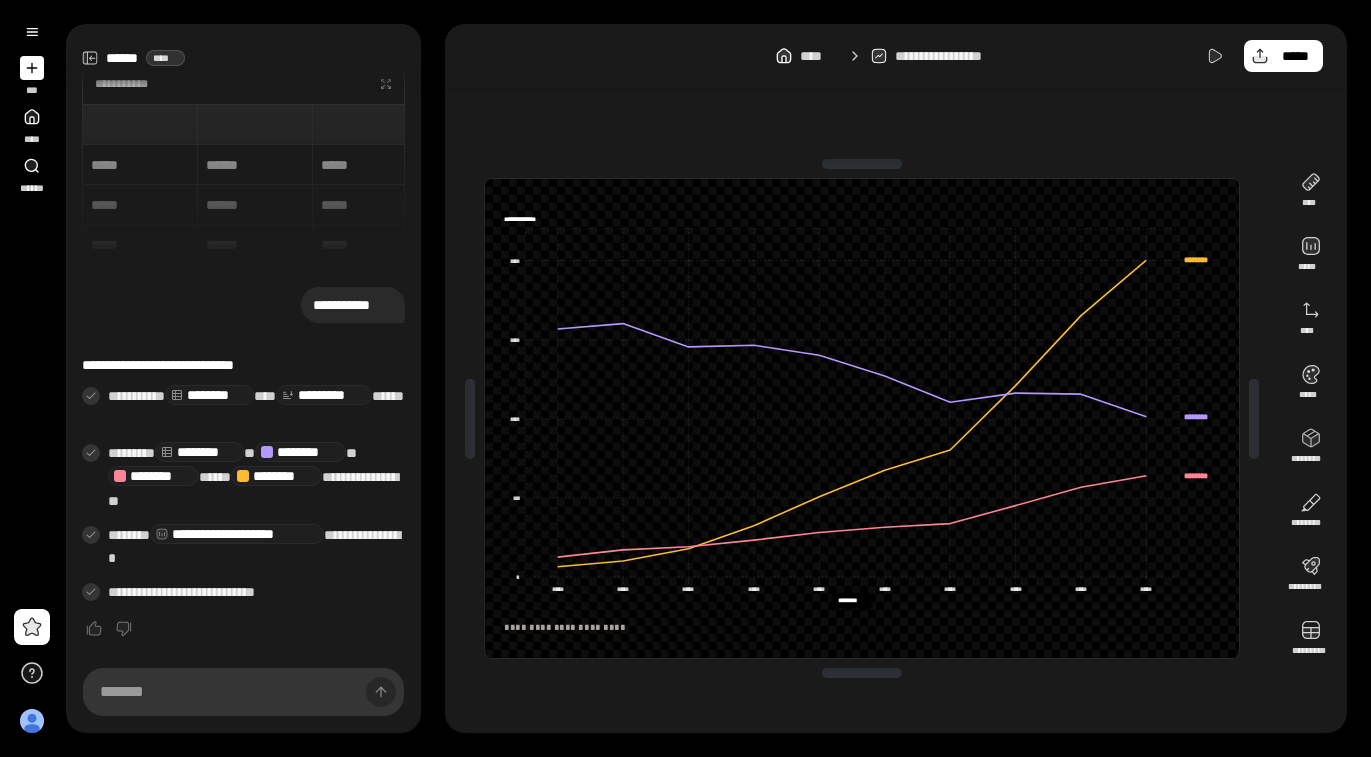 click on "********" at bounding box center (851, 601) 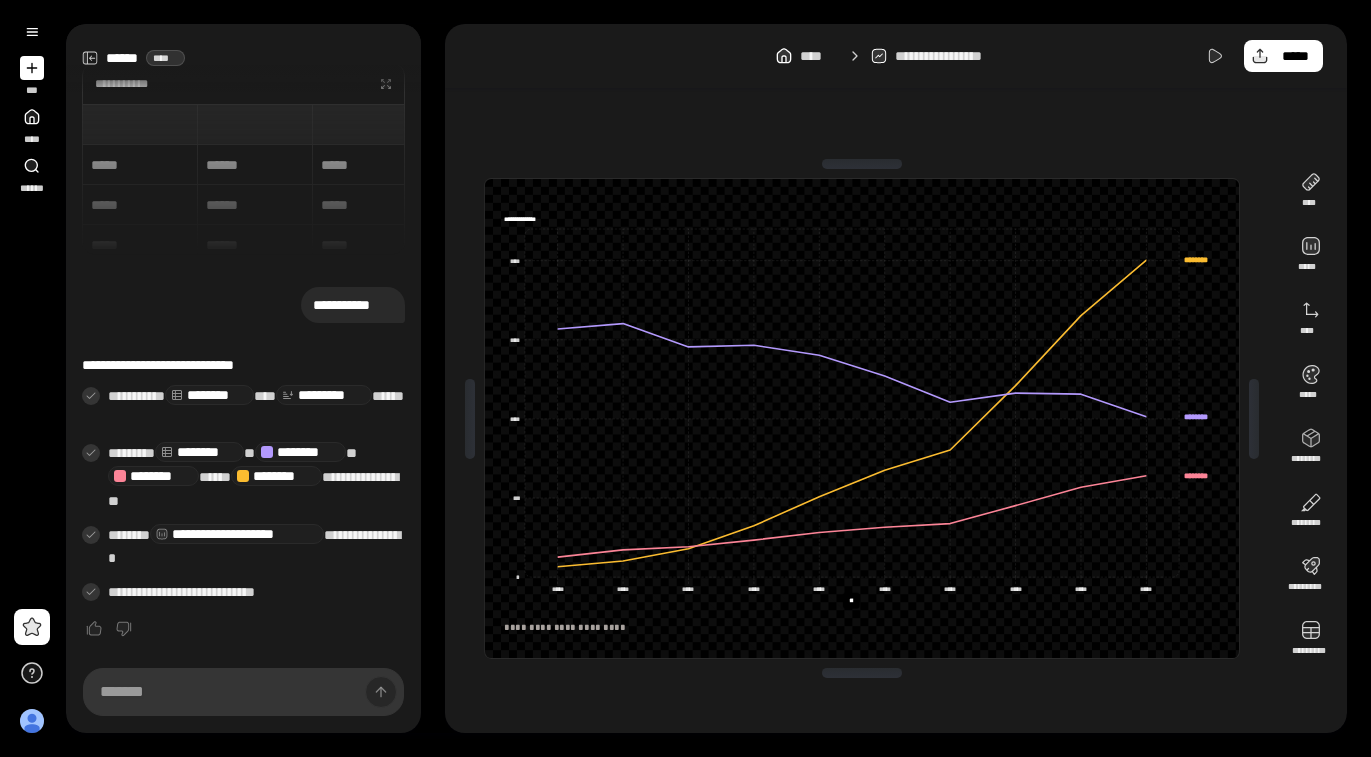 scroll, scrollTop: 0, scrollLeft: 0, axis: both 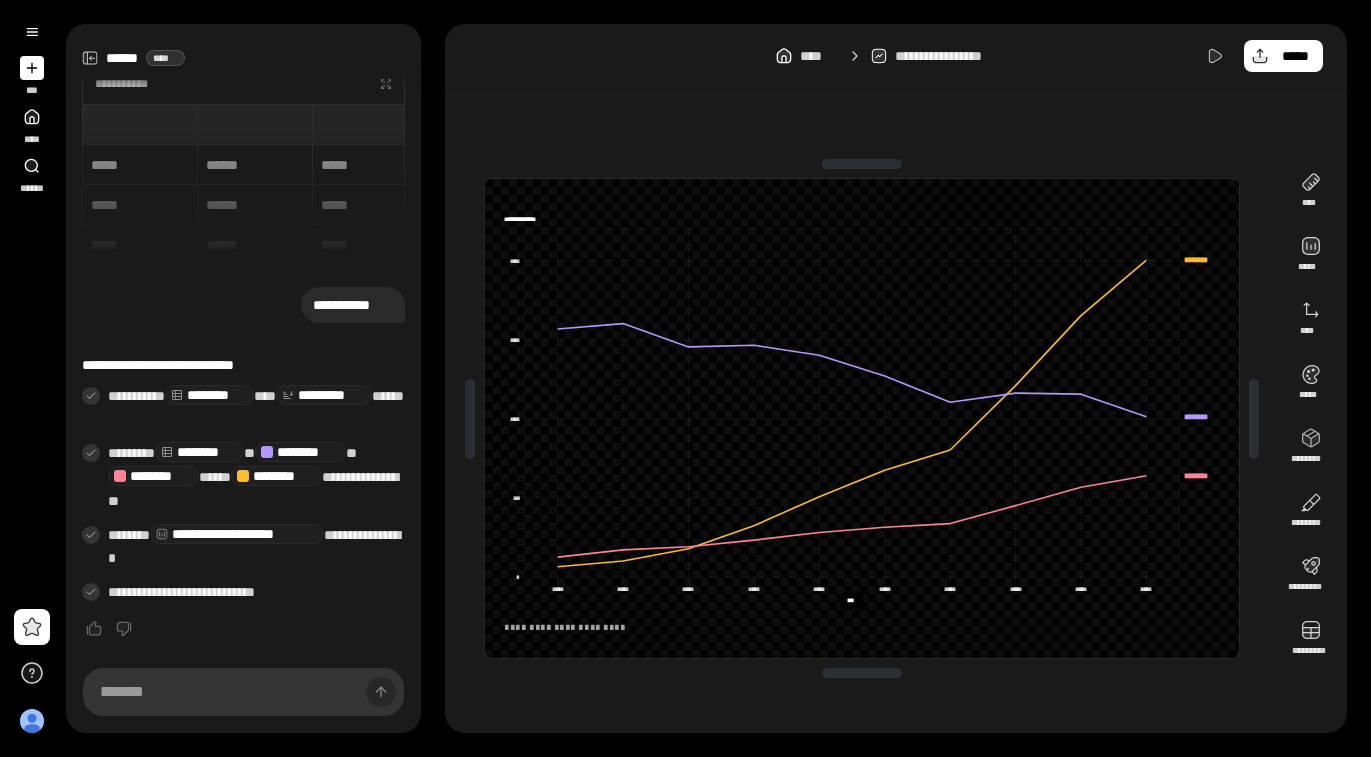 type on "***" 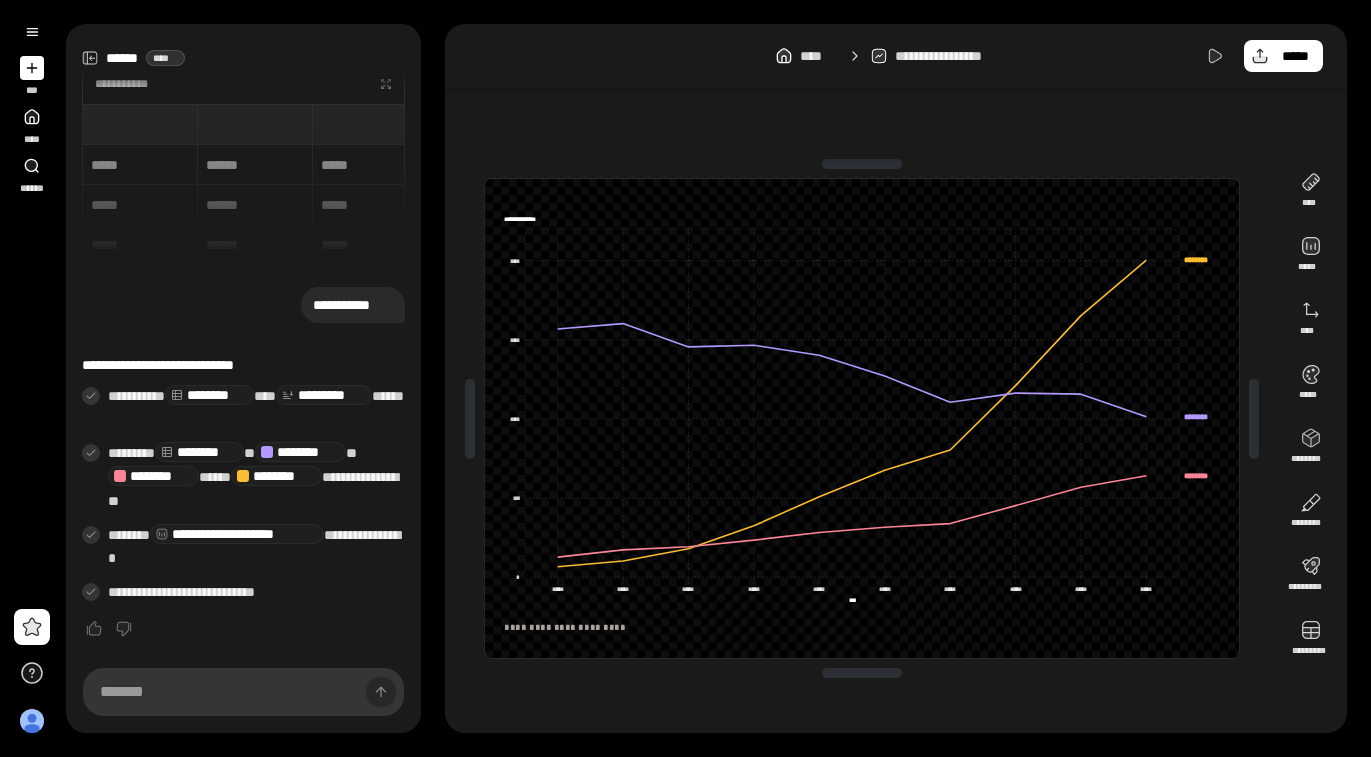 click on "******** ********" 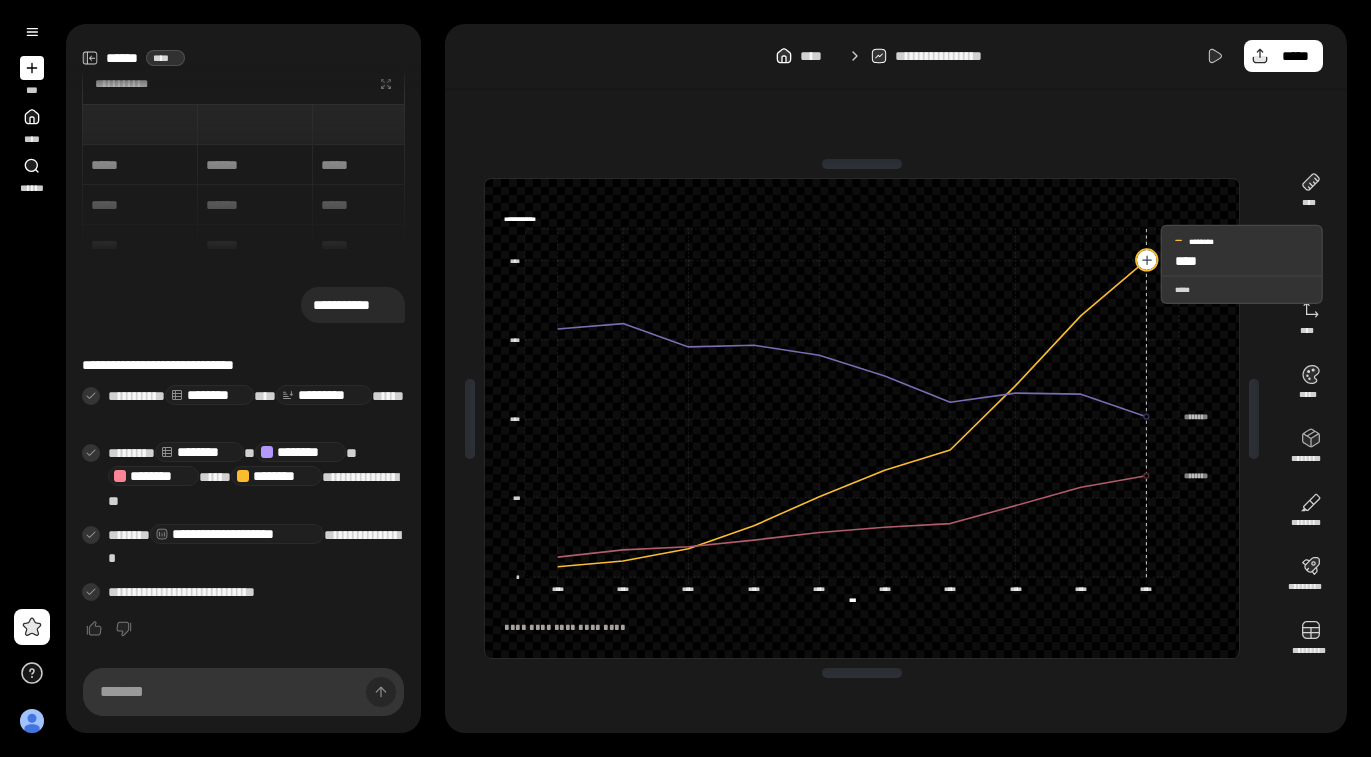 click 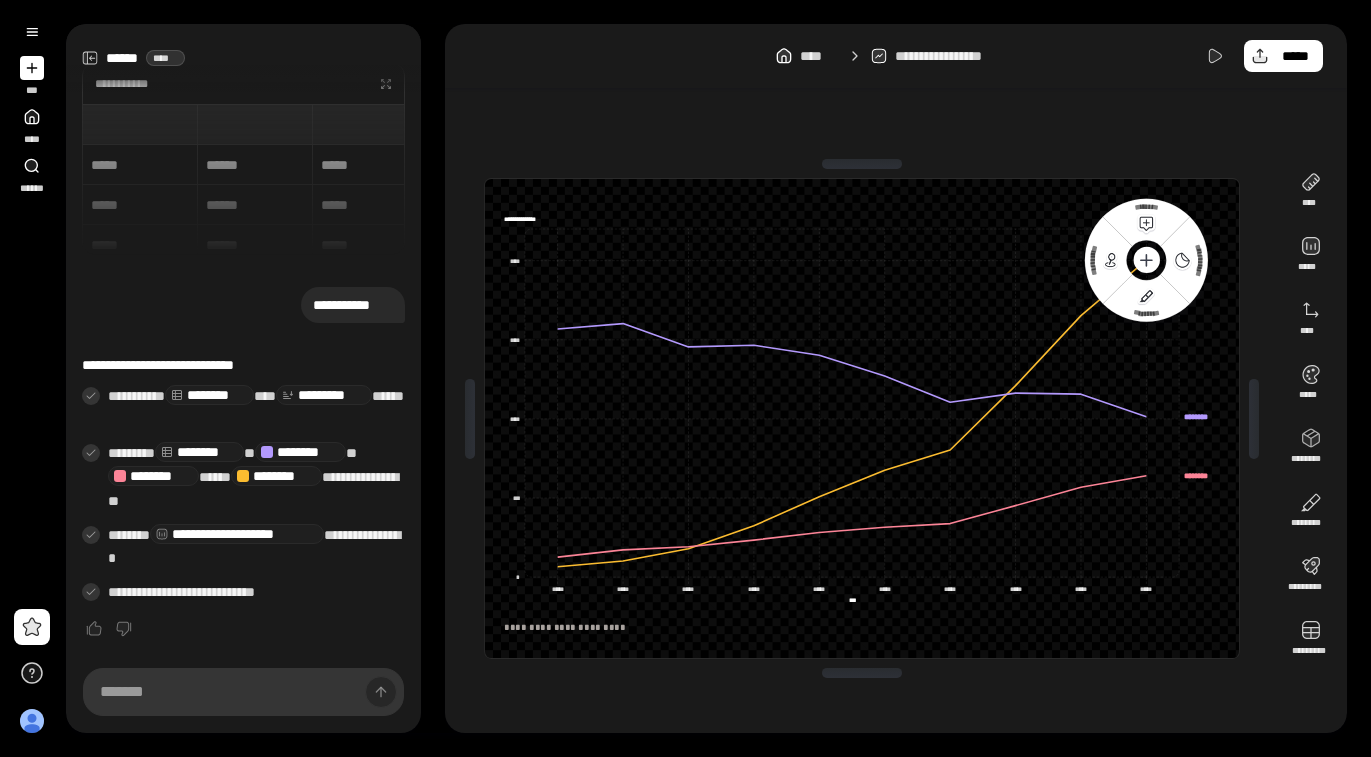 click at bounding box center [862, 201] 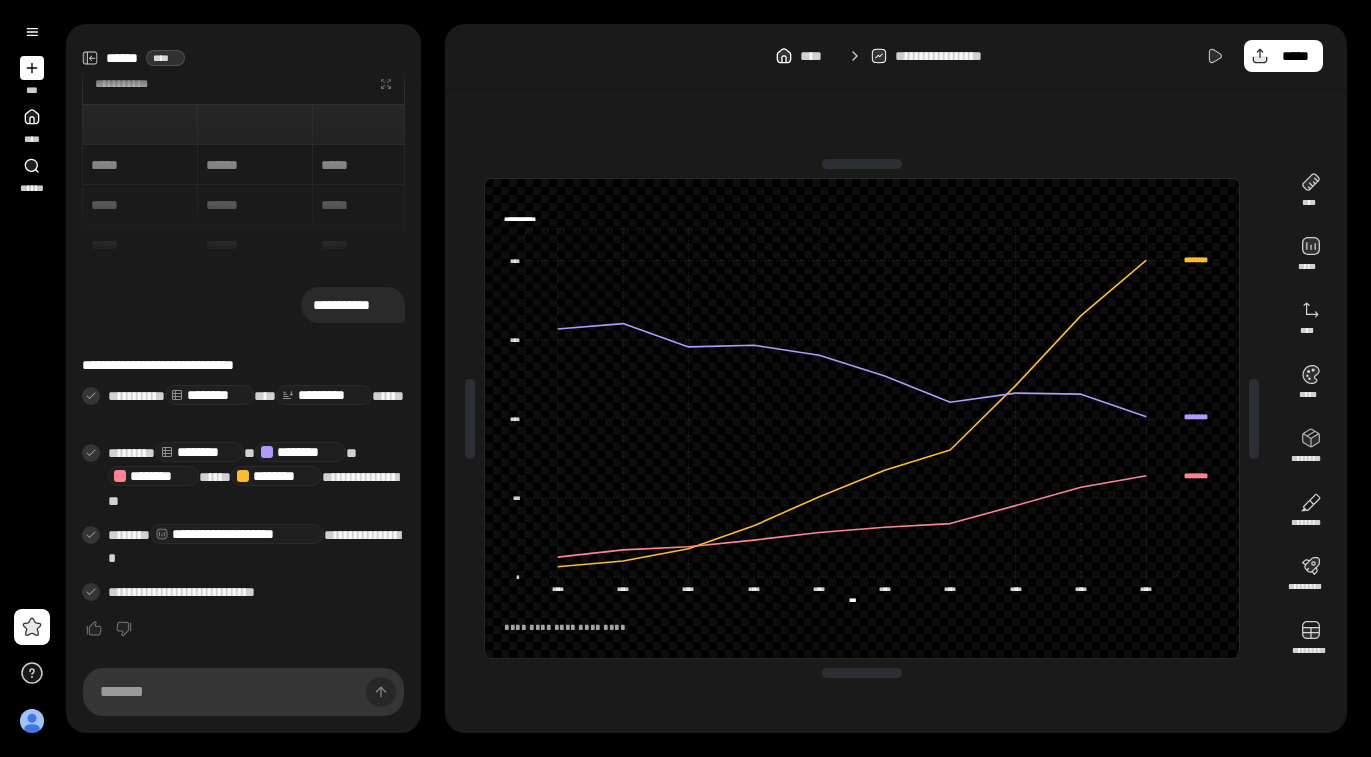 click on "***** ****** ***** **** ***** ****** ***** ***** ***** ****** ***** ***** ***** ****** ***** *****" at bounding box center [243, 179] 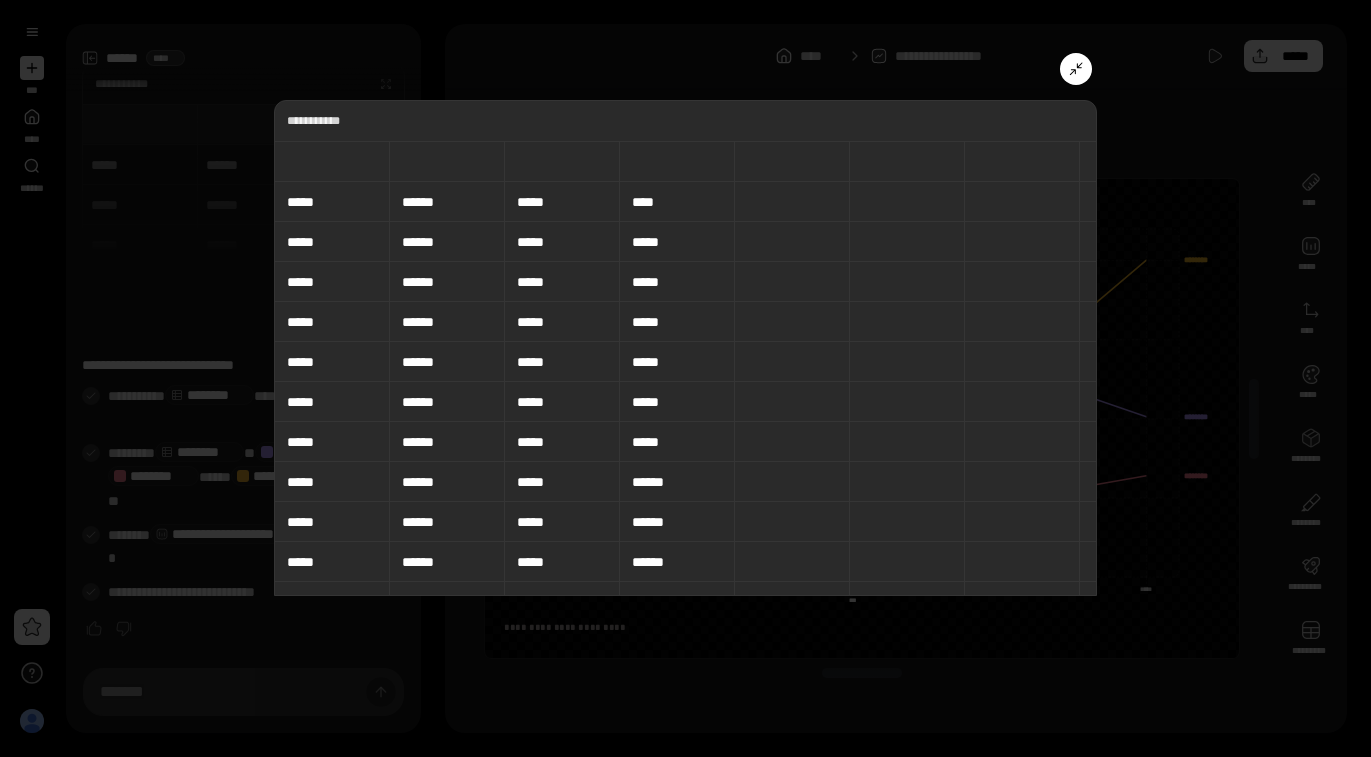 click on "**********" at bounding box center [685, 348] 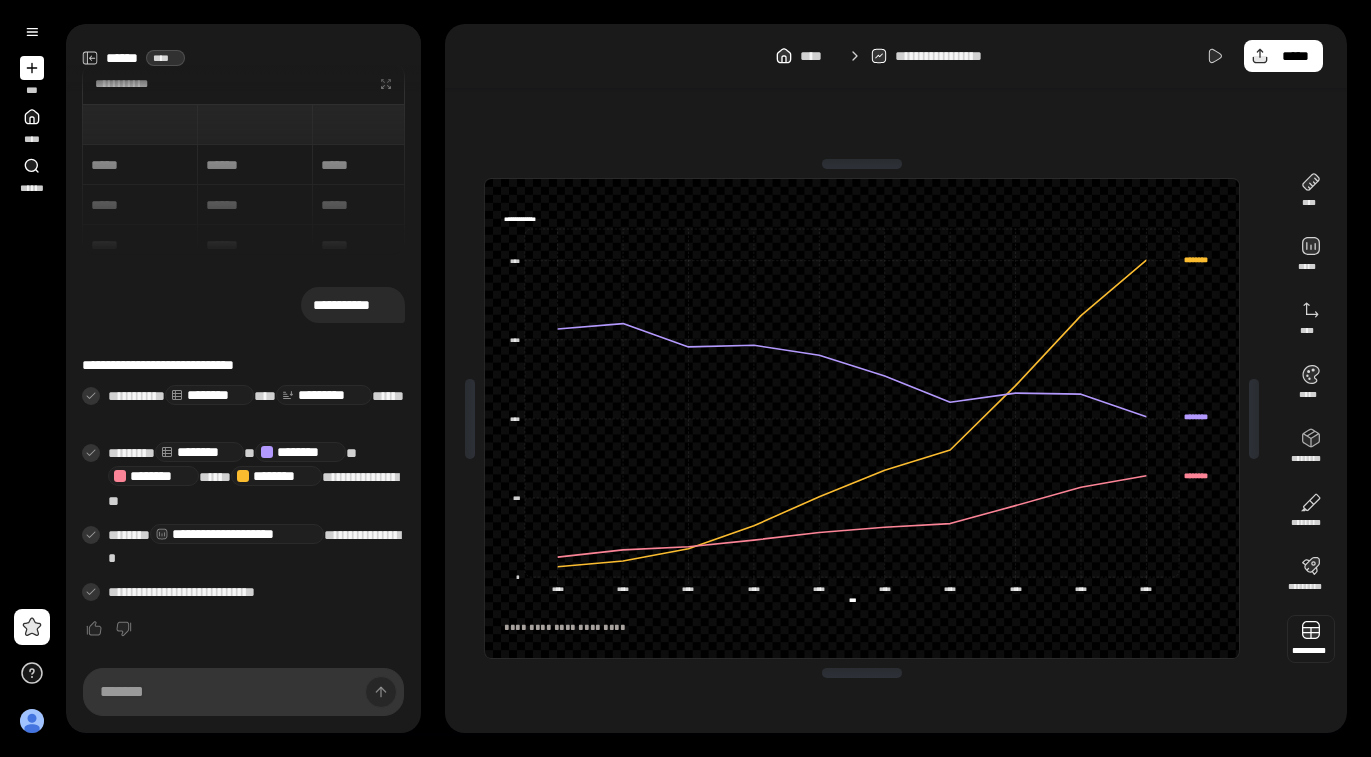click at bounding box center (1311, 639) 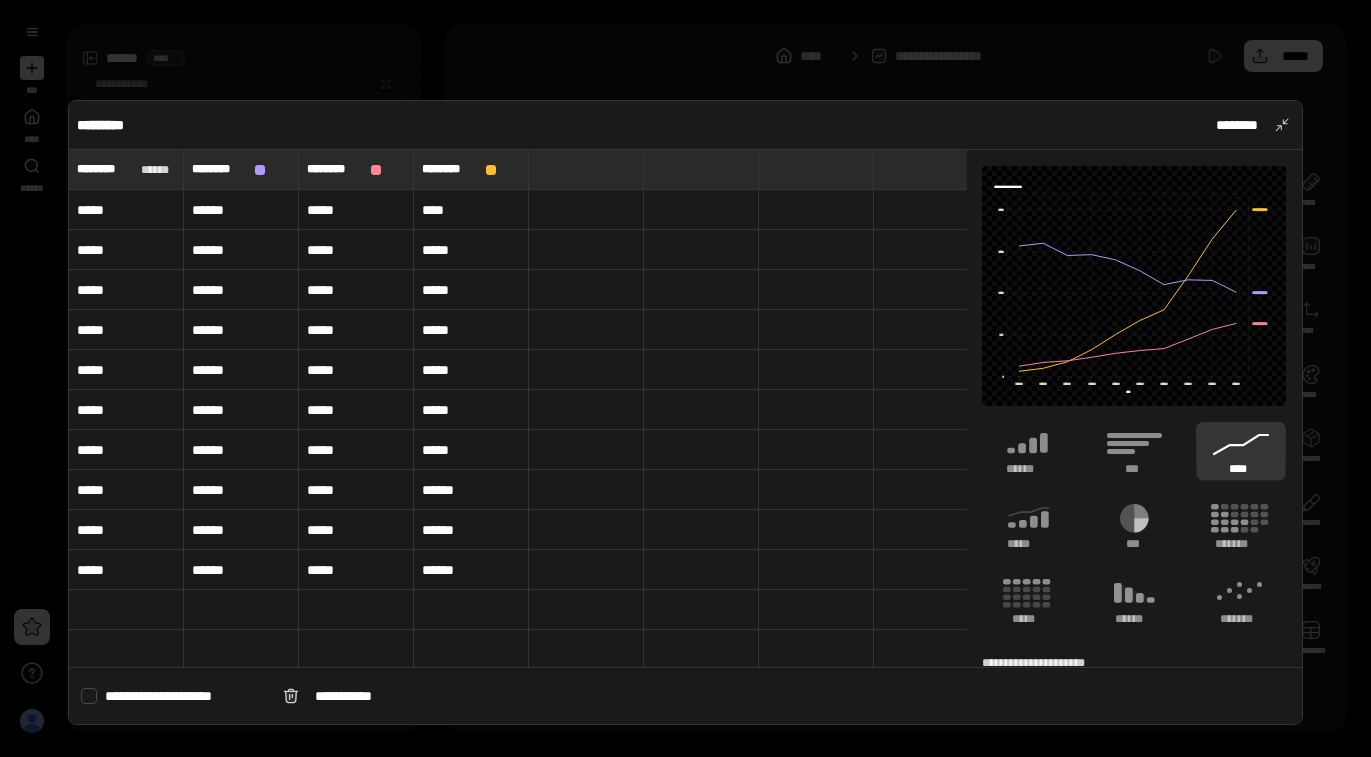 click on "********" at bounding box center (241, 169) 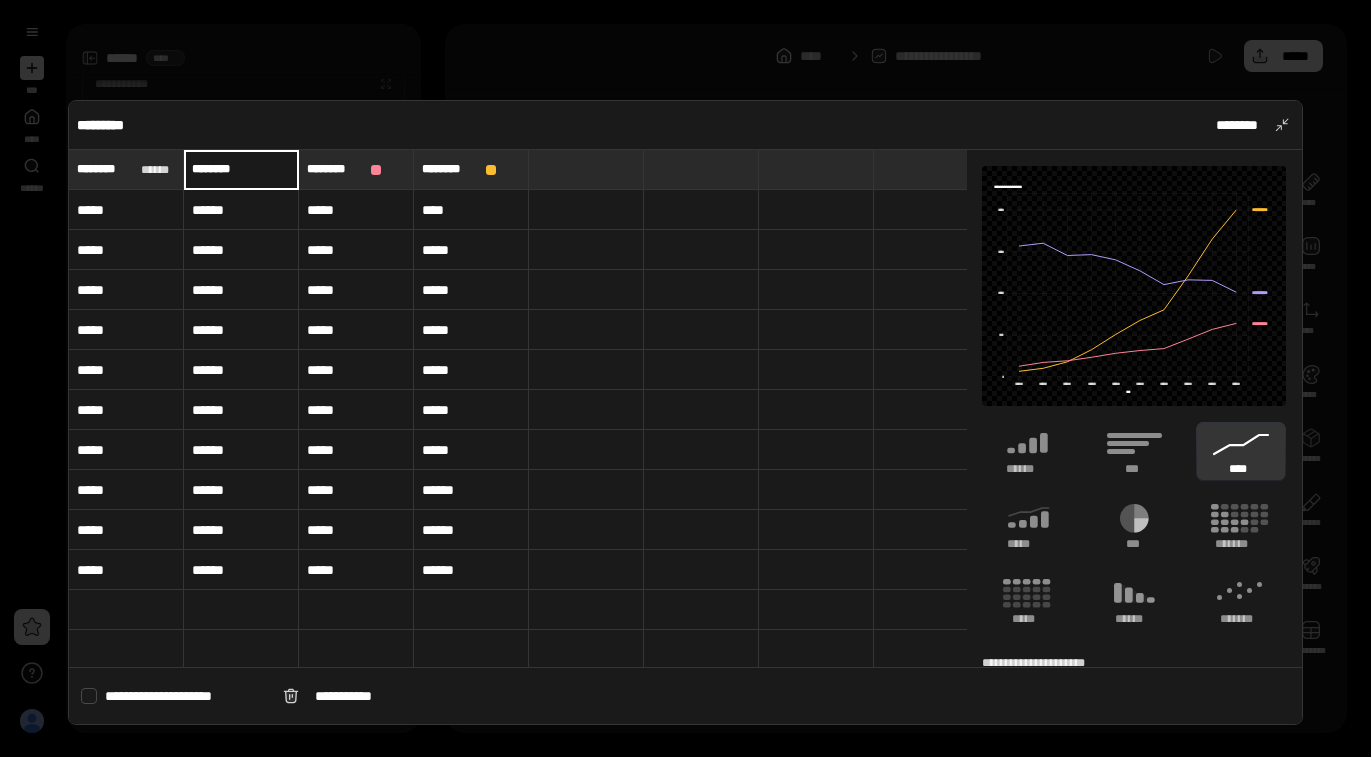 click on "********" at bounding box center (241, 169) 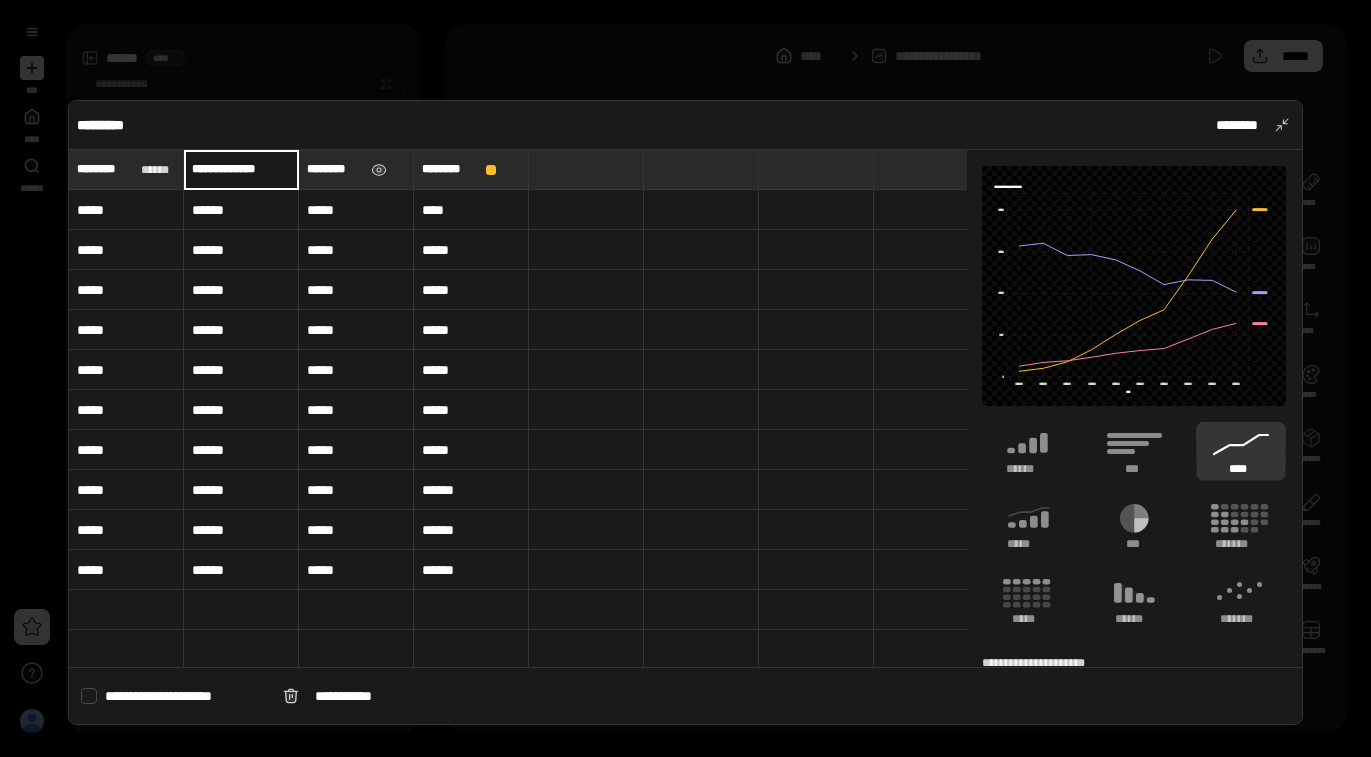 type on "**********" 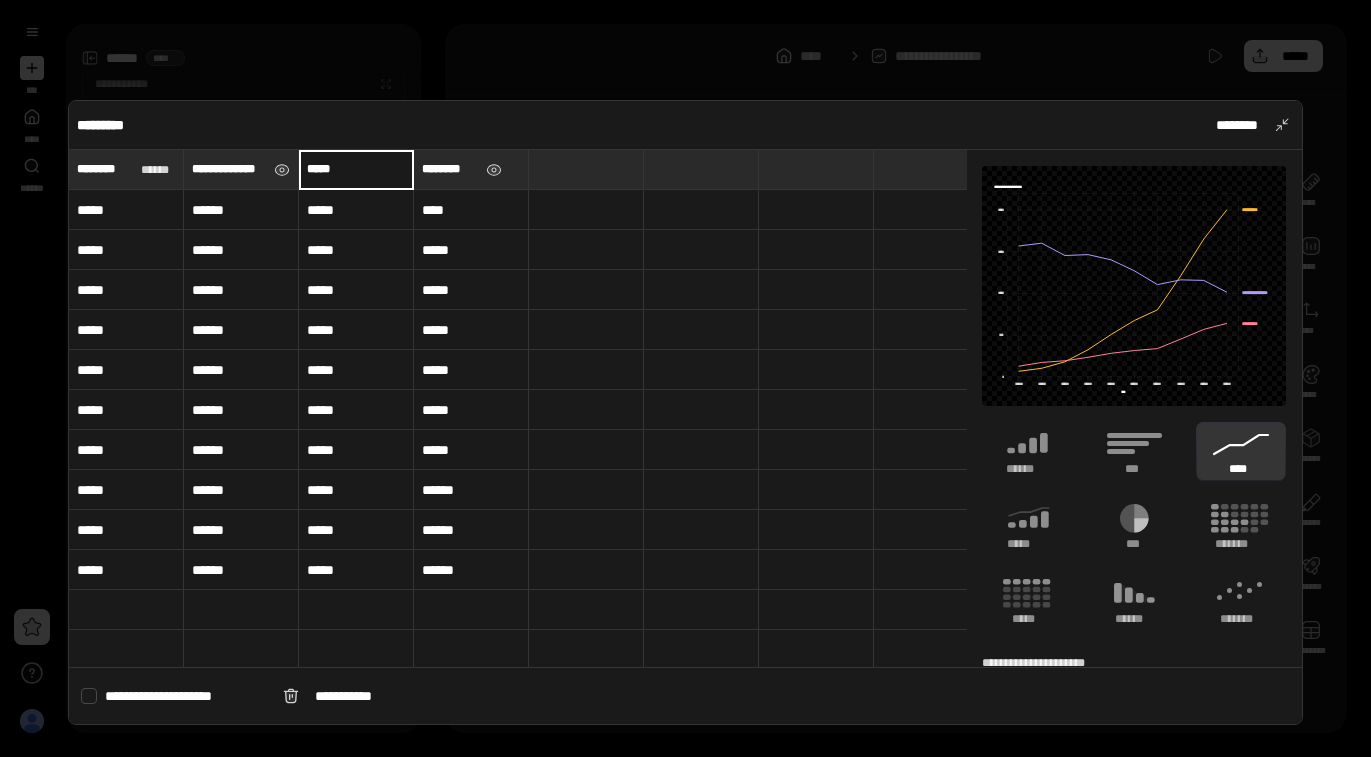 type on "*****" 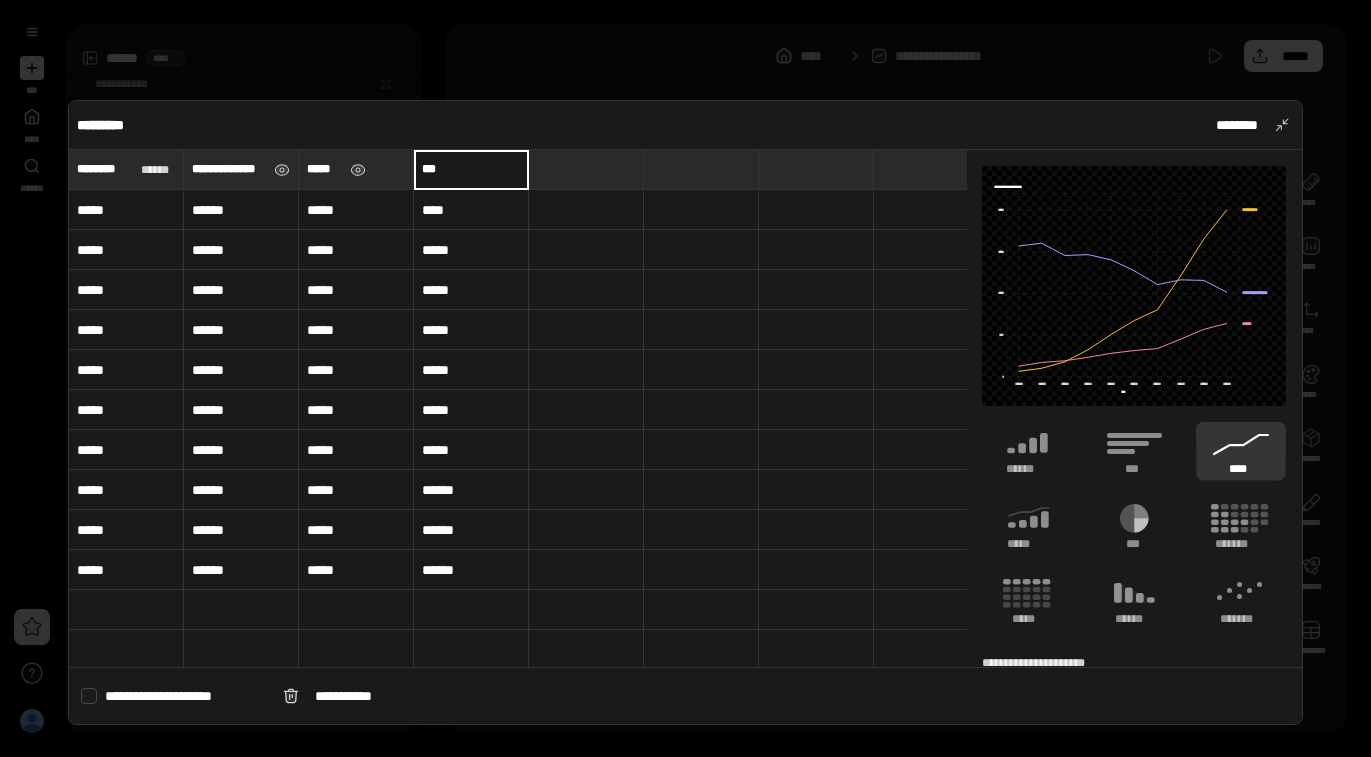 type on "***" 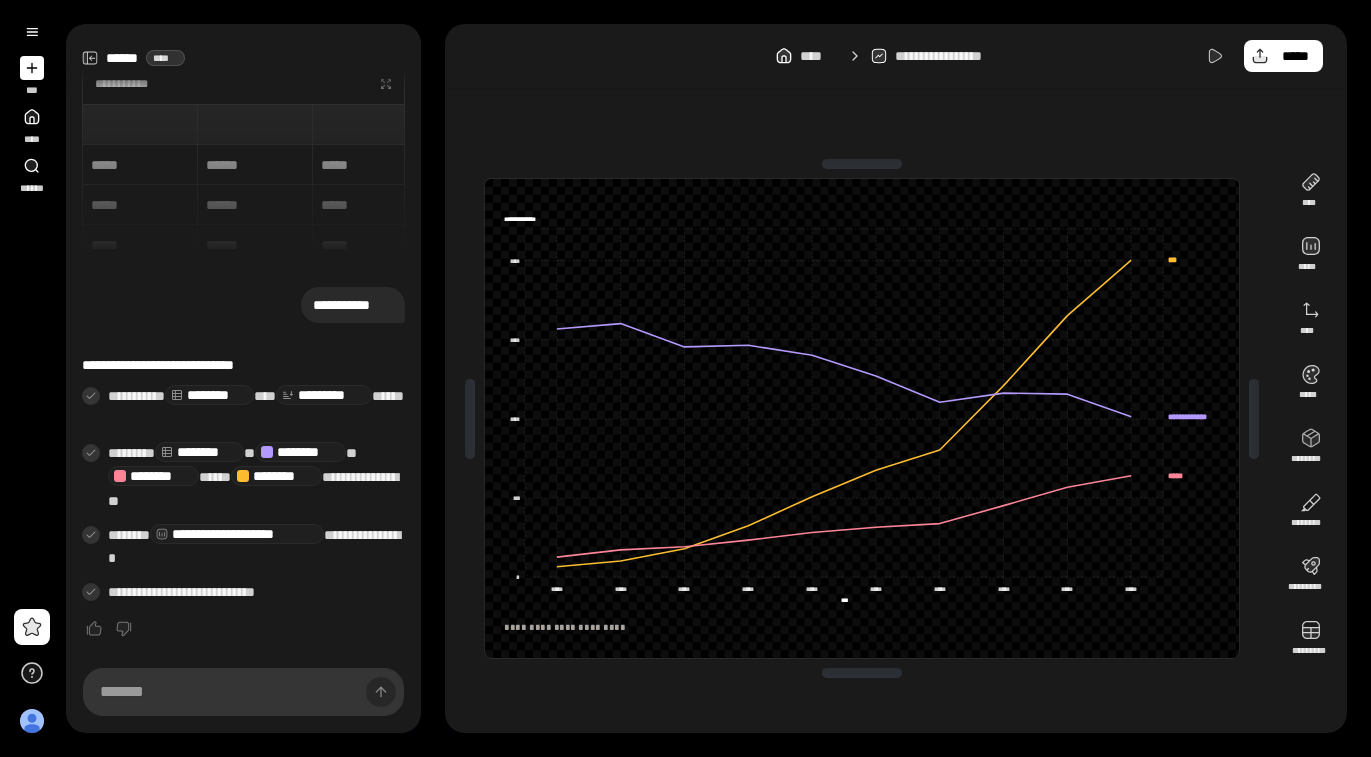 click on "*** ***" 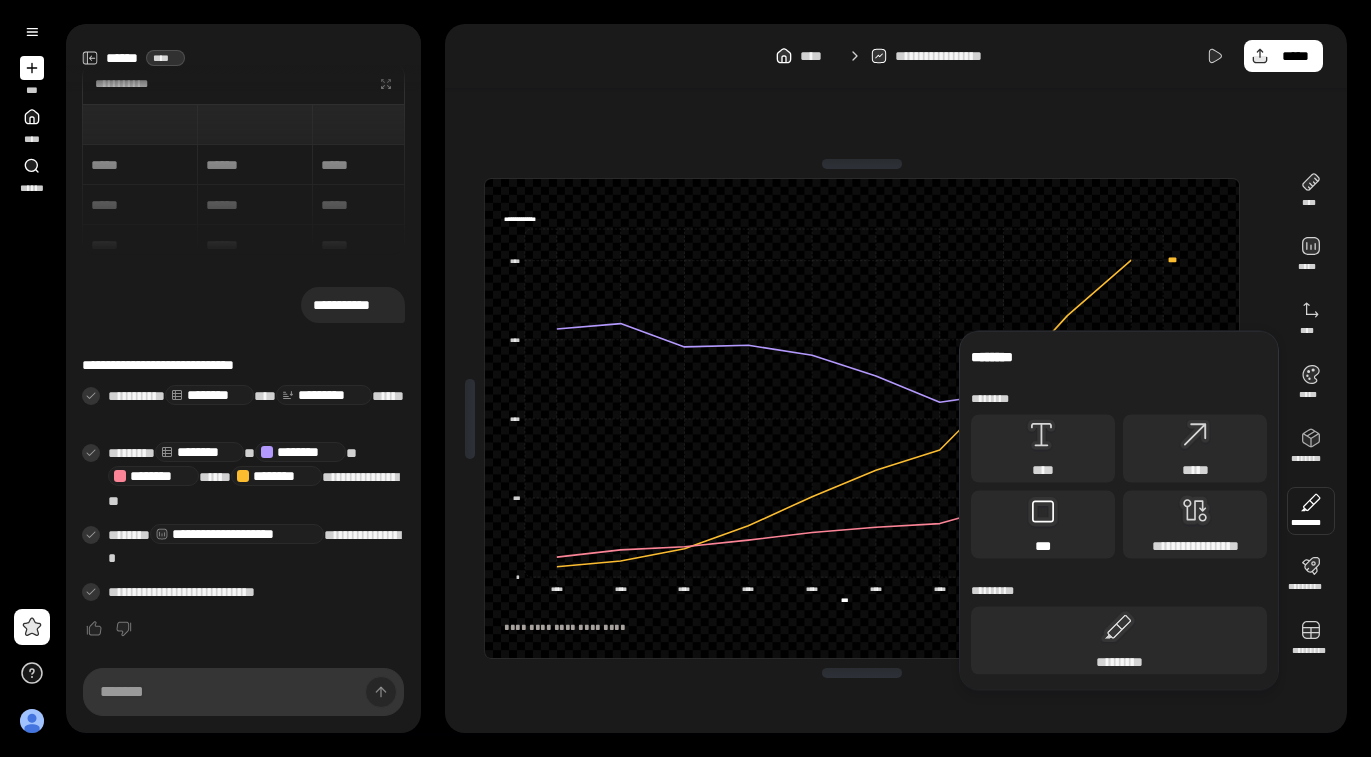 click 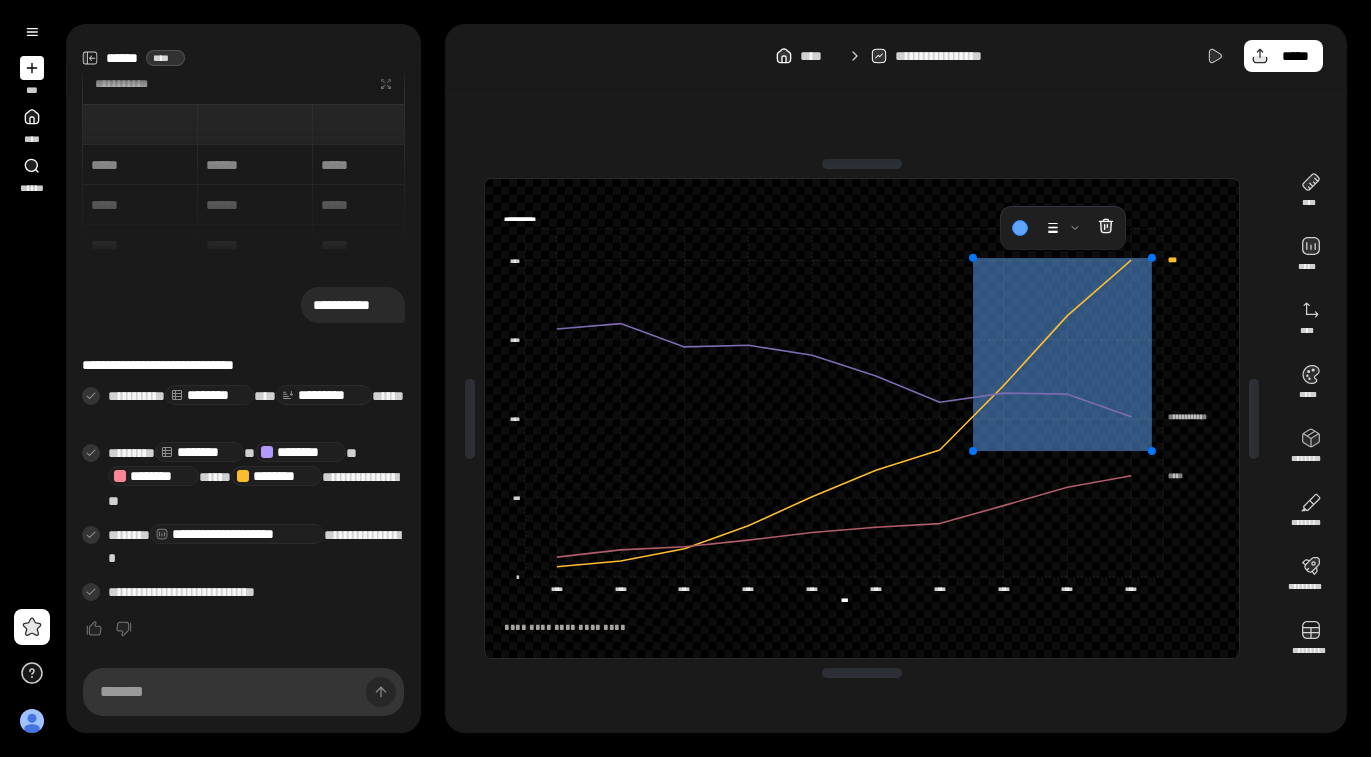 click on "**********" at bounding box center [862, 410] 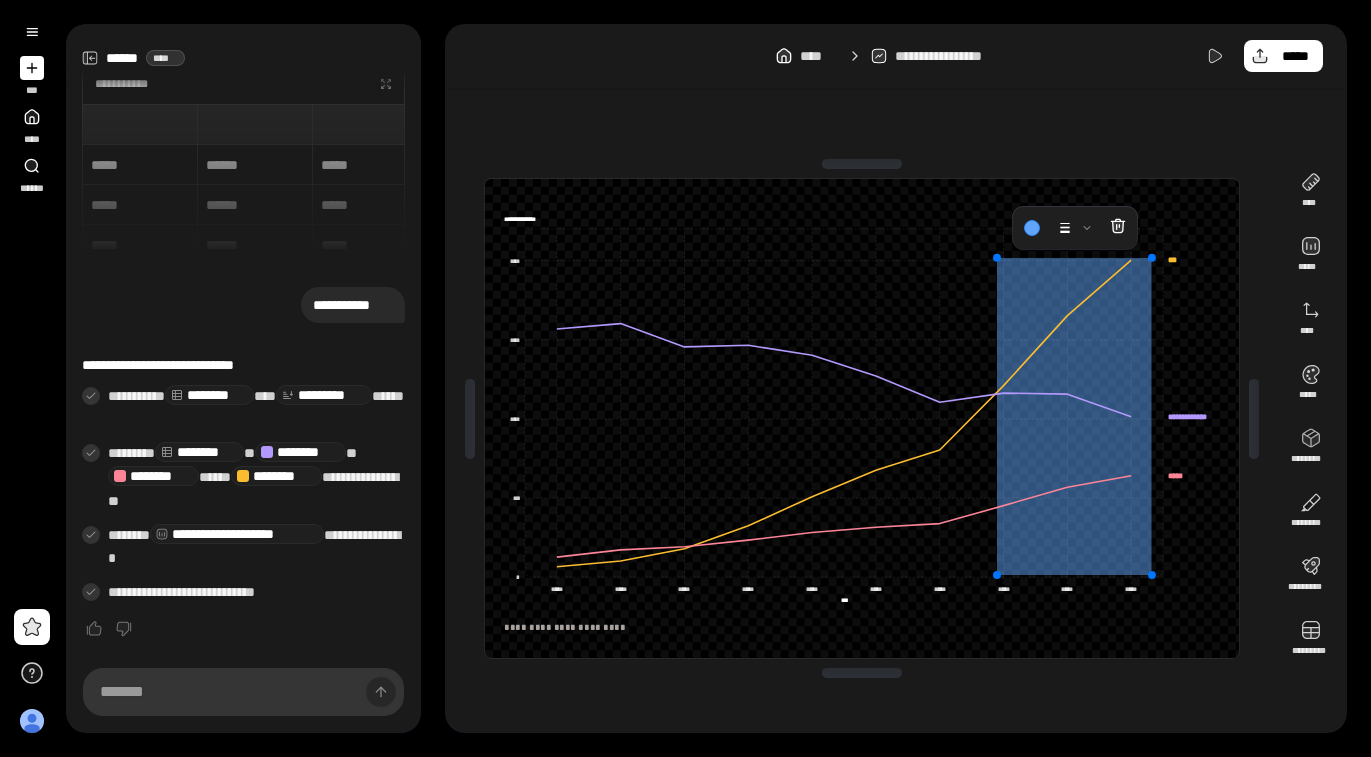 click on "**********" at bounding box center [862, 418] 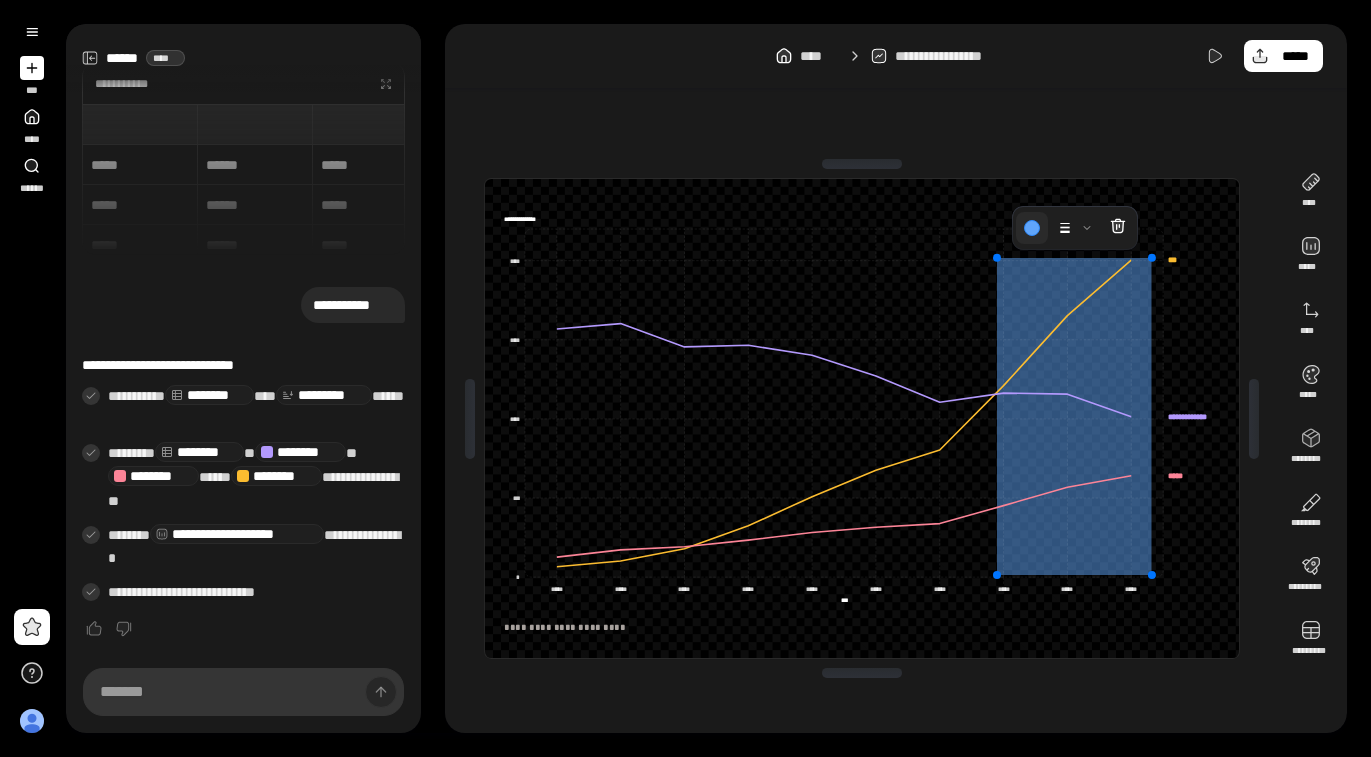 click at bounding box center (1032, 228) 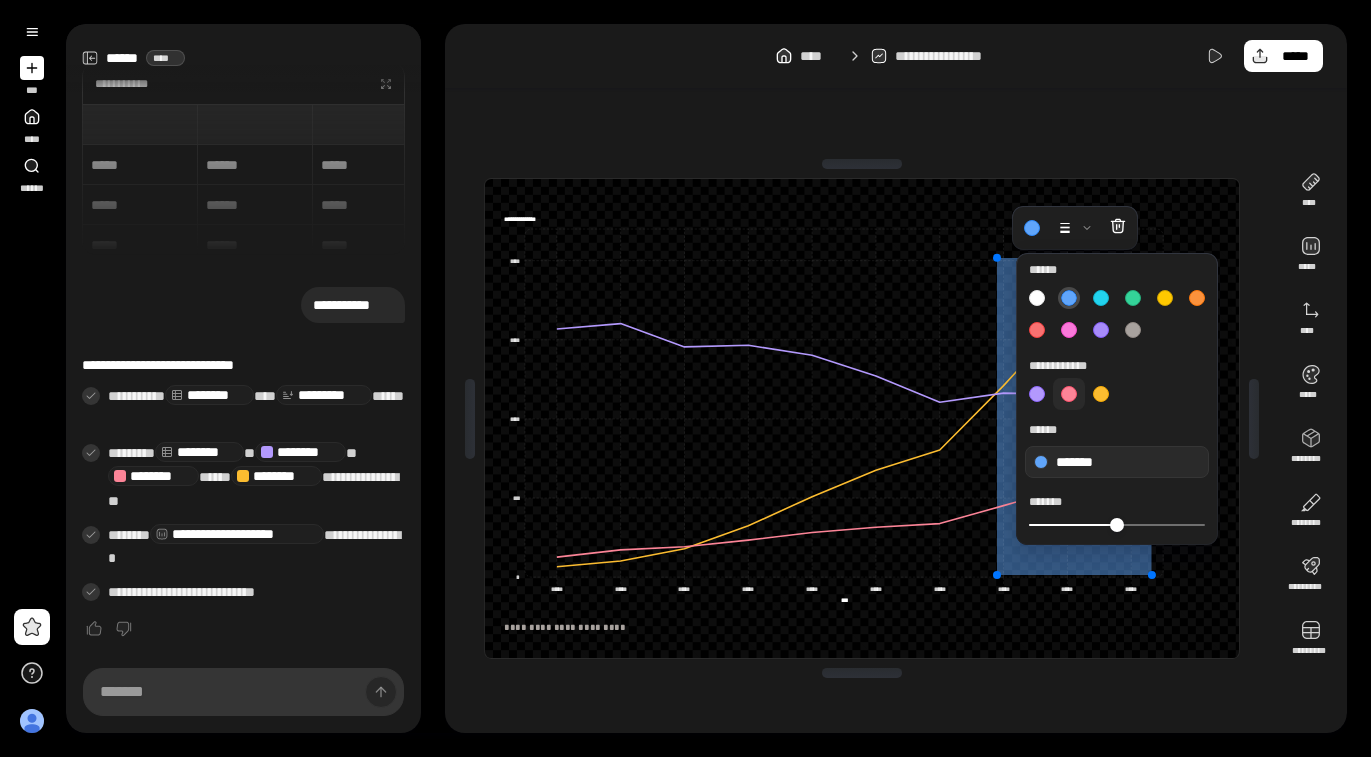 click on "**********" at bounding box center [1117, 399] 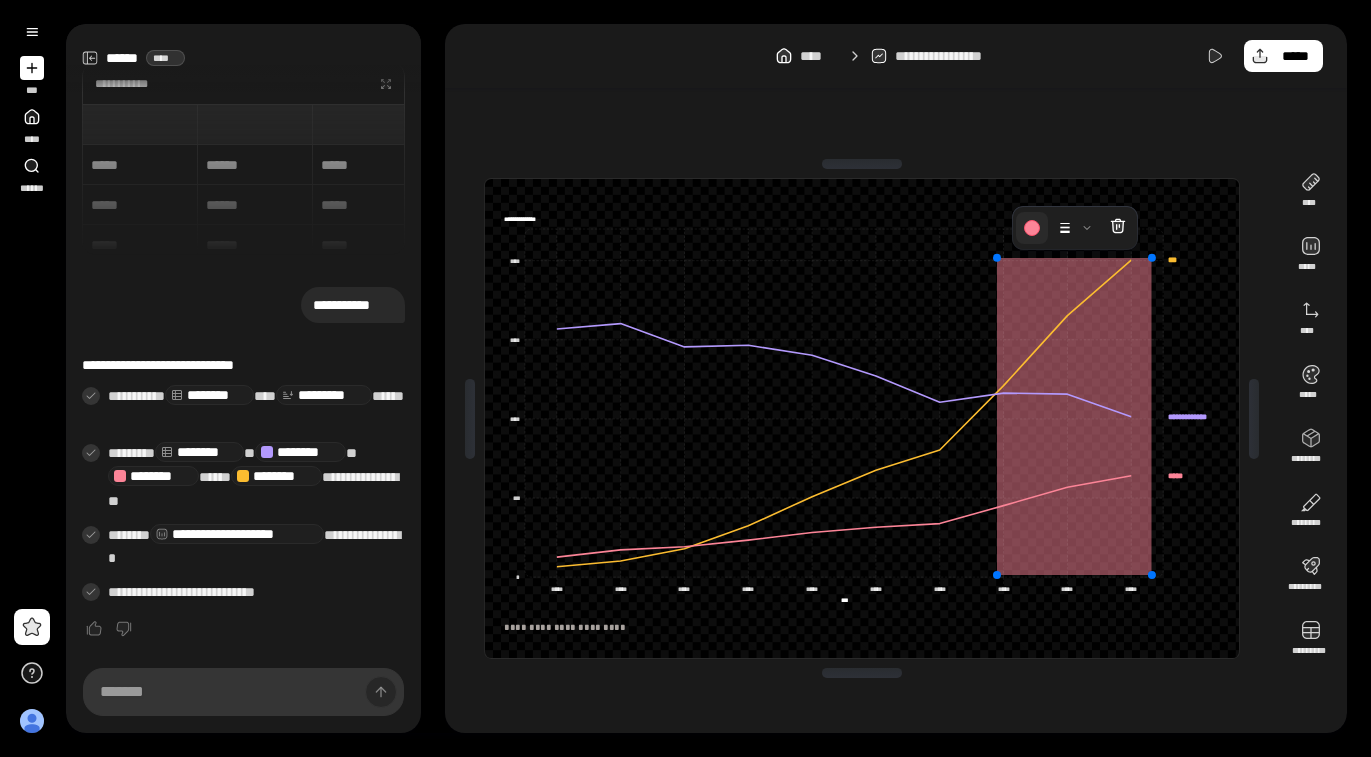 click at bounding box center [1032, 228] 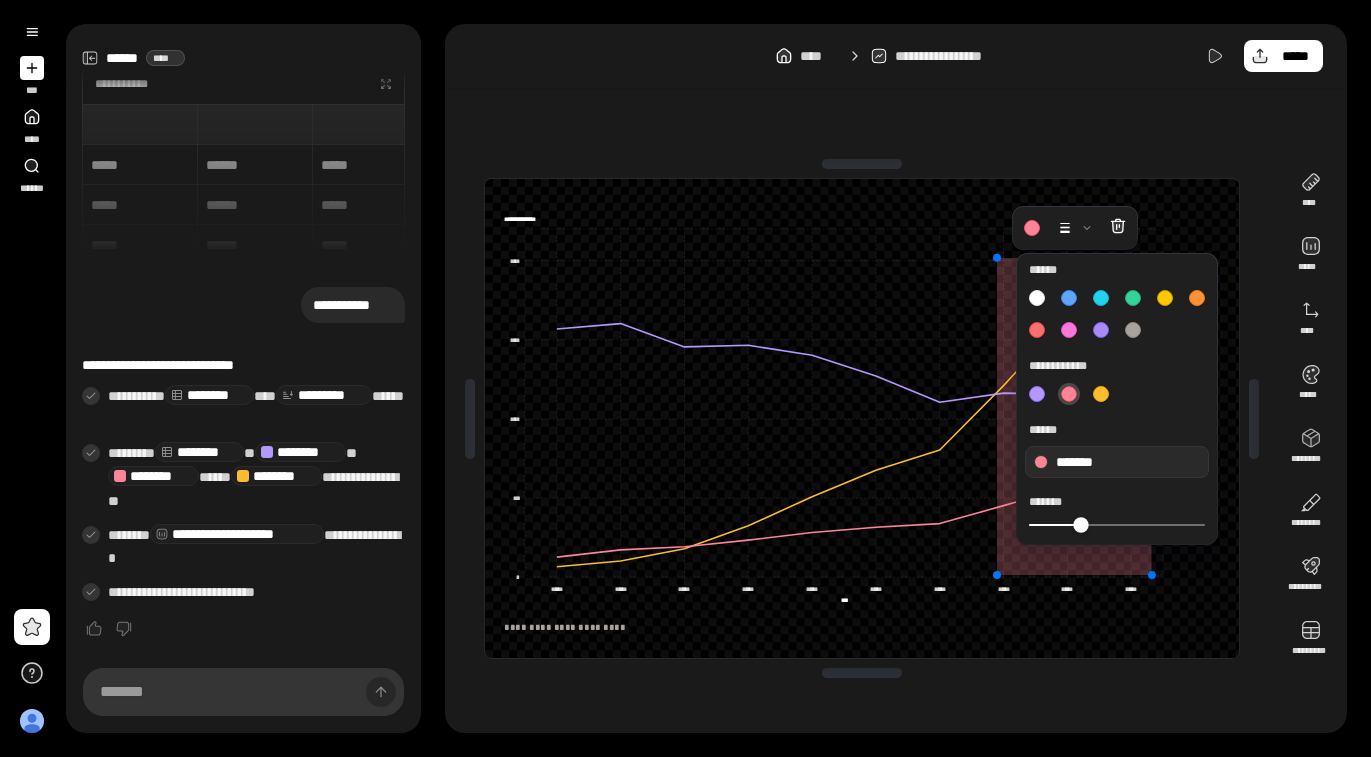 click at bounding box center [1081, 524] 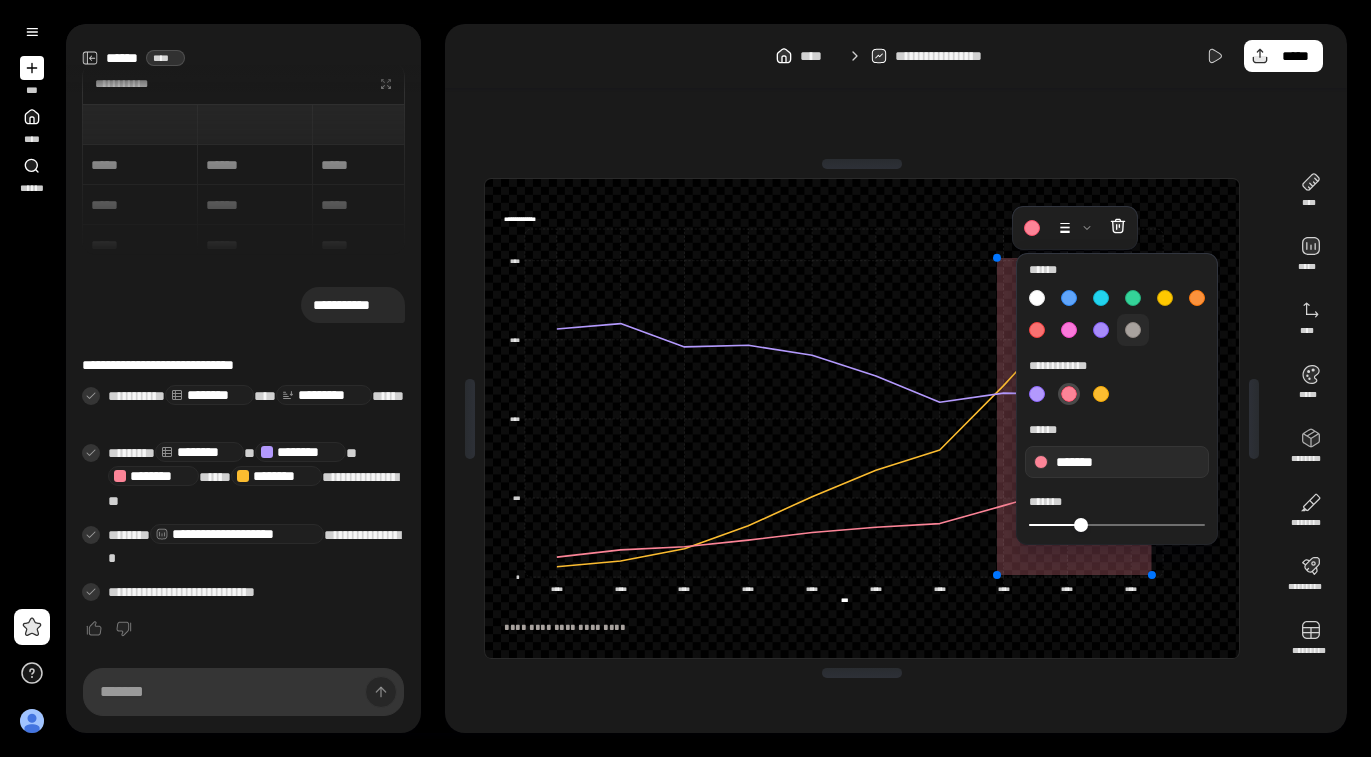 click at bounding box center [1117, 314] 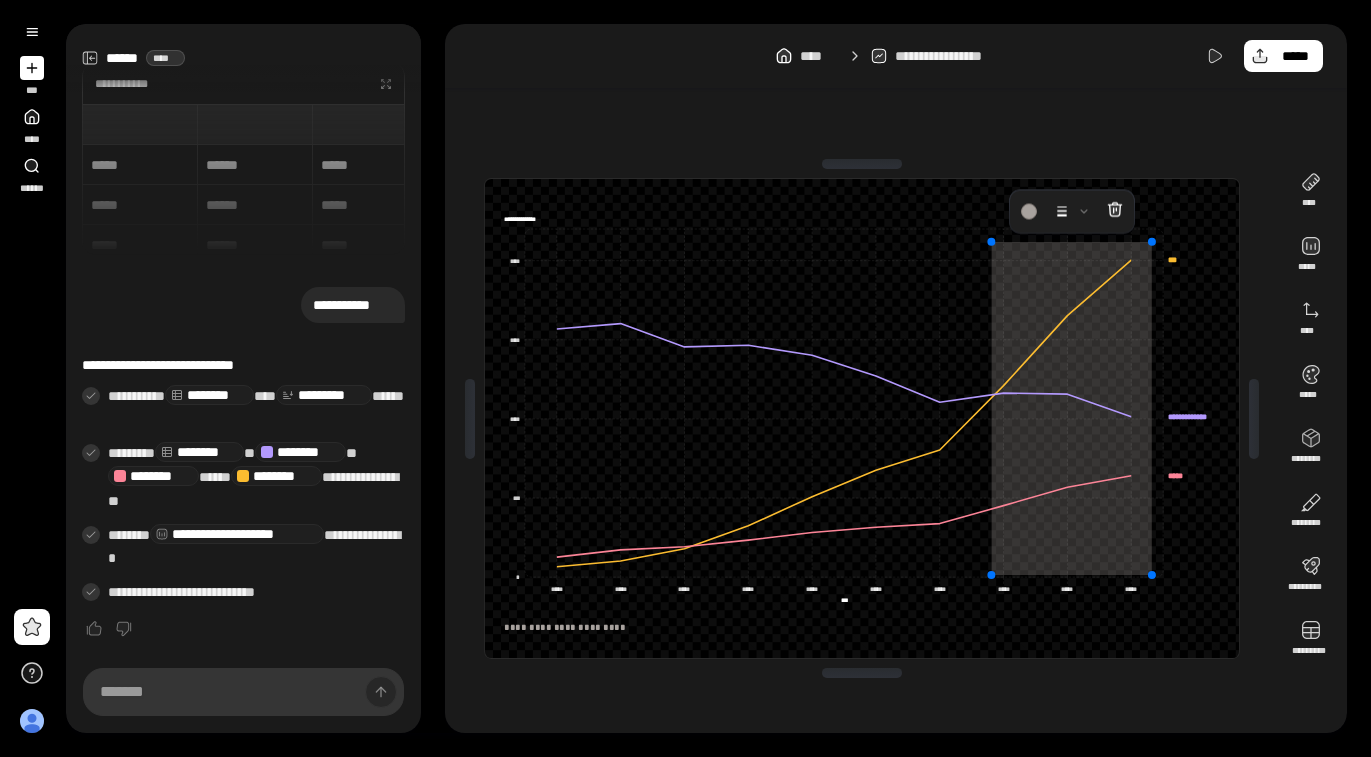 click at bounding box center (991, 242) 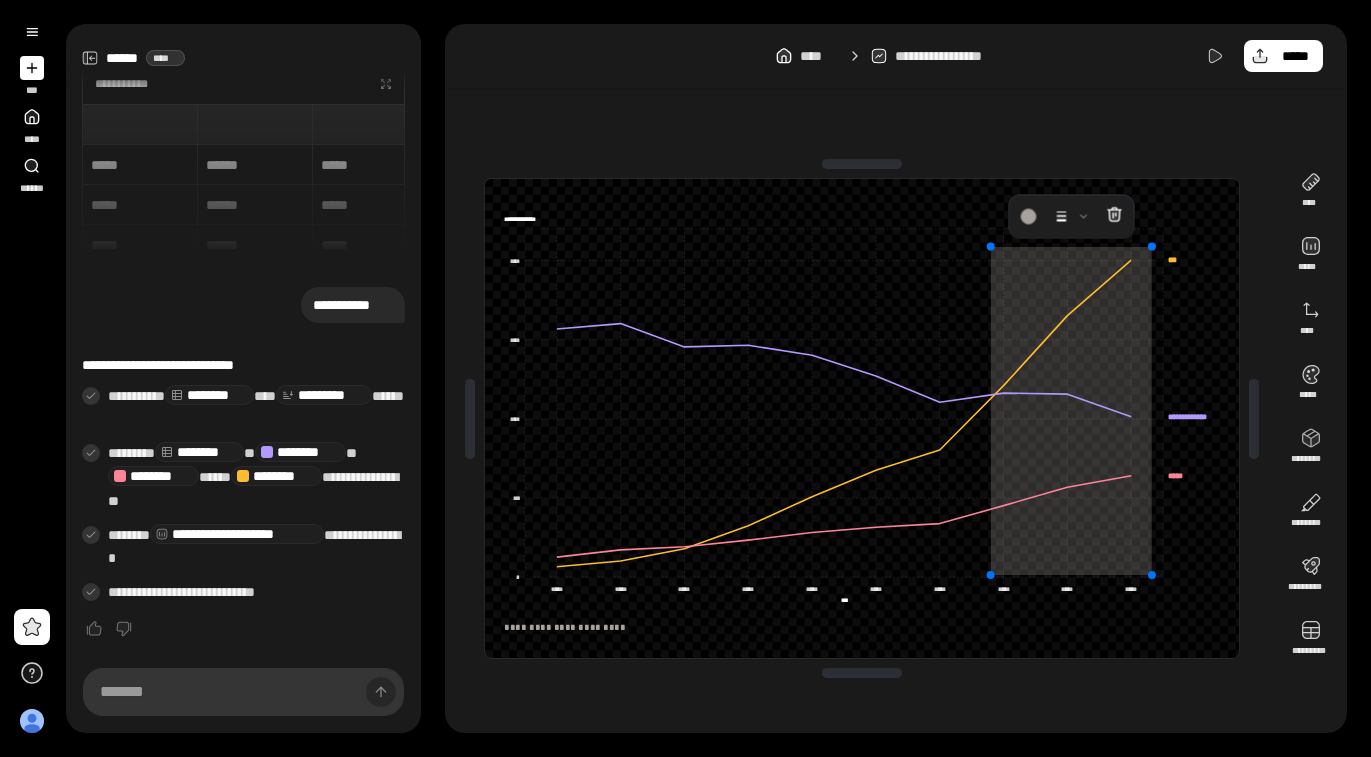 click at bounding box center (991, 247) 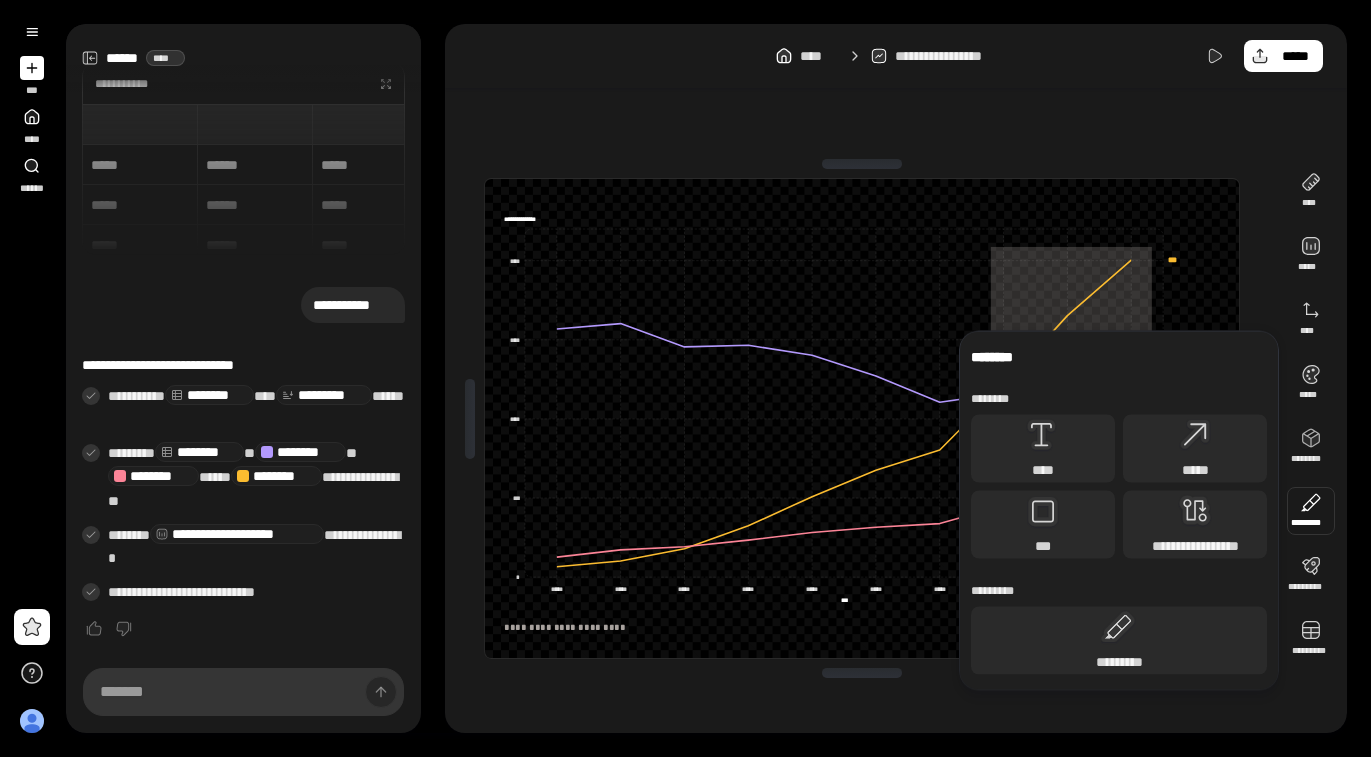 click at bounding box center [1311, 511] 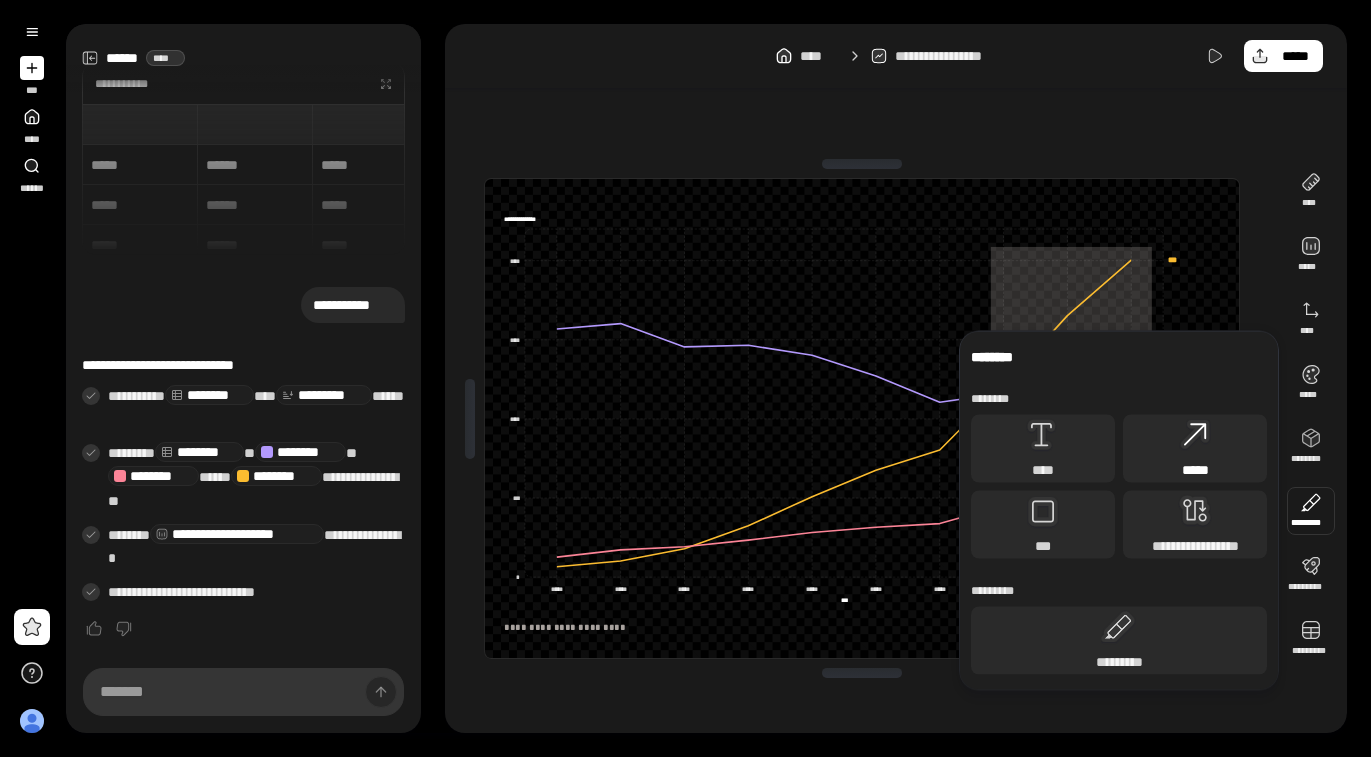 click 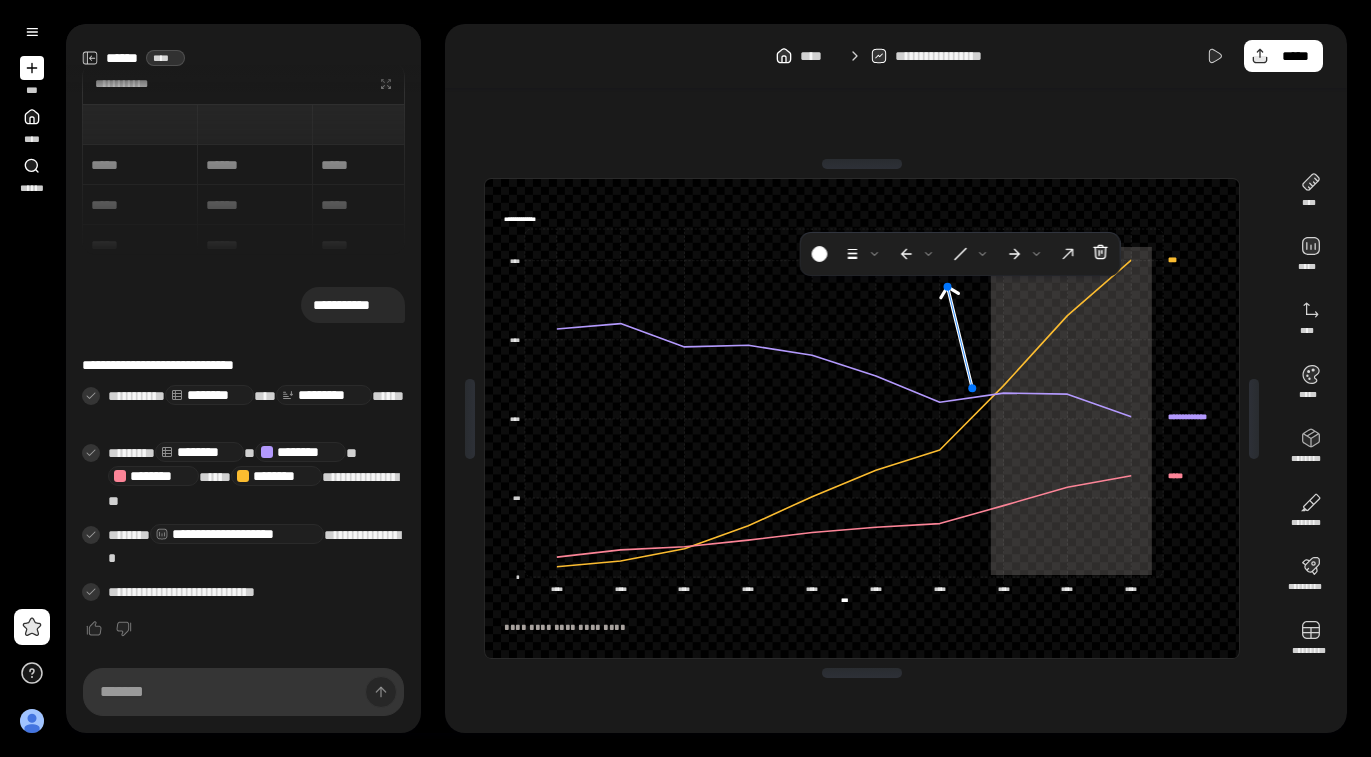 drag, startPoint x: 830, startPoint y: 361, endPoint x: 947, endPoint y: 295, distance: 134.33168 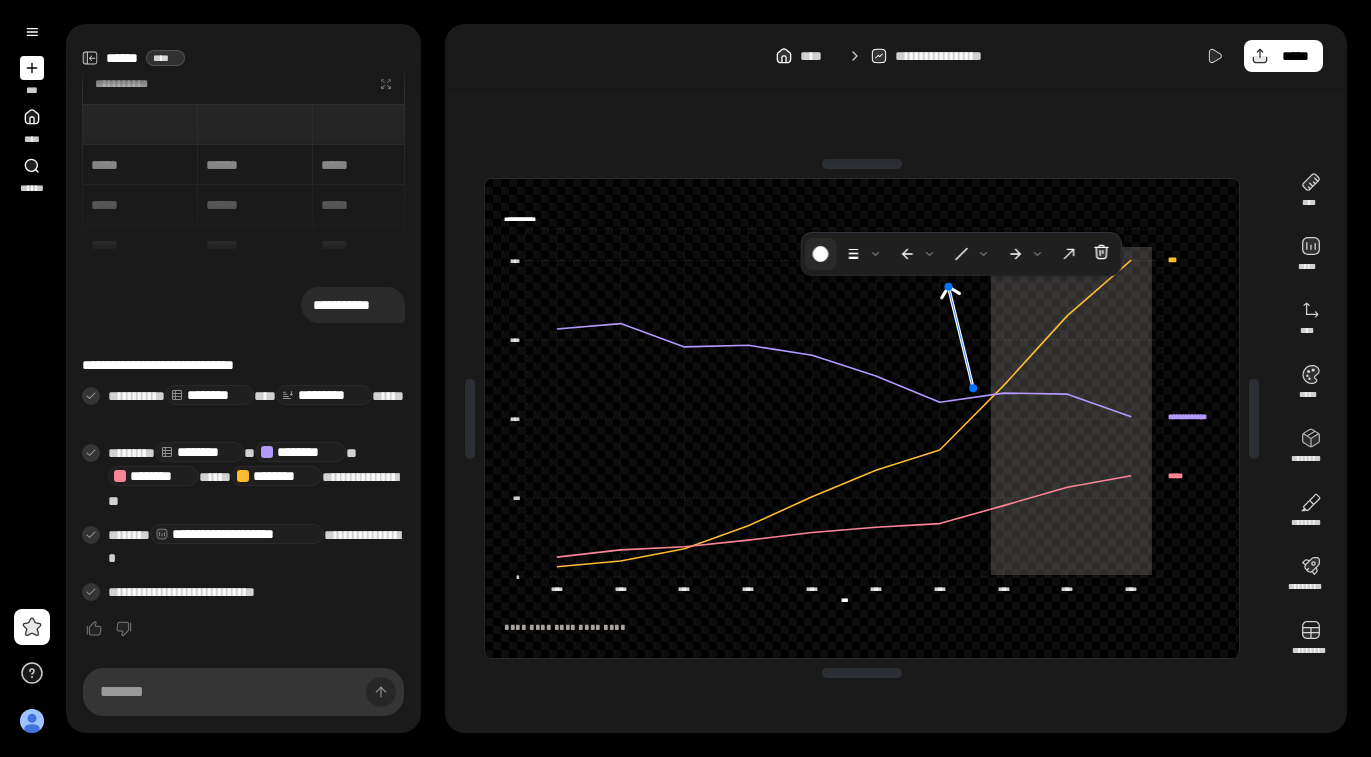 click at bounding box center [821, 254] 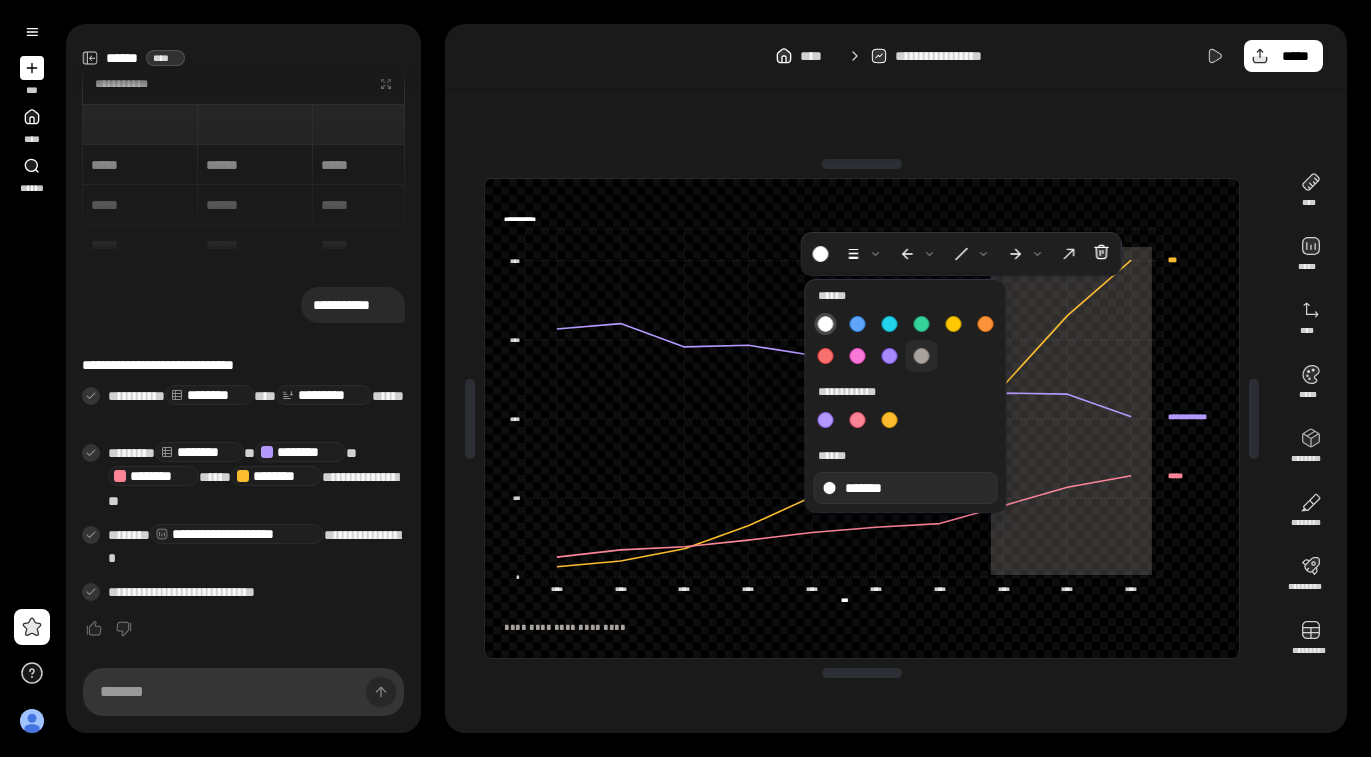 click at bounding box center [906, 340] 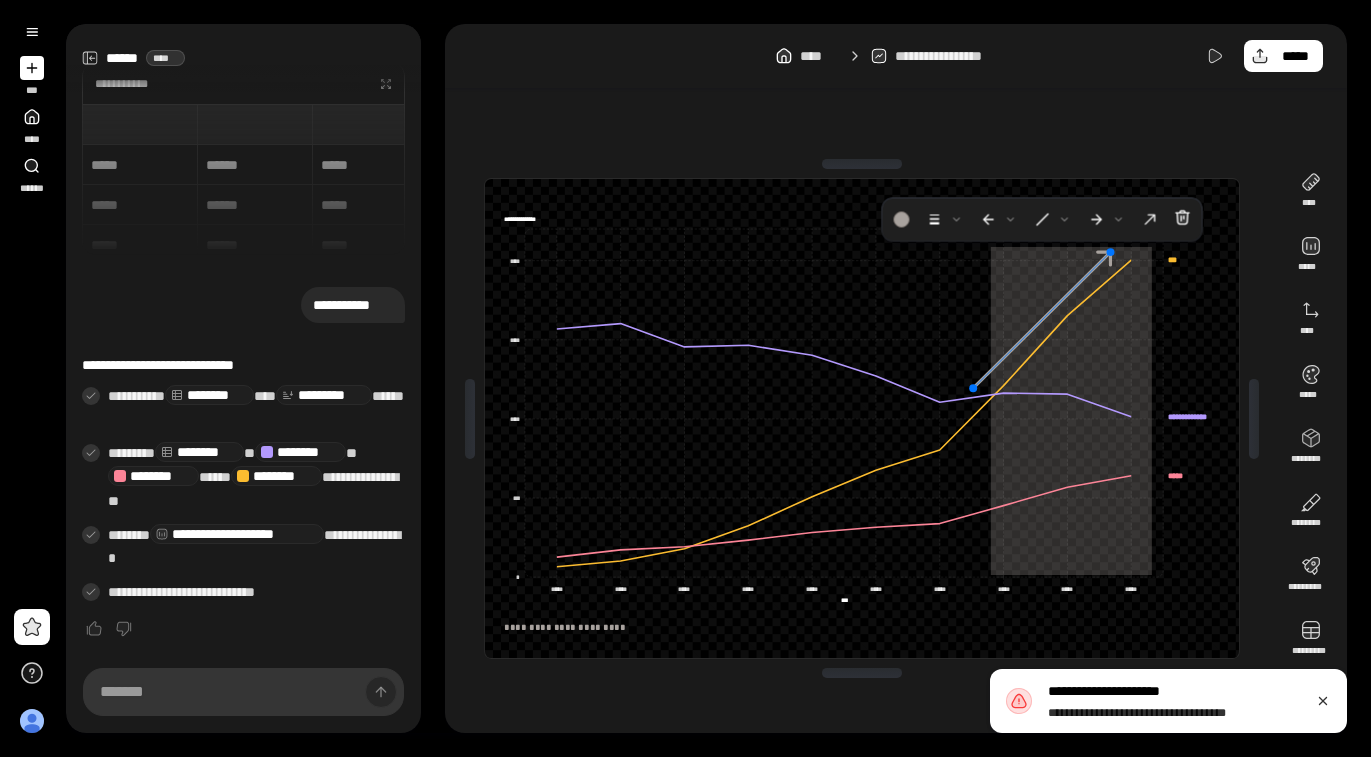 drag, startPoint x: 946, startPoint y: 285, endPoint x: 1129, endPoint y: 250, distance: 186.31694 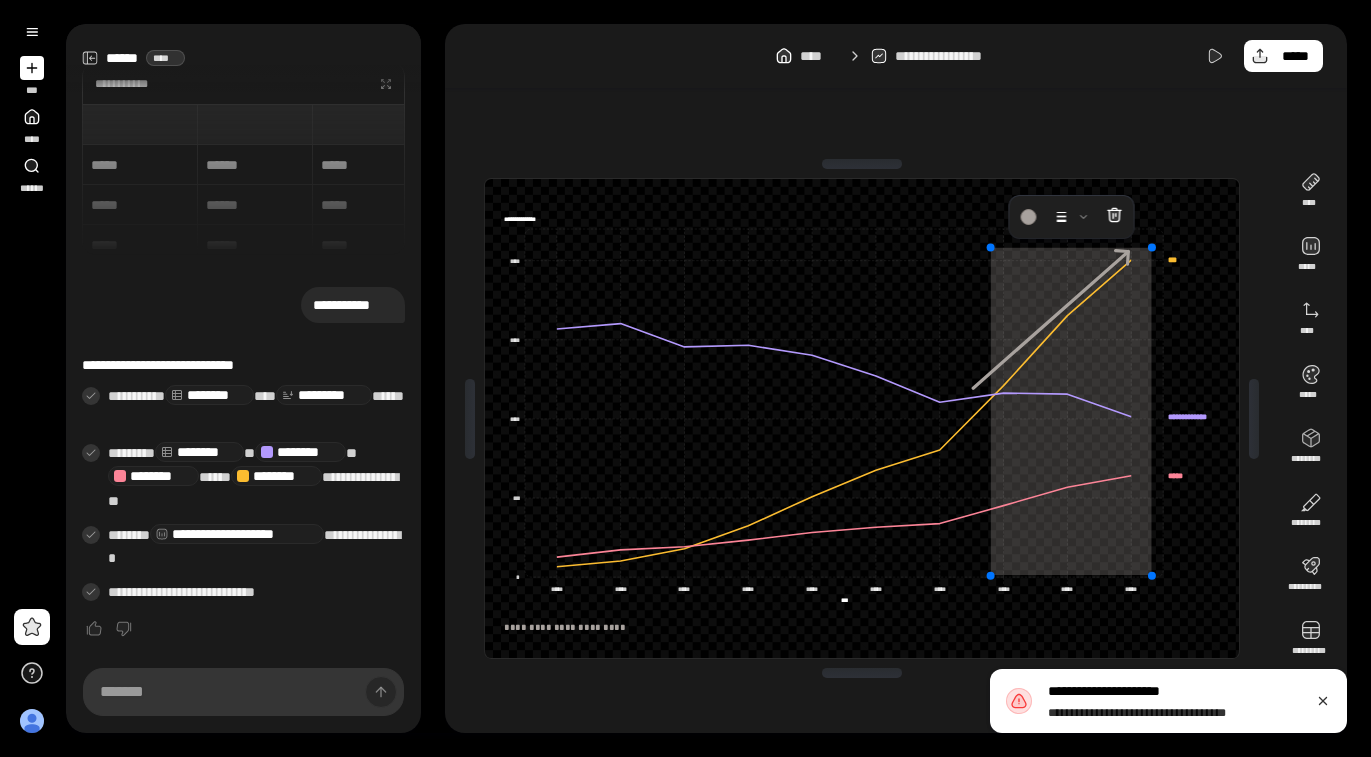 click at bounding box center (1071, 411) 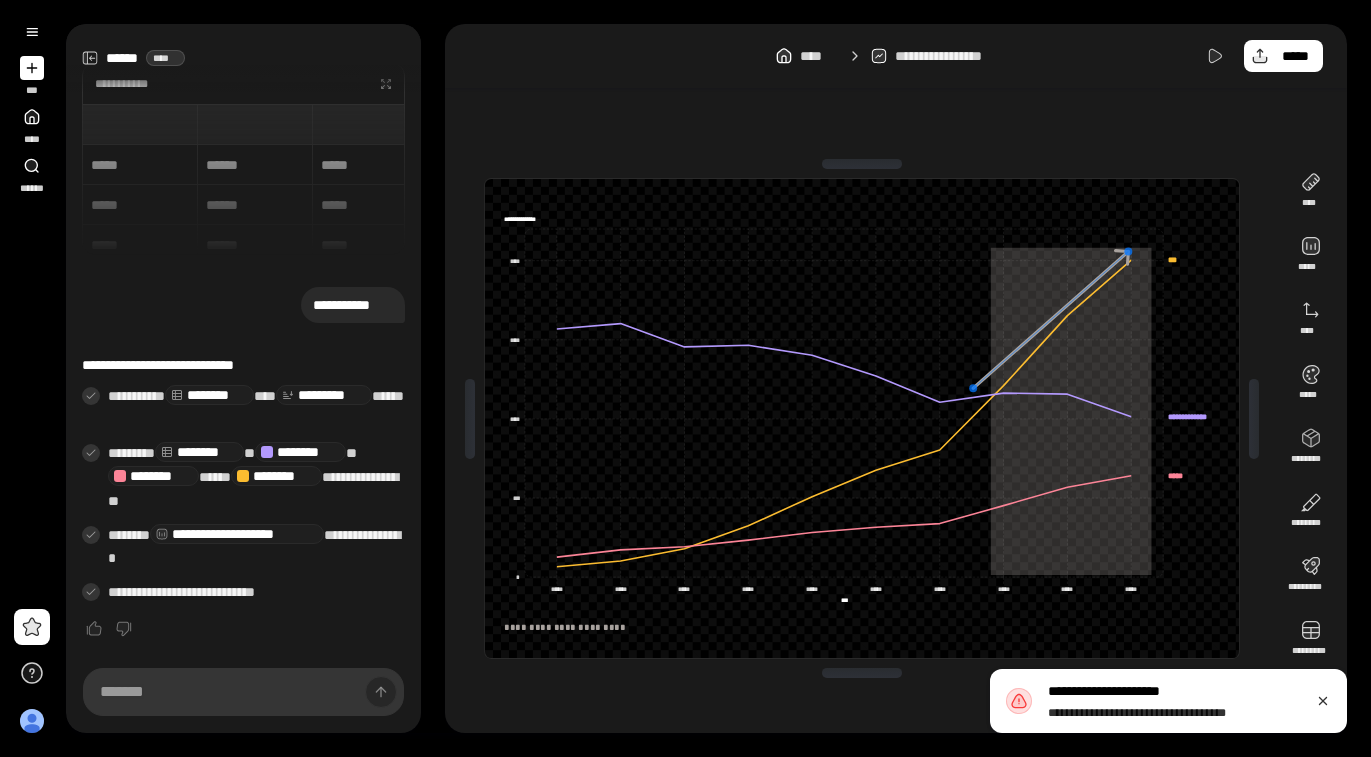 click 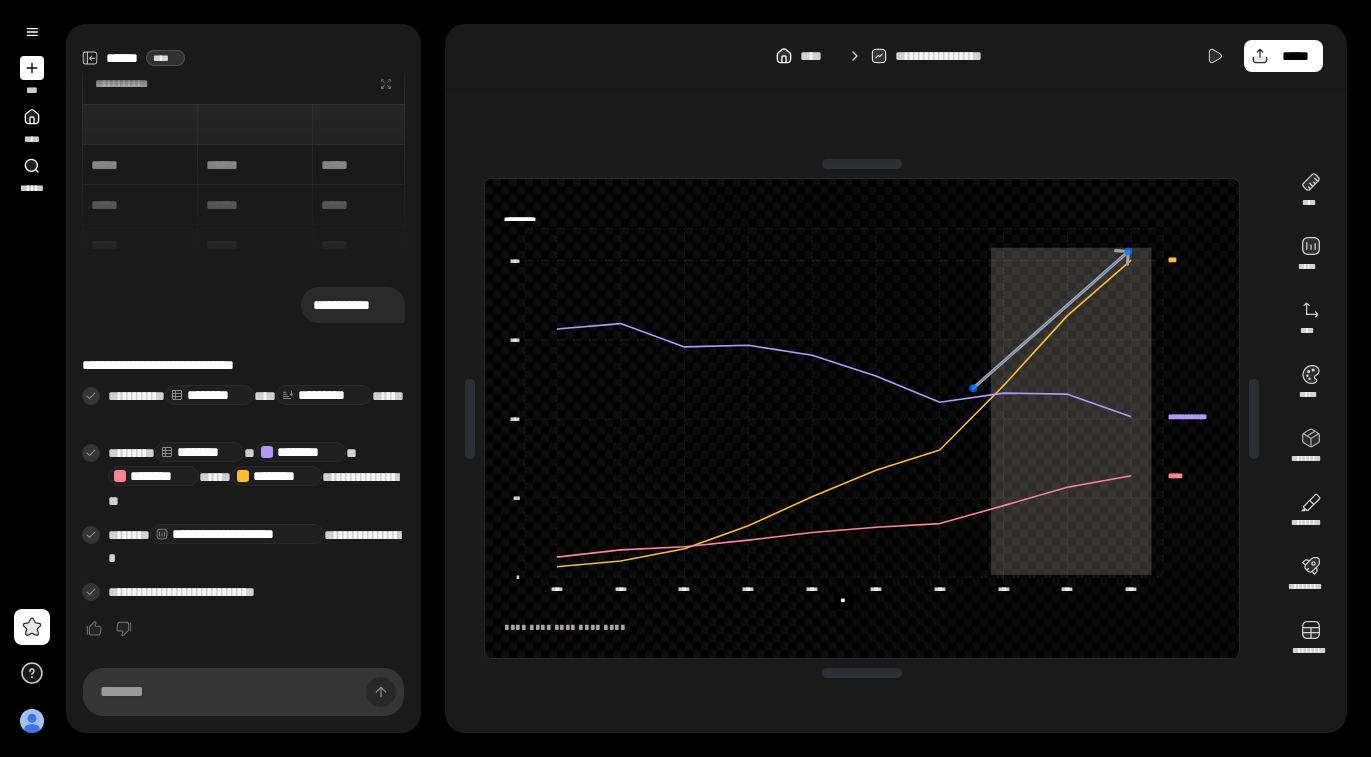 type on "**" 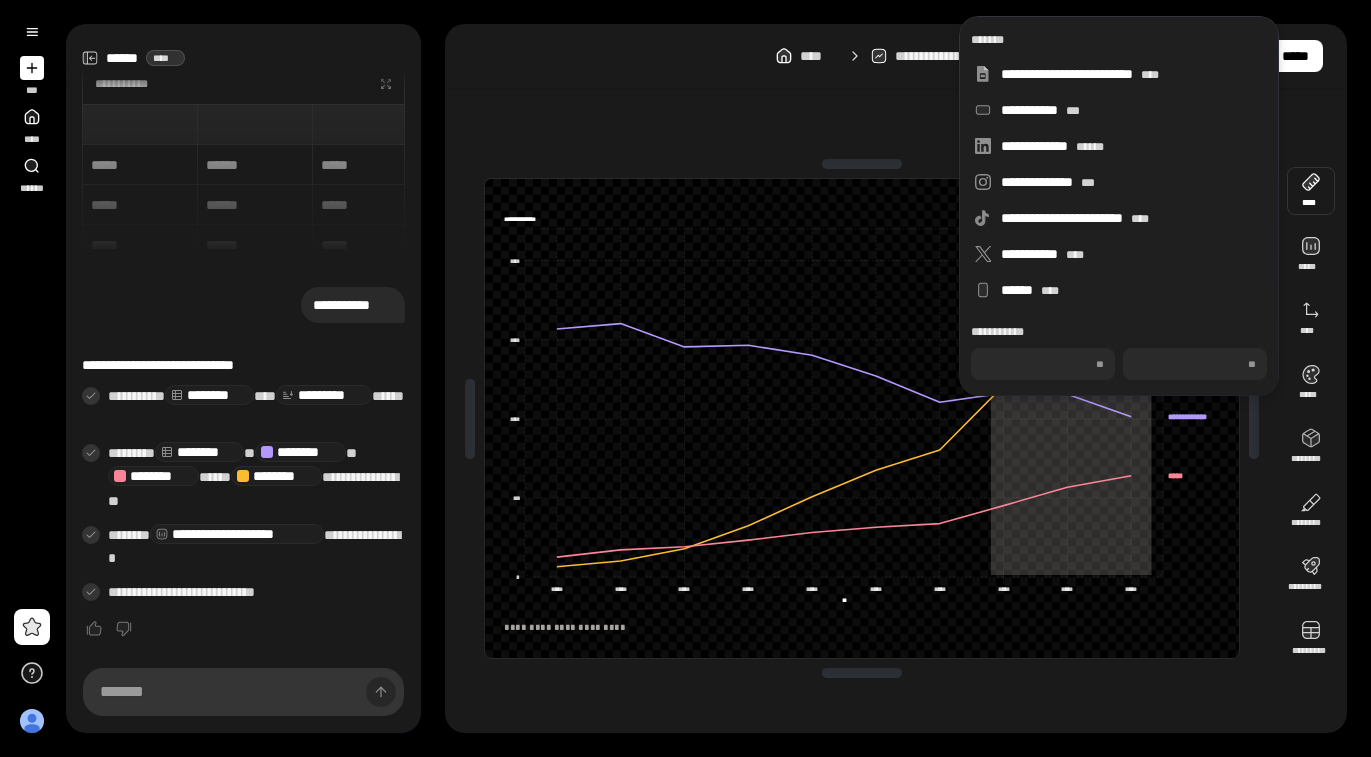 click at bounding box center [1311, 191] 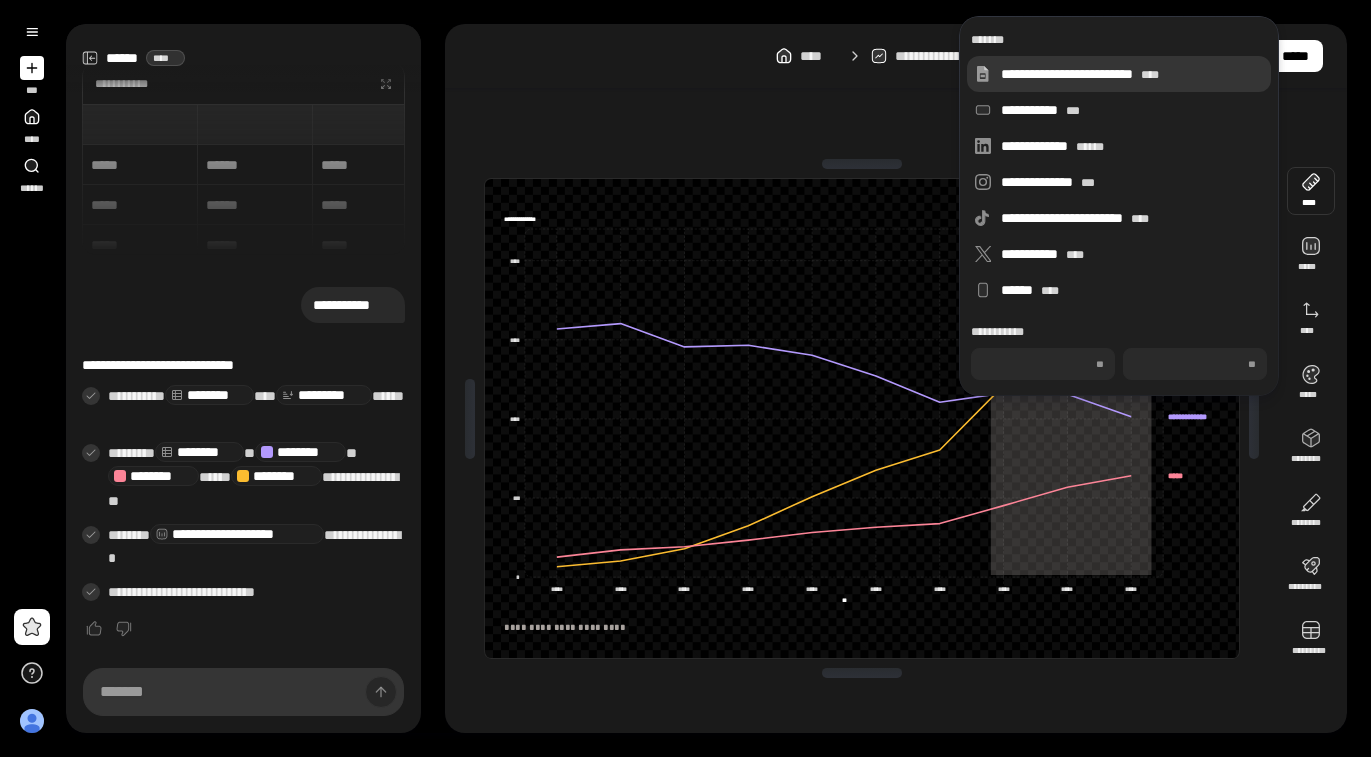 click on "**********" at bounding box center [1119, 74] 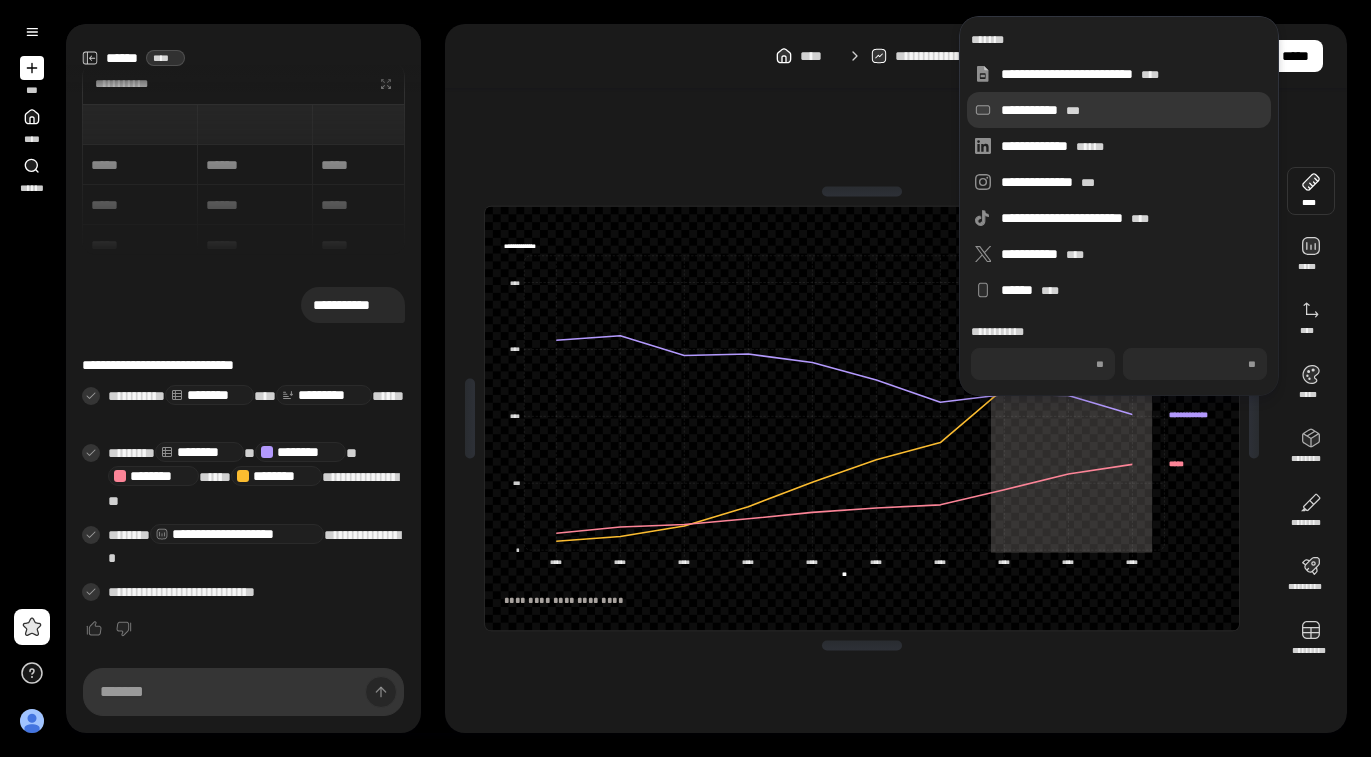 click on "**********" at bounding box center (1132, 110) 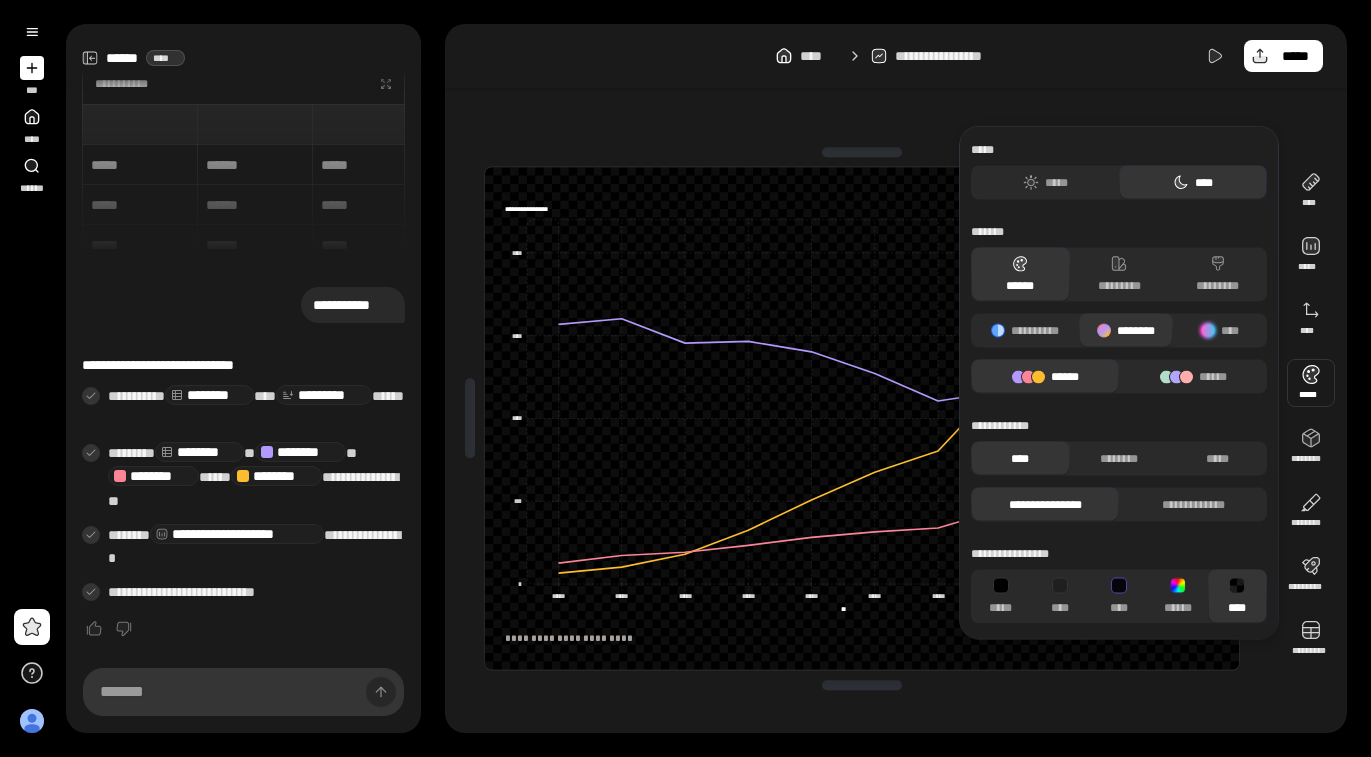 click on "****" at bounding box center [1237, 597] 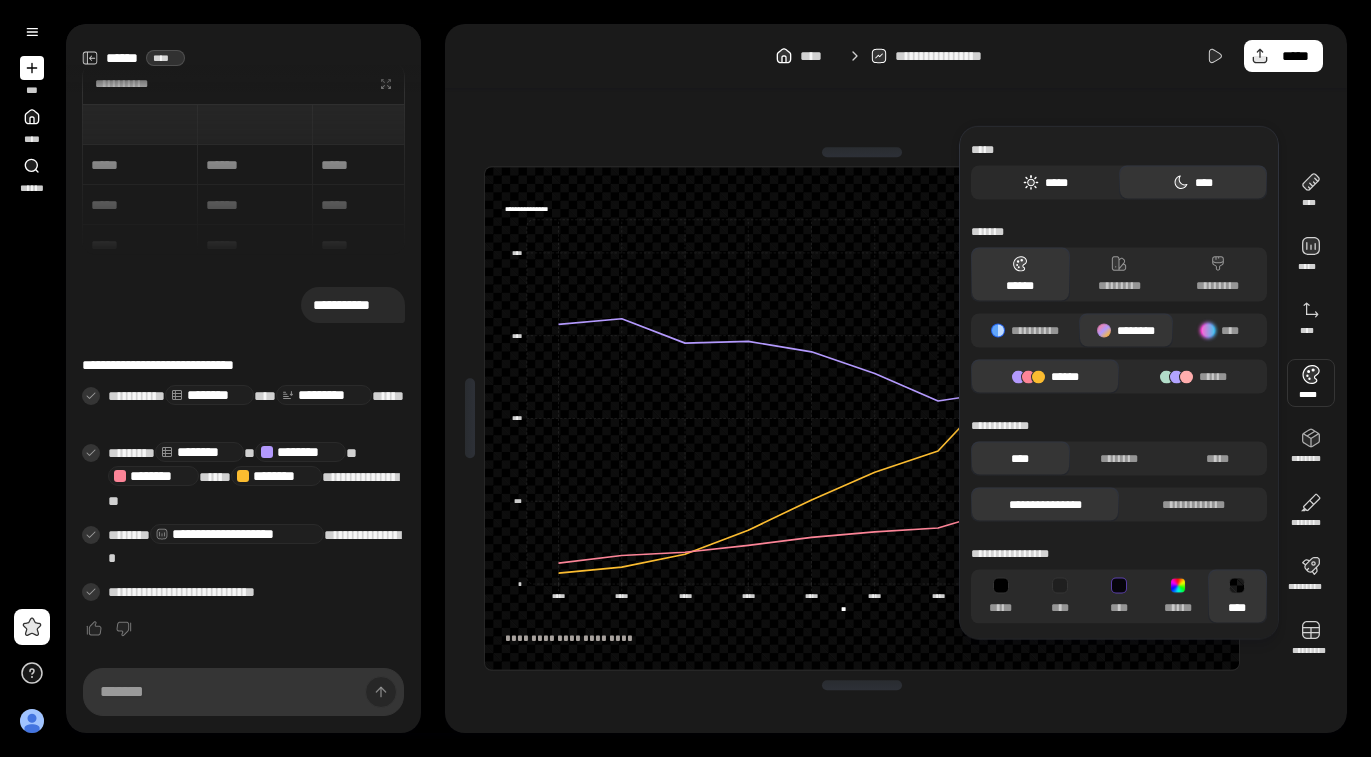 click on "*****" at bounding box center [1045, 183] 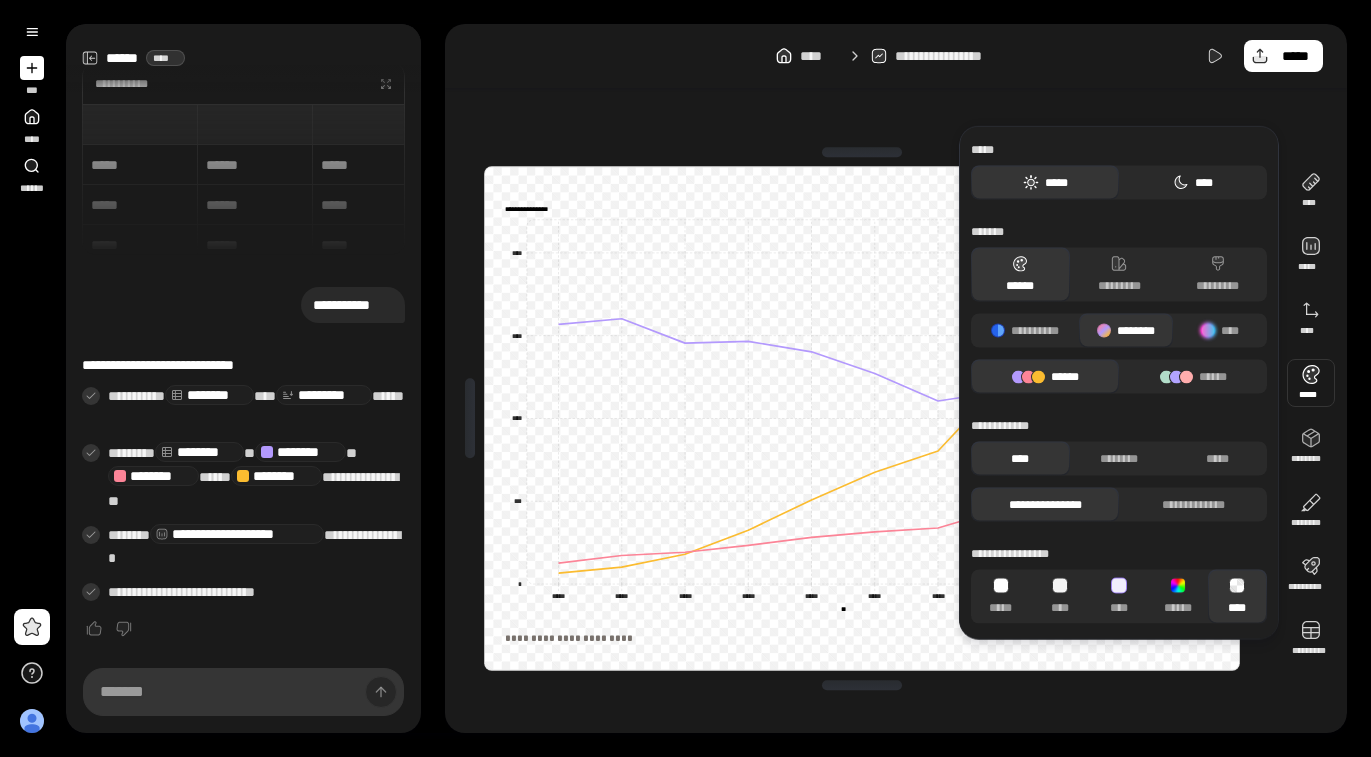 click on "****" at bounding box center (1193, 183) 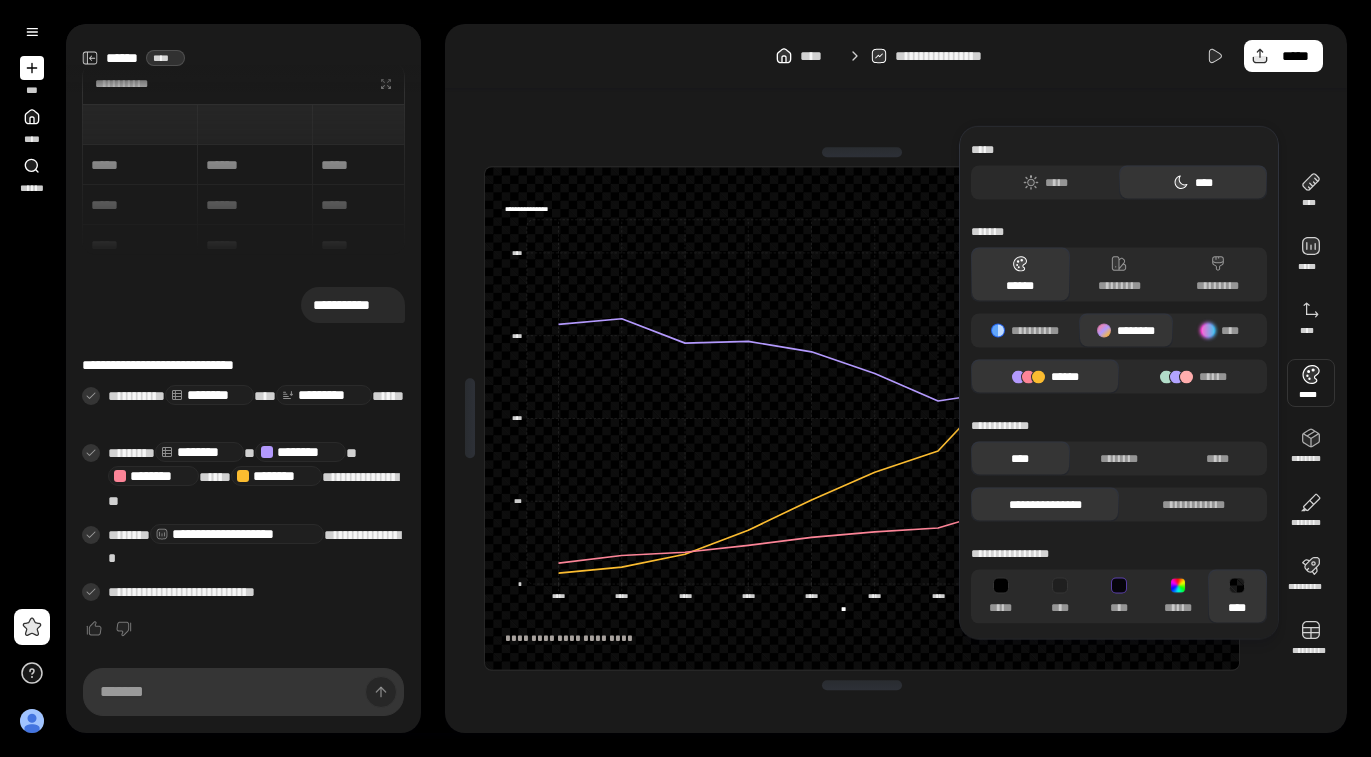 click on "**********" at bounding box center (862, 418) 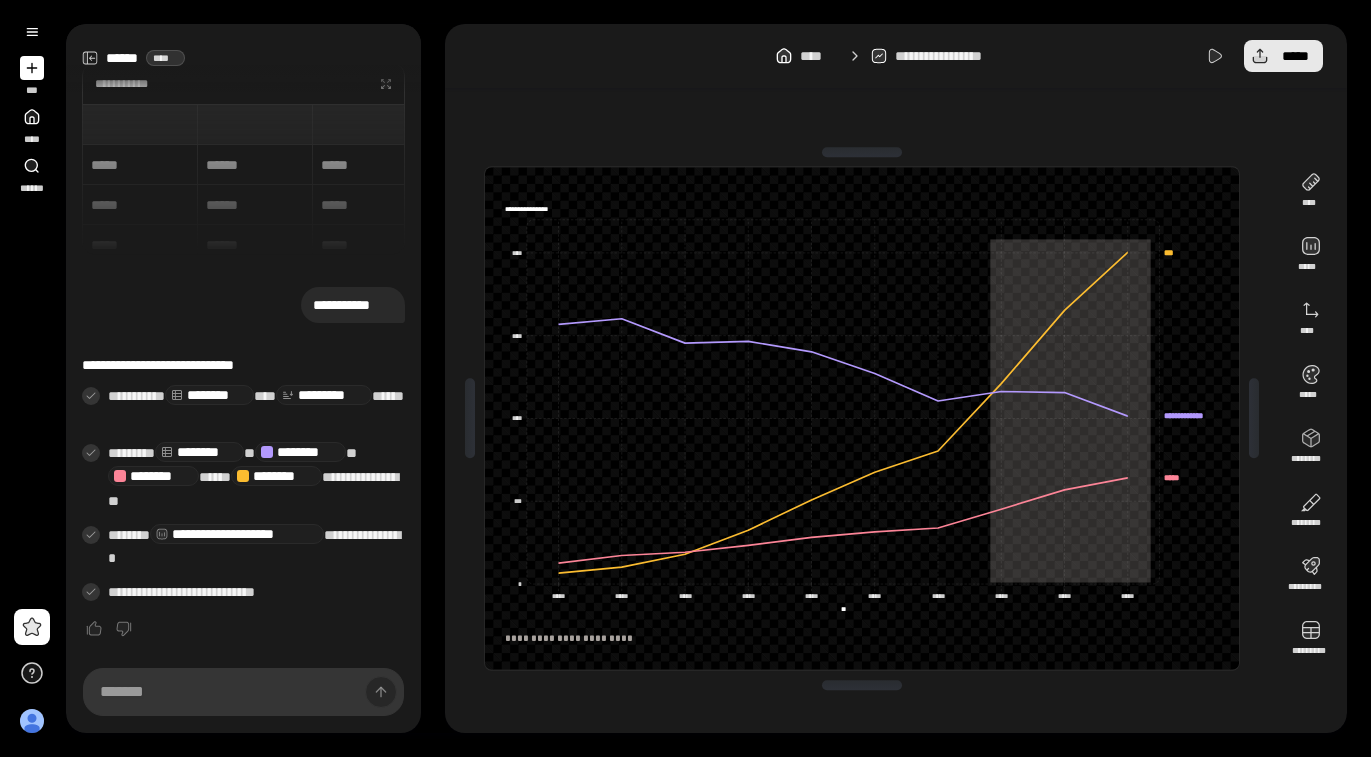 click on "*****" at bounding box center (1283, 56) 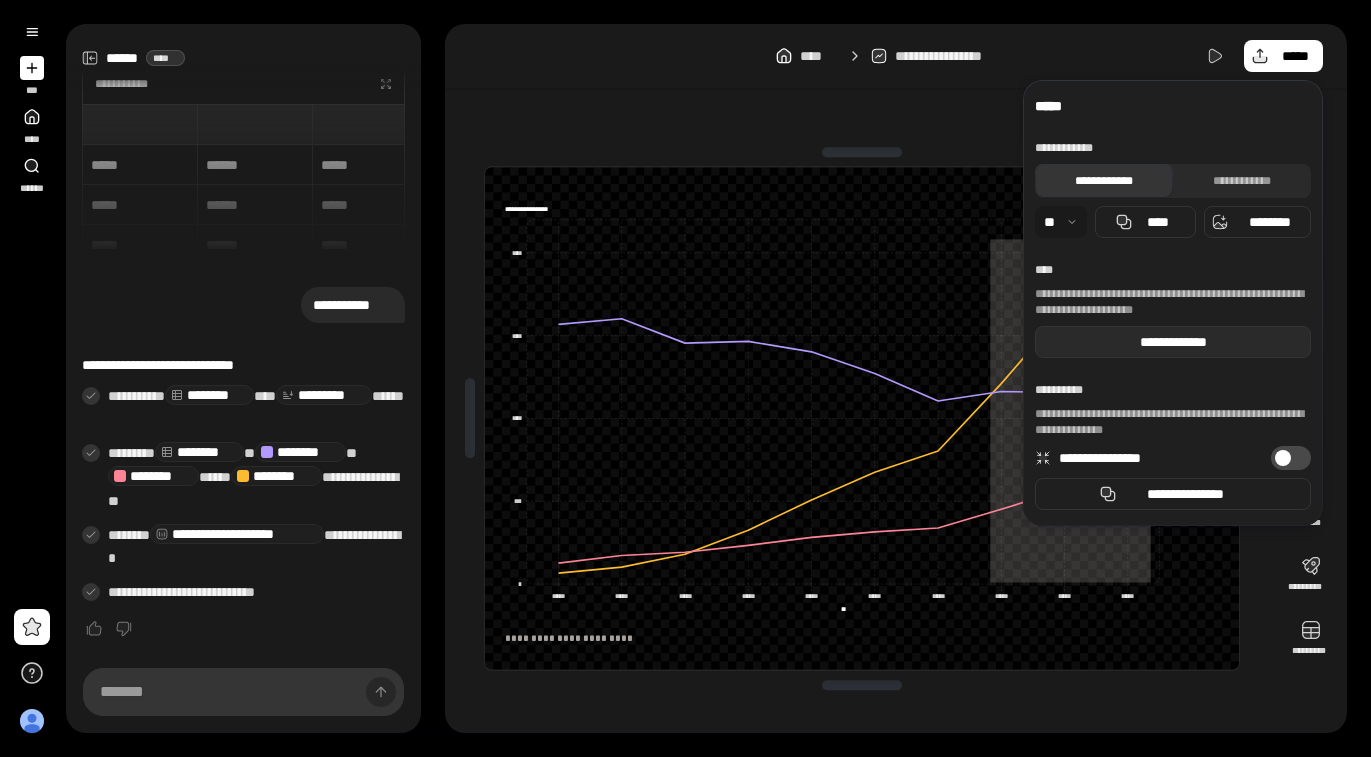 click on "**********" at bounding box center (1173, 342) 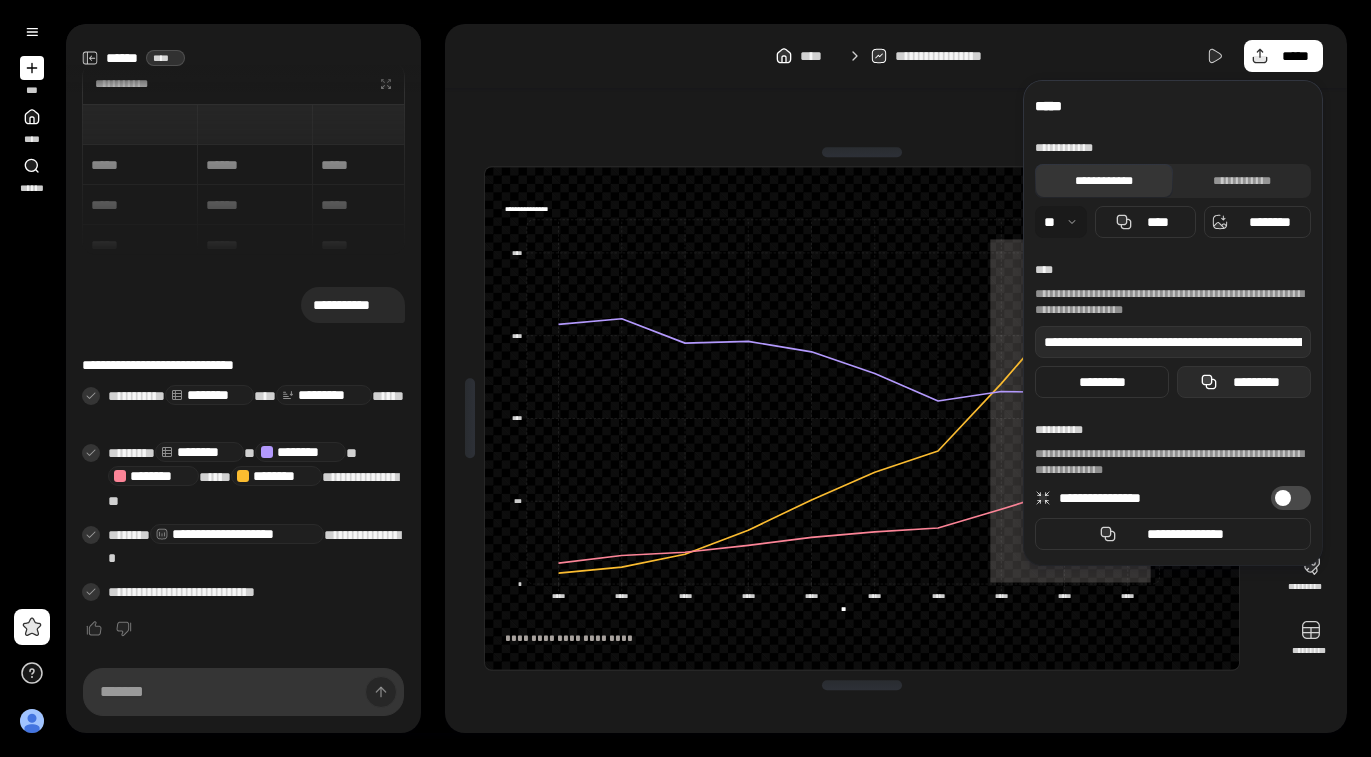 click on "*********" at bounding box center [1256, 382] 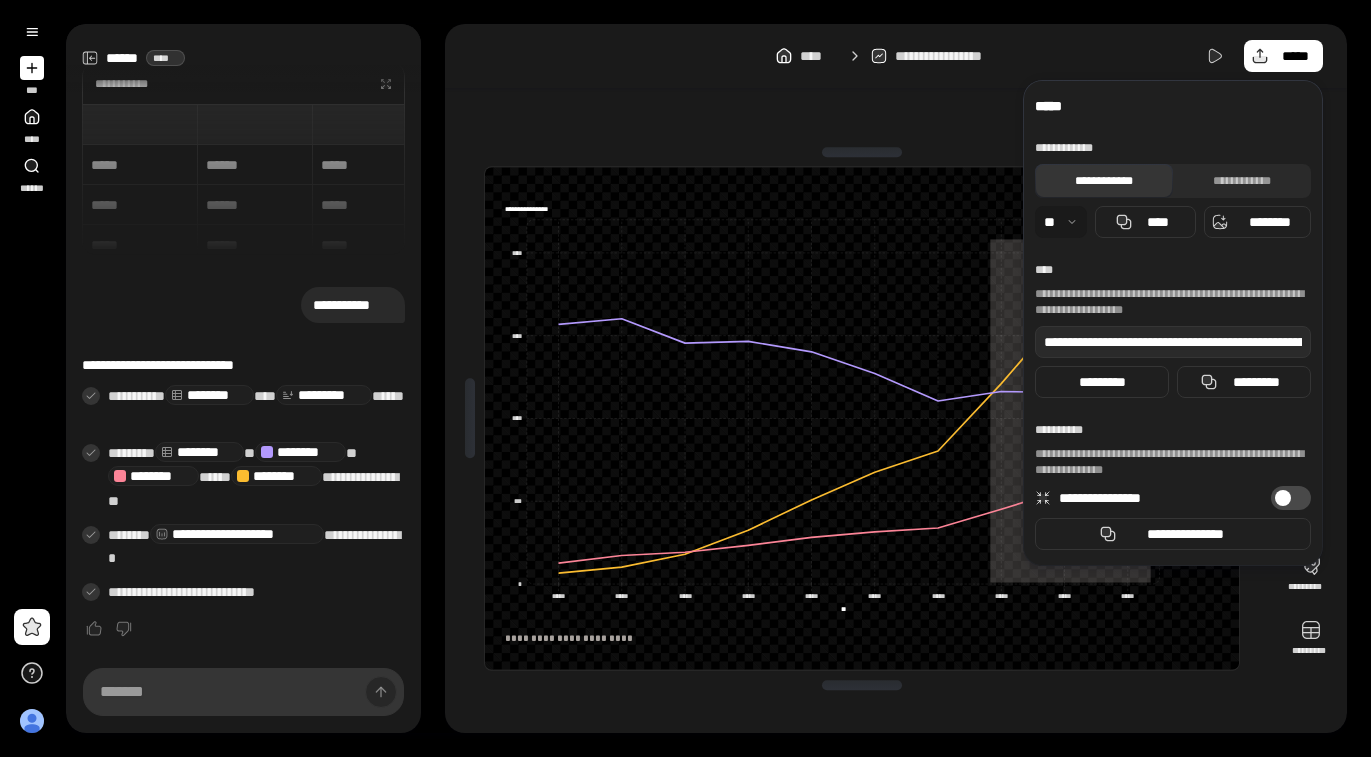 click on "**********" at bounding box center [862, 418] 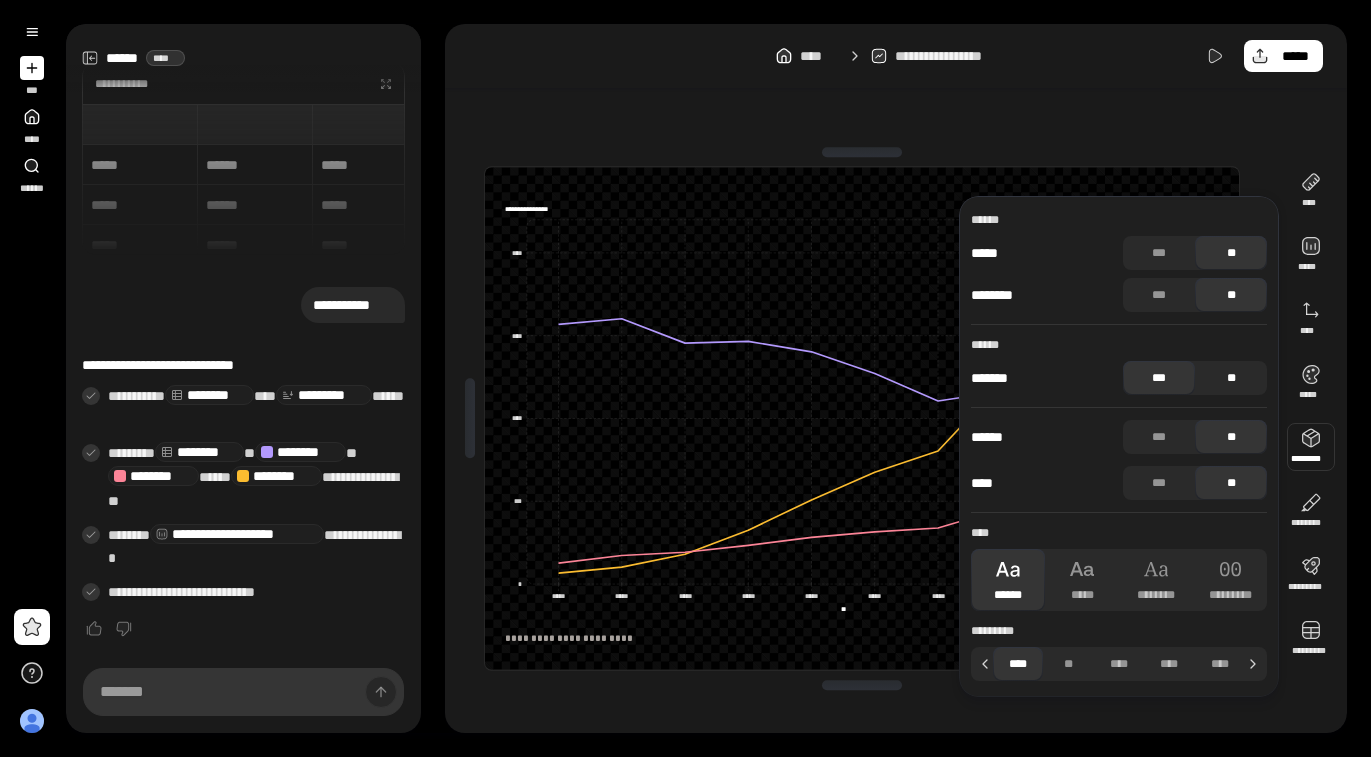 click on "**" at bounding box center (1231, 378) 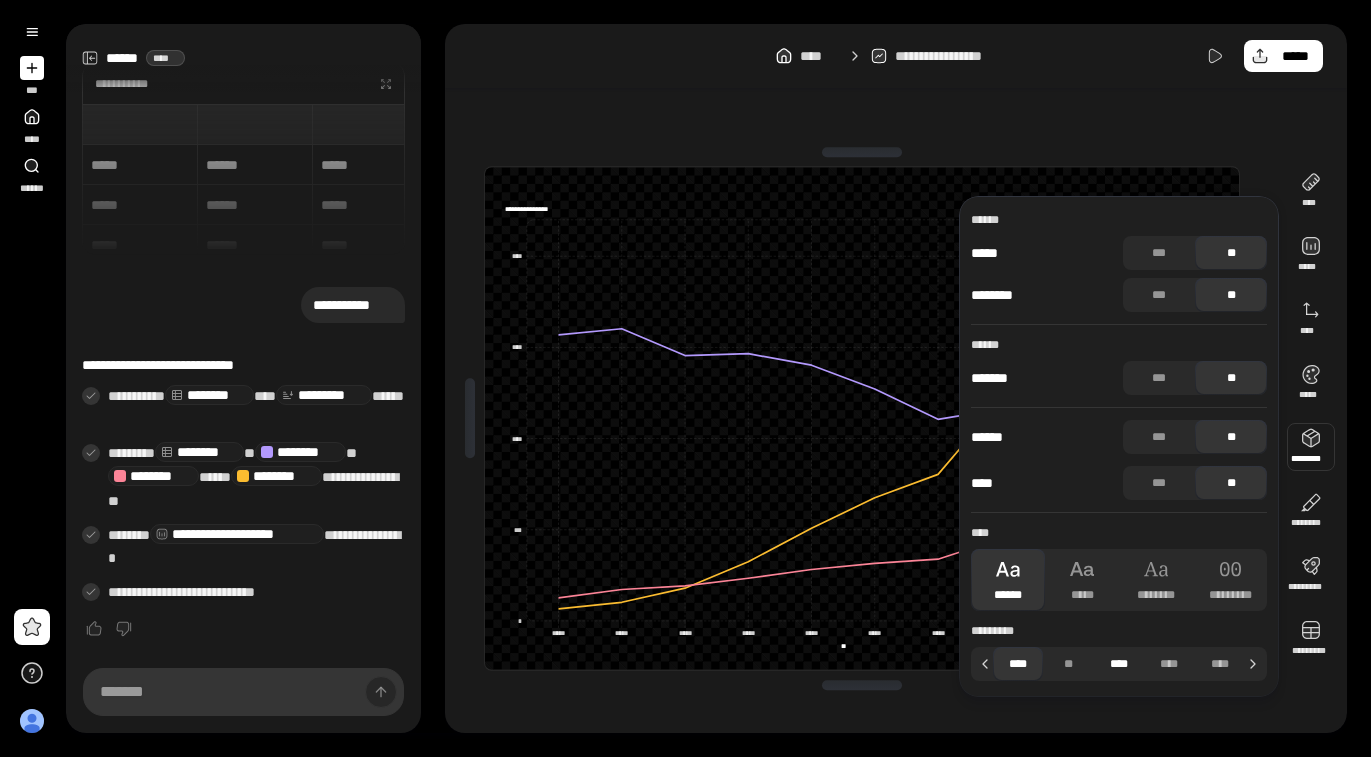 click on "****" at bounding box center (1119, 664) 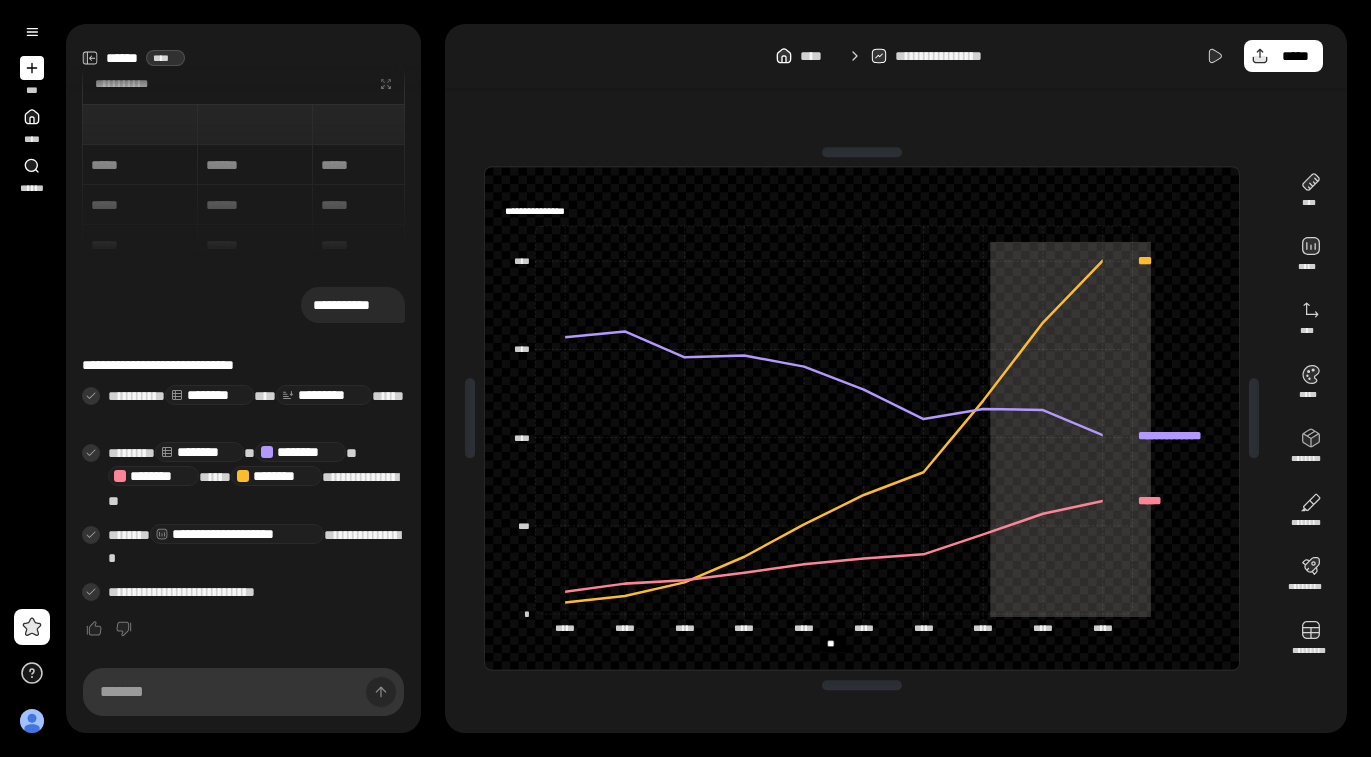 click on "** ** *********" at bounding box center (833, 644) 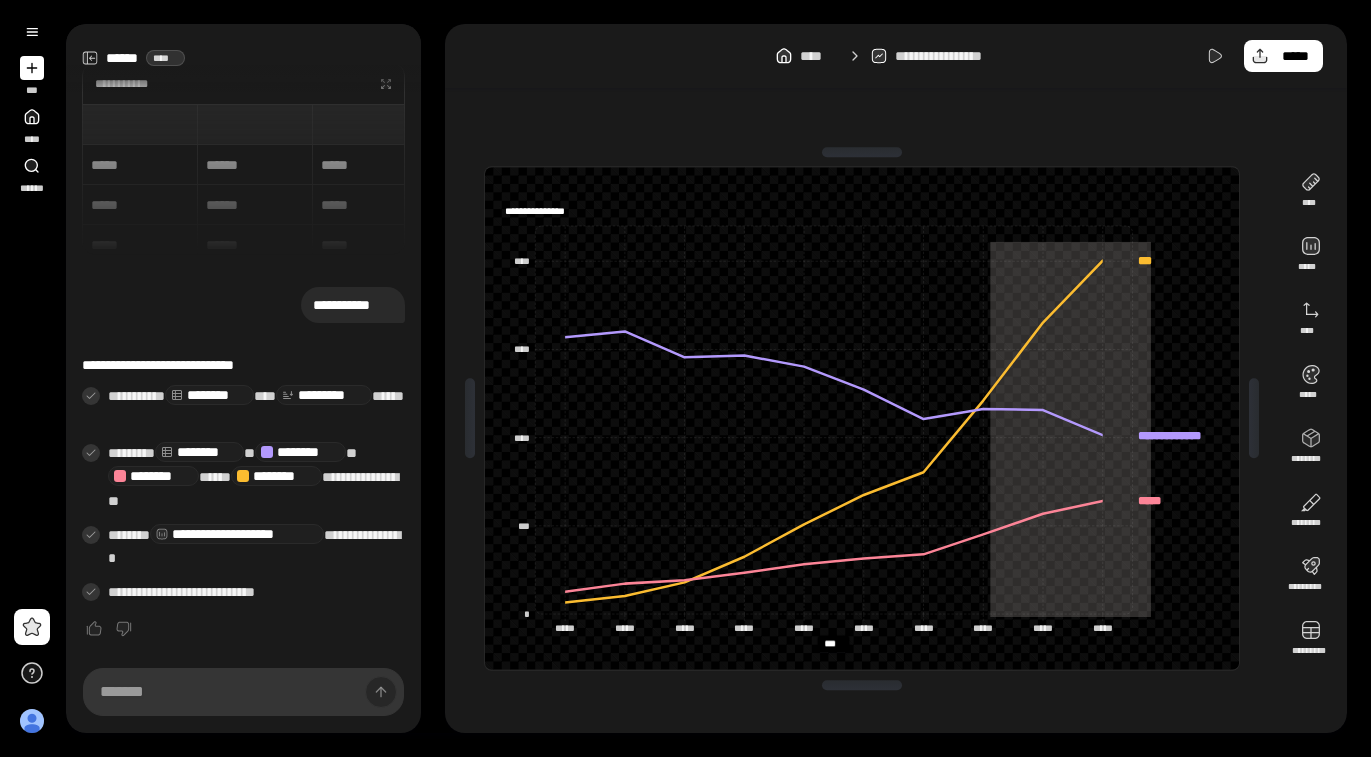 click at bounding box center (862, 685) 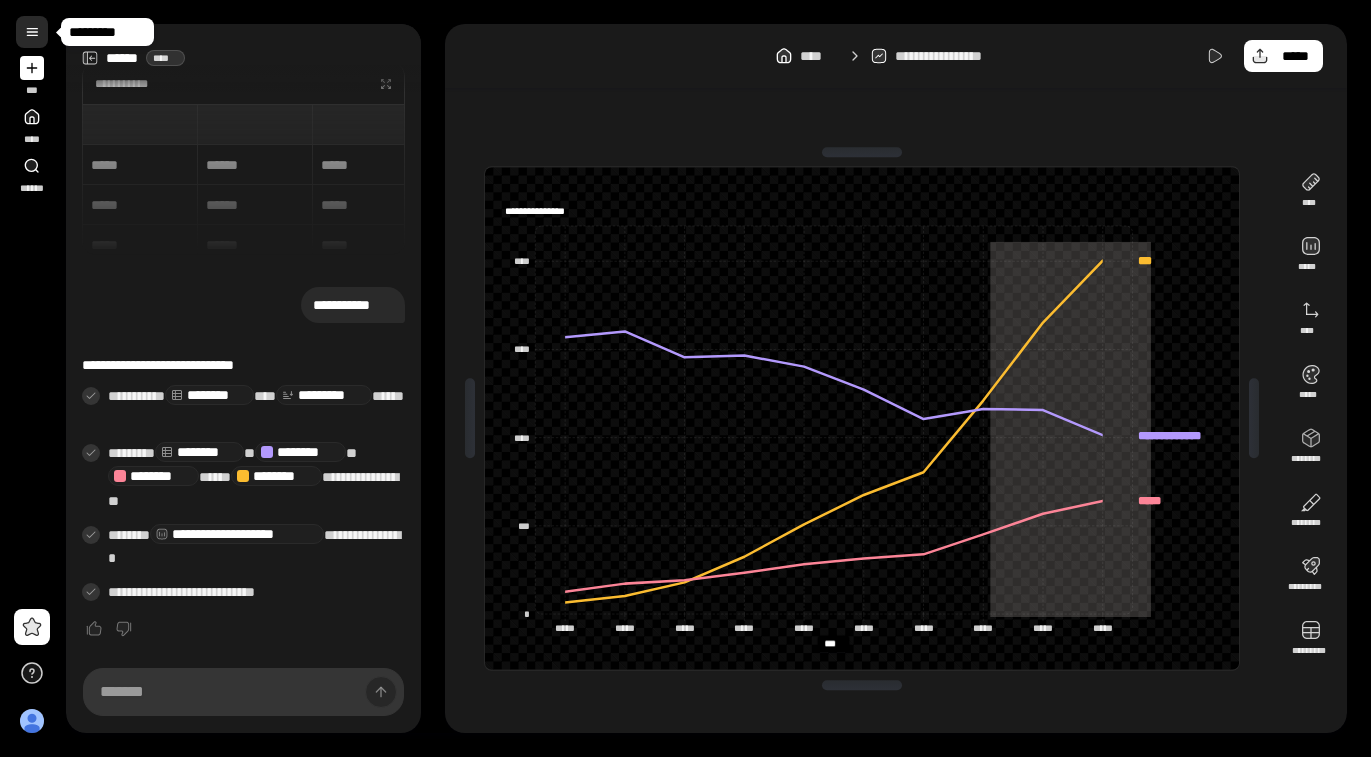type on "***" 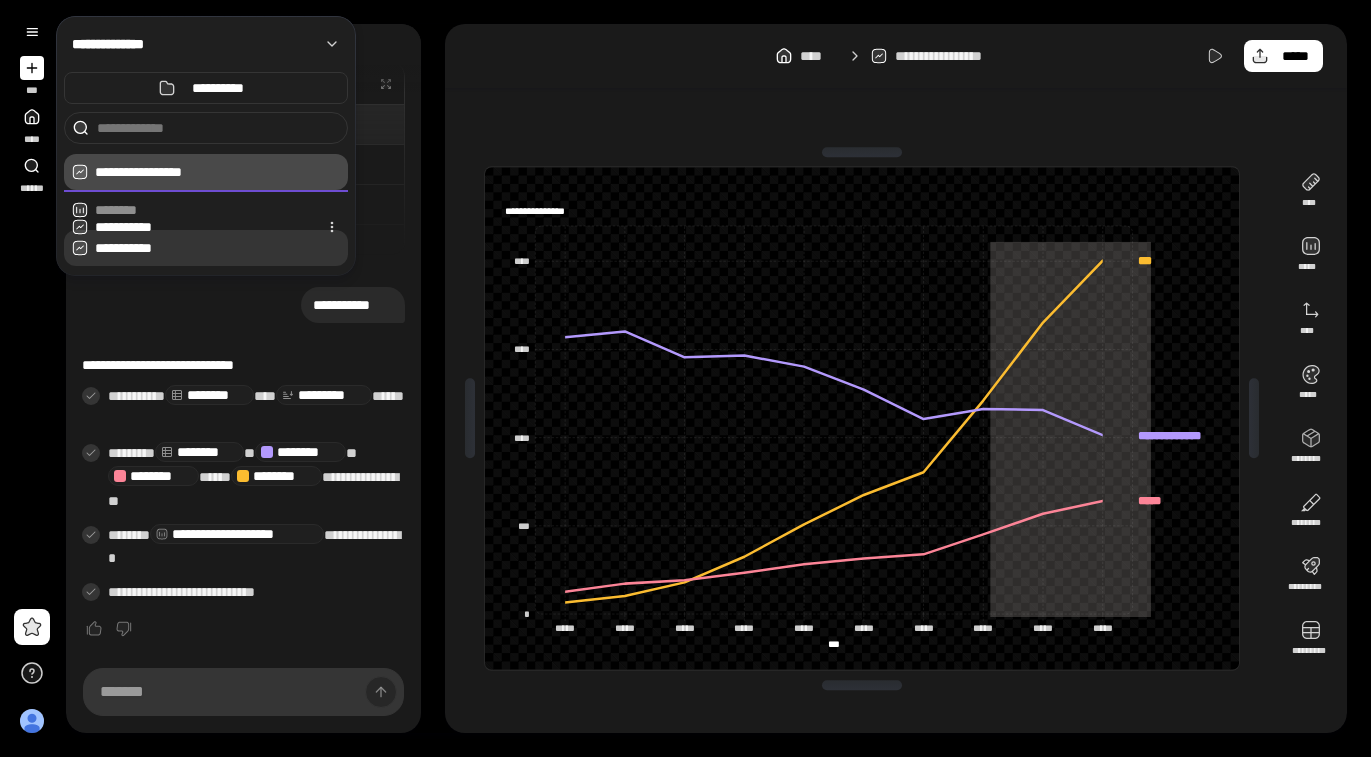 click on "**********" at bounding box center (685, 378) 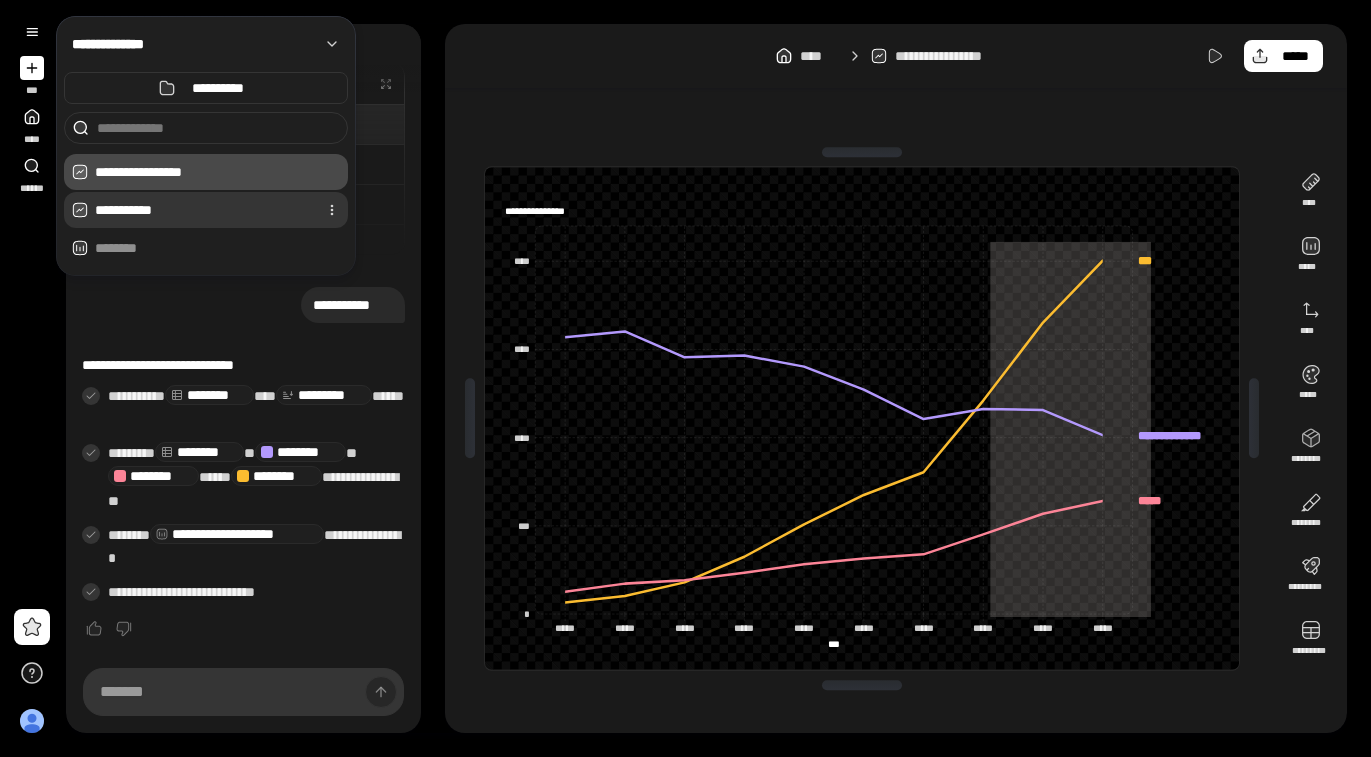 click on "**********" at bounding box center (202, 210) 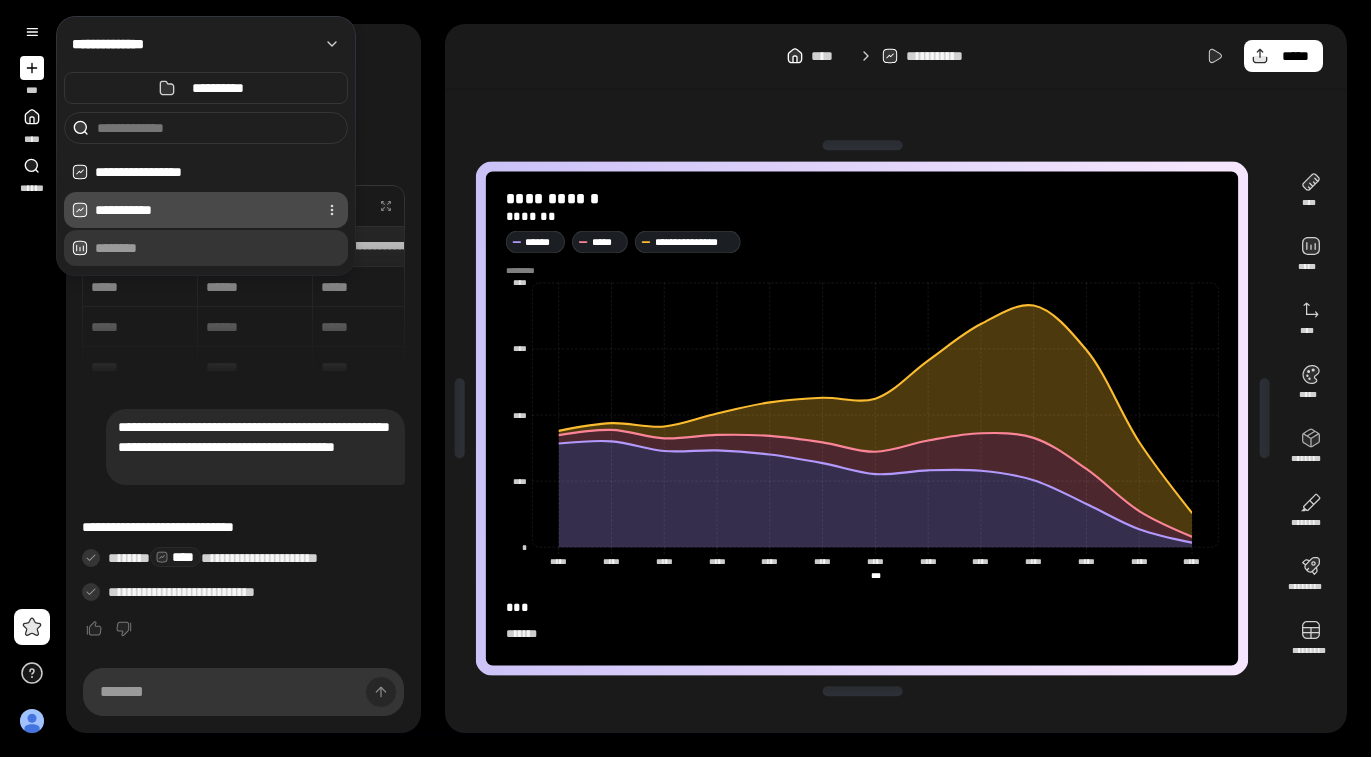 click at bounding box center [221, 248] 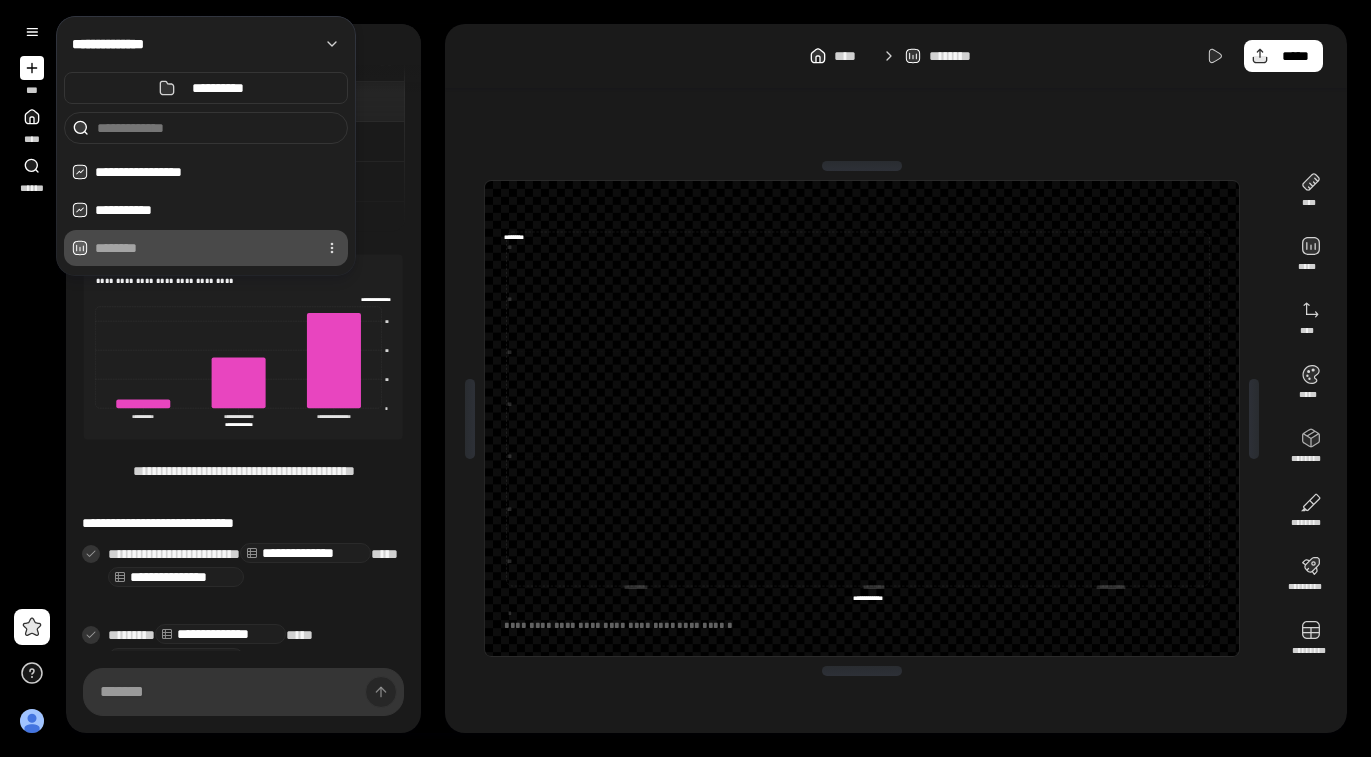 scroll, scrollTop: 100, scrollLeft: 0, axis: vertical 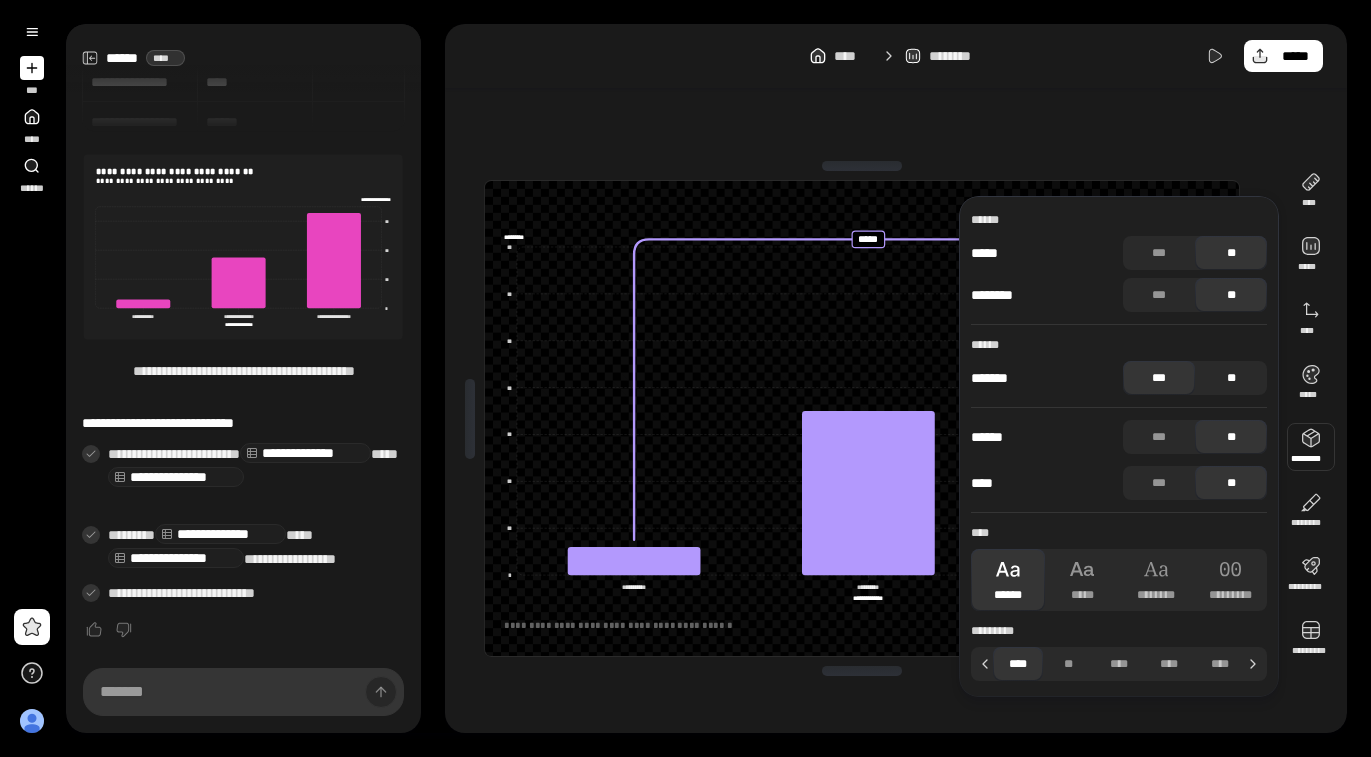 click on "**" at bounding box center (1231, 378) 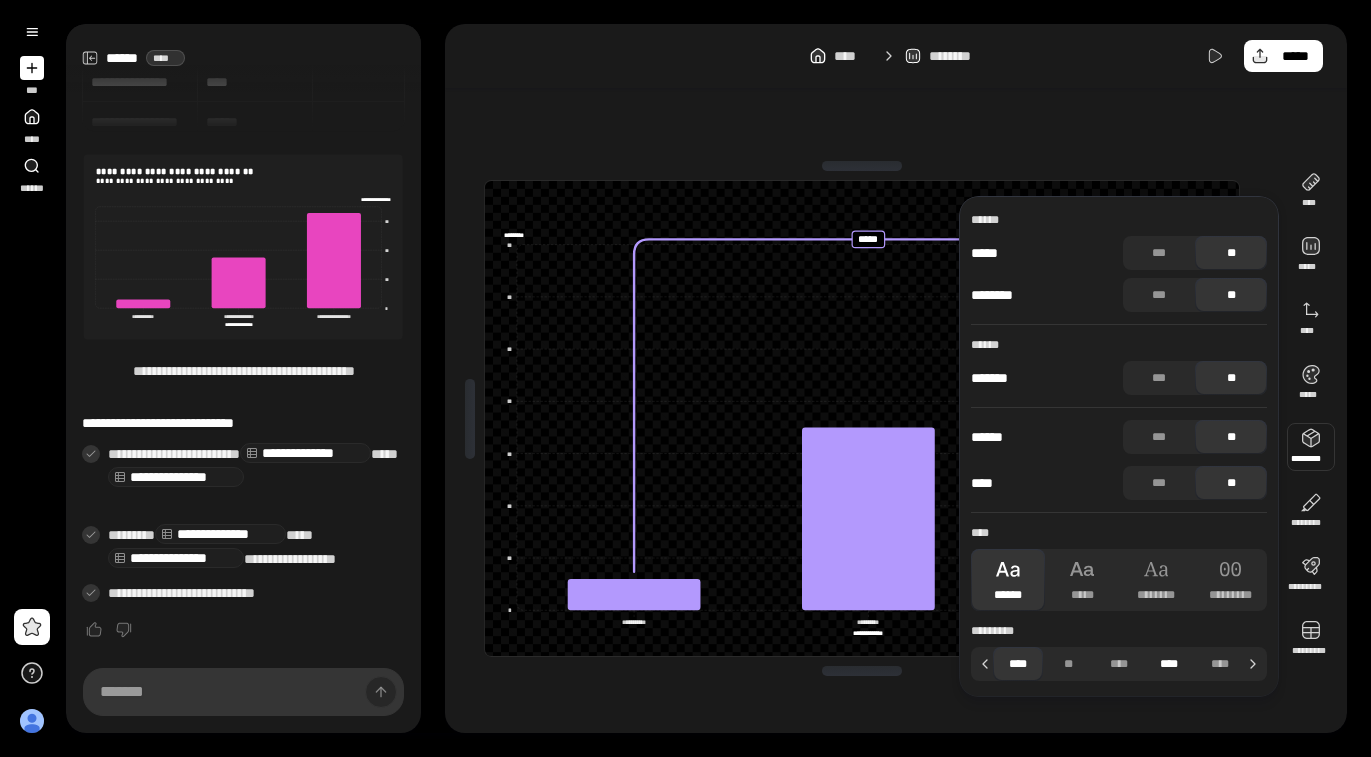 click on "****" at bounding box center [1169, 664] 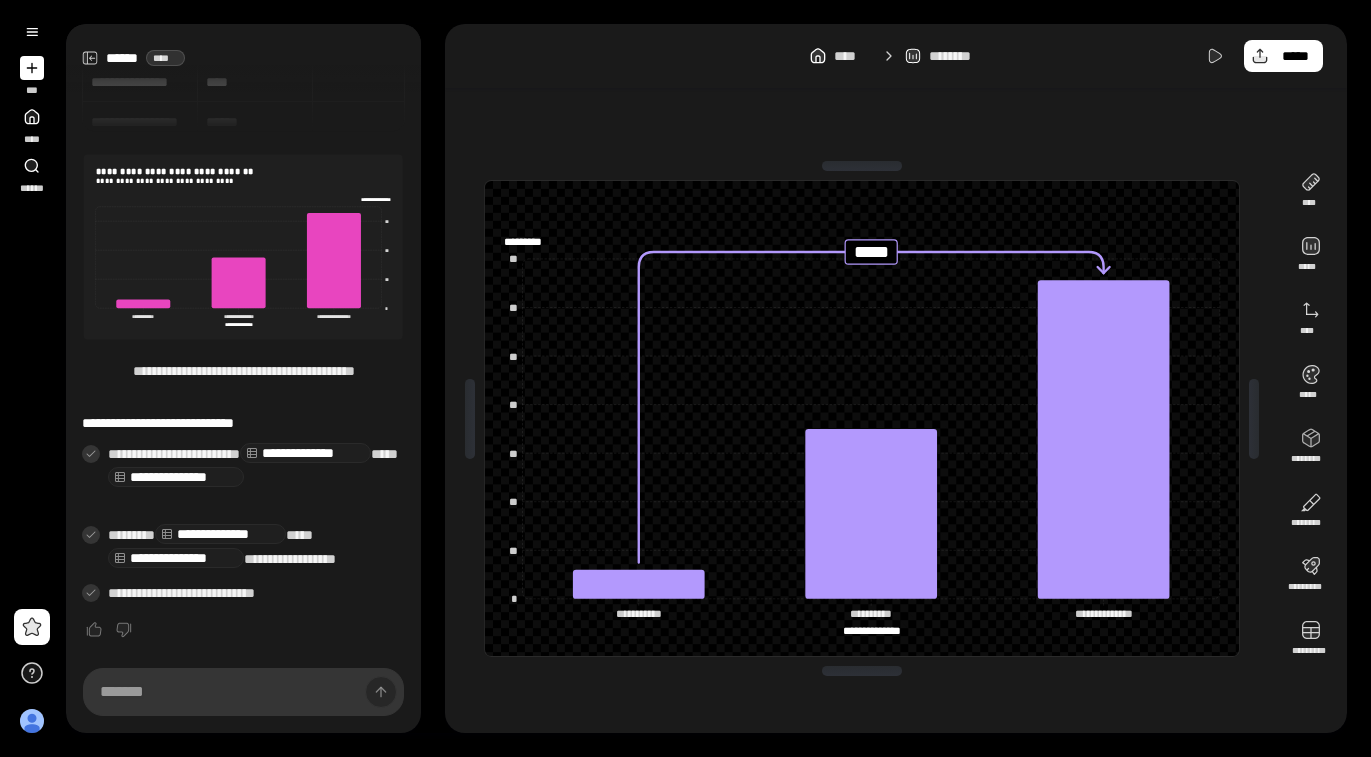 click on "**********" at bounding box center (862, 418) 